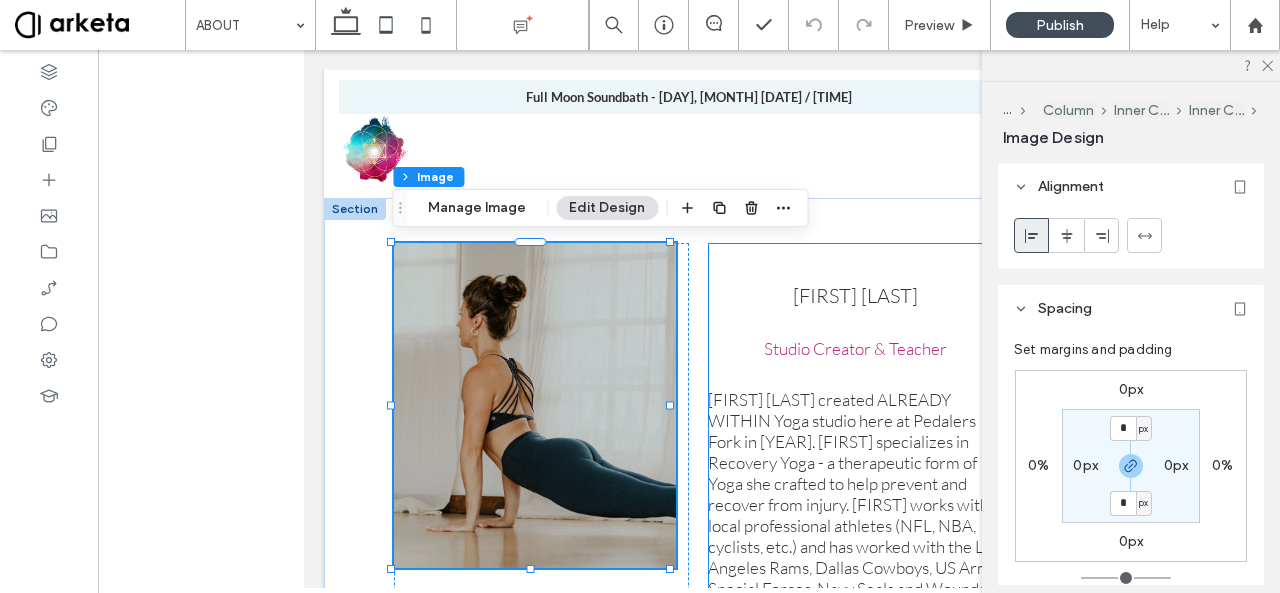 scroll, scrollTop: 0, scrollLeft: 0, axis: both 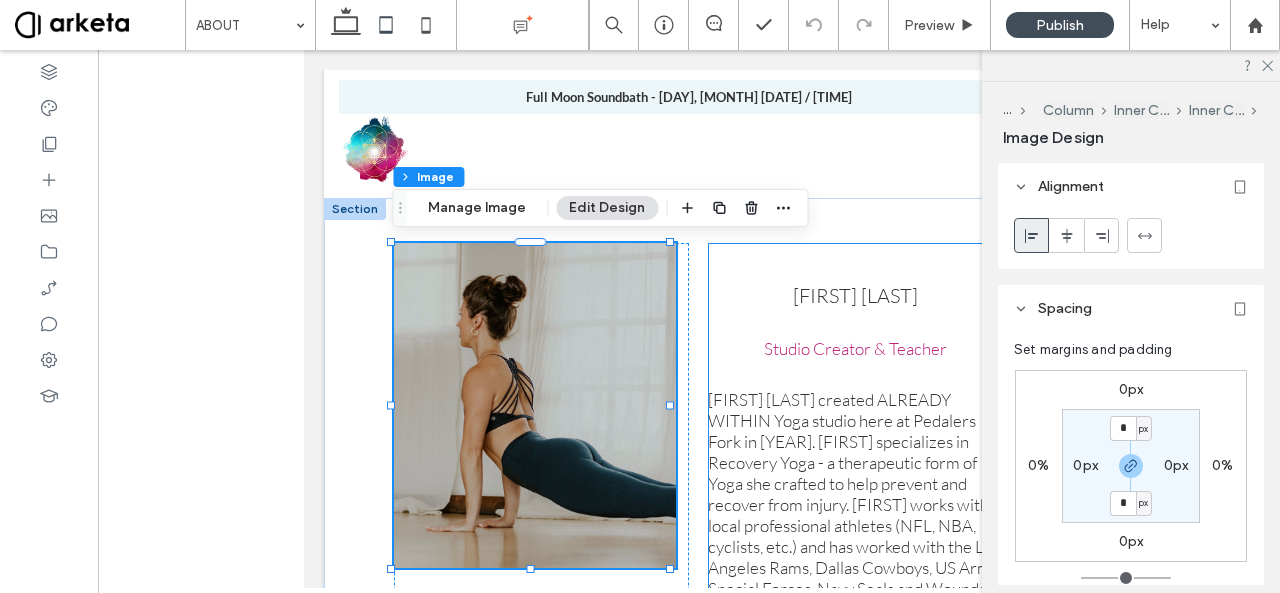 click on "Pam Kessinger
Studio Creator & Teacher
Pam Kessinger created ALREADY WITHIN Yoga studio here at Pedalers Fork in 2018.  Pam specializes in Recovery Yoga - a therapeutic form of Yoga she crafted to help prevent and recover from injury.  Pam works with local professional athletes (NFL, NBA, cyclists, etc.) and has worked with the Los Angeles Rams, Dallas Cowboys, US Army Special Forces, Navy Seals and Wounded Warriors.
You can find Pam teaching weekly classes, teacher trainings and workshops. Her classes are filled with thoughtful alignment themes and insightful adjustments but with a light hearted, playful approach. Her ability to see the body is influenced by her 20+ years of practice, teaching and training in both yoga, fitness and meditation.
Follow her @pamkessinger  and the studio @alreadywithinyoga" at bounding box center (855, 661) 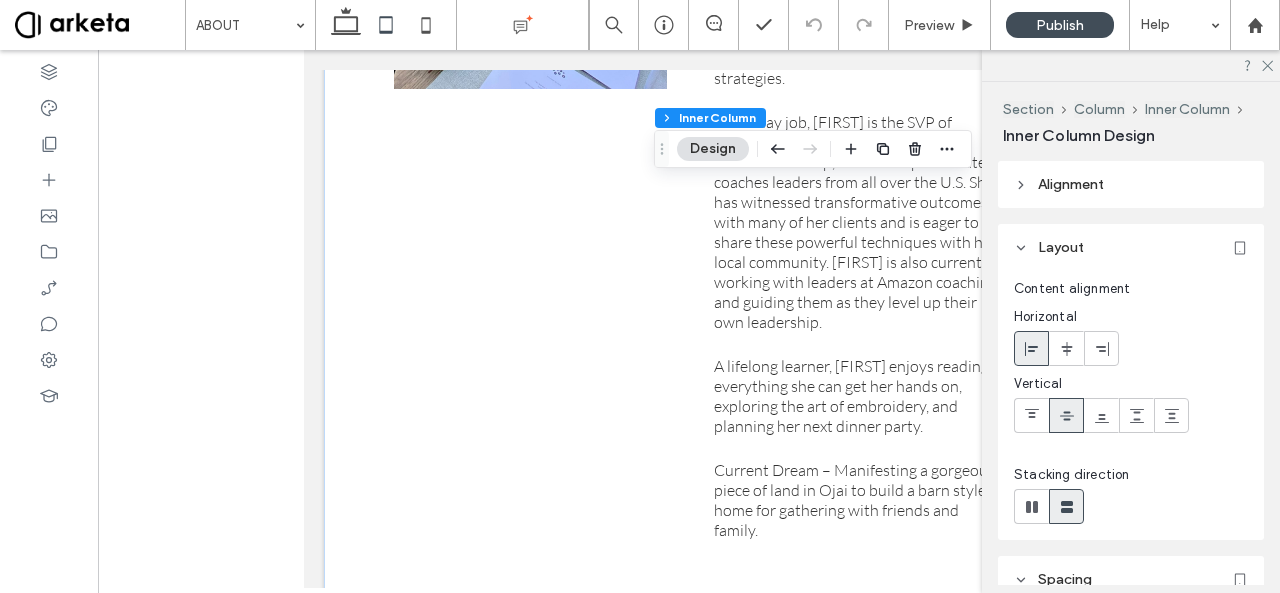 scroll, scrollTop: 1900, scrollLeft: 0, axis: vertical 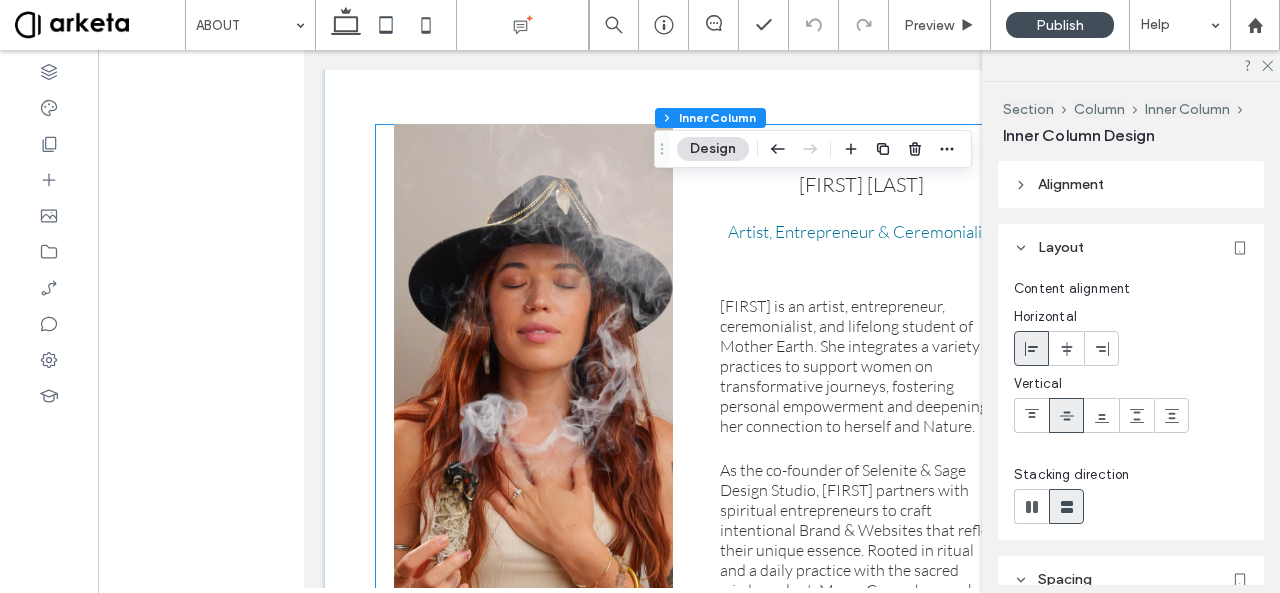 click at bounding box center [533, 438] 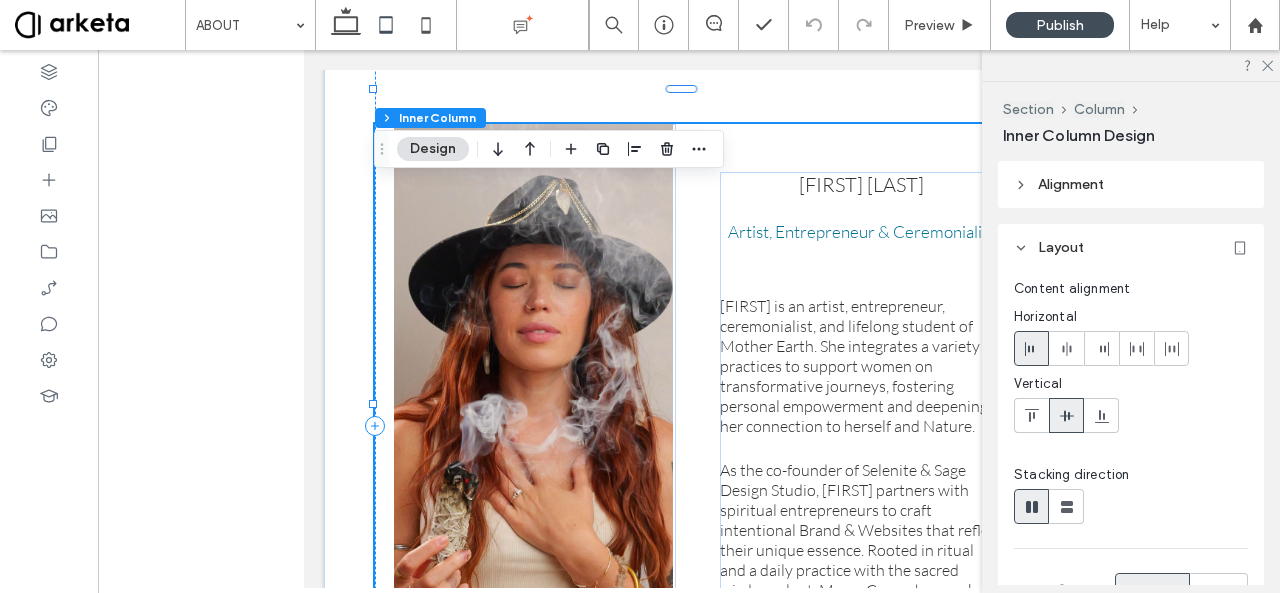 click at bounding box center [533, 438] 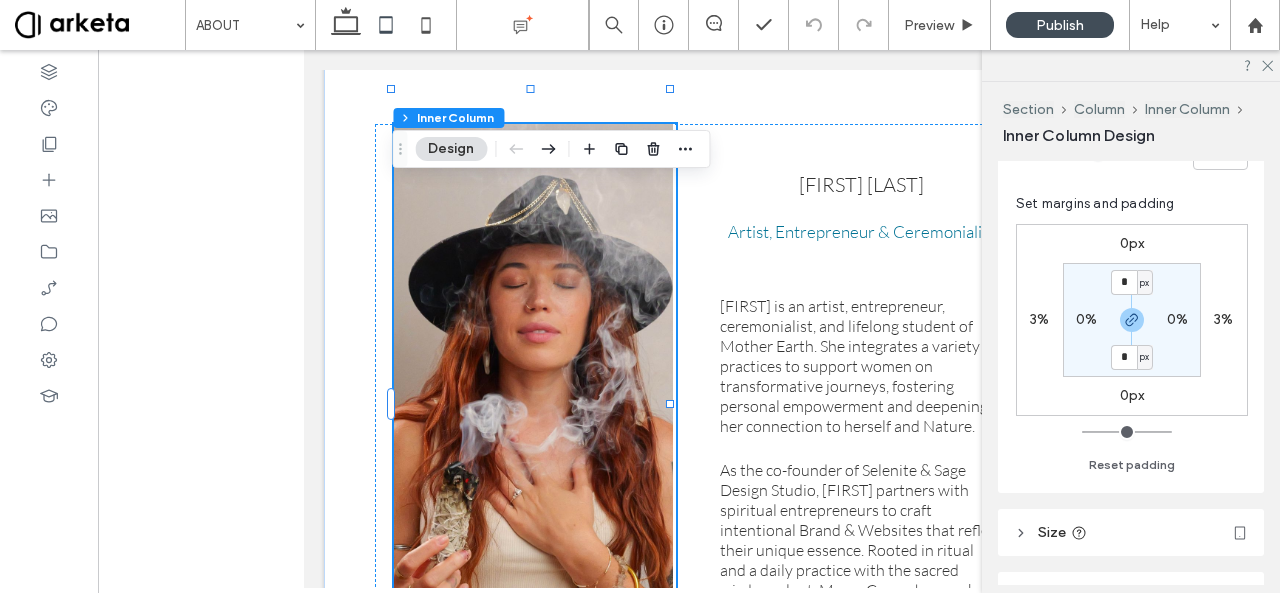 scroll, scrollTop: 737, scrollLeft: 0, axis: vertical 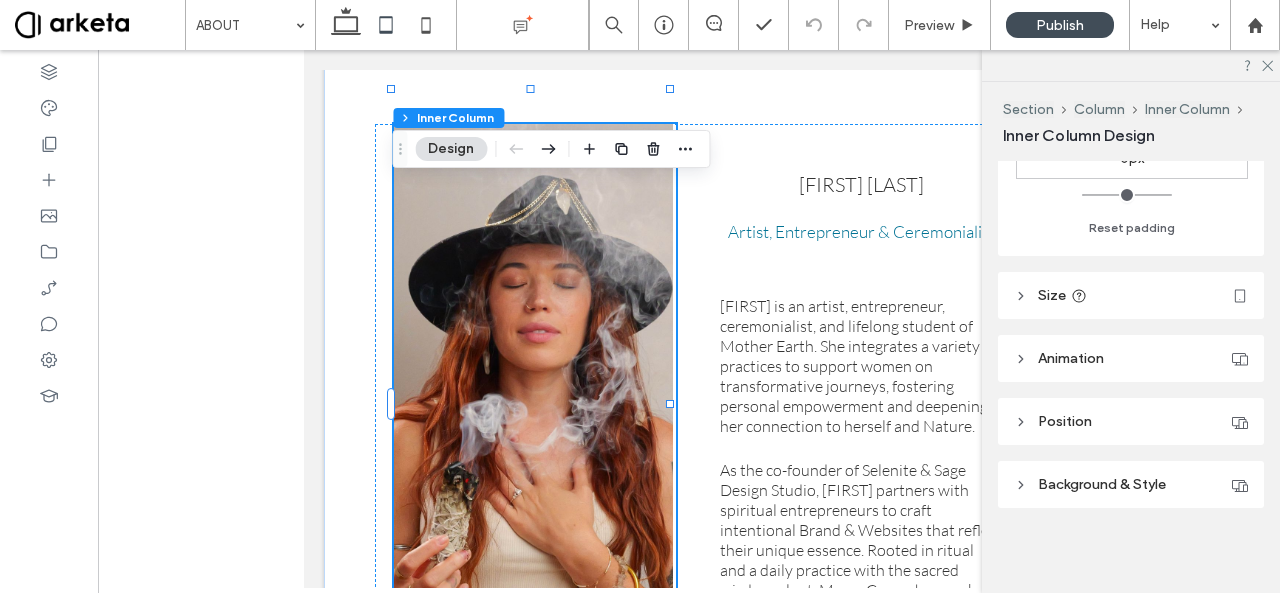 click on "Size" at bounding box center [1131, 295] 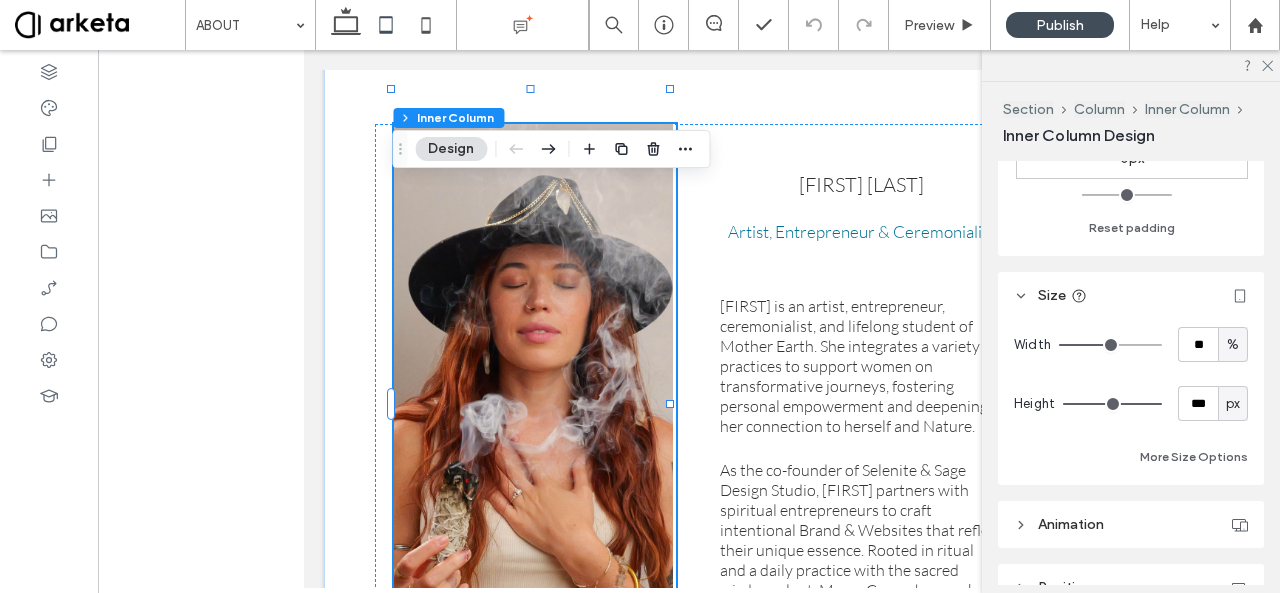 type on "**" 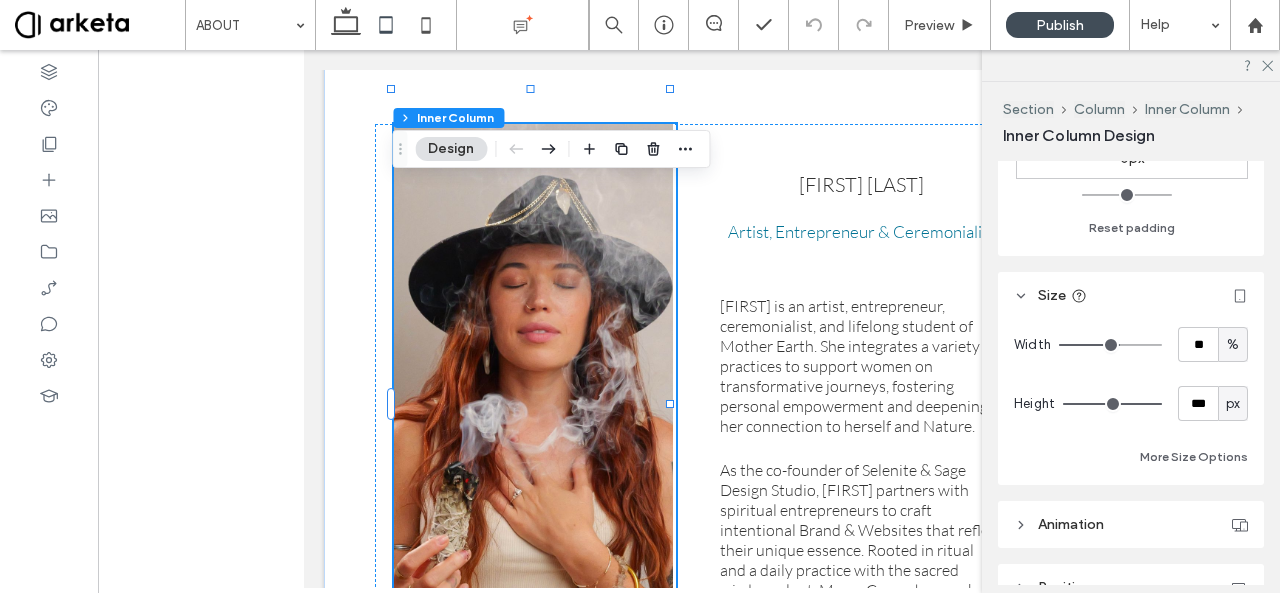 type on "**" 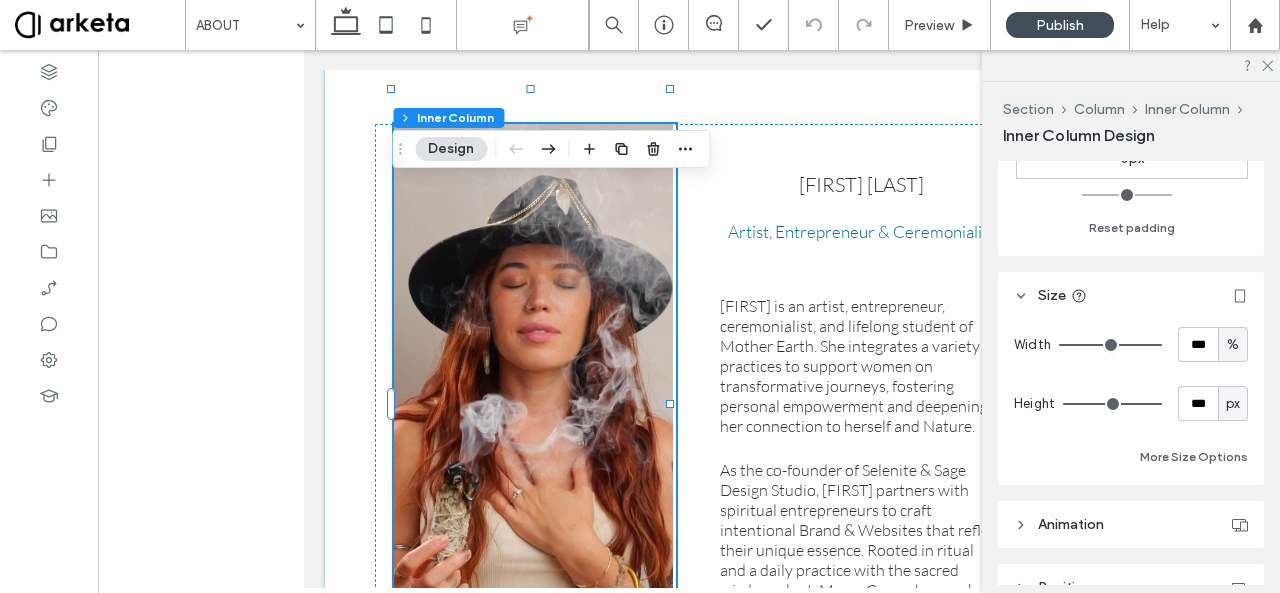 drag, startPoint x: 1110, startPoint y: 339, endPoint x: 1148, endPoint y: 328, distance: 39.56008 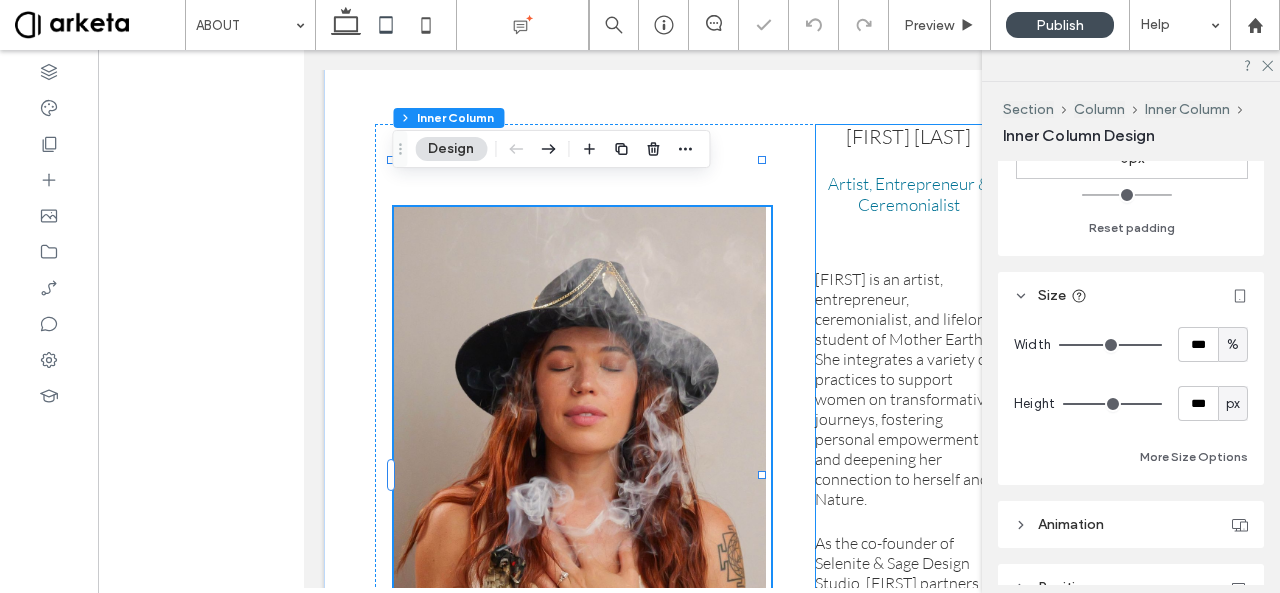 click on "Alexis is an artist, entrepreneur, ceremonialist, and lifelong student of Mother Earth. She integrates a variety of practices to support women on transformative journeys, fostering personal empowerment and deepening their connection to themselves and Nature." at bounding box center (904, 389) 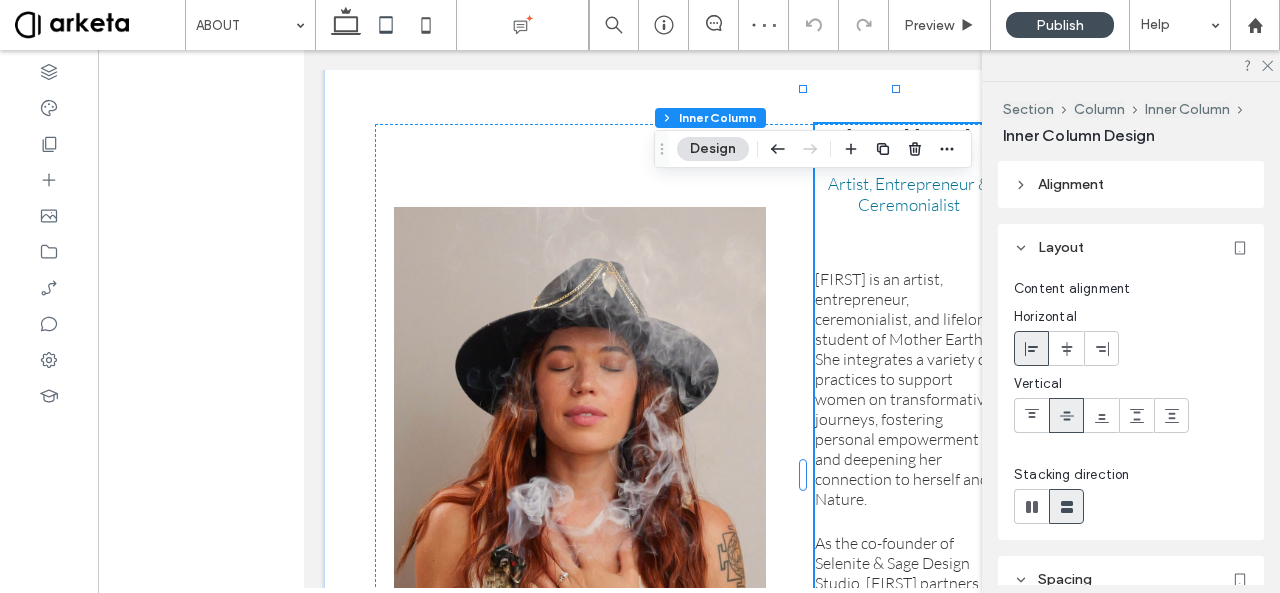 scroll, scrollTop: 600, scrollLeft: 0, axis: vertical 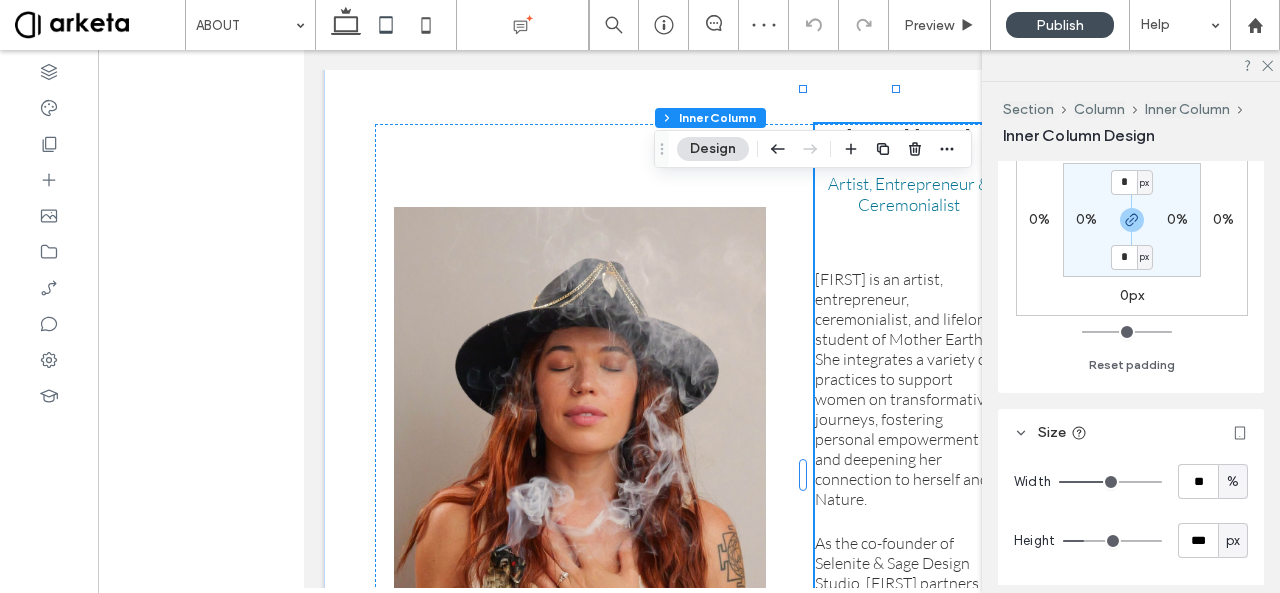 type on "**" 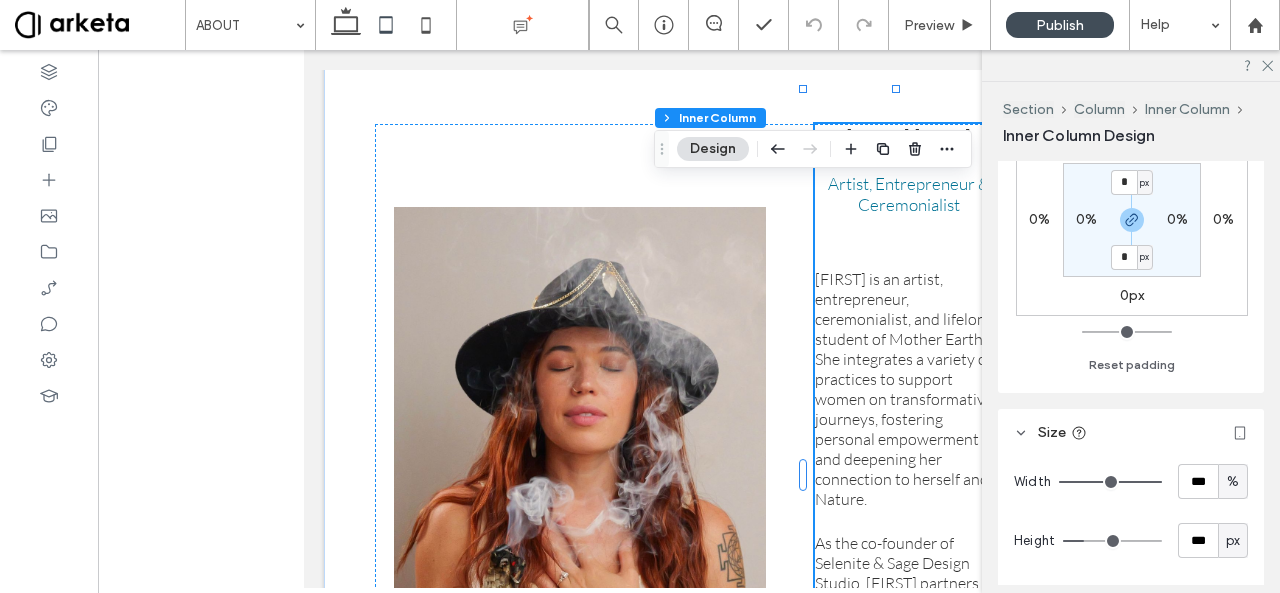 drag, startPoint x: 1106, startPoint y: 478, endPoint x: 1160, endPoint y: 451, distance: 60.373837 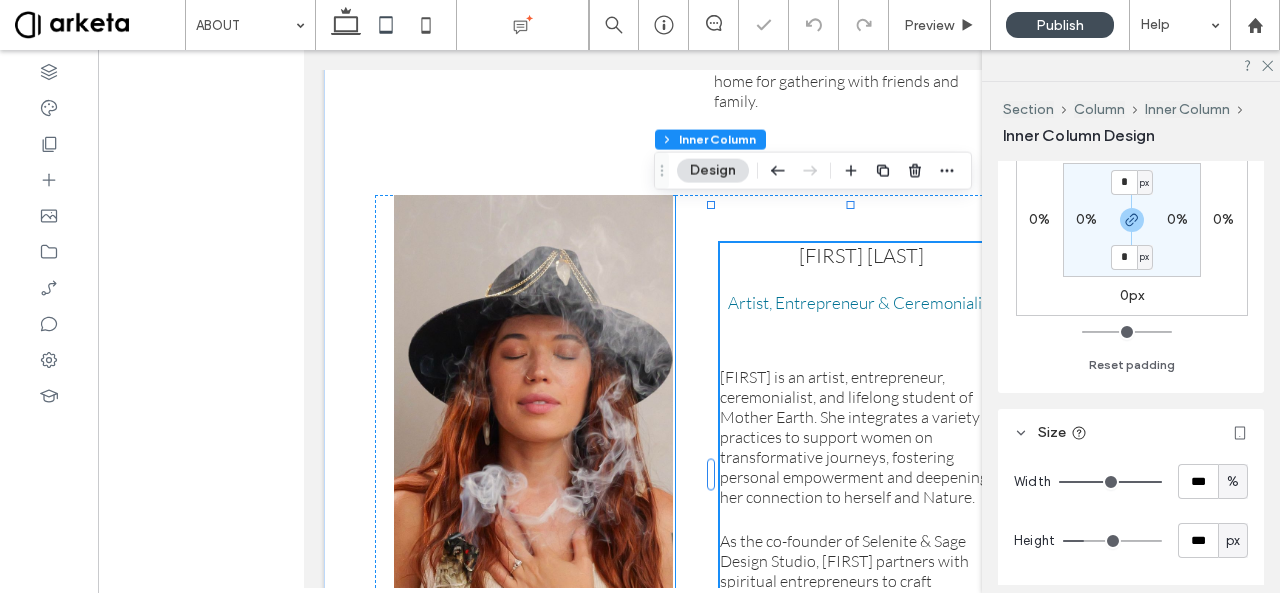 scroll, scrollTop: 2029, scrollLeft: 0, axis: vertical 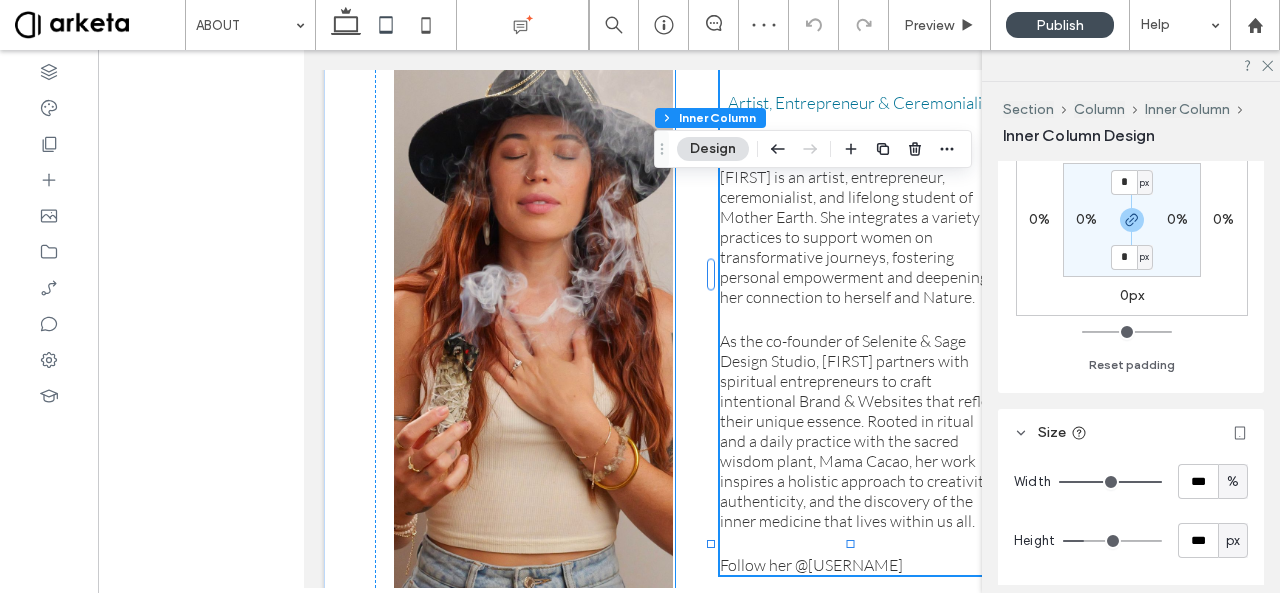 click at bounding box center (533, 309) 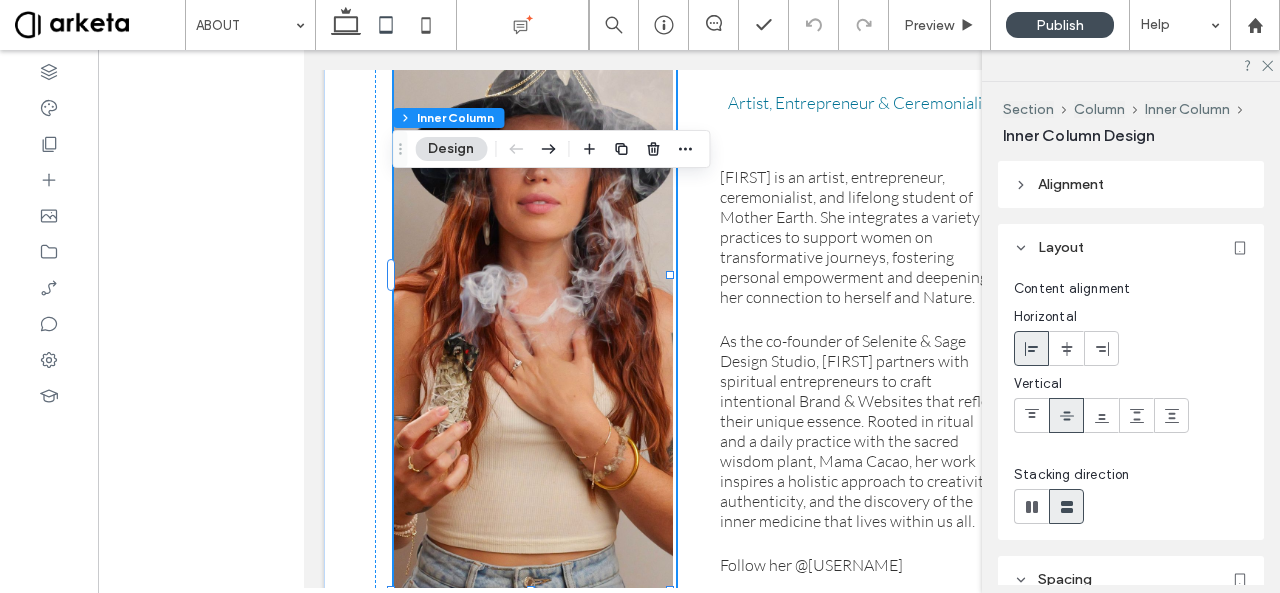 click at bounding box center [533, 309] 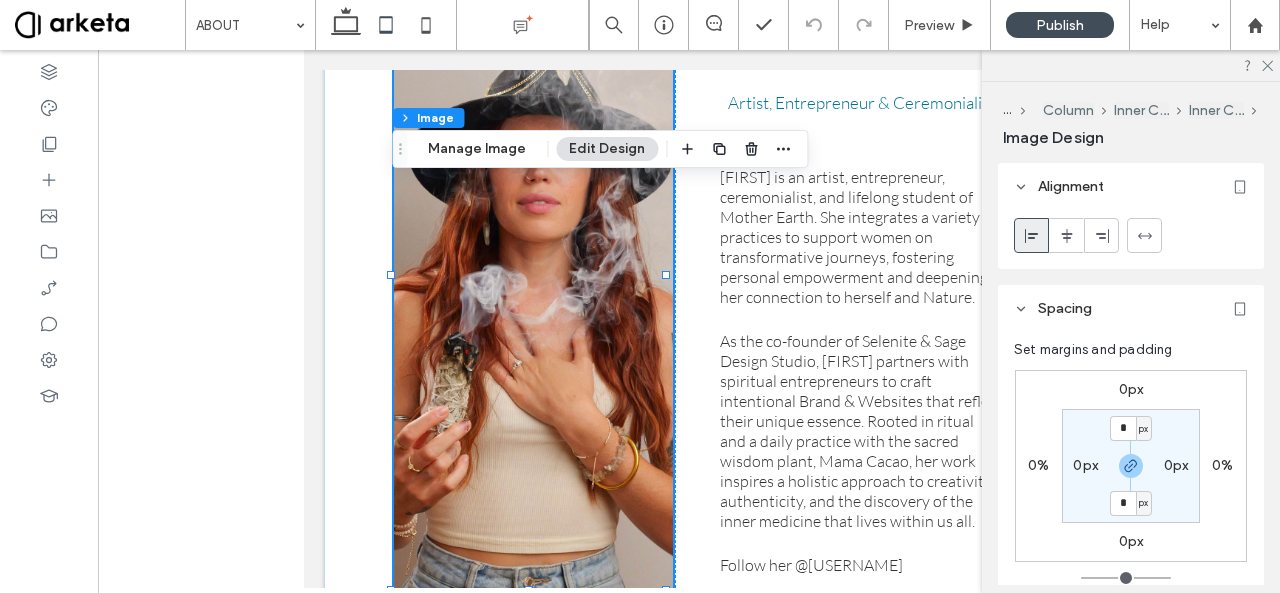 scroll, scrollTop: 400, scrollLeft: 0, axis: vertical 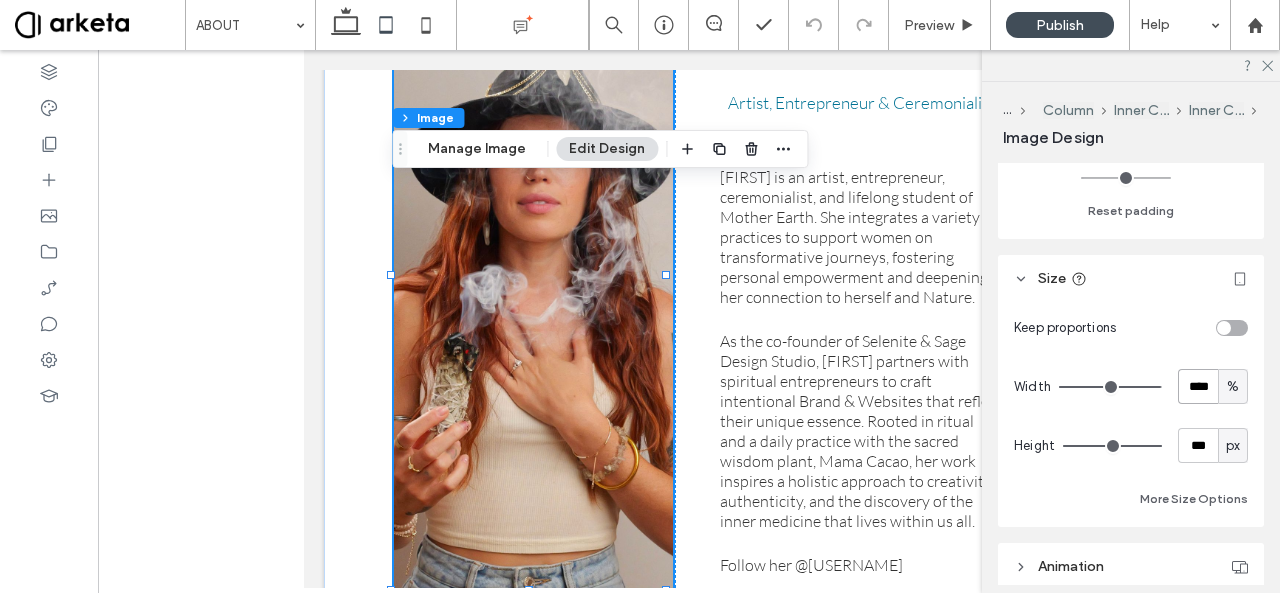 click on "****" at bounding box center (1198, 386) 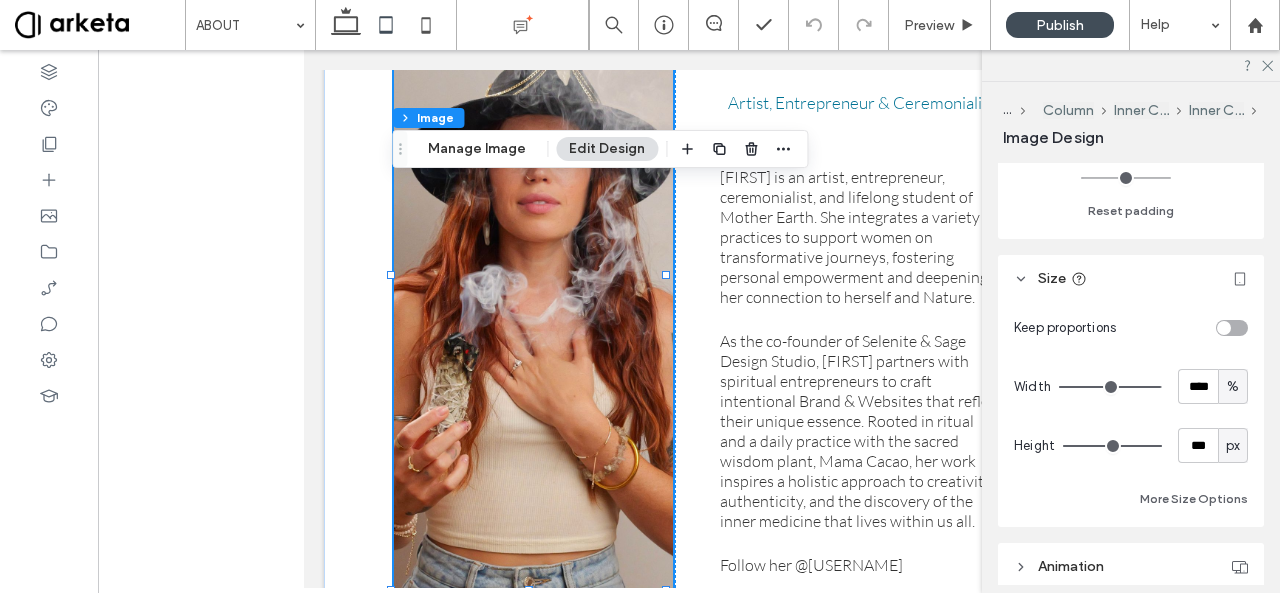 click on "Keep proportions Width **** % Height *** px More Size Options" at bounding box center [1131, 410] 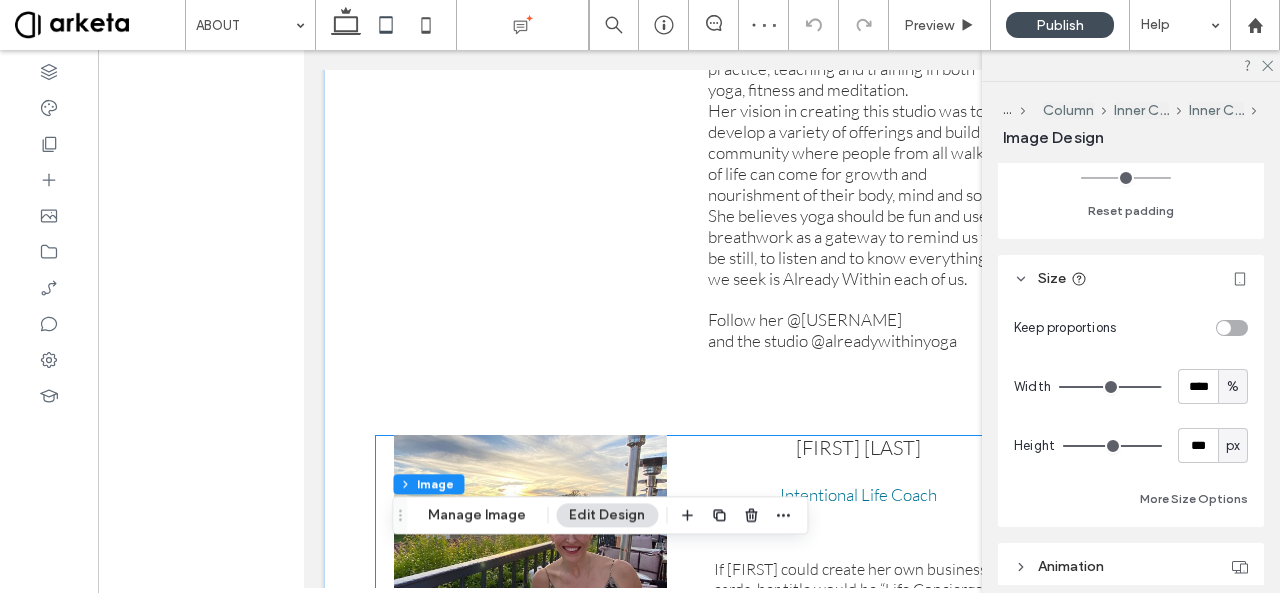 scroll, scrollTop: 1029, scrollLeft: 0, axis: vertical 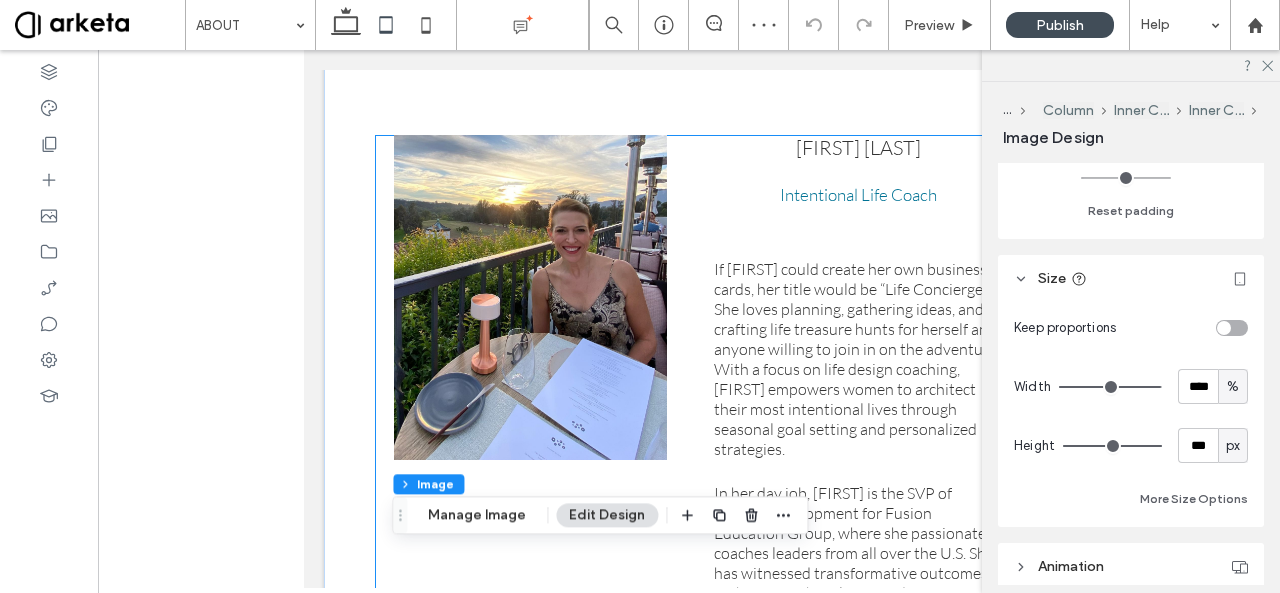 click at bounding box center (530, 297) 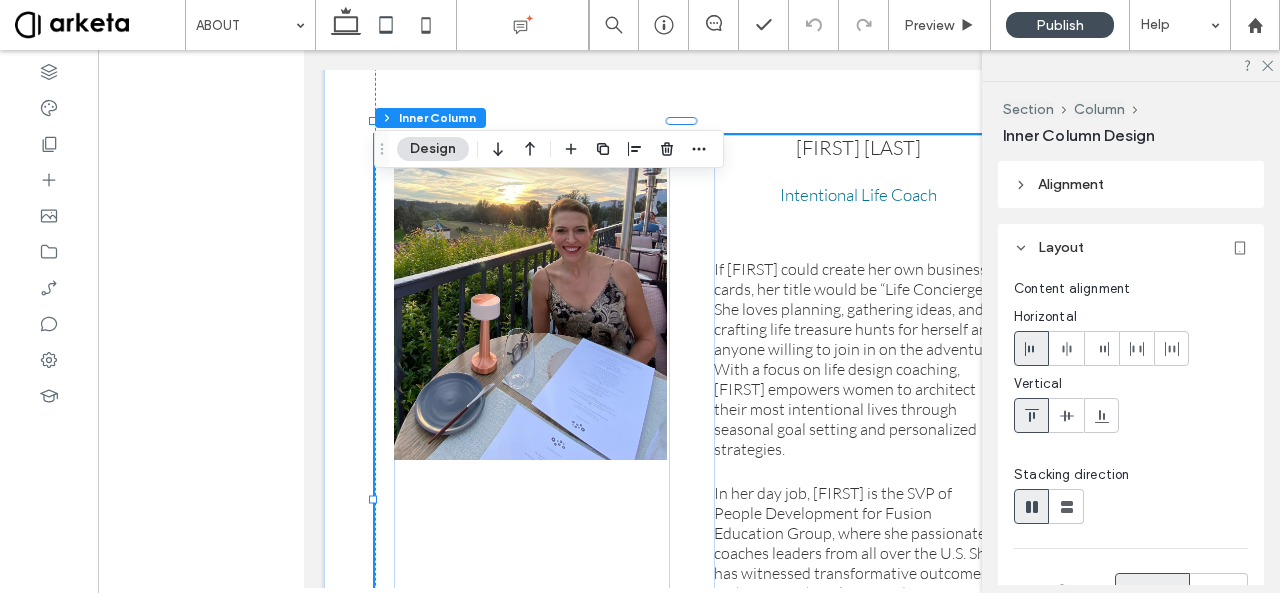 click at bounding box center (530, 297) 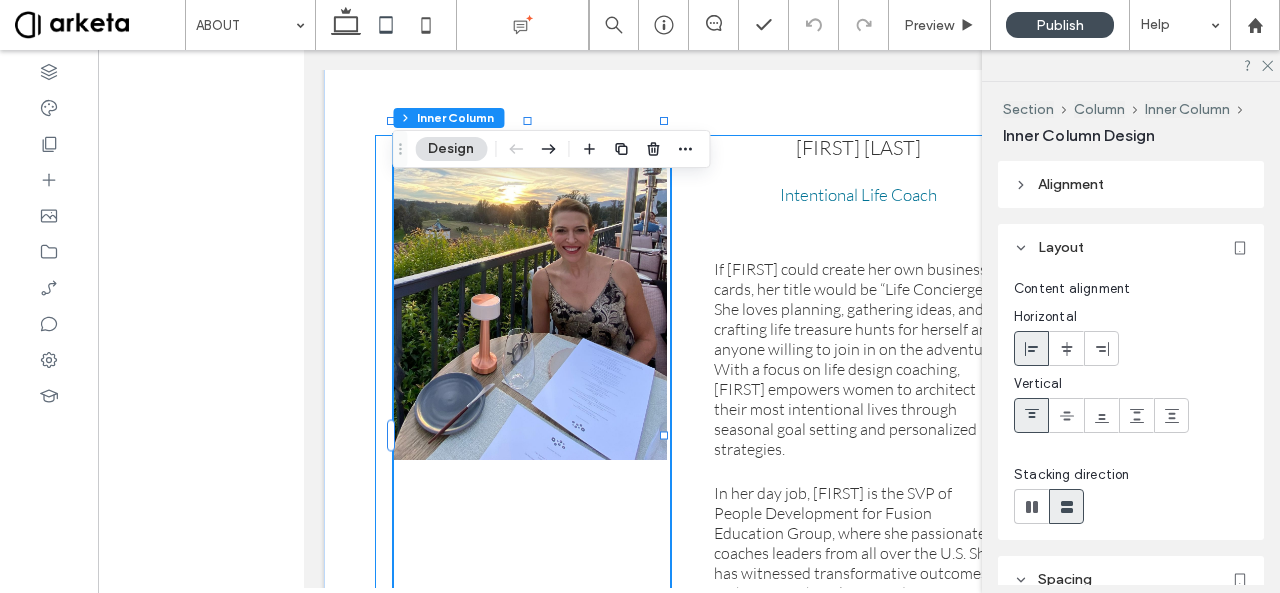 click at bounding box center (530, 297) 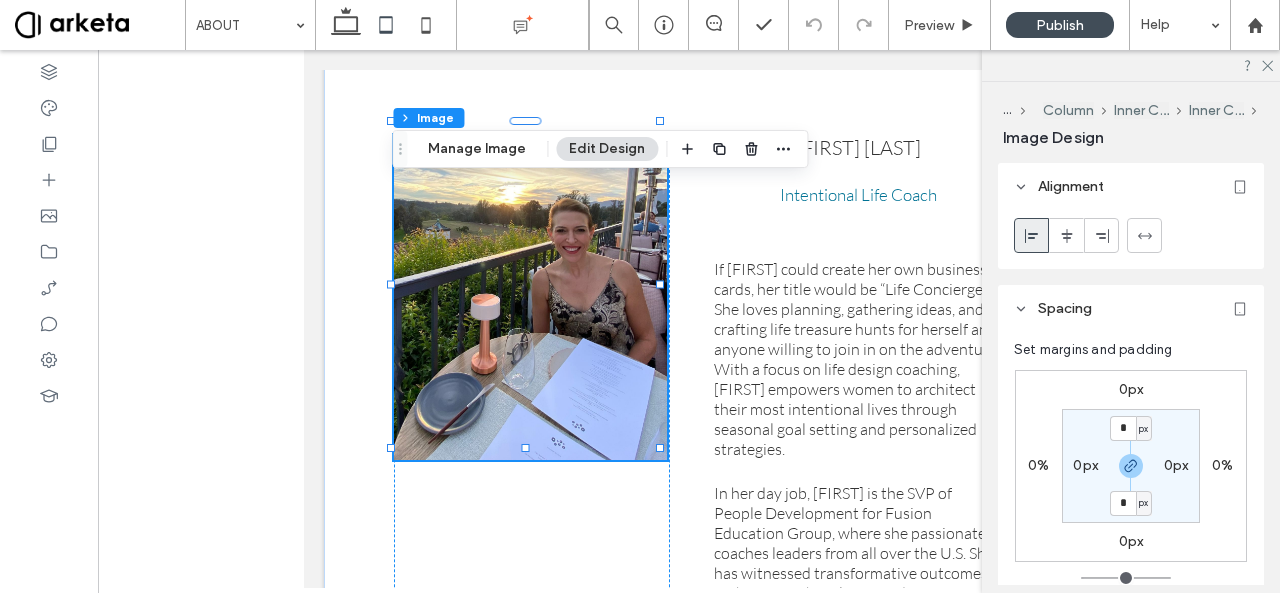scroll, scrollTop: 400, scrollLeft: 0, axis: vertical 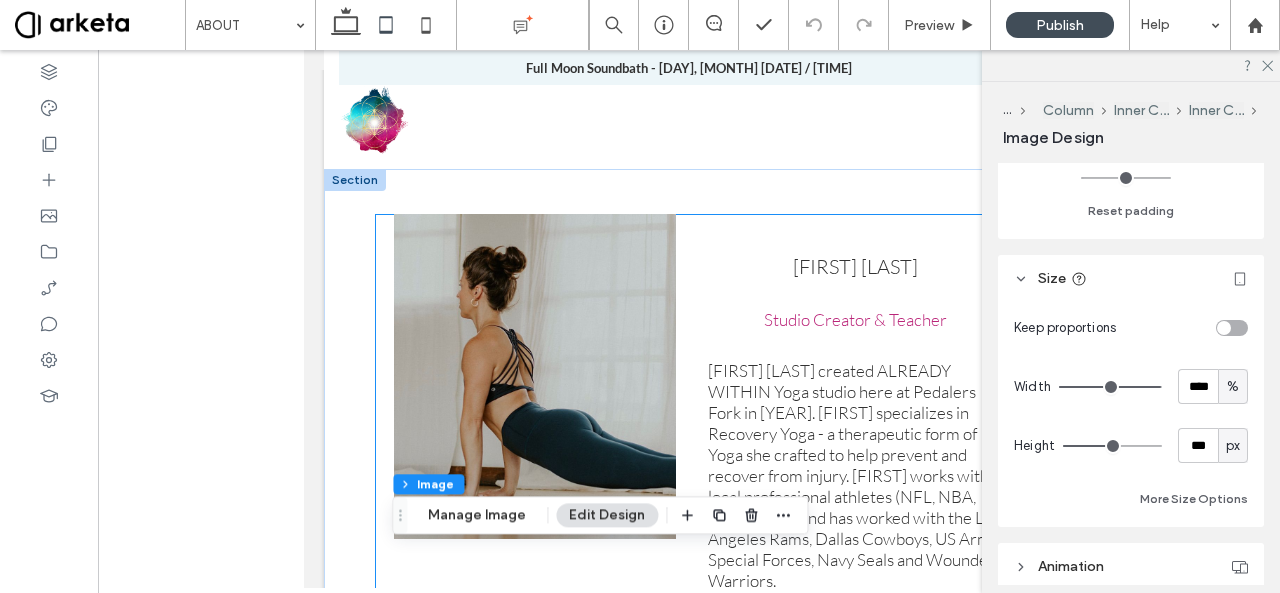 click at bounding box center [535, 376] 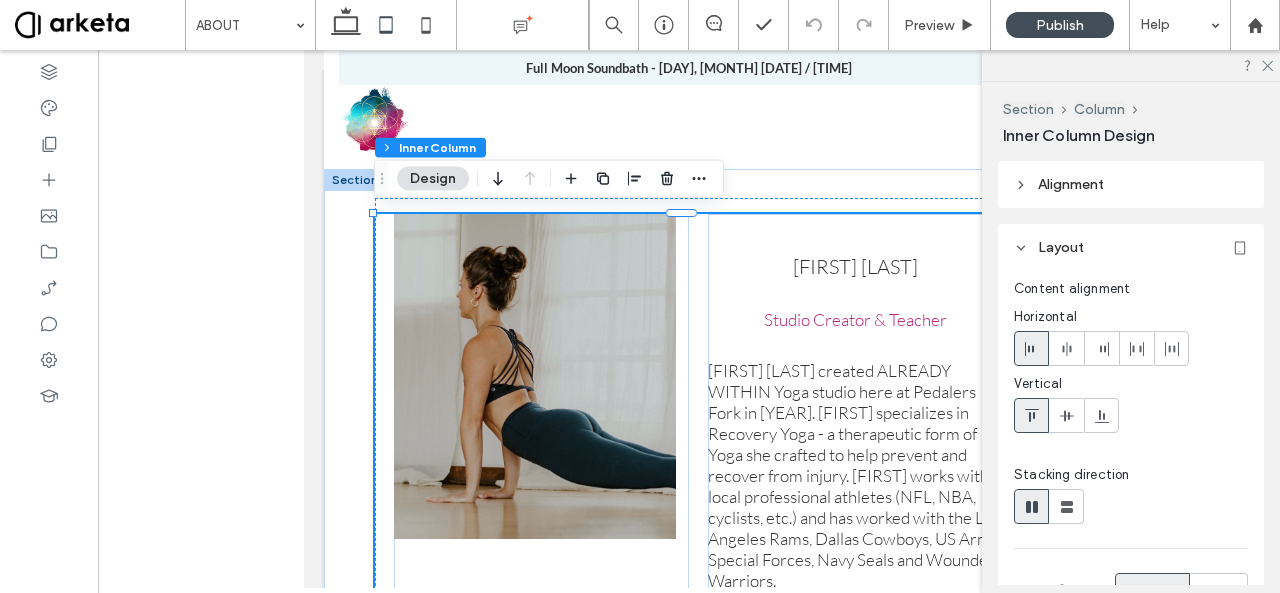 click at bounding box center [535, 376] 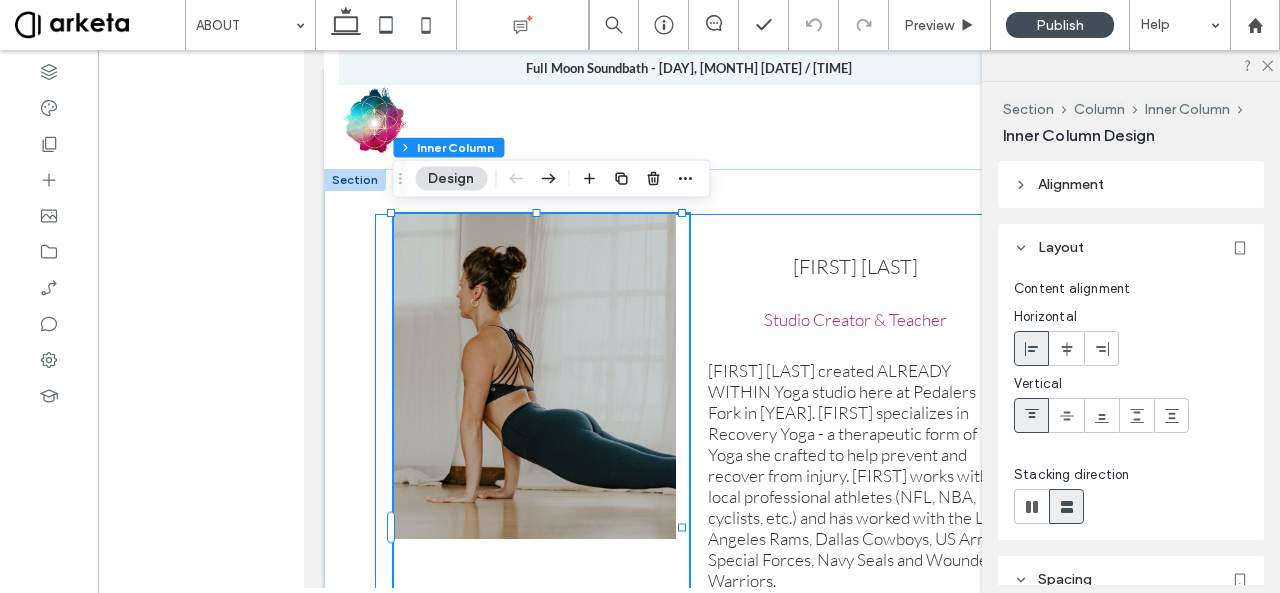 click at bounding box center [535, 376] 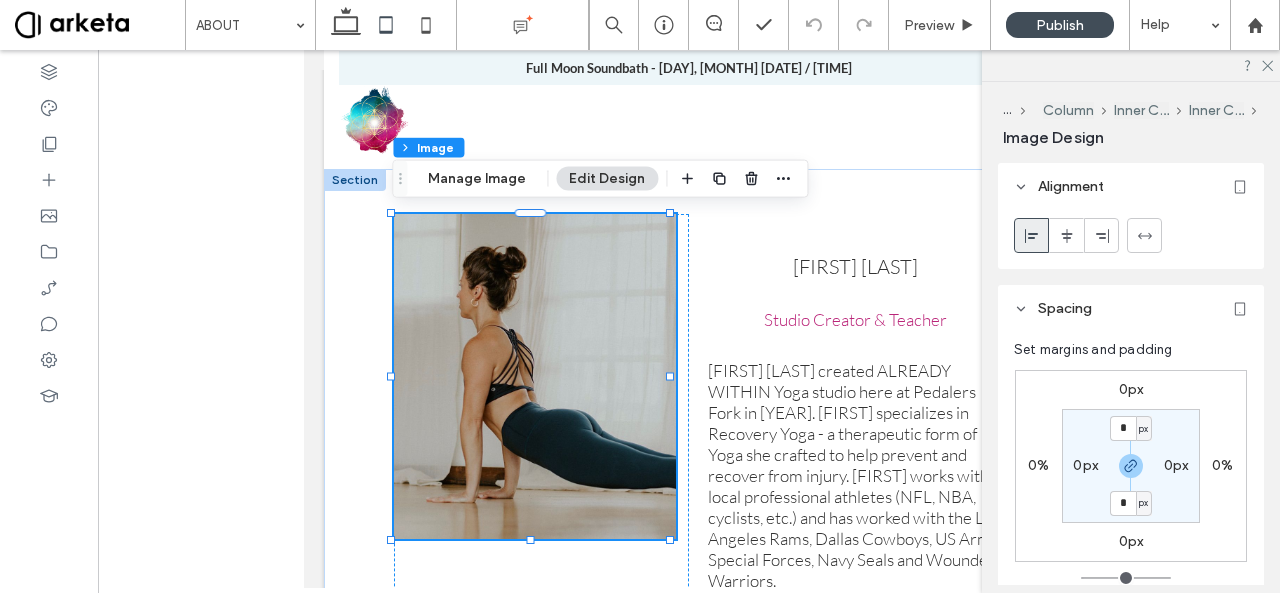 scroll, scrollTop: 400, scrollLeft: 0, axis: vertical 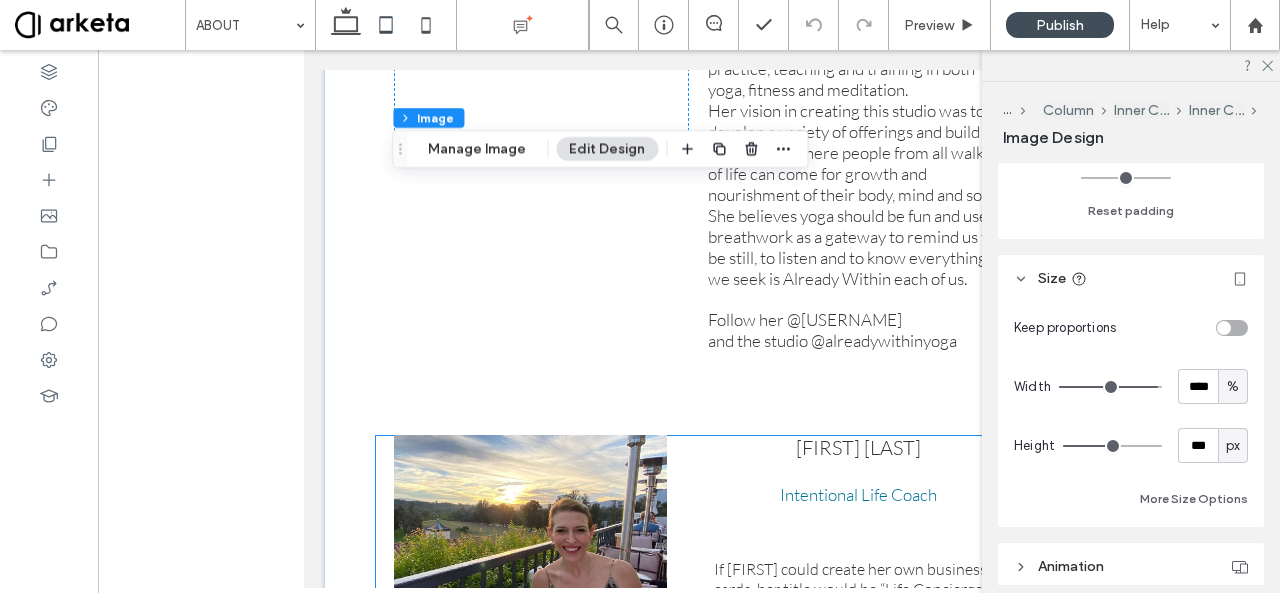 click at bounding box center [530, 597] 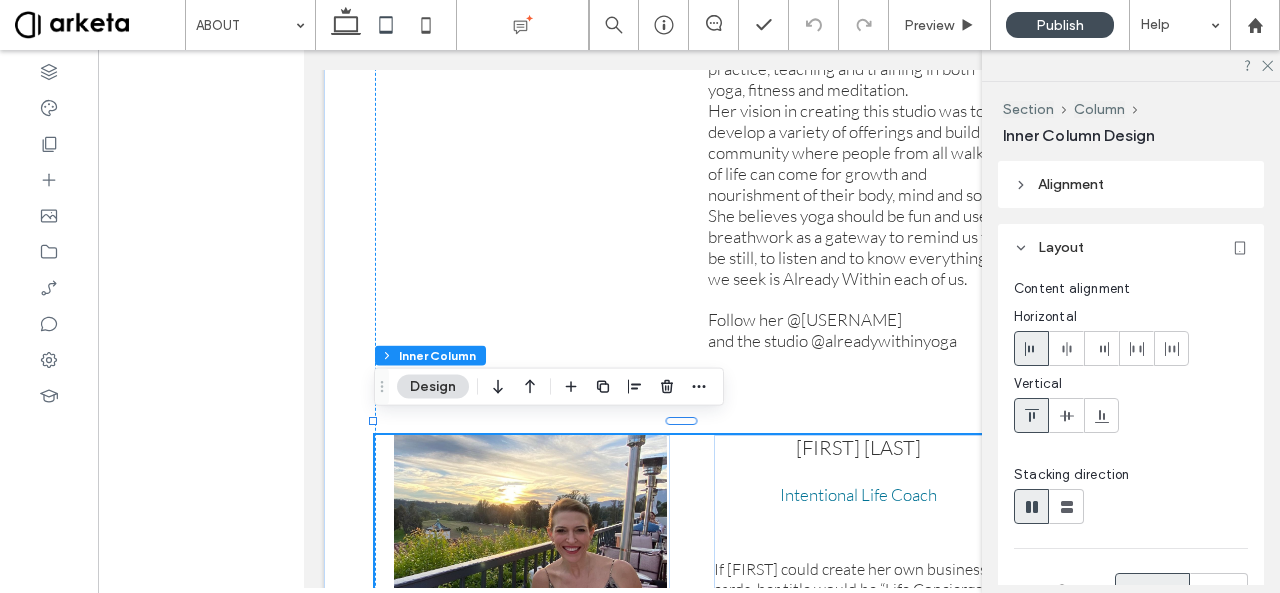 click at bounding box center (530, 597) 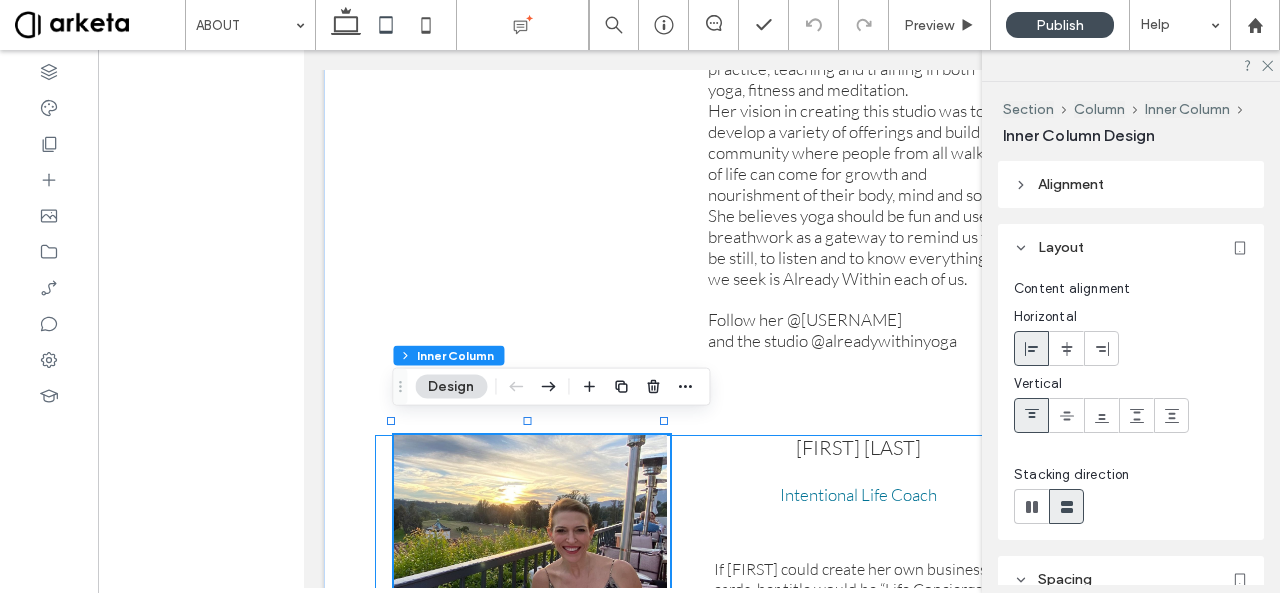 click at bounding box center (530, 597) 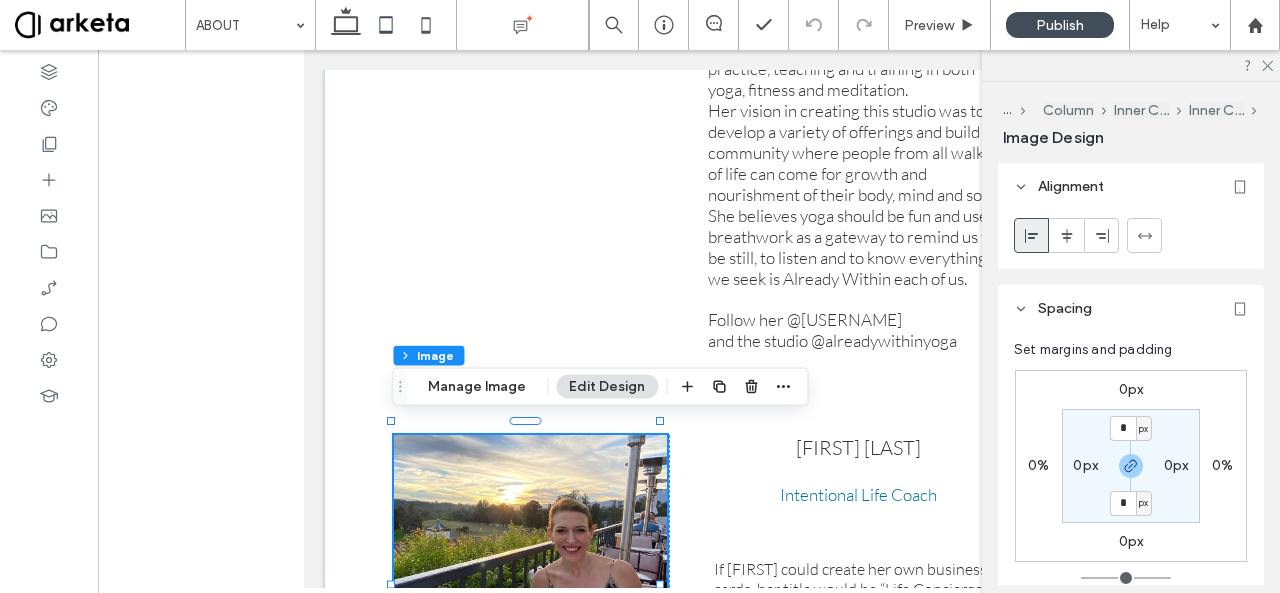 scroll, scrollTop: 400, scrollLeft: 0, axis: vertical 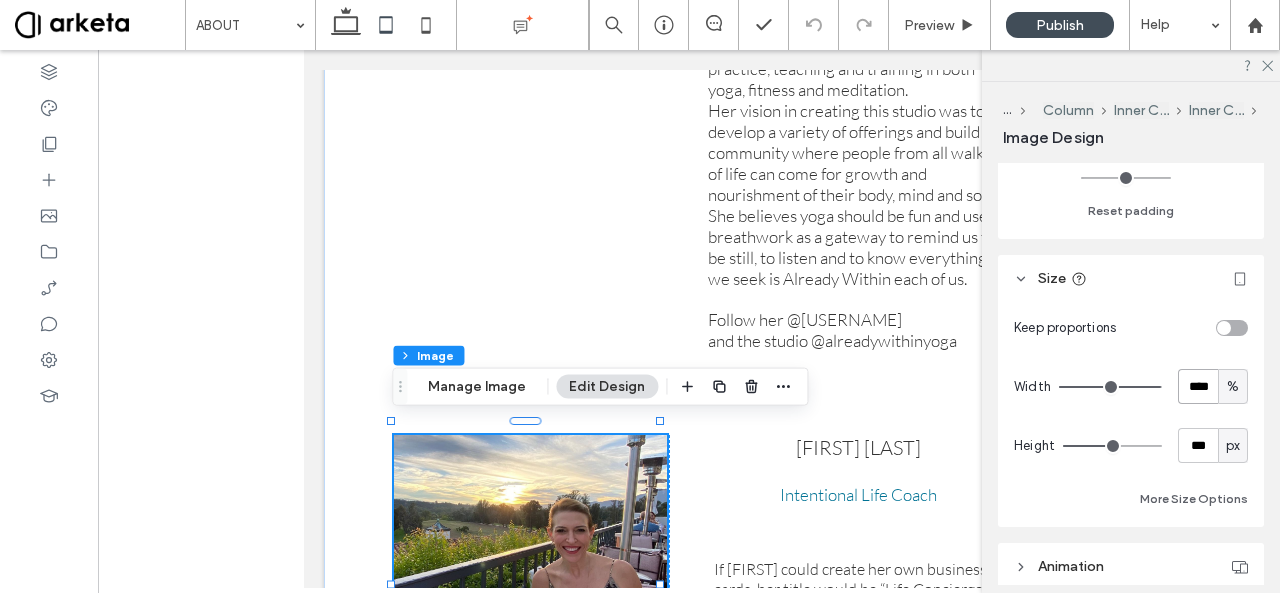 click on "****" at bounding box center (1198, 386) 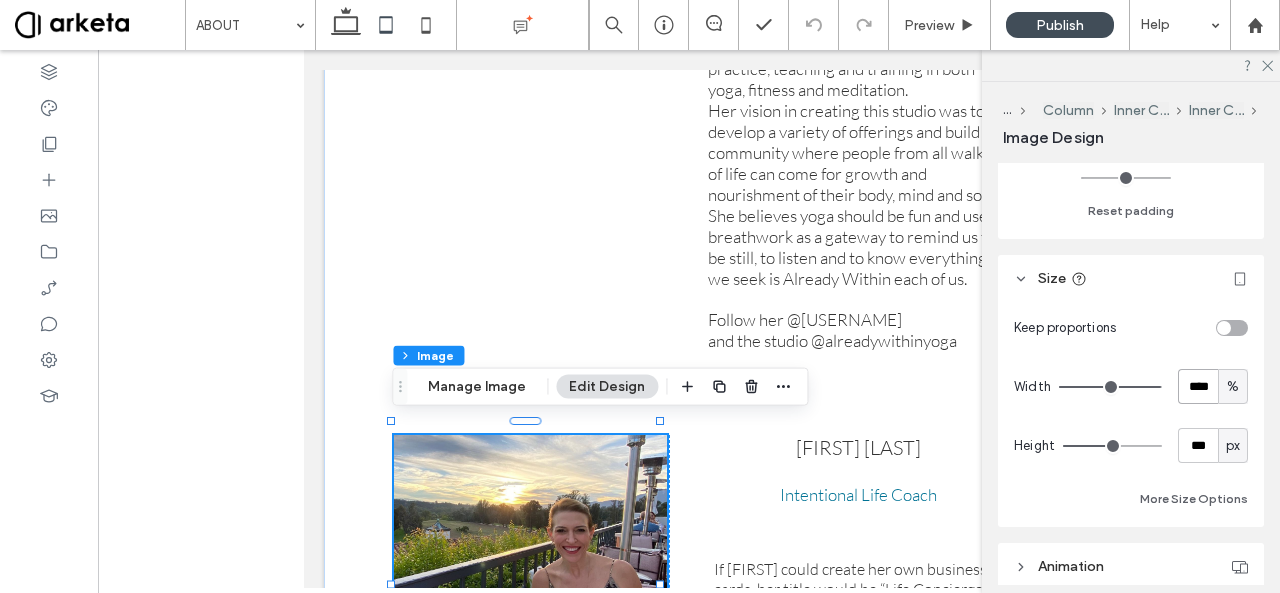 type on "****" 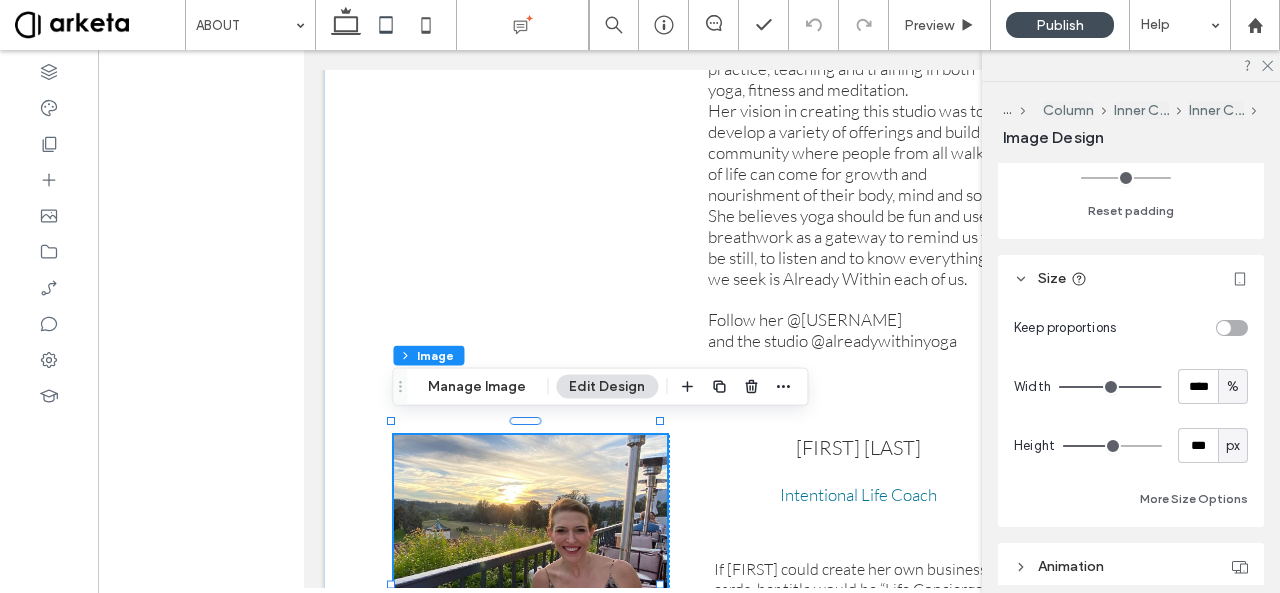 type on "**" 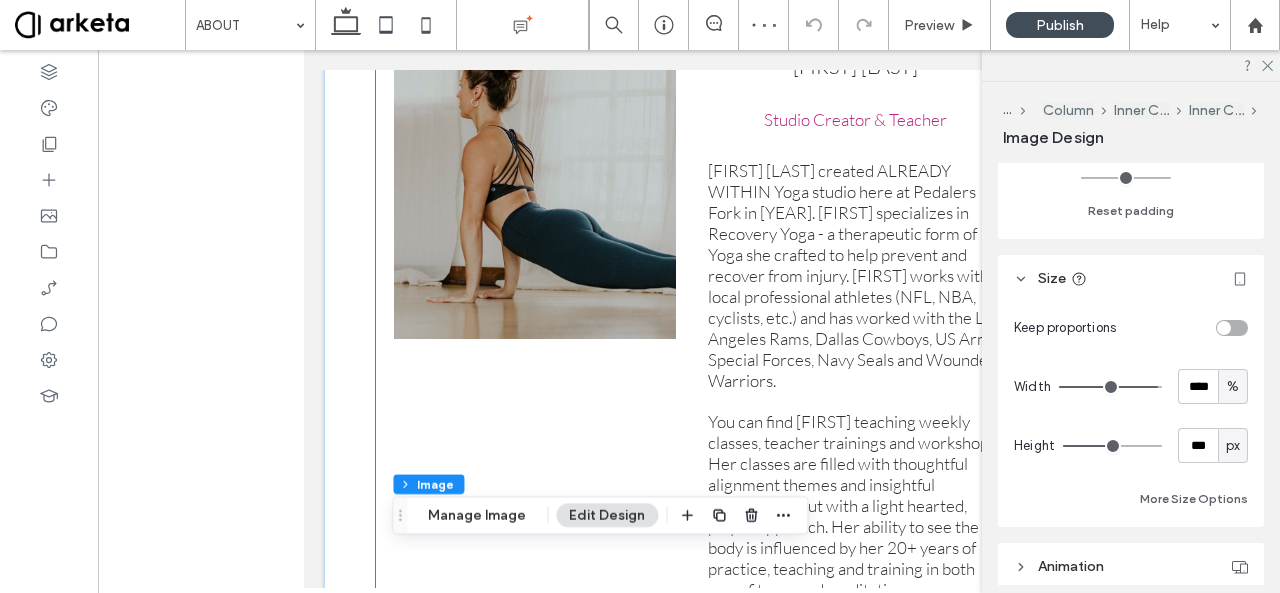 scroll, scrollTop: 29, scrollLeft: 0, axis: vertical 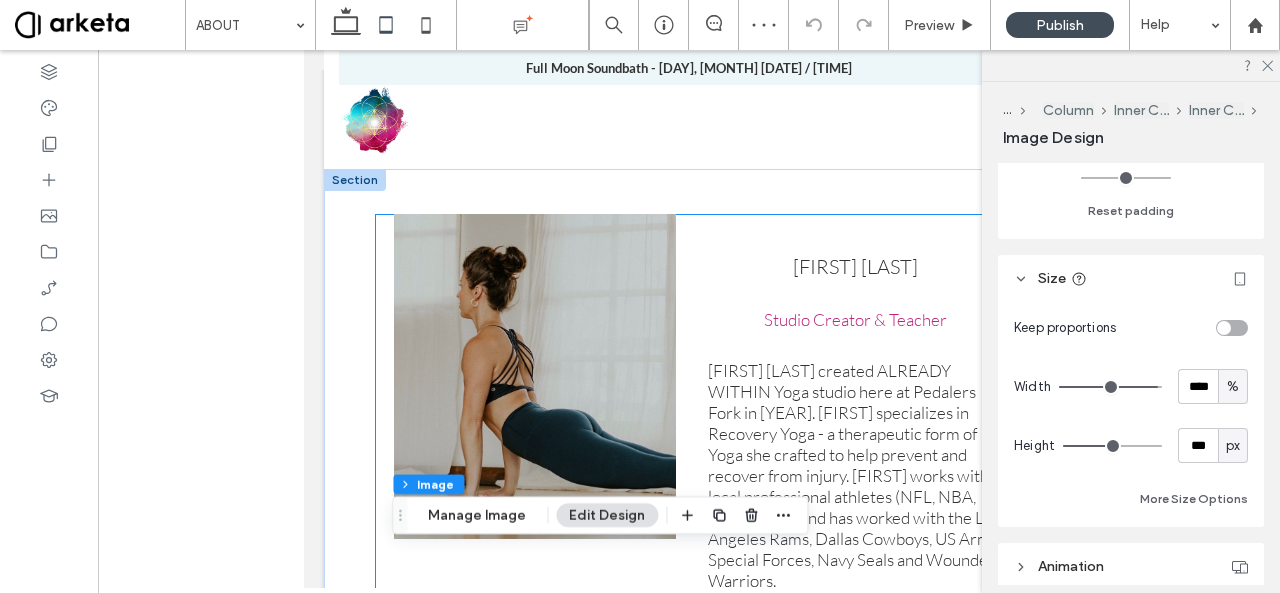 click at bounding box center [535, 376] 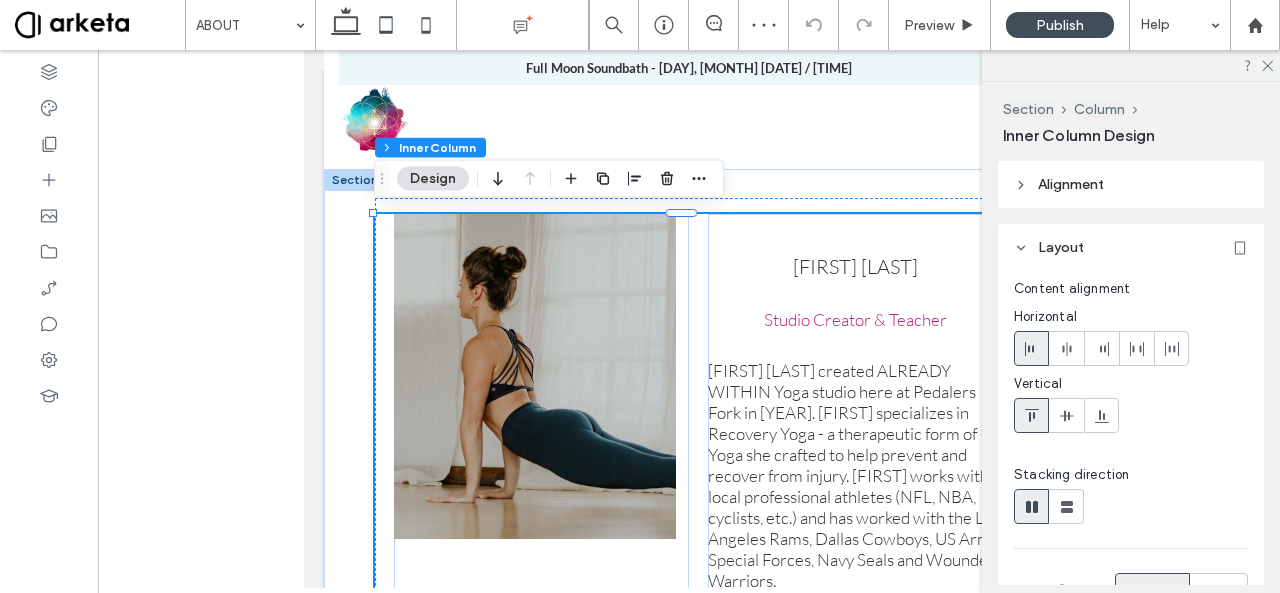 click at bounding box center [535, 376] 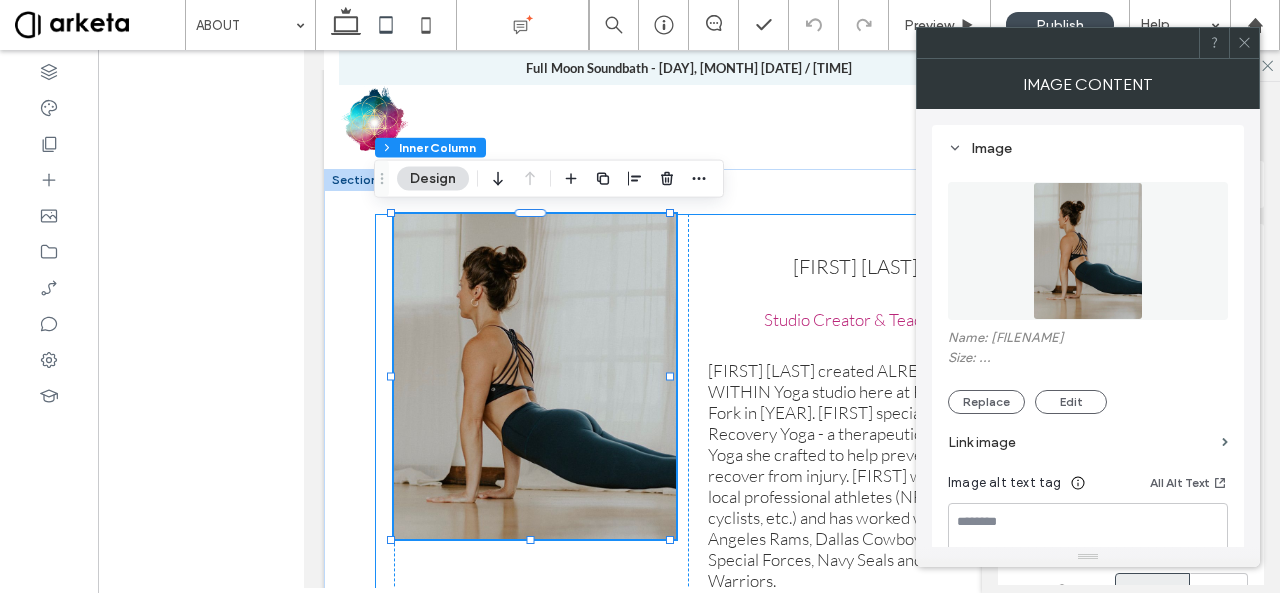 click at bounding box center (535, 376) 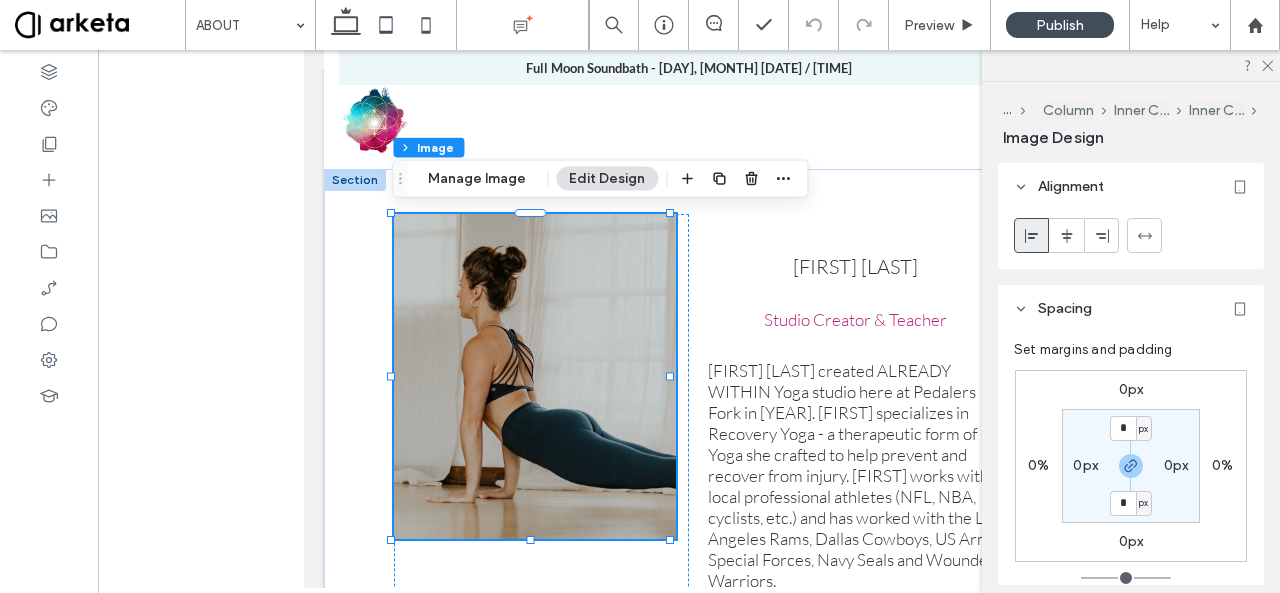 scroll, scrollTop: 400, scrollLeft: 0, axis: vertical 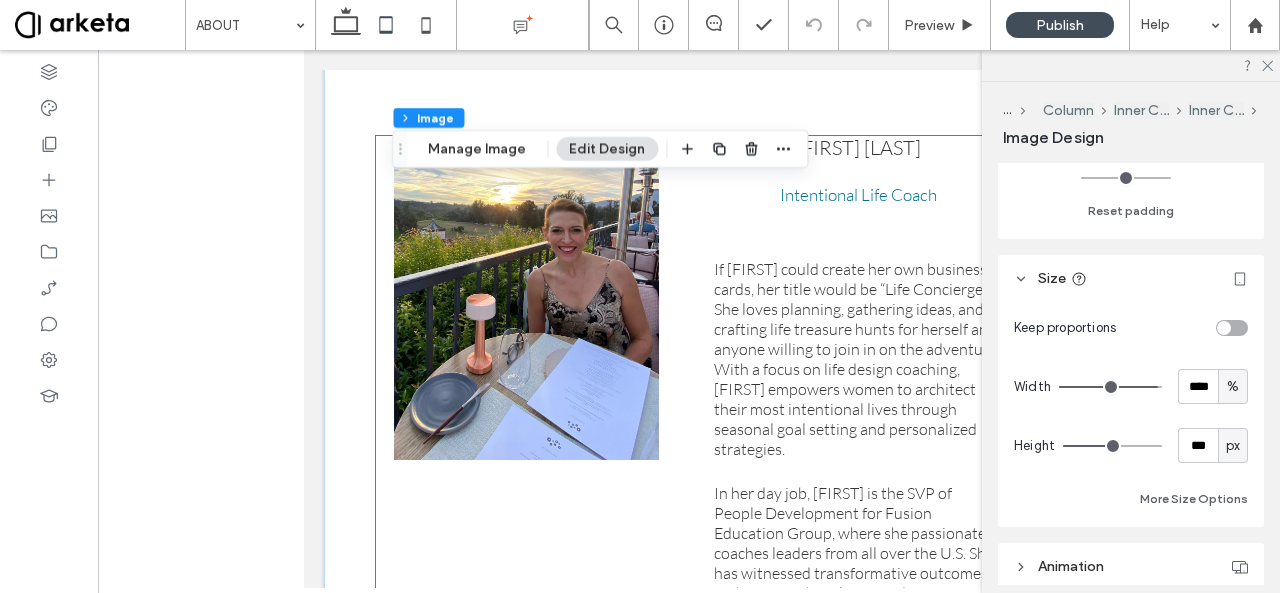 click at bounding box center (526, 297) 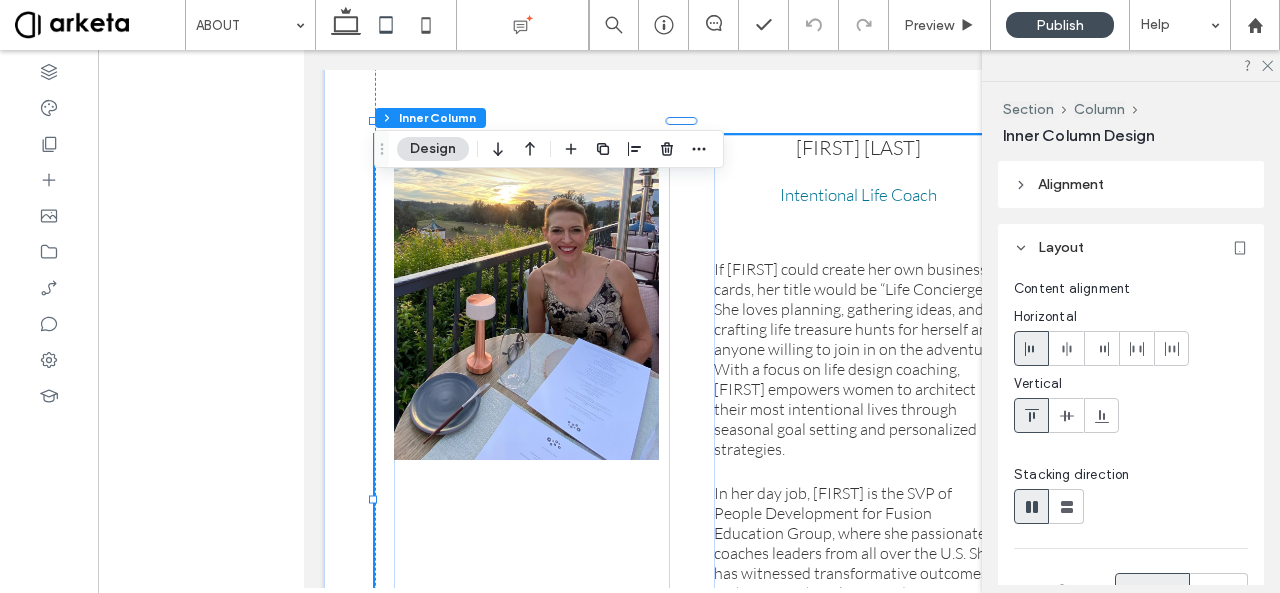 click at bounding box center [526, 297] 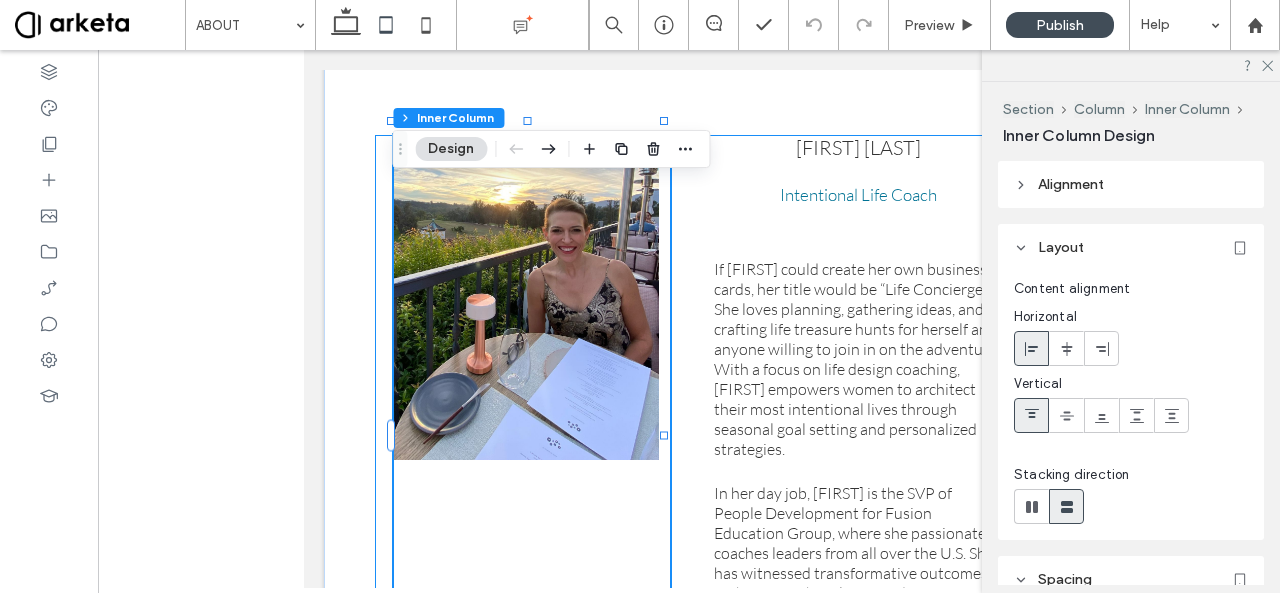 click at bounding box center [526, 297] 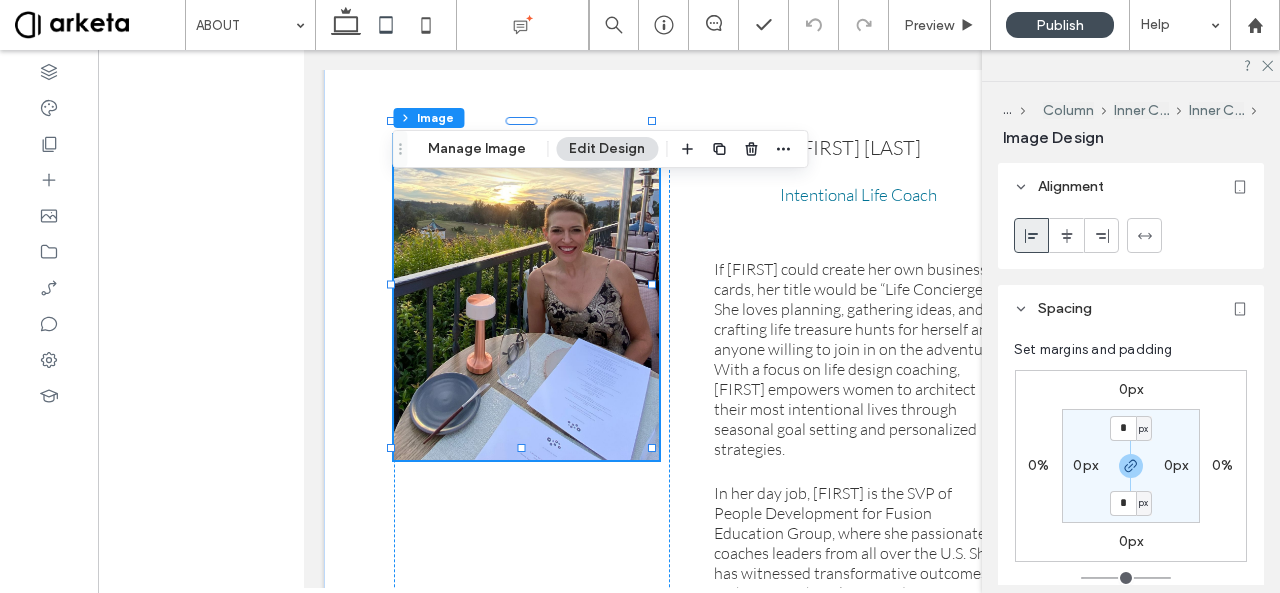 scroll, scrollTop: 300, scrollLeft: 0, axis: vertical 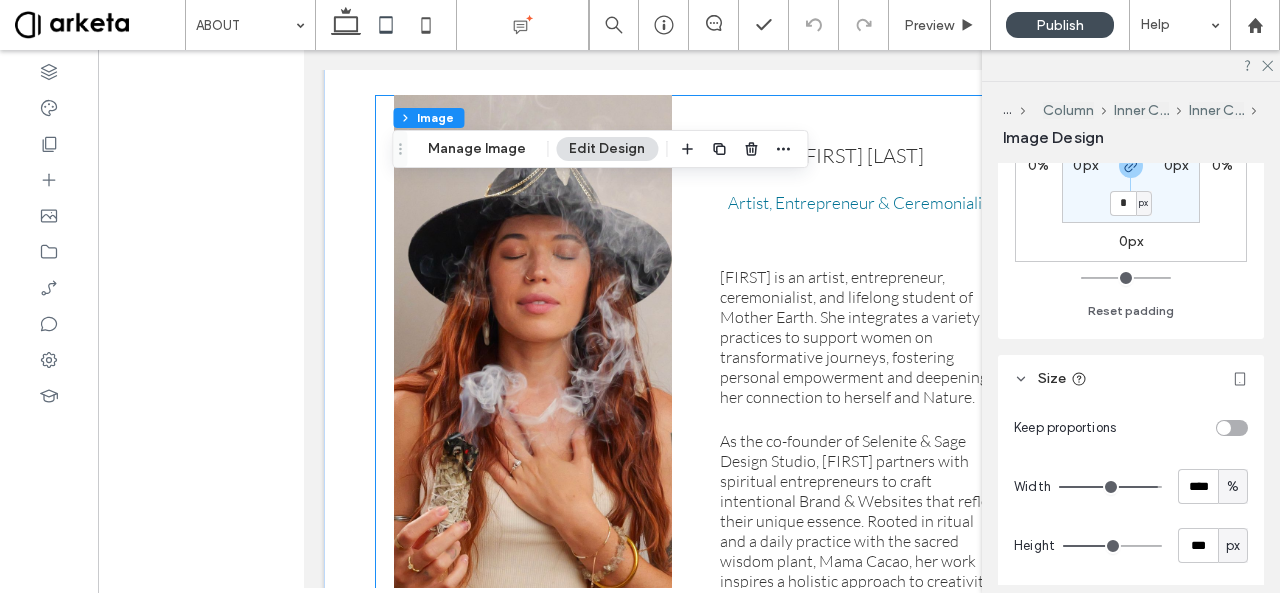 click at bounding box center (533, 409) 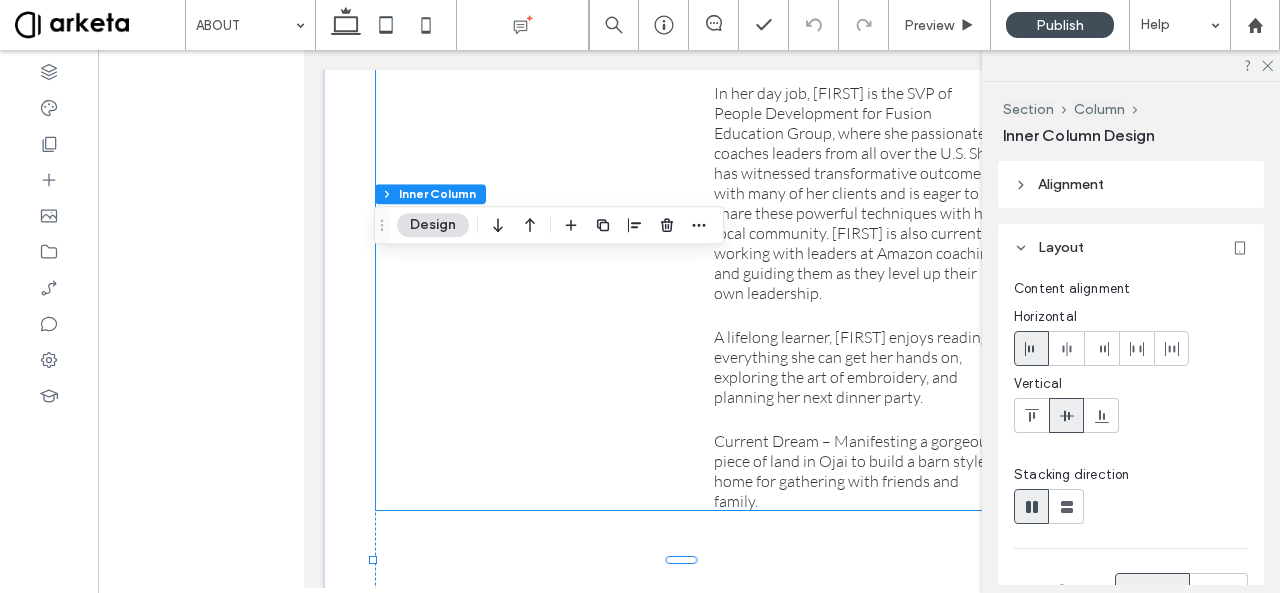 scroll, scrollTop: 1729, scrollLeft: 0, axis: vertical 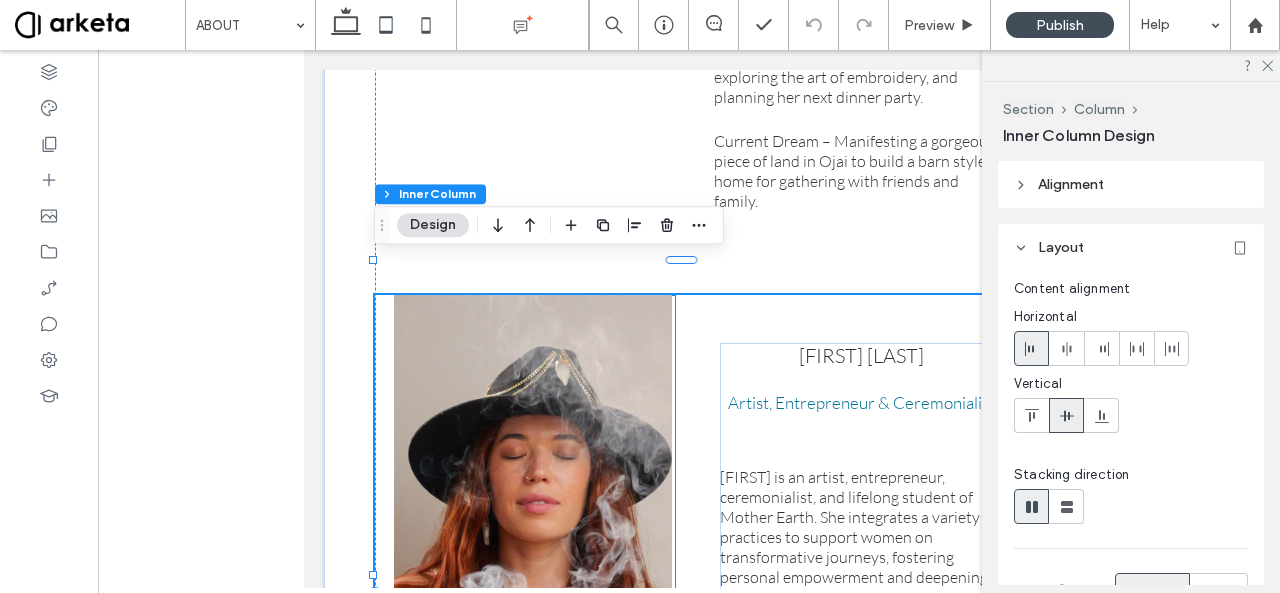 click at bounding box center (533, 609) 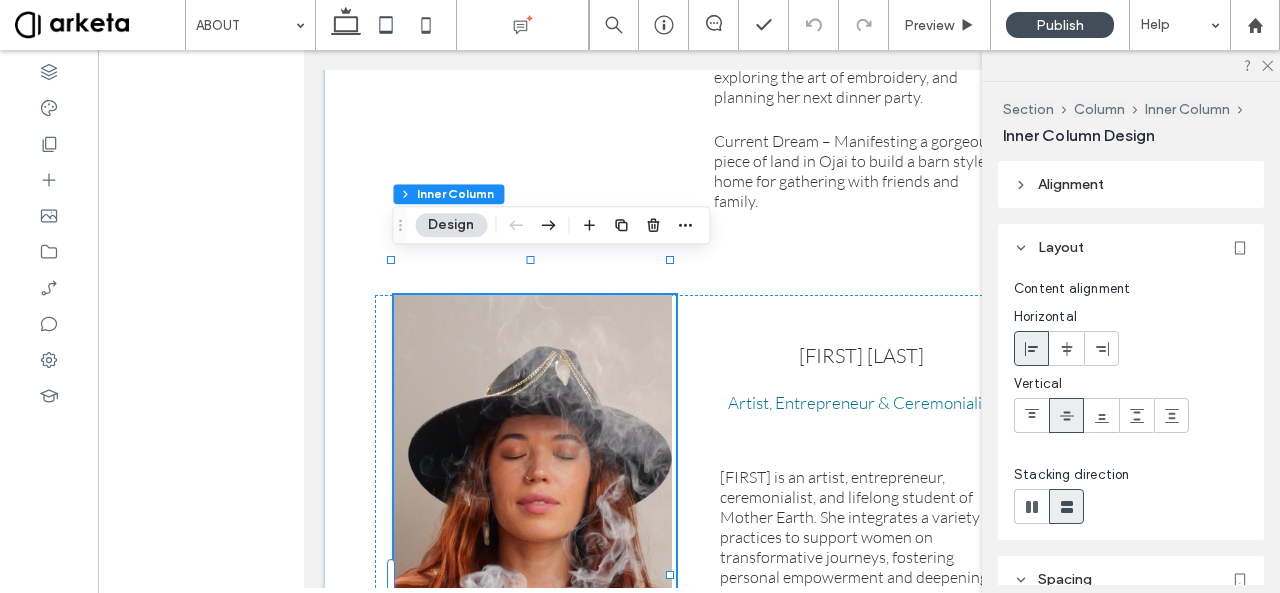 click at bounding box center [533, 609] 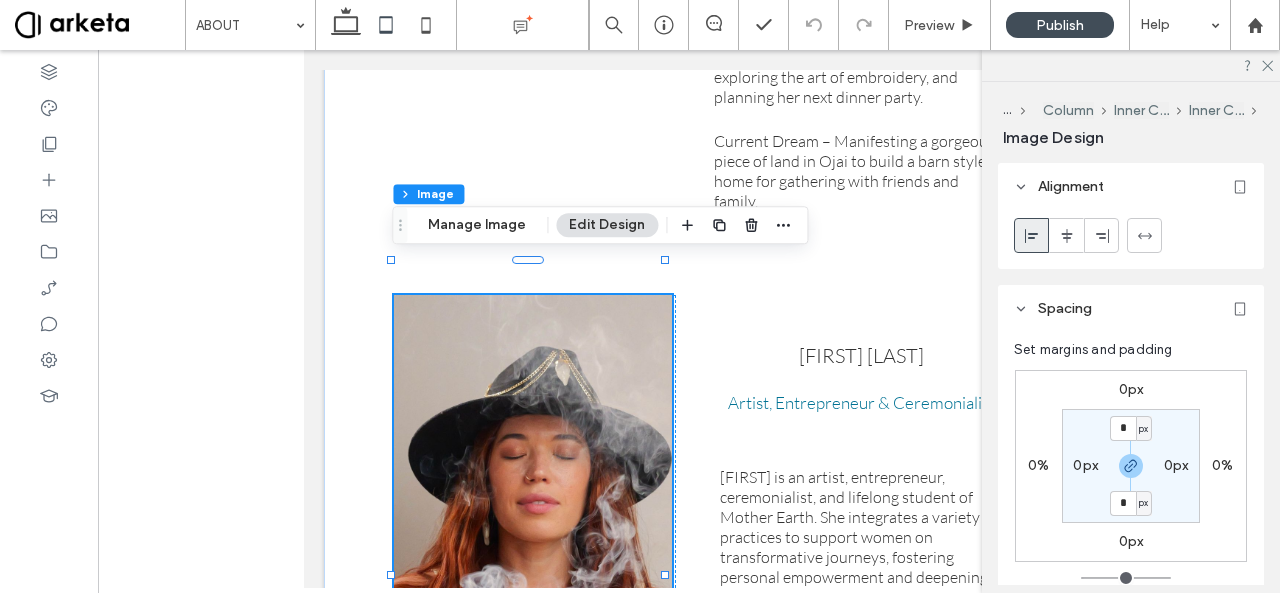scroll, scrollTop: 400, scrollLeft: 0, axis: vertical 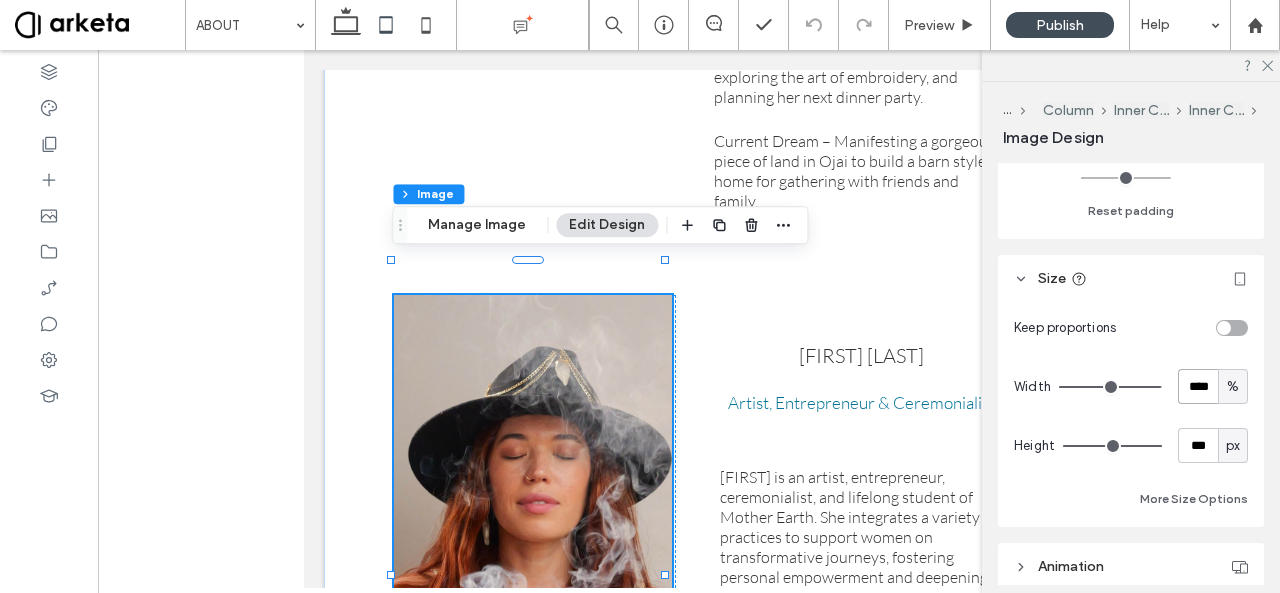 click on "****" at bounding box center [1198, 386] 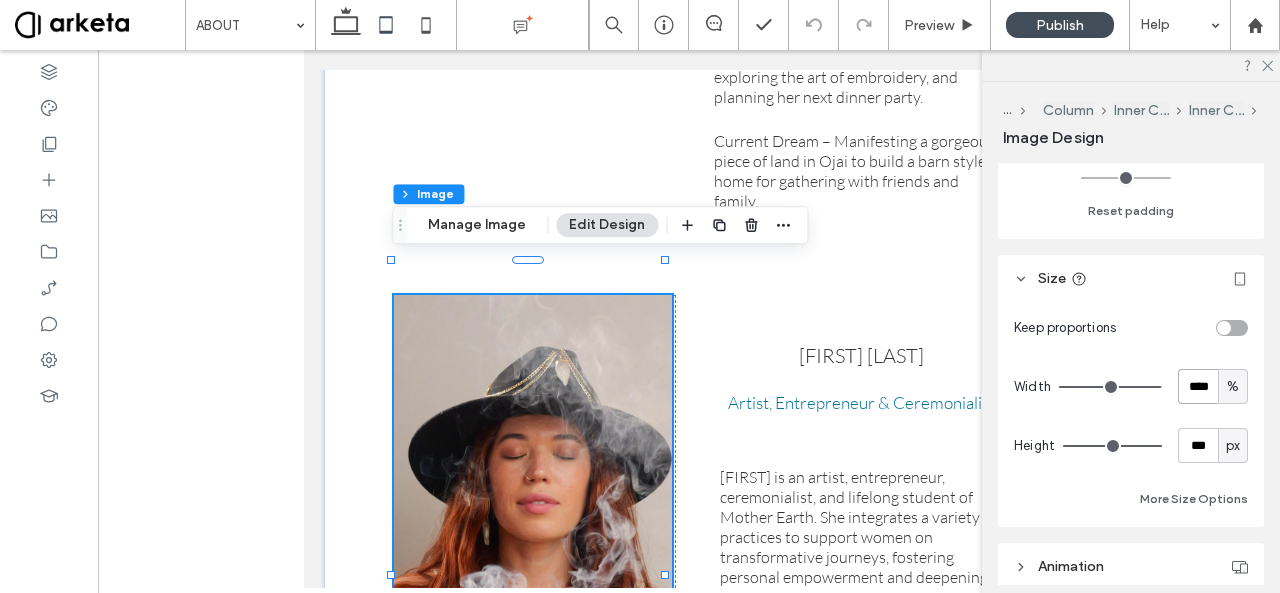type on "****" 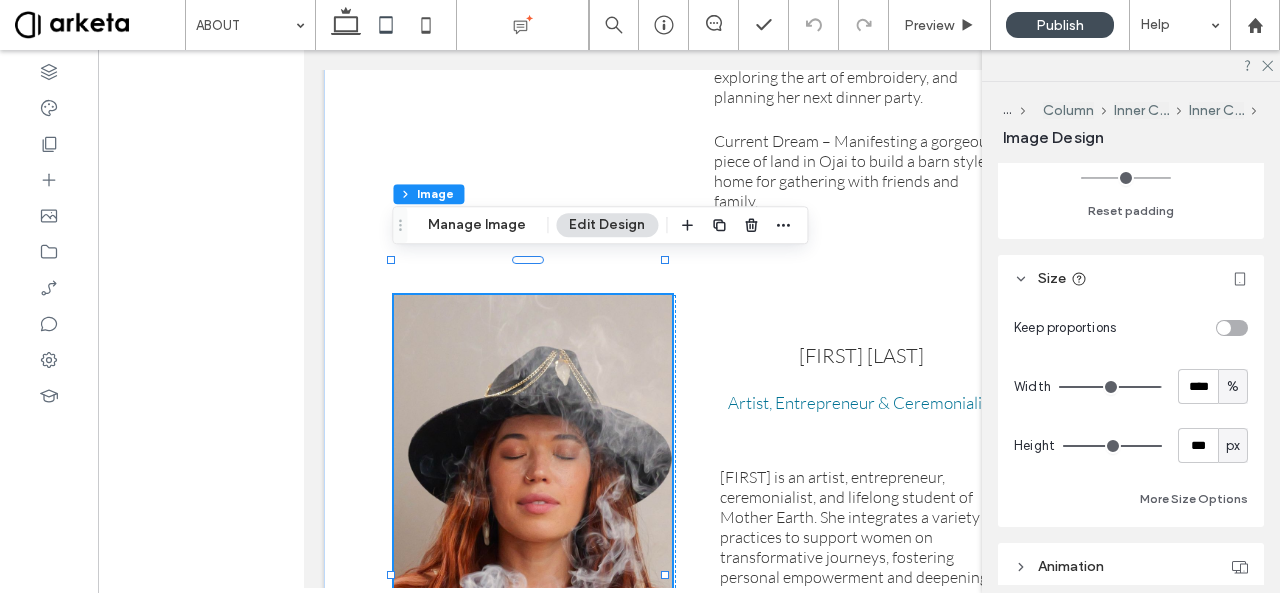 type on "**" 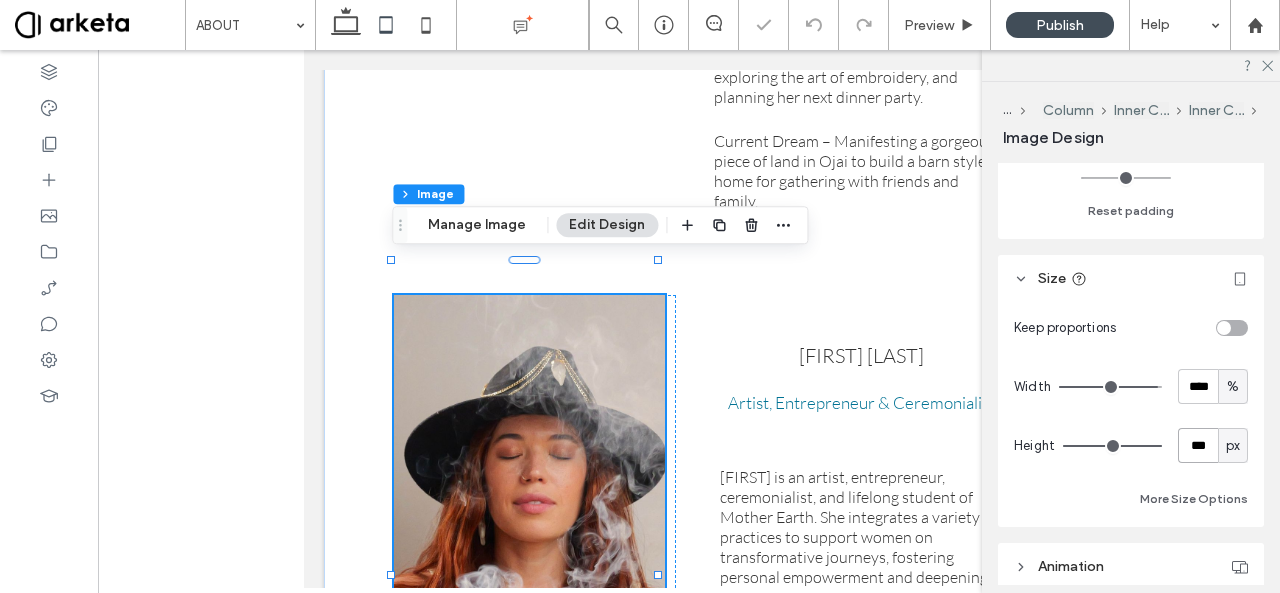 click on "***" at bounding box center (1198, 445) 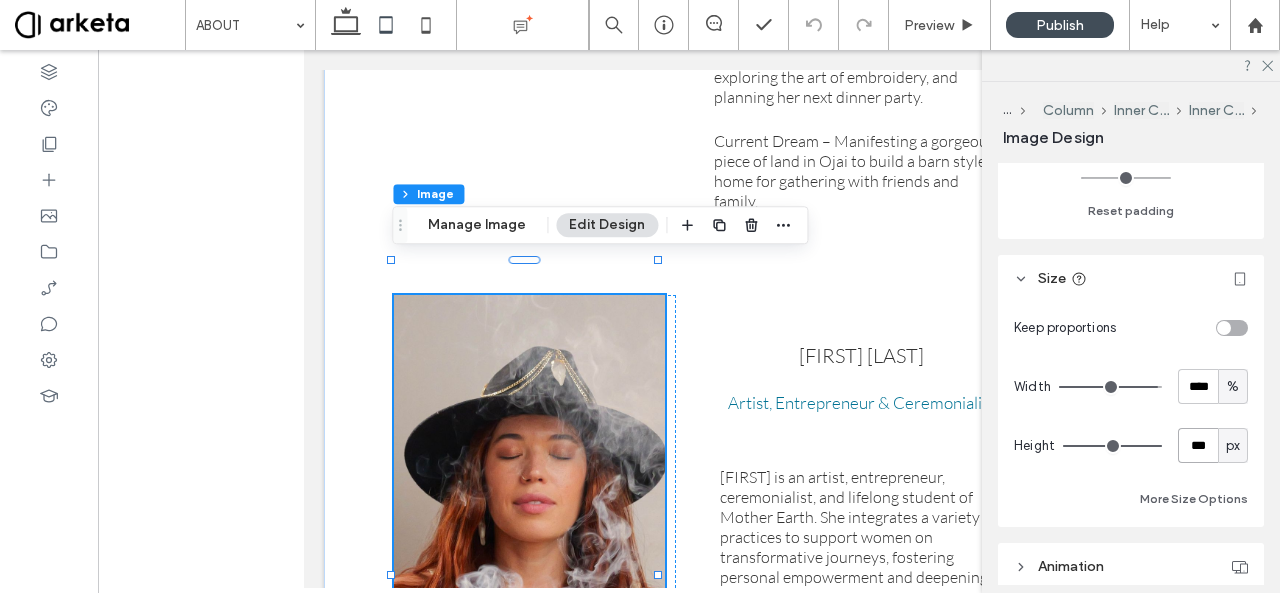 type on "***" 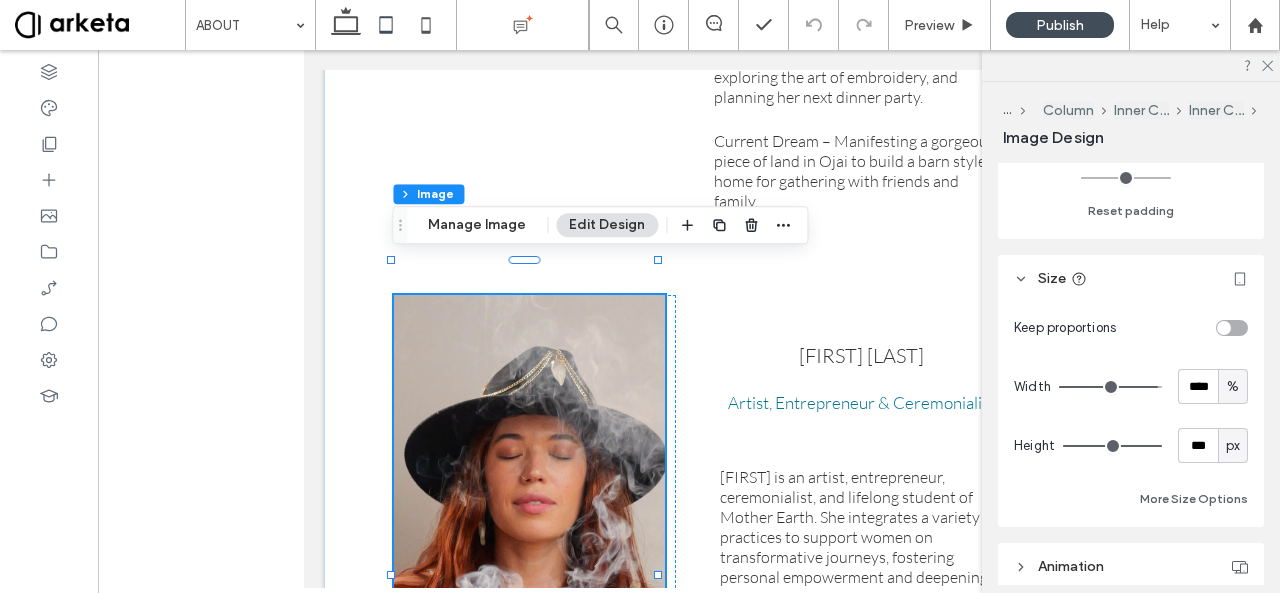 type on "***" 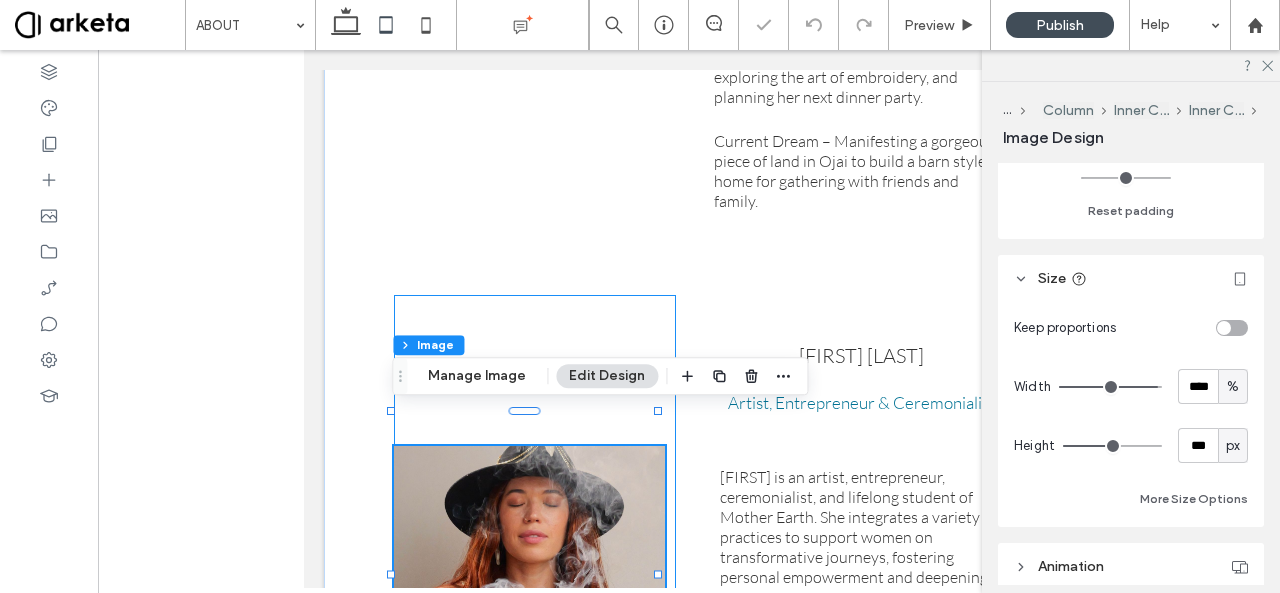 click at bounding box center [535, 608] 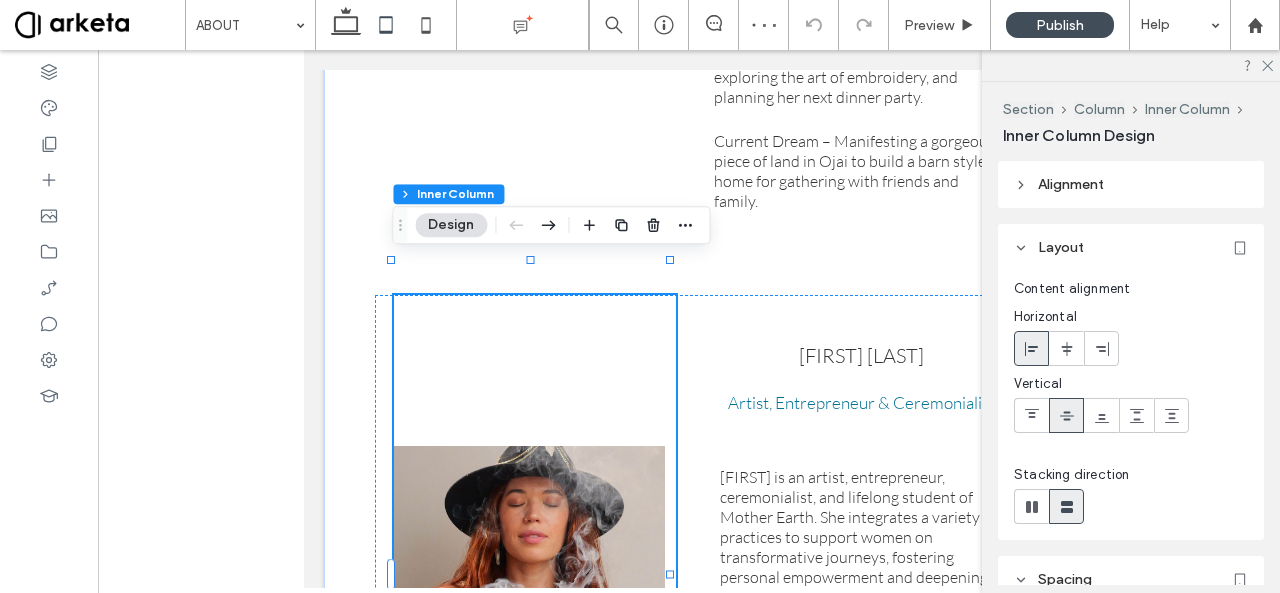 click 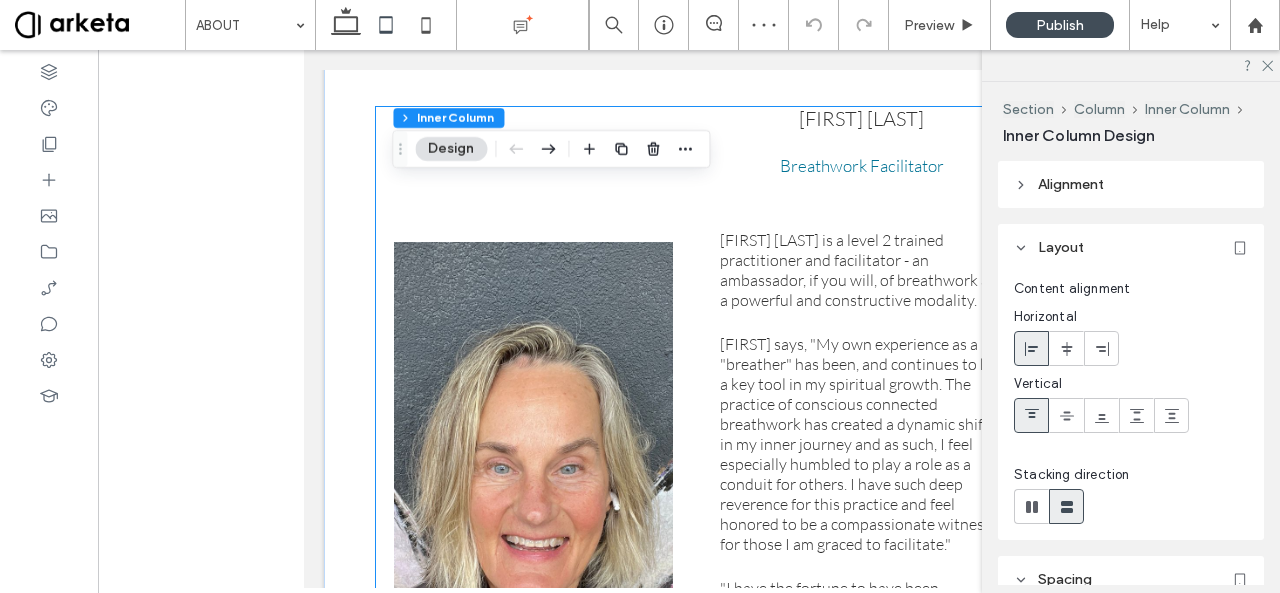 scroll, scrollTop: 2729, scrollLeft: 0, axis: vertical 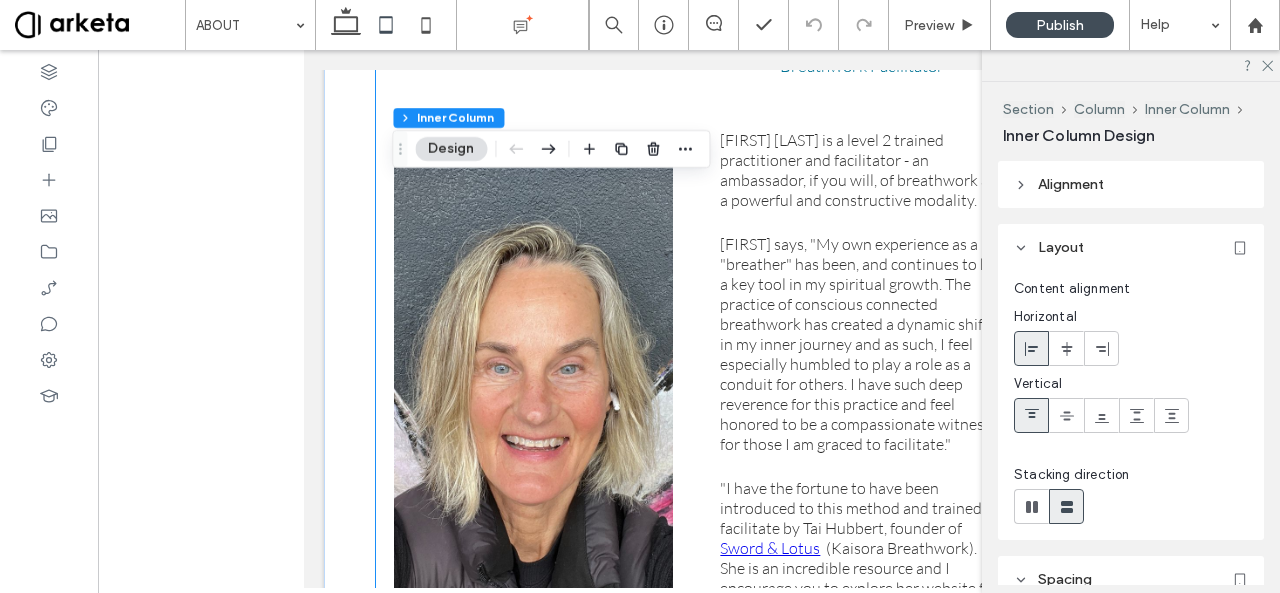 click at bounding box center (533, 456) 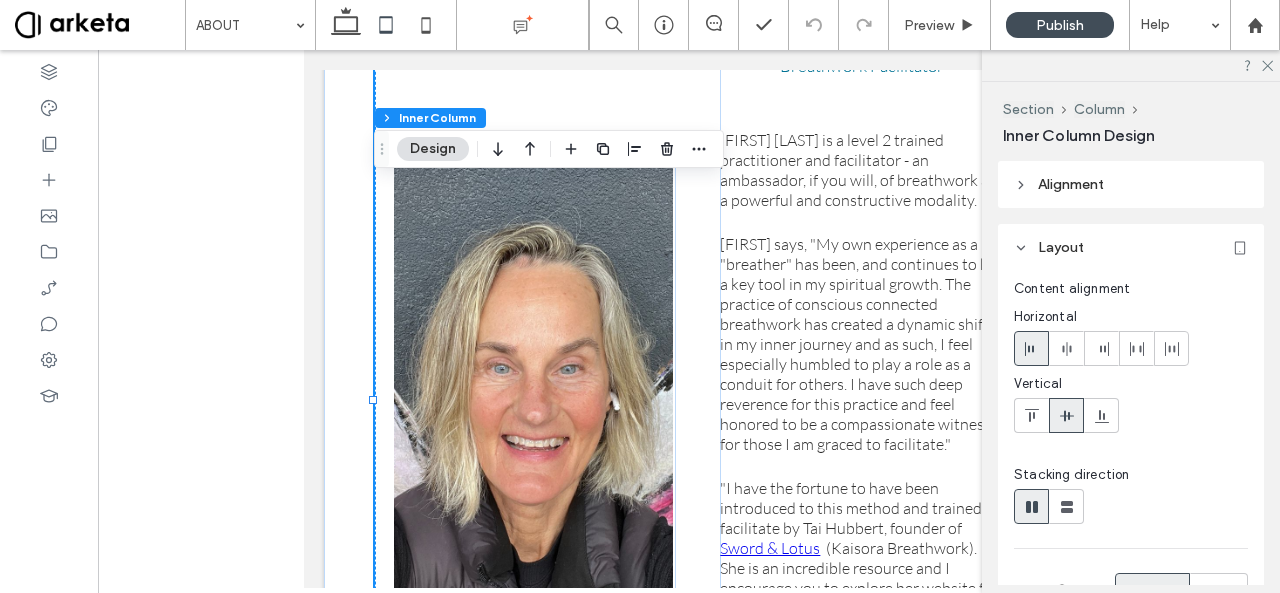 click at bounding box center (533, 456) 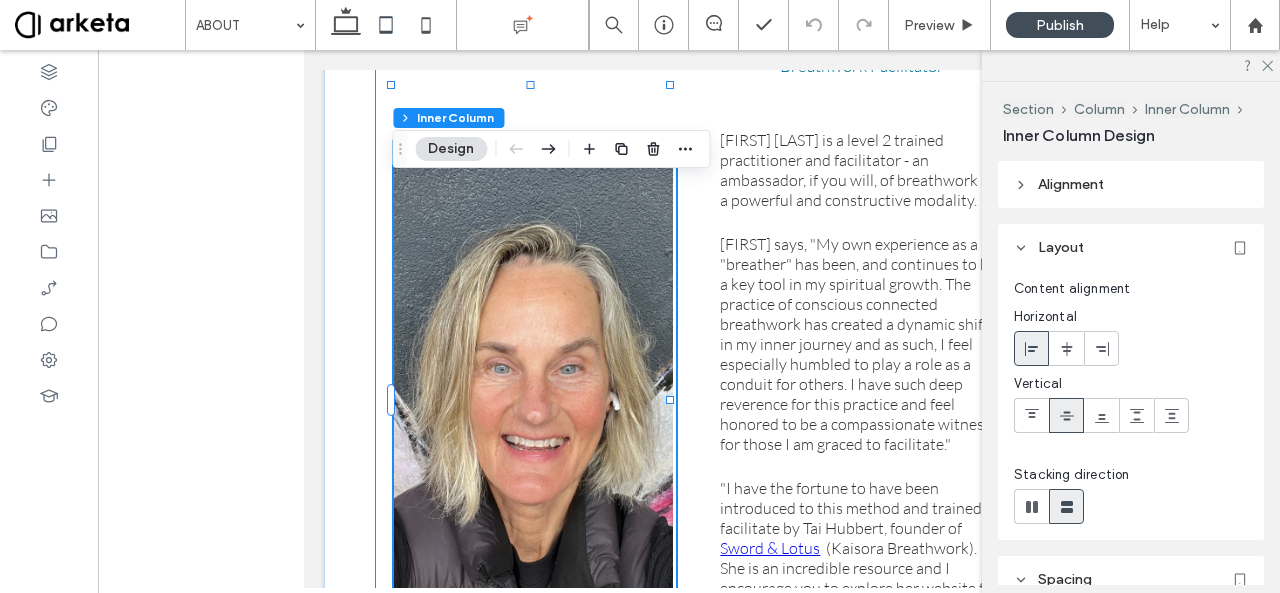 click at bounding box center [533, 456] 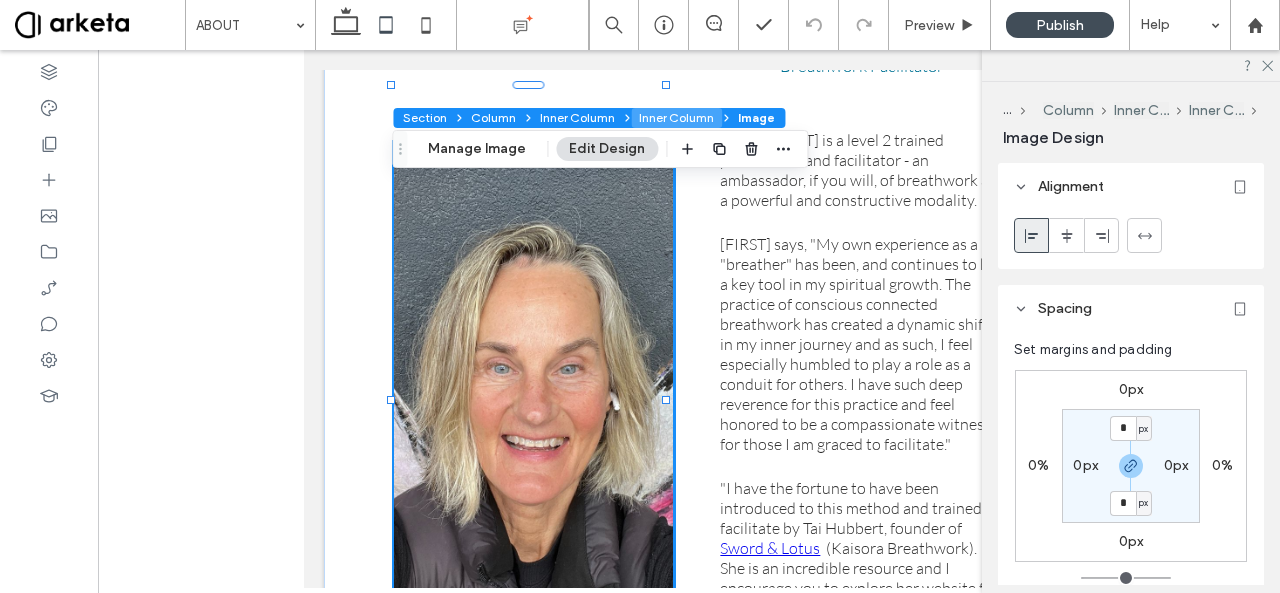 drag, startPoint x: 646, startPoint y: 115, endPoint x: 520, endPoint y: 171, distance: 137.884 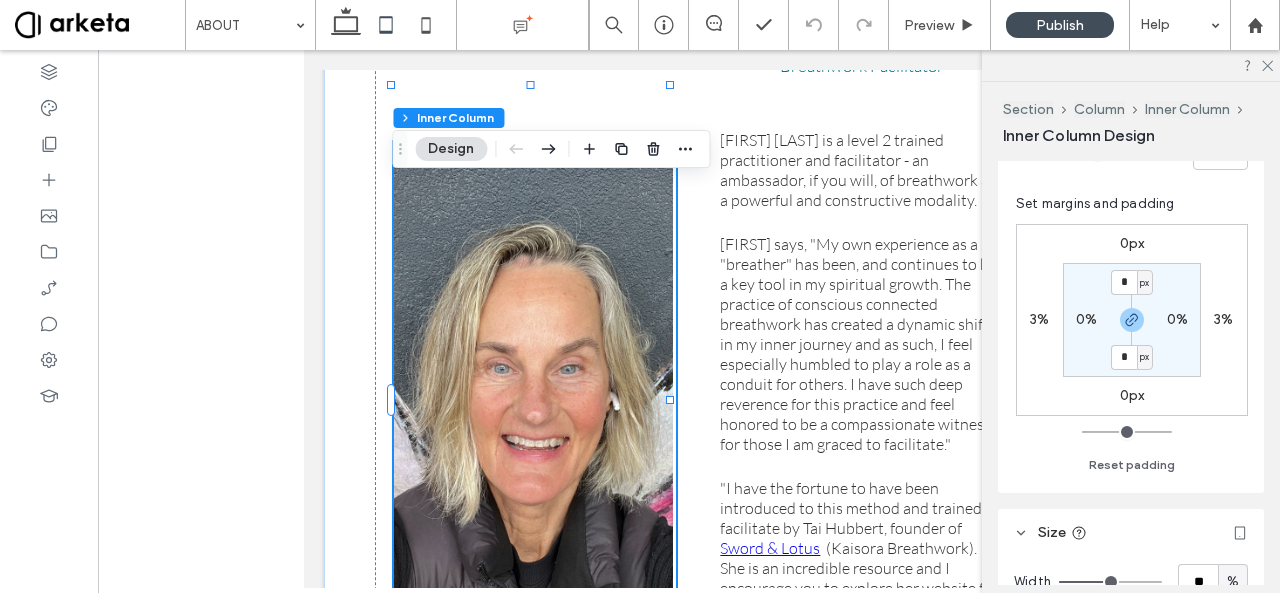 scroll, scrollTop: 700, scrollLeft: 0, axis: vertical 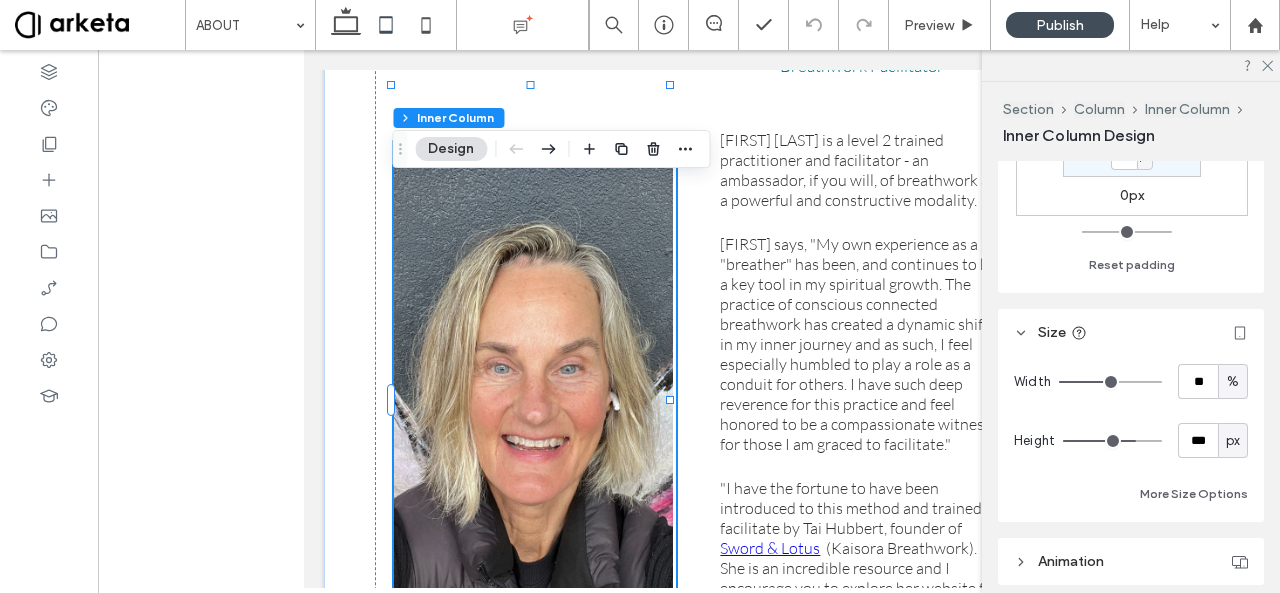 type on "**" 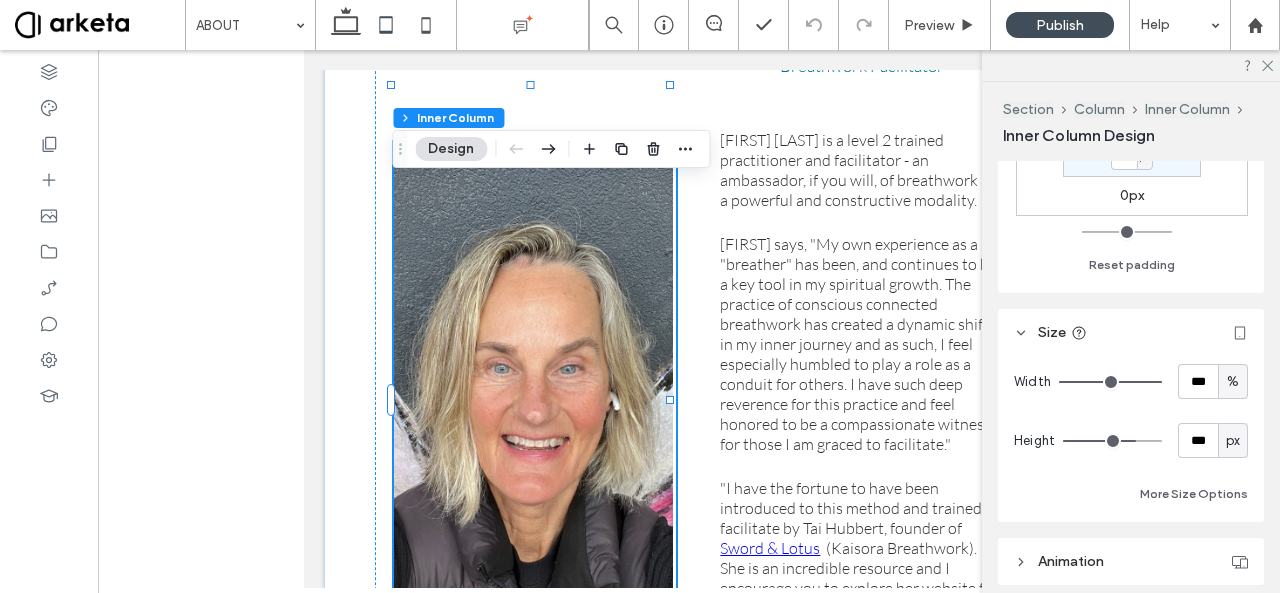 drag, startPoint x: 1103, startPoint y: 379, endPoint x: 1202, endPoint y: 377, distance: 99.0202 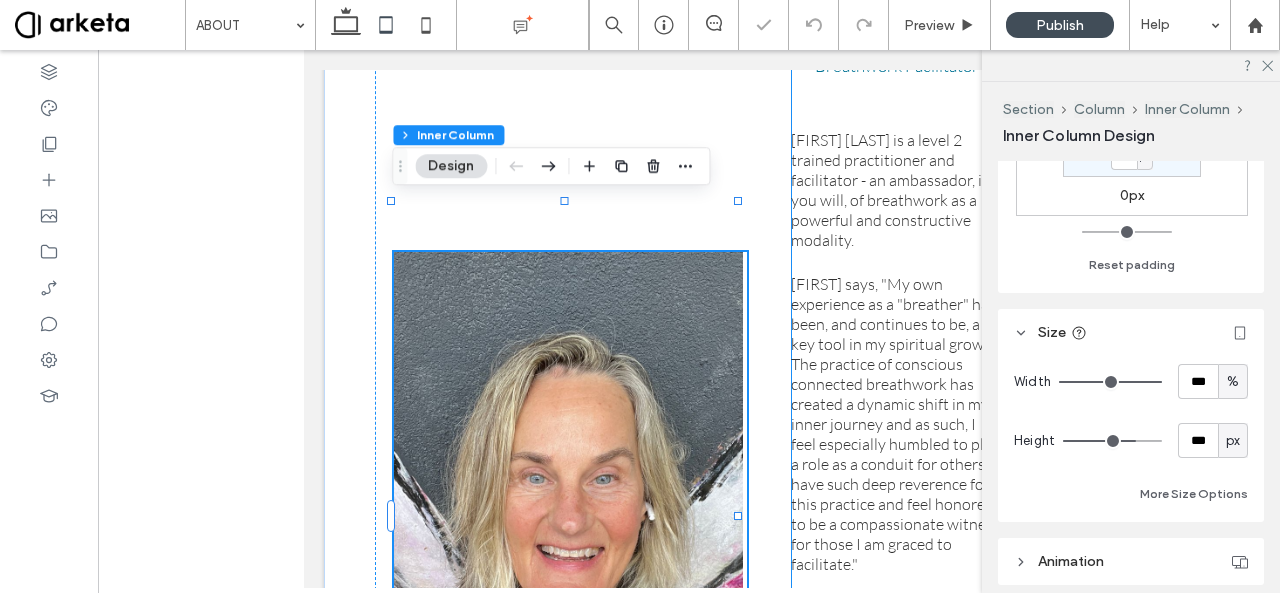click on "Lisa says, "My own experience as a "breather" has been, and continues to be, a key tool in my spiritual growth. The practice of conscious connected breathwork has created a dynamic shift in my inner journey and as such, I feel especially humbled to play a role as a conduit for others.  I have such deep reverence for this practice and feel honored to be a compassionate witness for those I am graced to facilitate."" at bounding box center [896, 424] 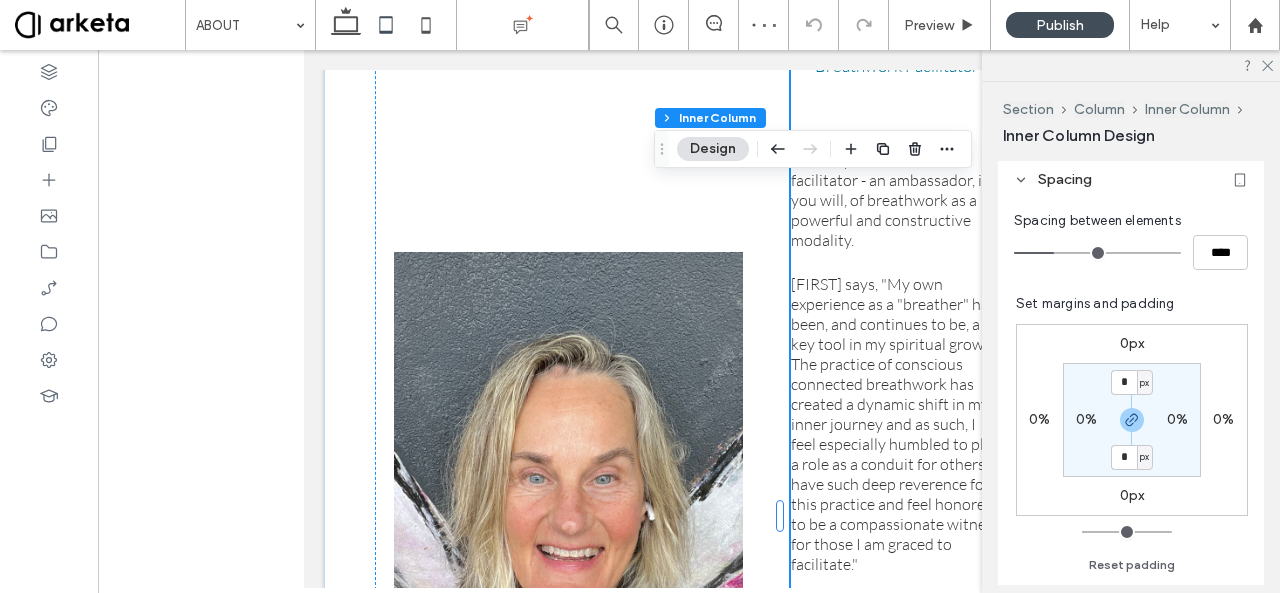 scroll, scrollTop: 700, scrollLeft: 0, axis: vertical 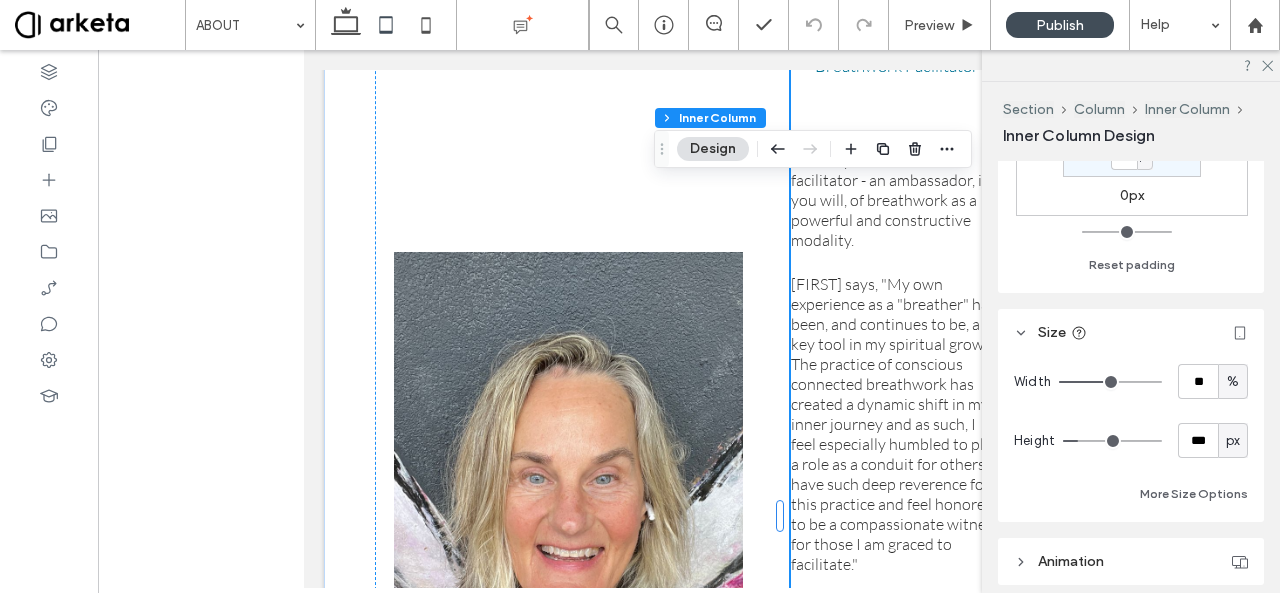 type on "**" 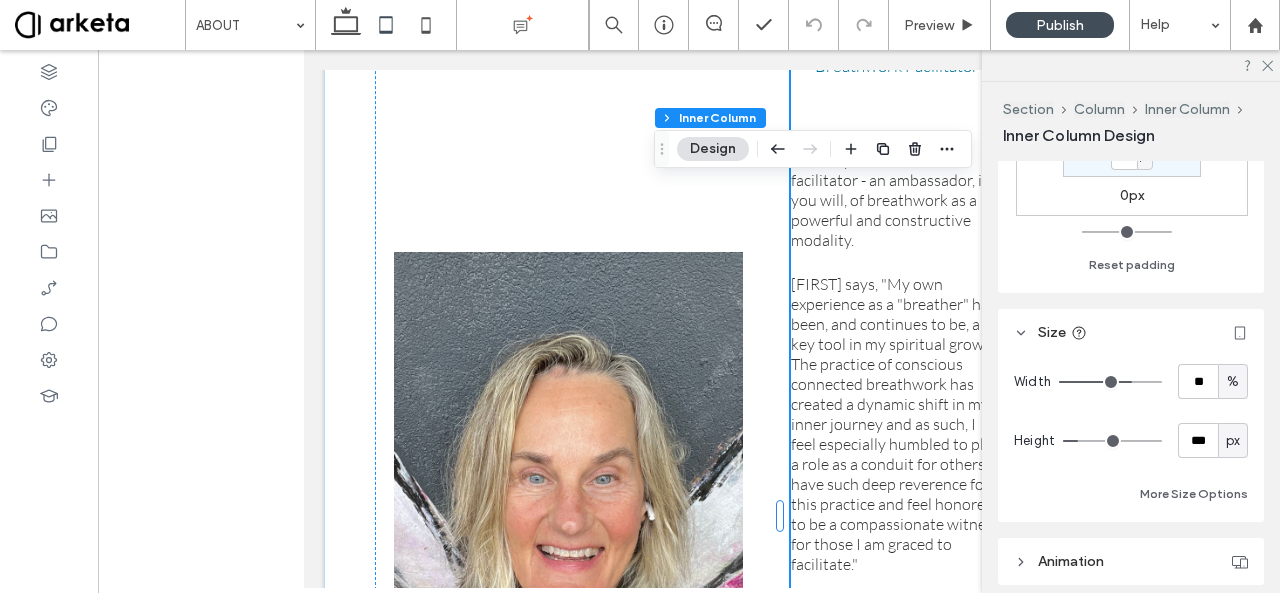 type on "**" 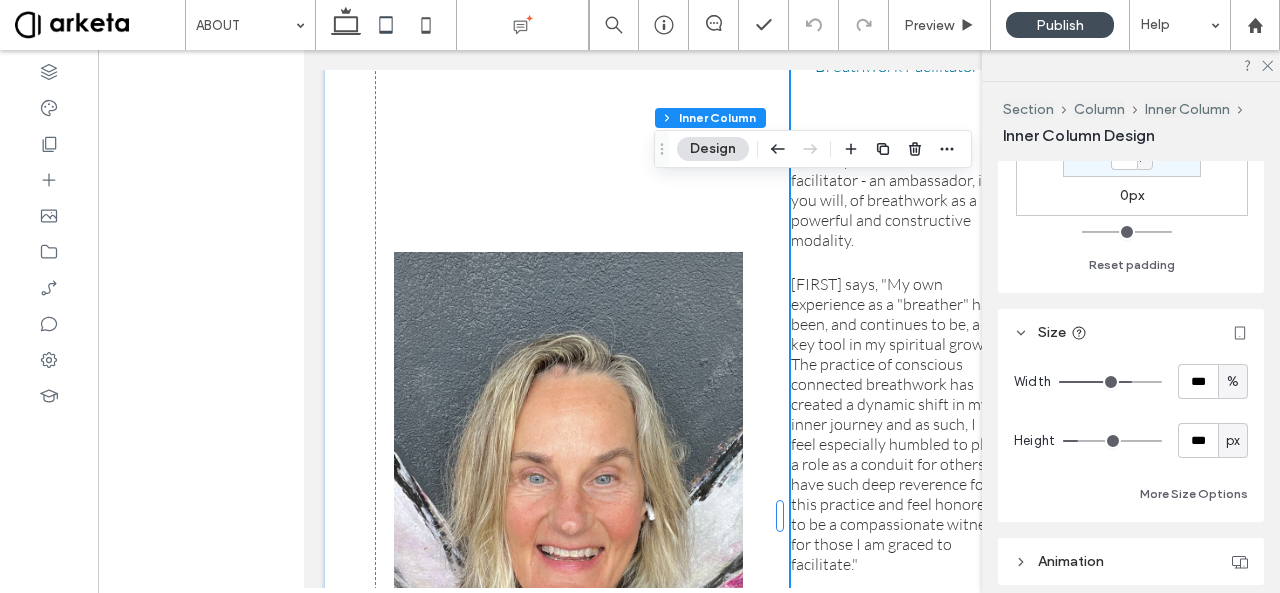 drag, startPoint x: 1104, startPoint y: 377, endPoint x: 1228, endPoint y: 347, distance: 127.57743 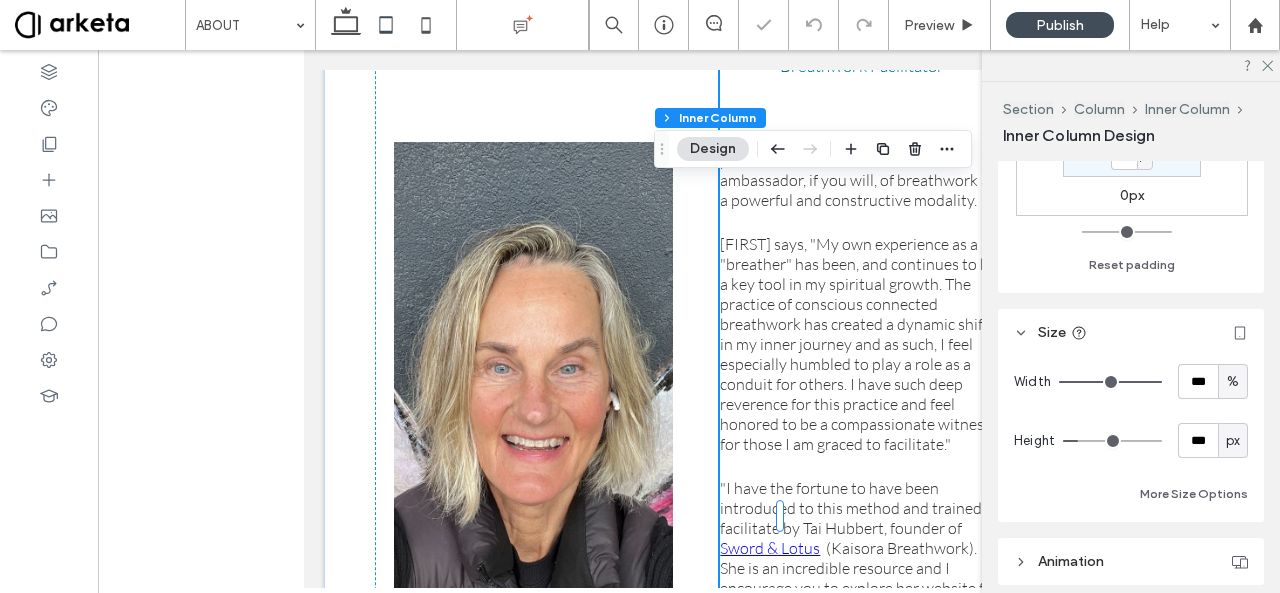 scroll, scrollTop: 2613, scrollLeft: 0, axis: vertical 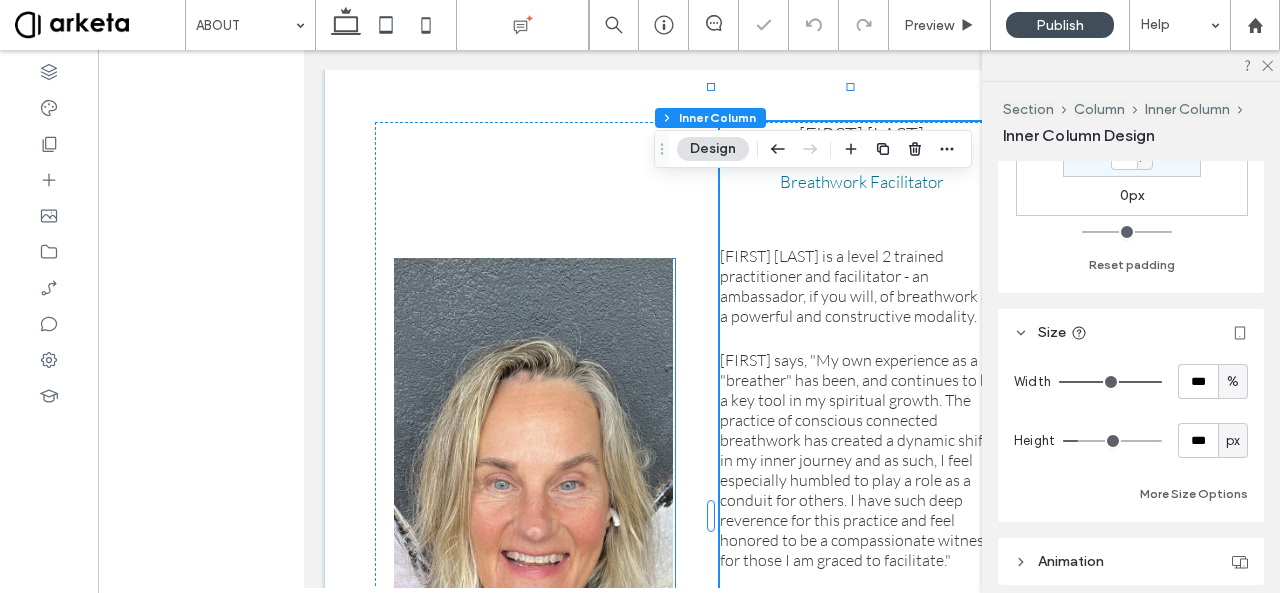 click at bounding box center (533, 572) 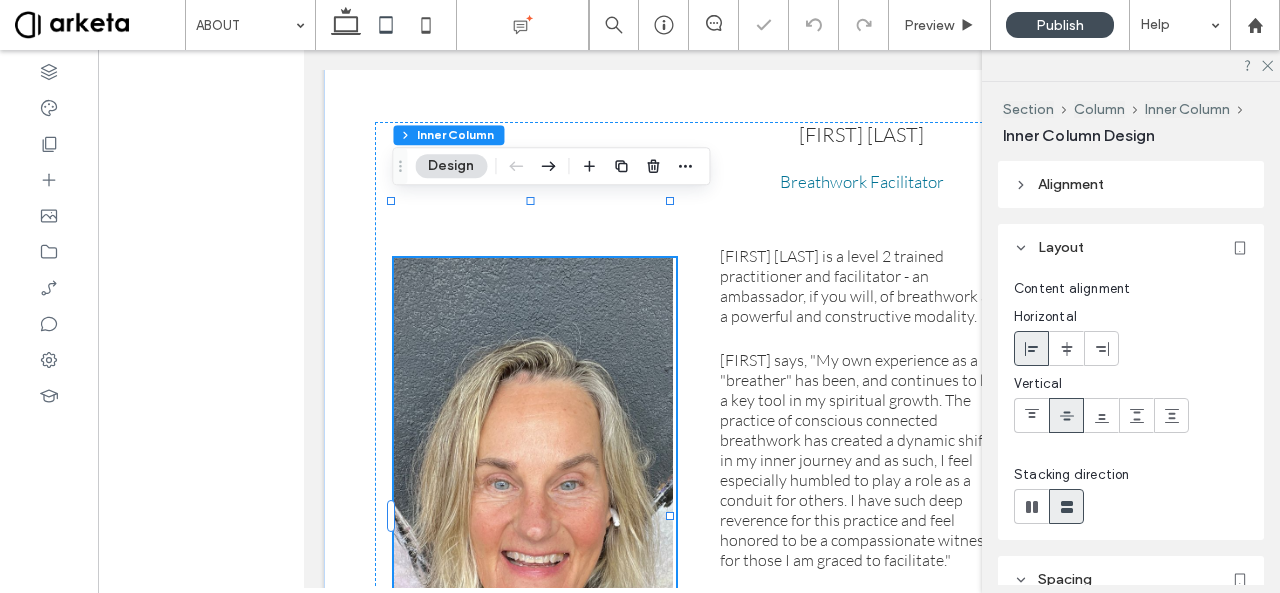 click at bounding box center [533, 572] 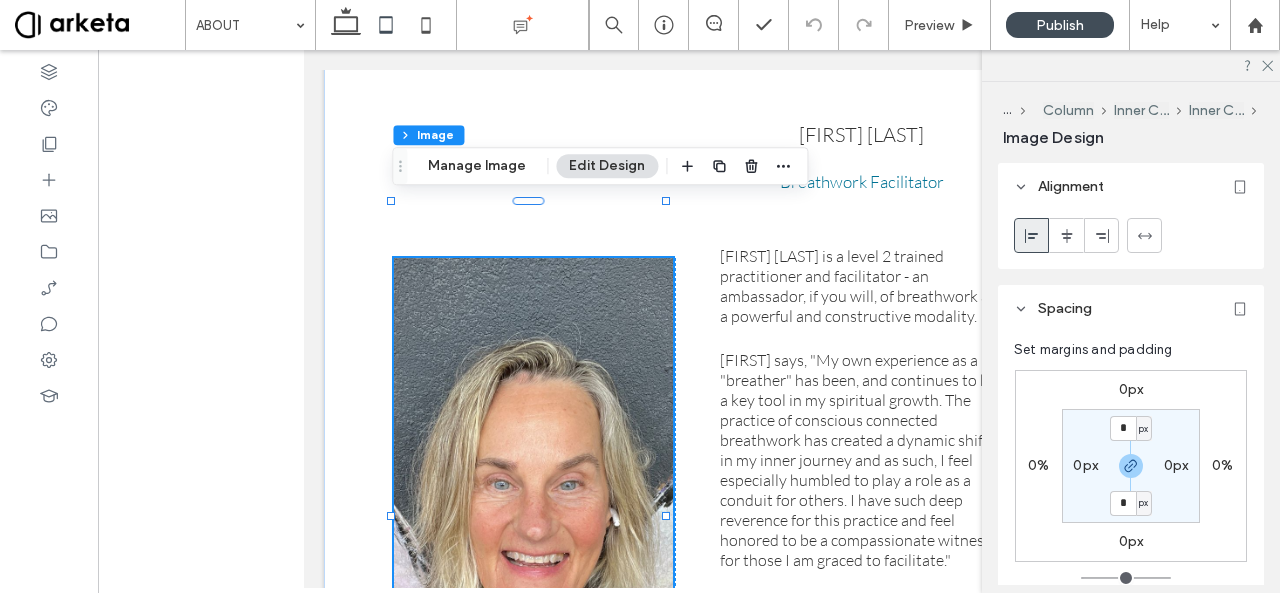 scroll, scrollTop: 400, scrollLeft: 0, axis: vertical 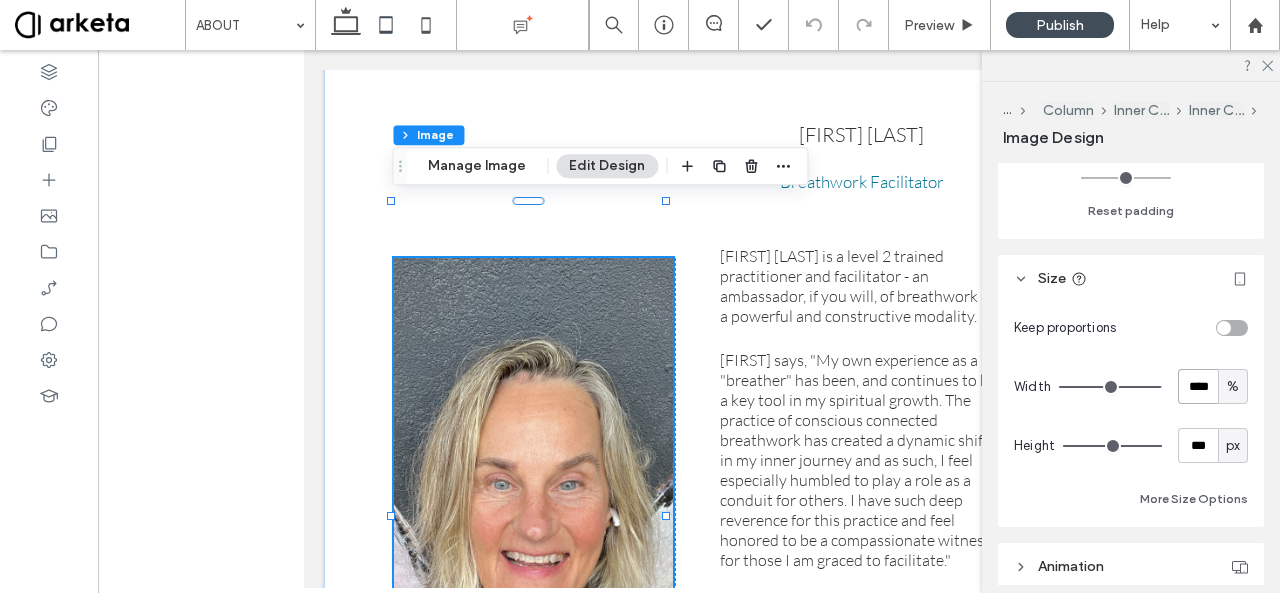 click on "****" at bounding box center [1198, 386] 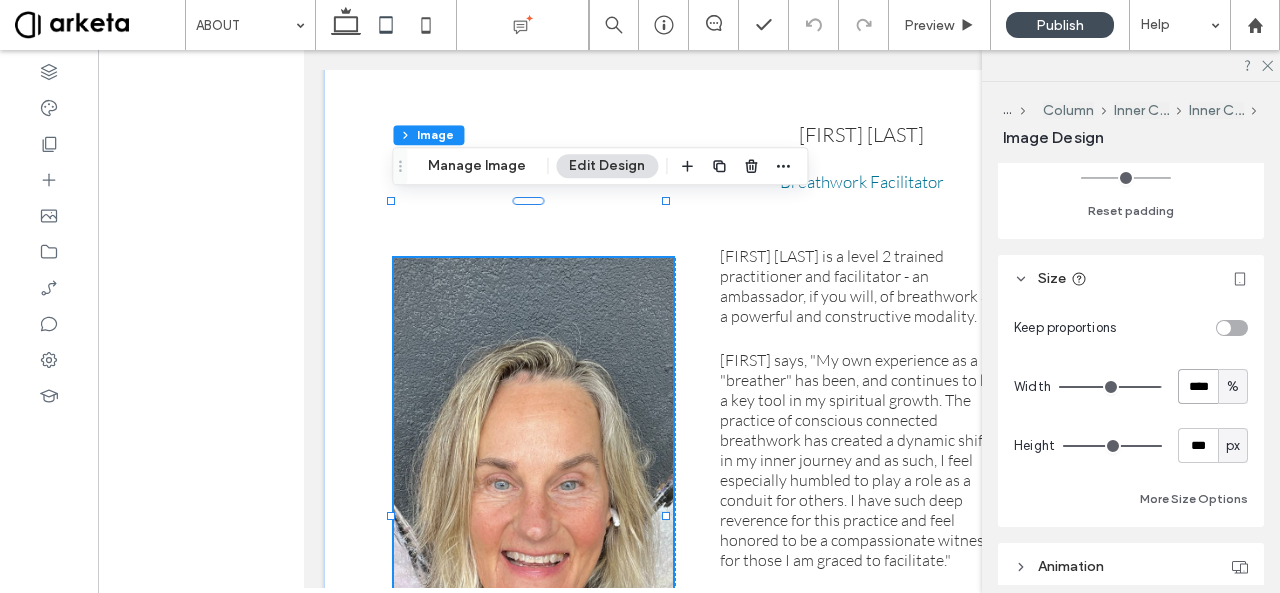 type on "****" 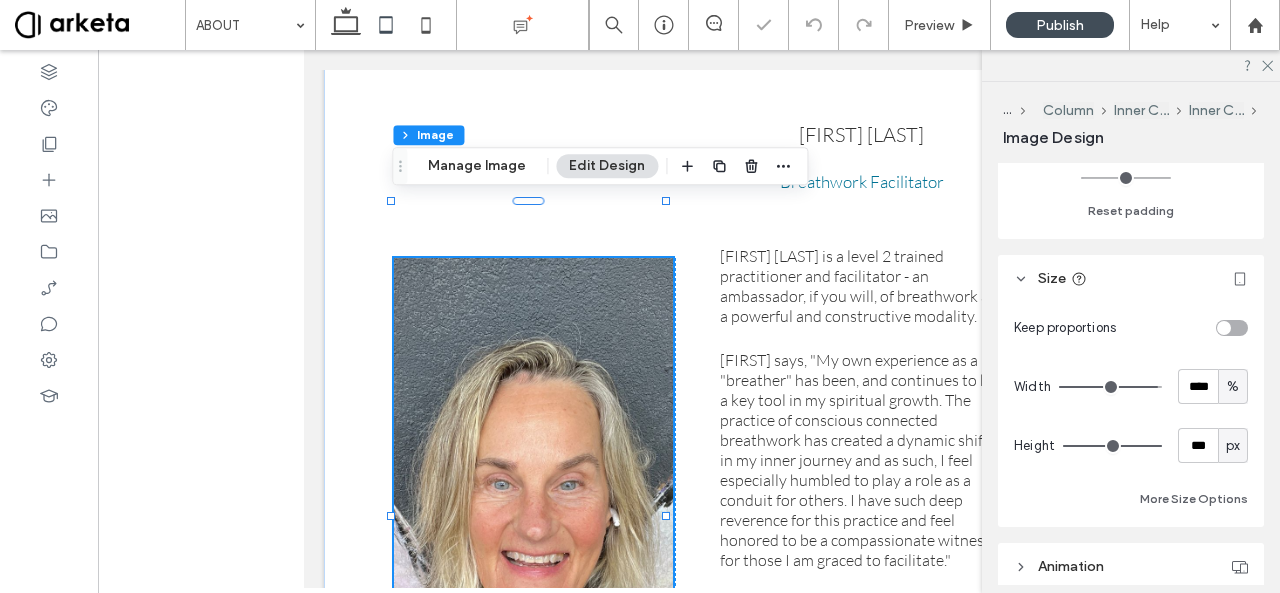 type on "**" 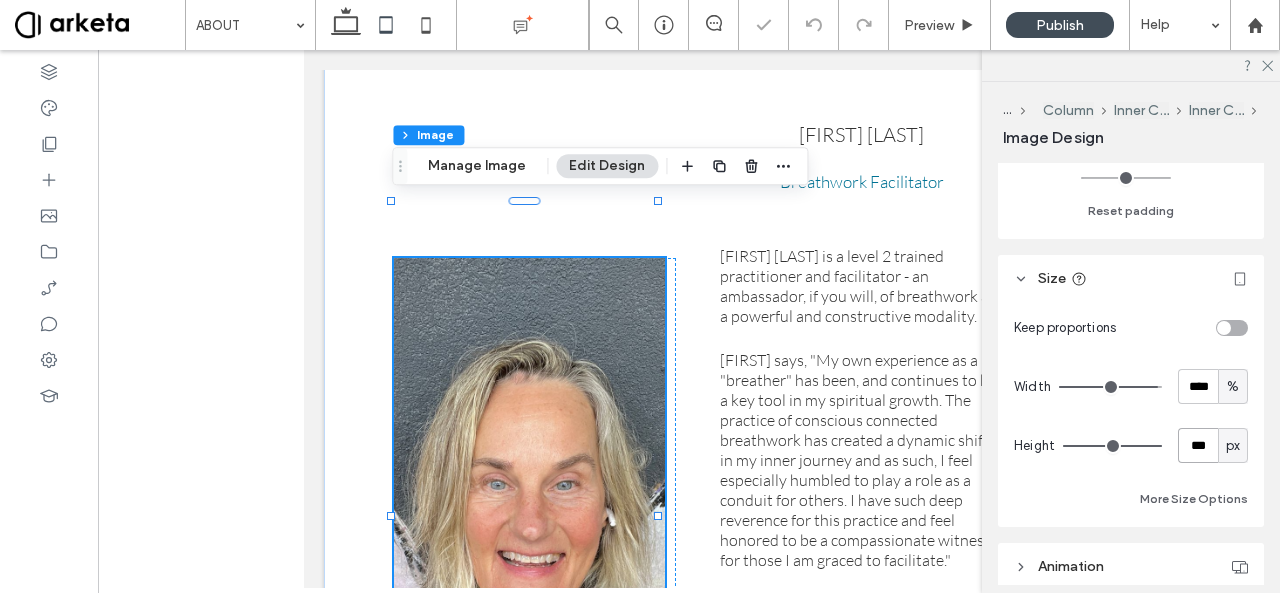 click on "***" at bounding box center (1198, 445) 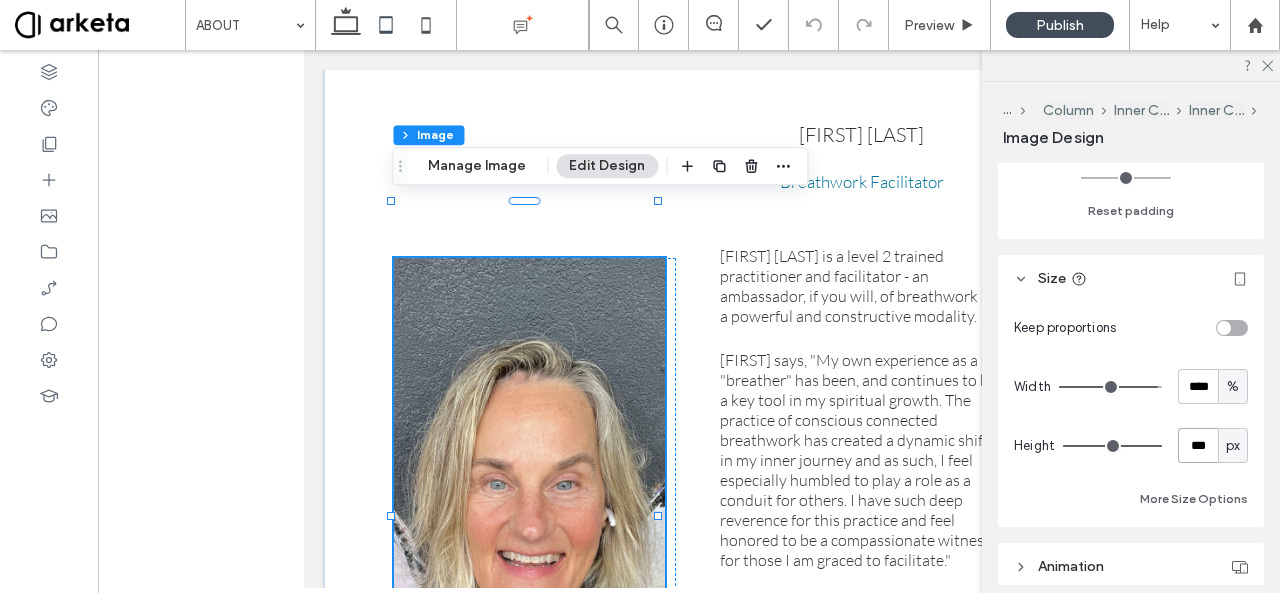 type on "***" 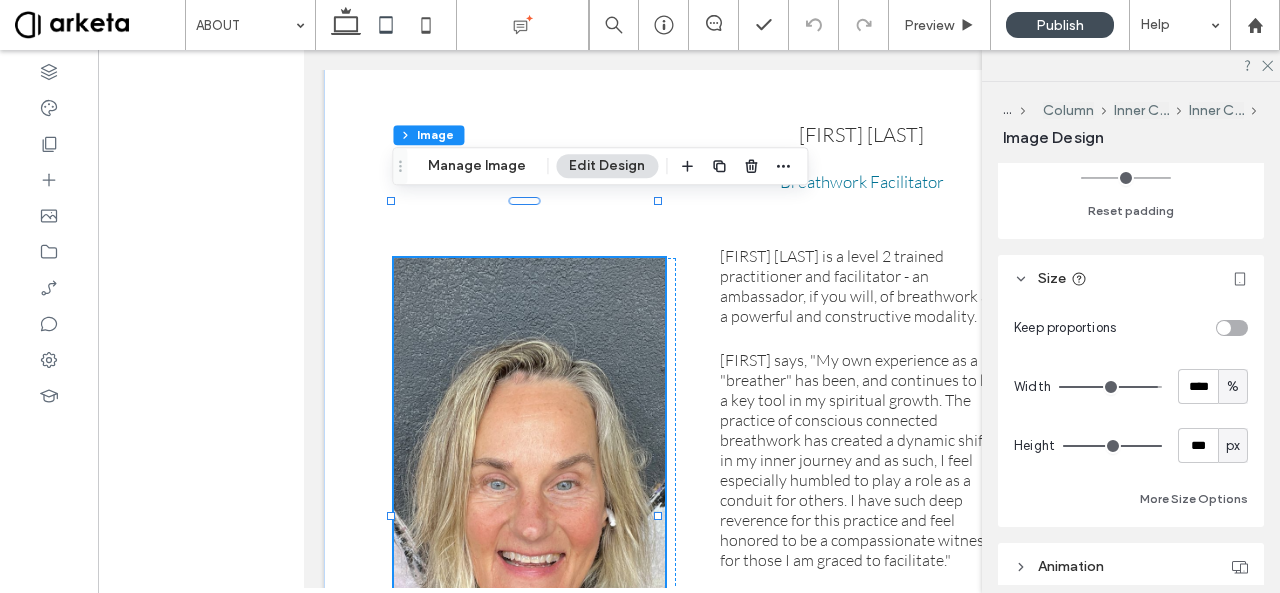 type on "***" 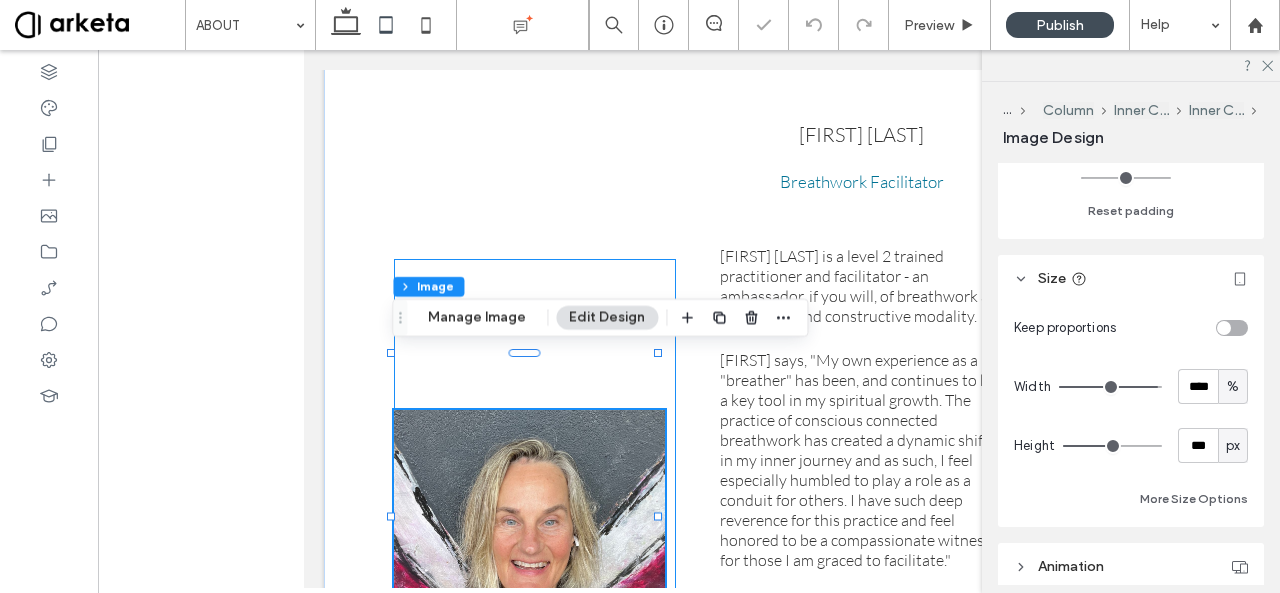 click at bounding box center [535, 572] 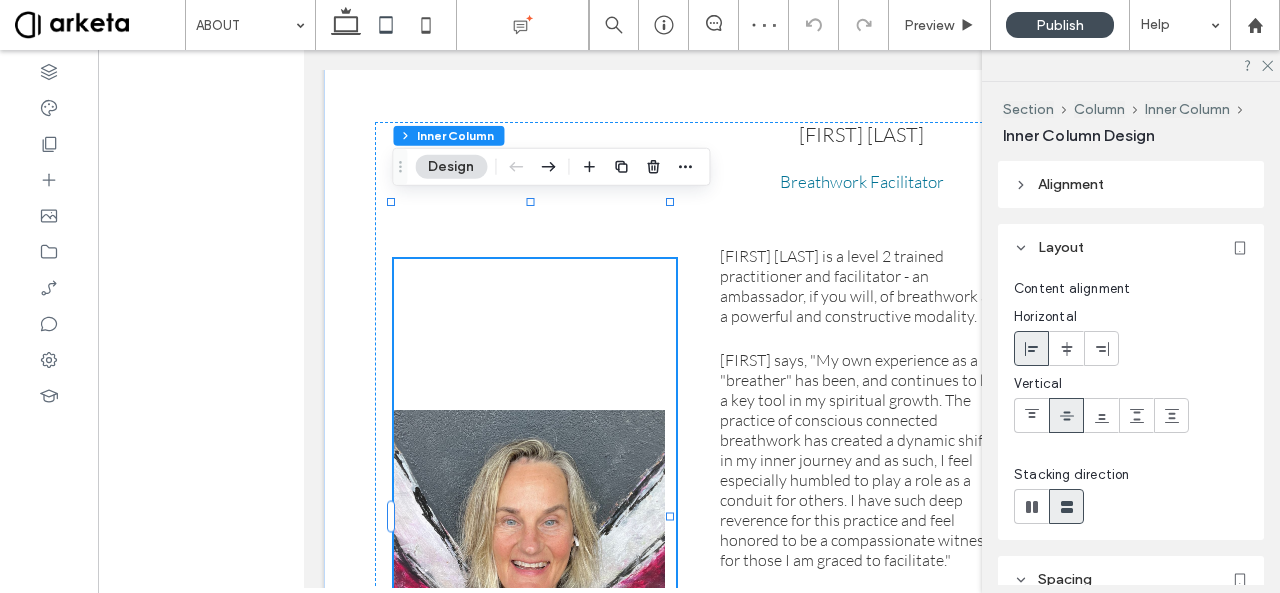 click at bounding box center (1031, 415) 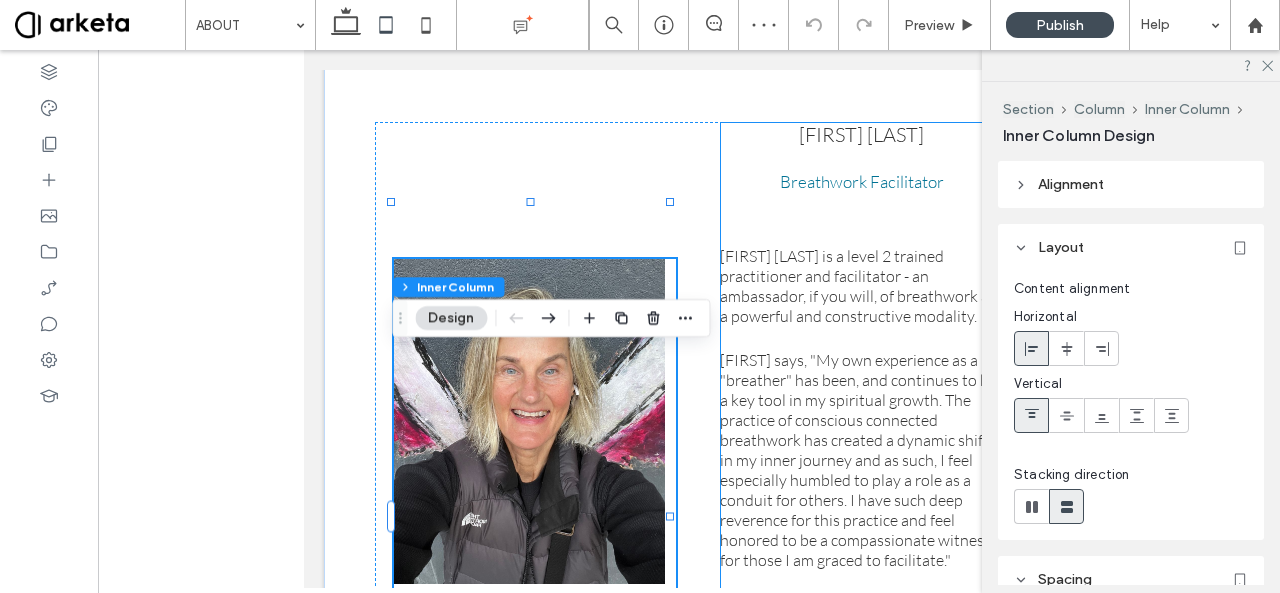 scroll, scrollTop: 2462, scrollLeft: 0, axis: vertical 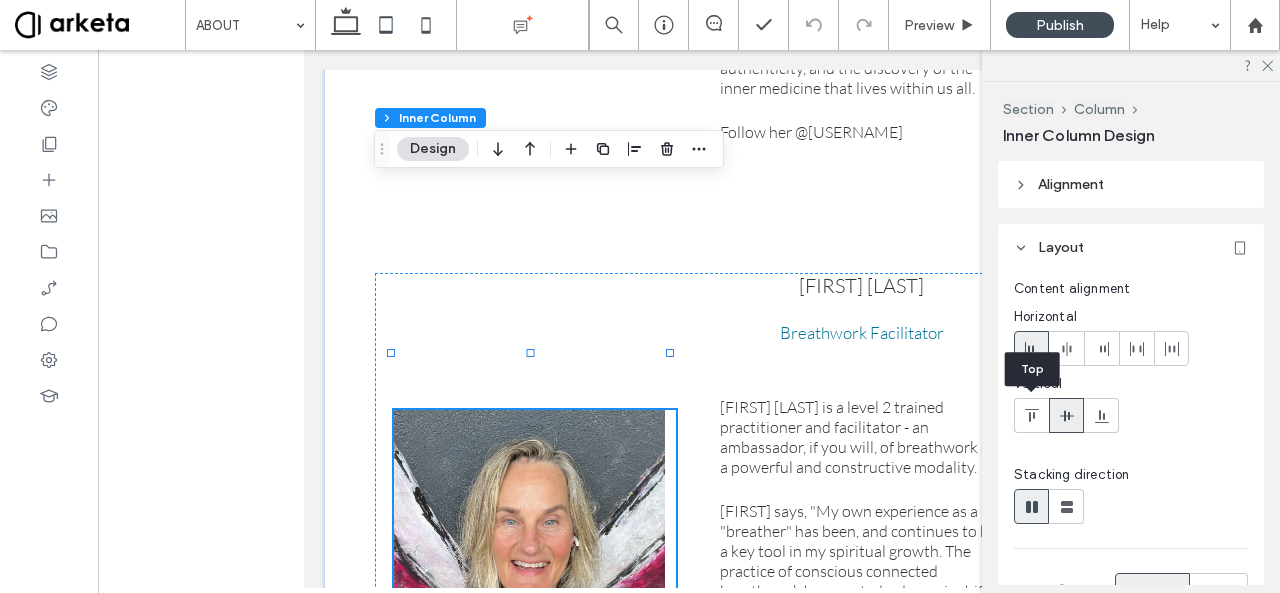 click 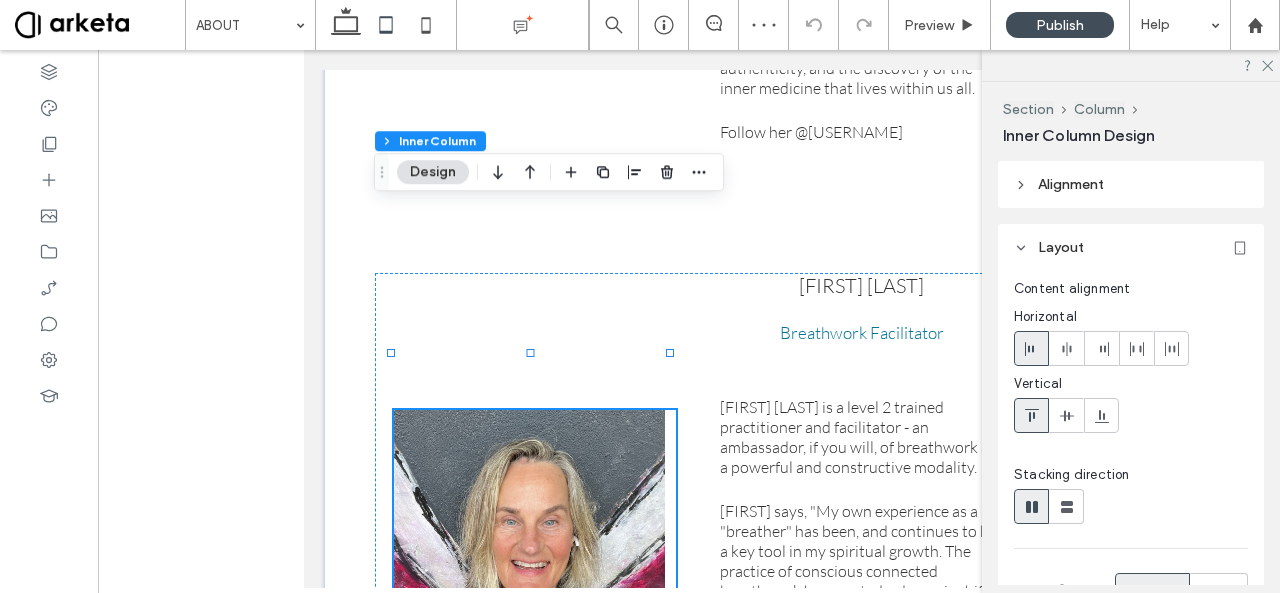 click 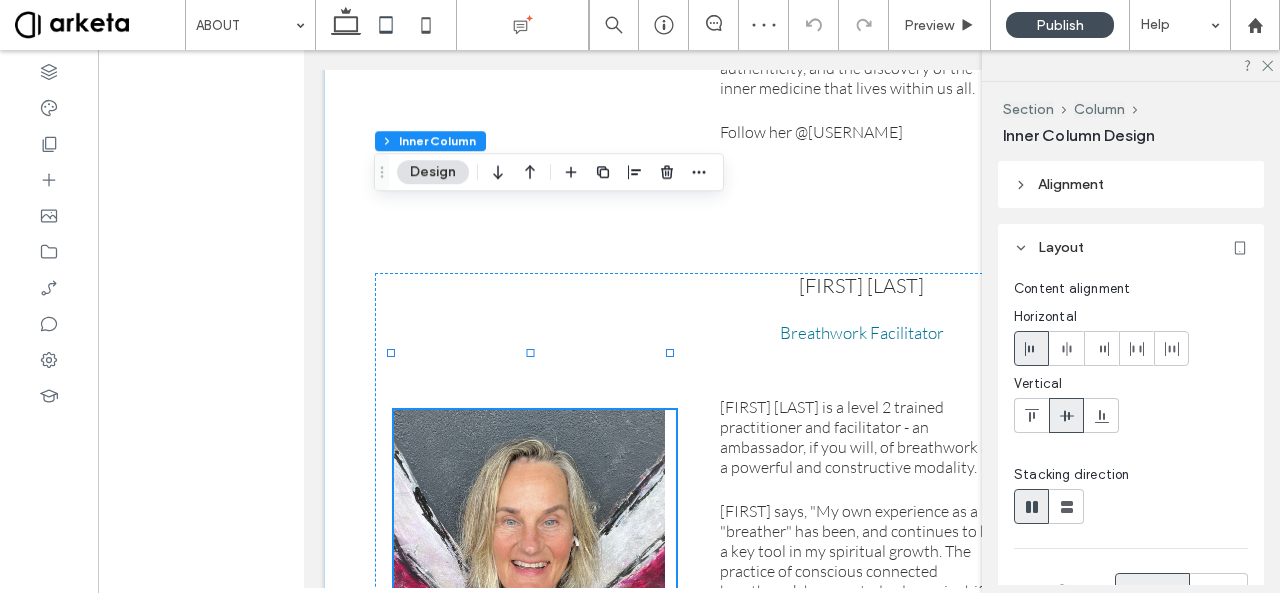 click at bounding box center [1031, 415] 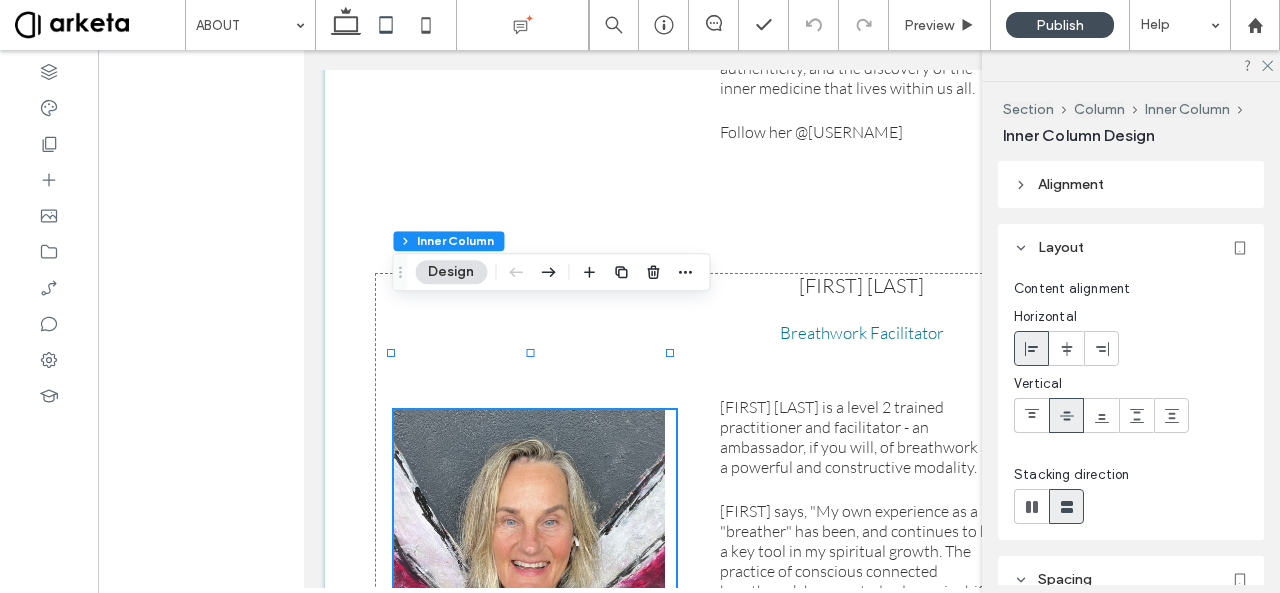 click 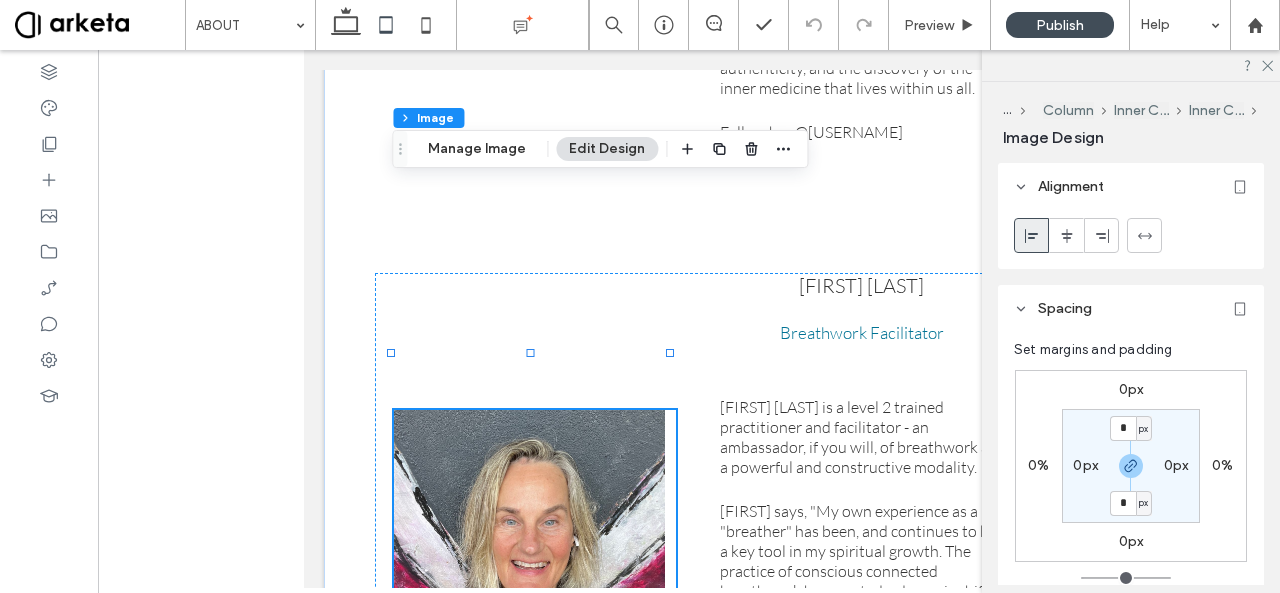 scroll, scrollTop: 400, scrollLeft: 0, axis: vertical 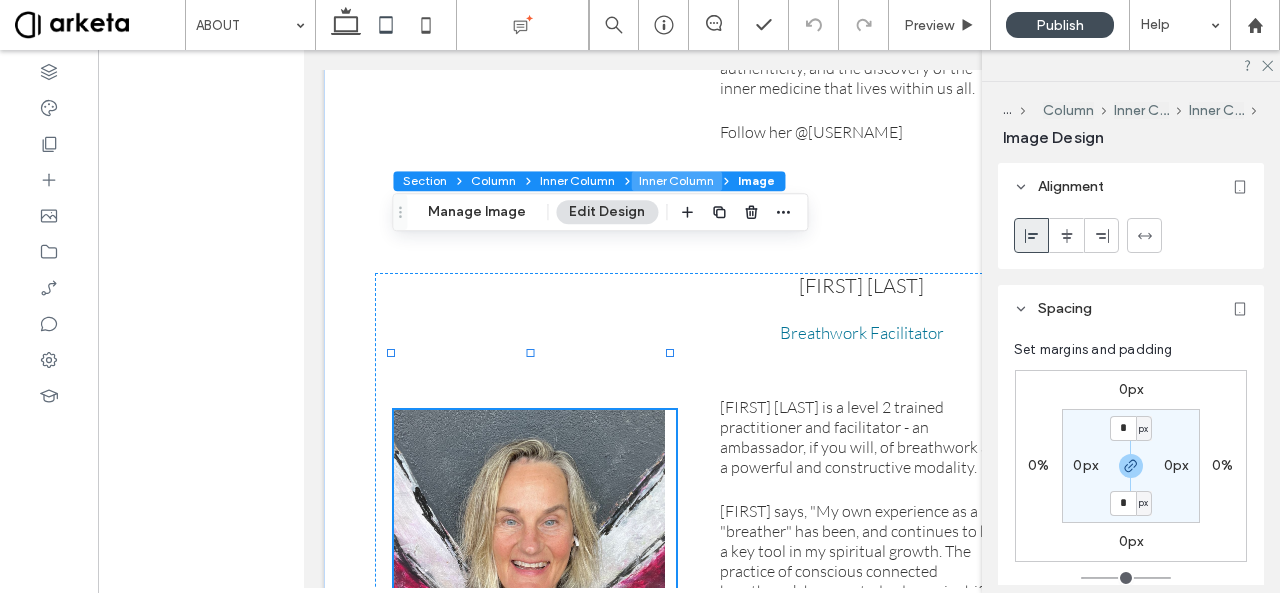 click on "Inner Column" at bounding box center (676, 181) 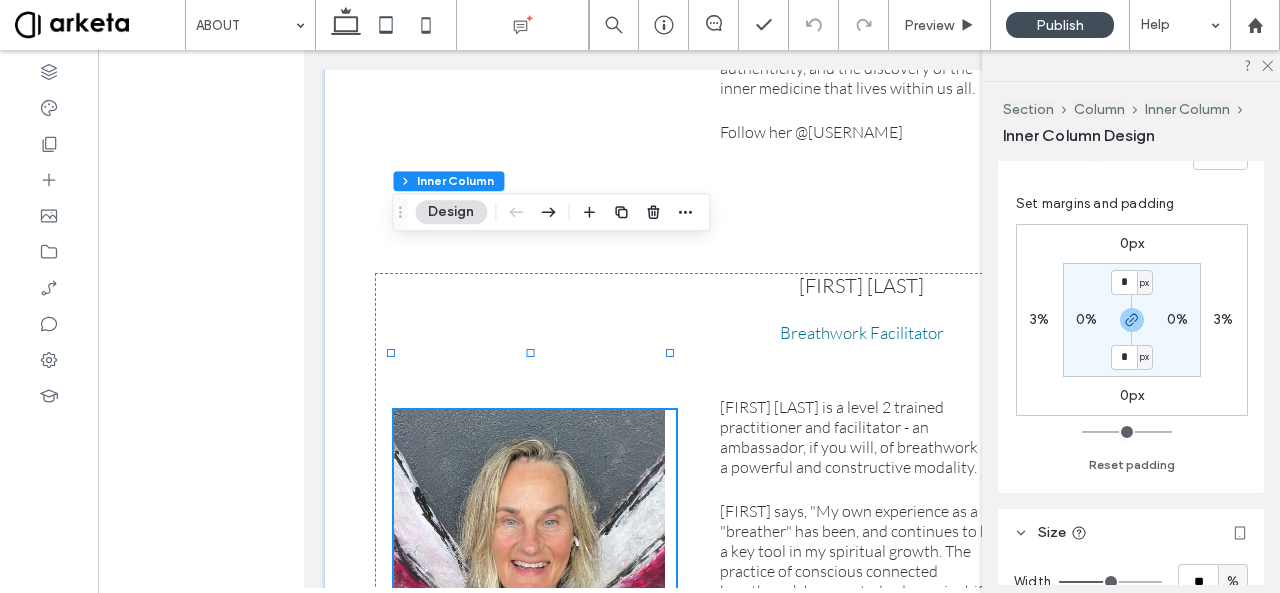 scroll, scrollTop: 800, scrollLeft: 0, axis: vertical 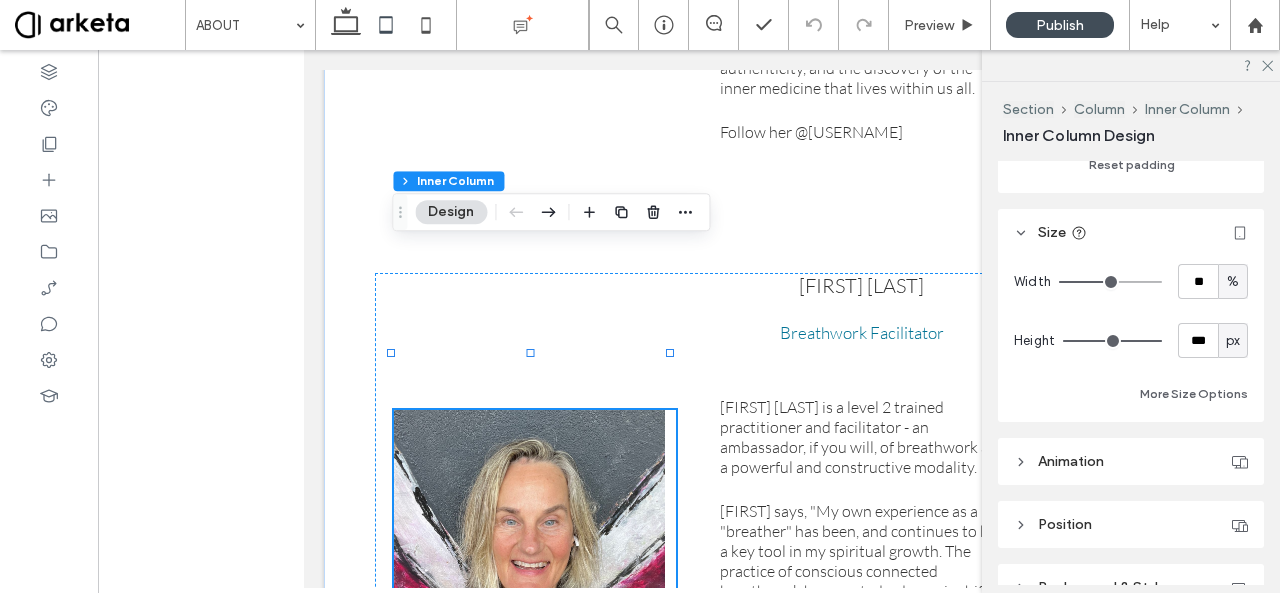 type on "**" 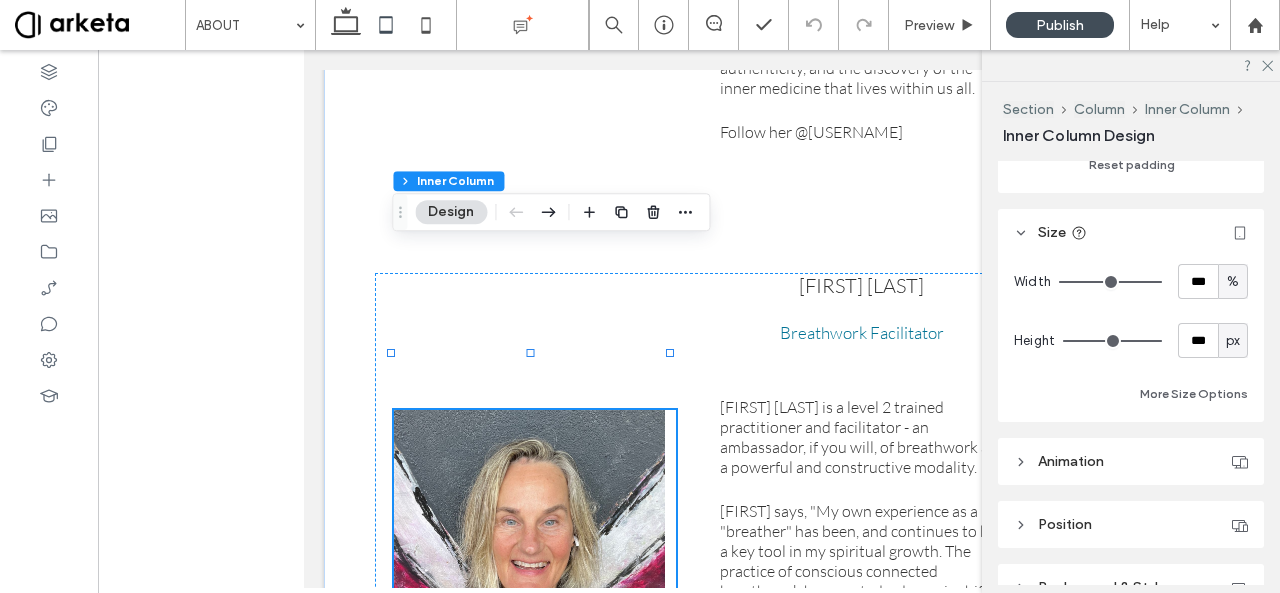 drag, startPoint x: 1103, startPoint y: 277, endPoint x: 1164, endPoint y: 283, distance: 61.294373 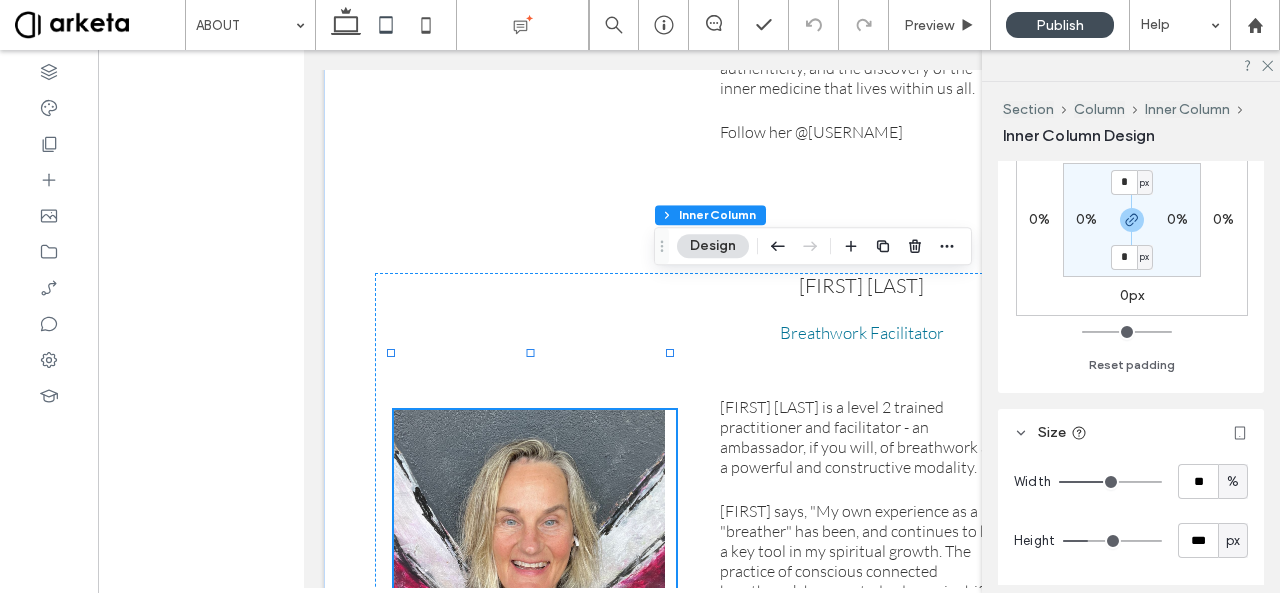 scroll, scrollTop: 700, scrollLeft: 0, axis: vertical 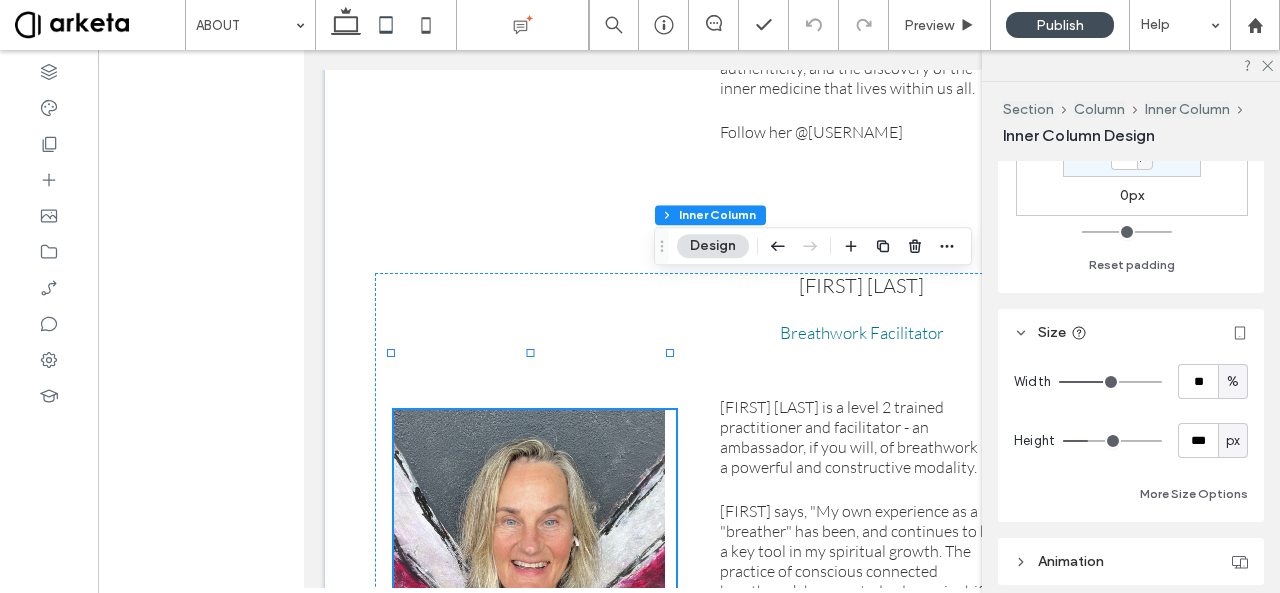 type on "**" 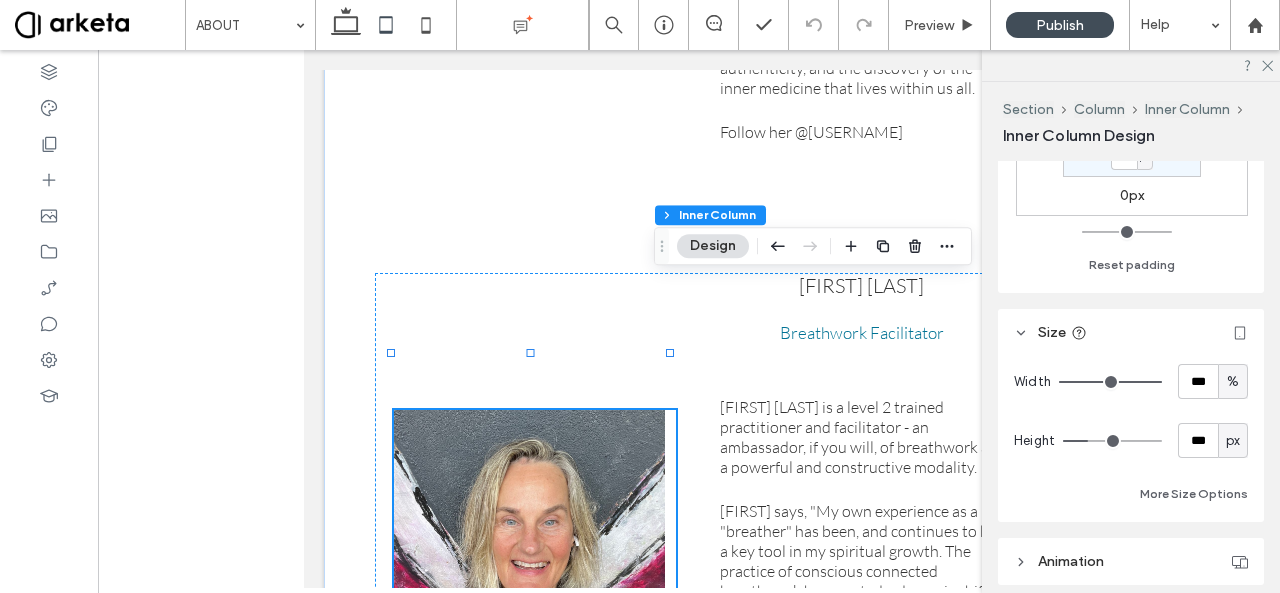 drag, startPoint x: 1105, startPoint y: 379, endPoint x: 1154, endPoint y: 377, distance: 49.0408 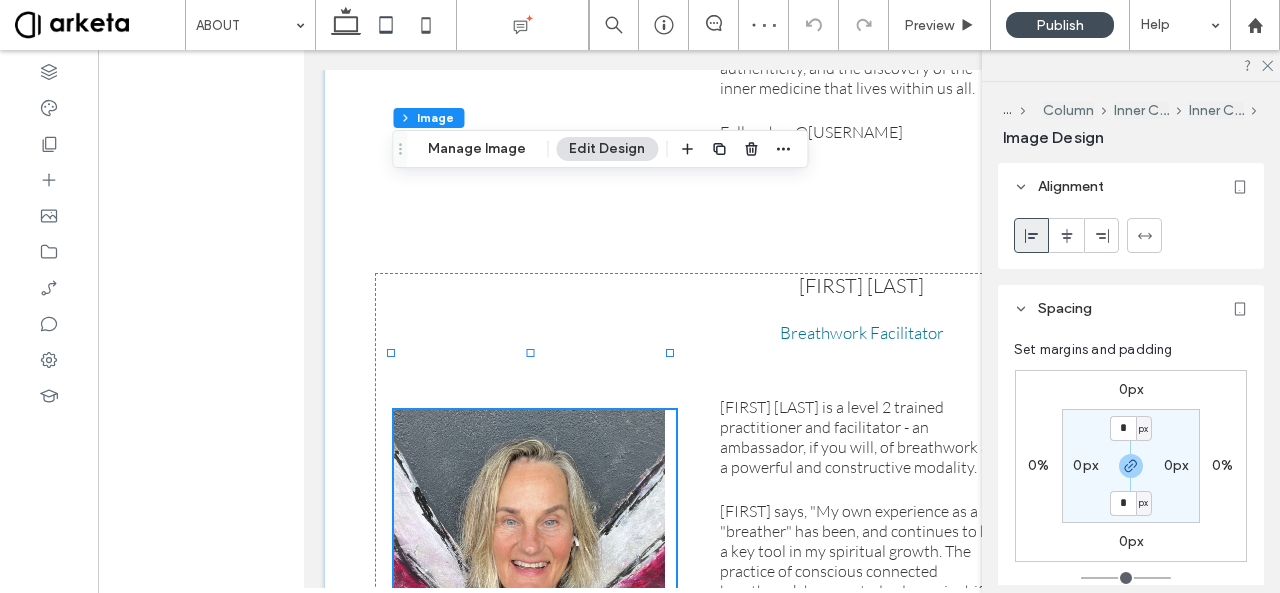 scroll, scrollTop: 300, scrollLeft: 0, axis: vertical 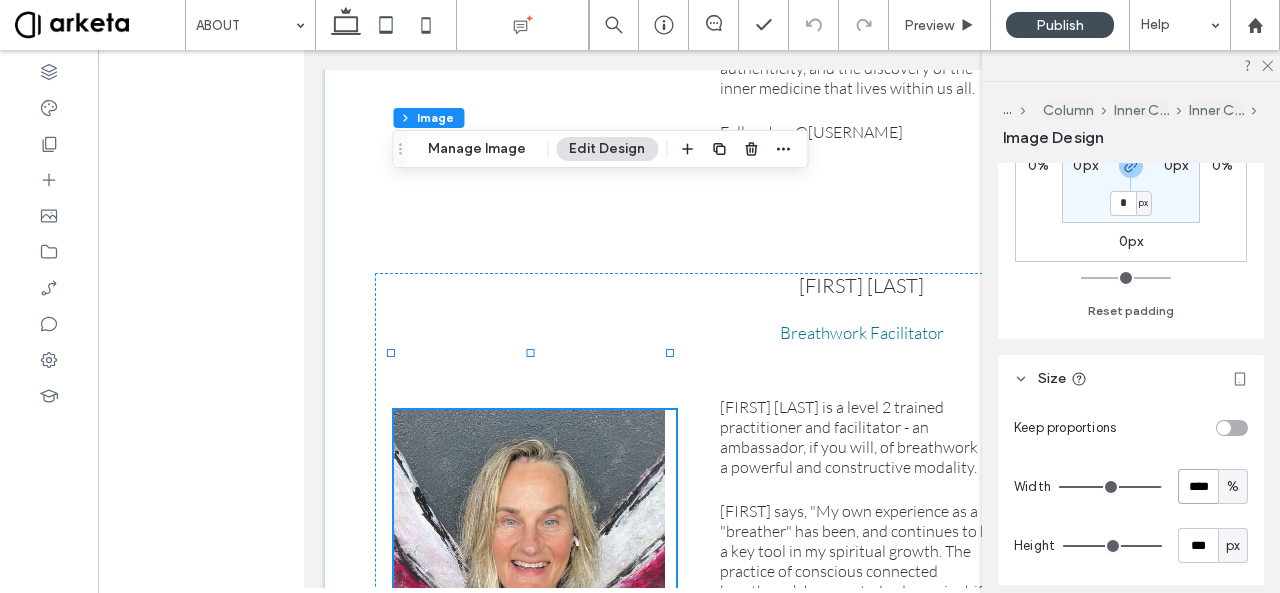 click on "****" at bounding box center [1198, 486] 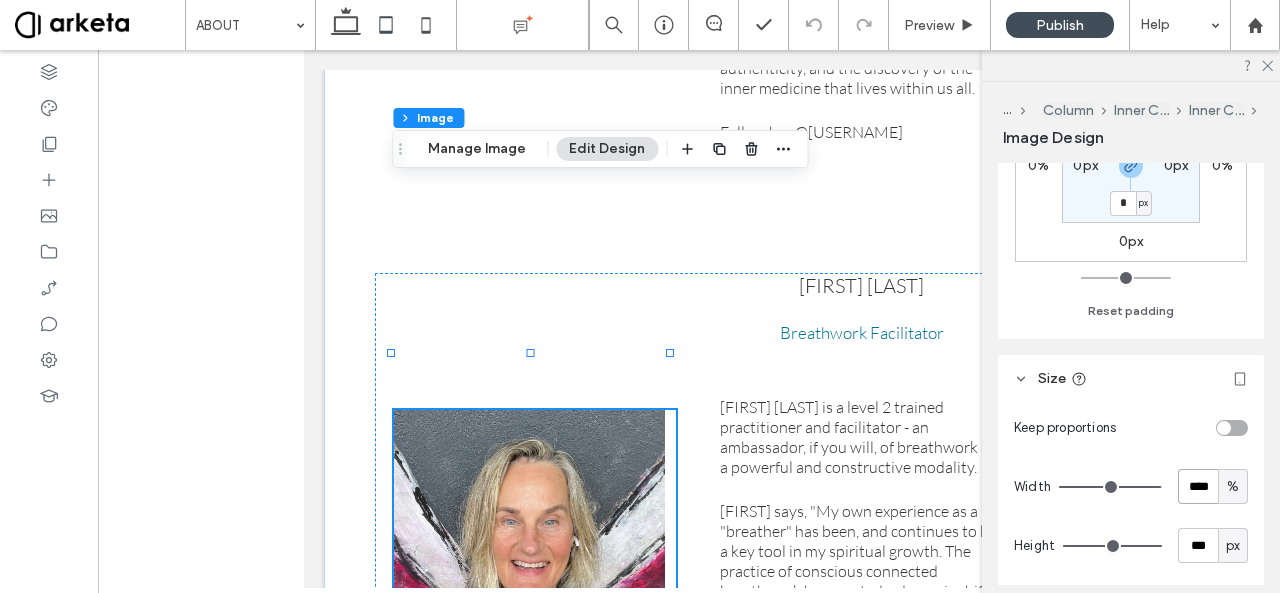 type on "****" 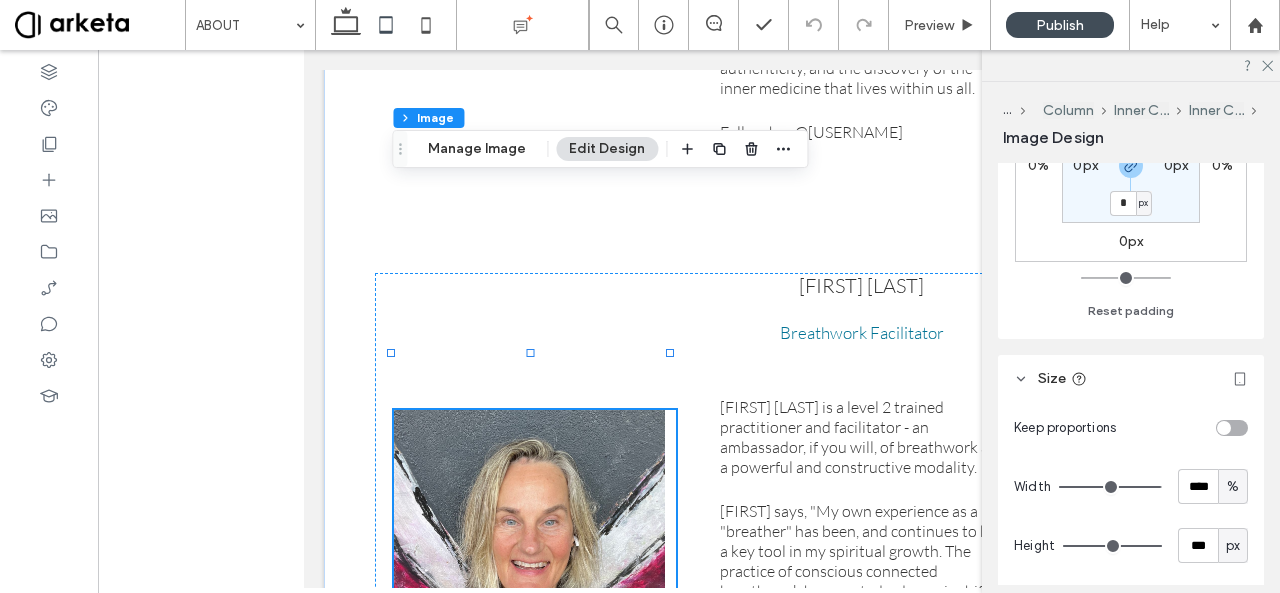 click on "Keep proportions" at bounding box center (1065, 428) 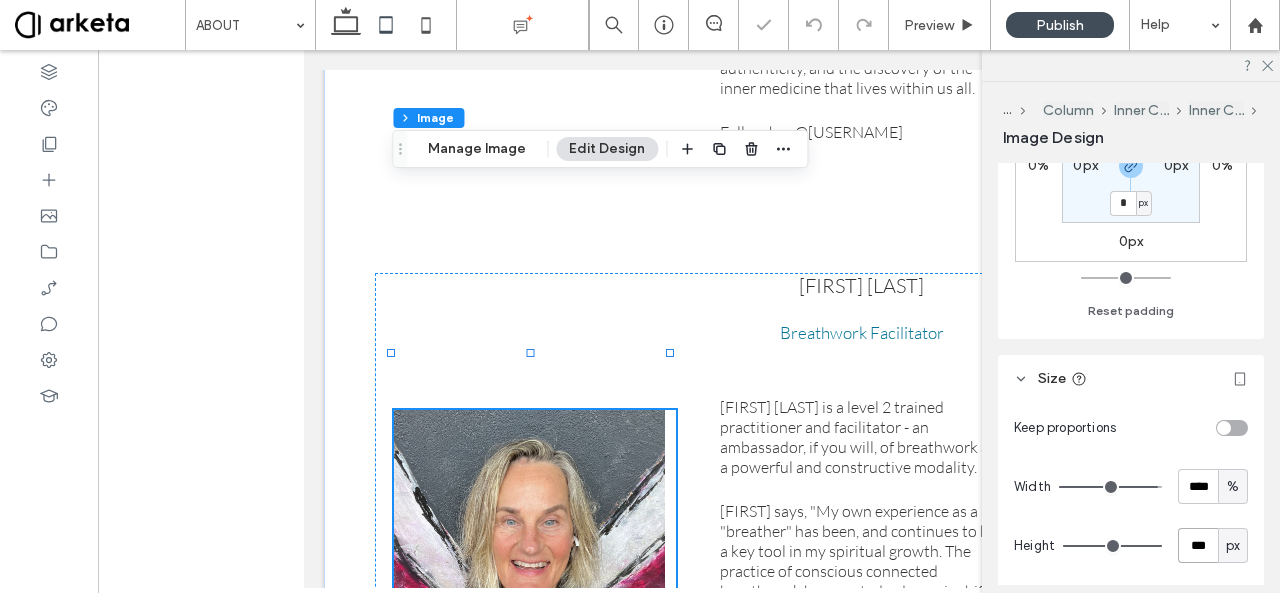 click on "***" at bounding box center [1198, 545] 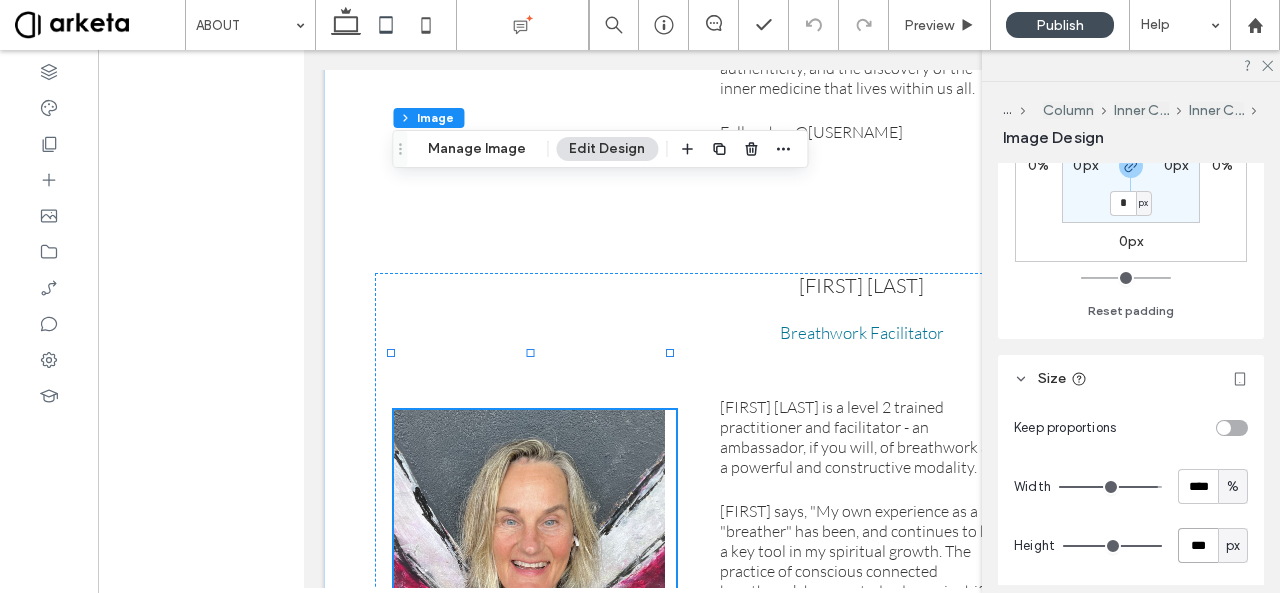 type on "***" 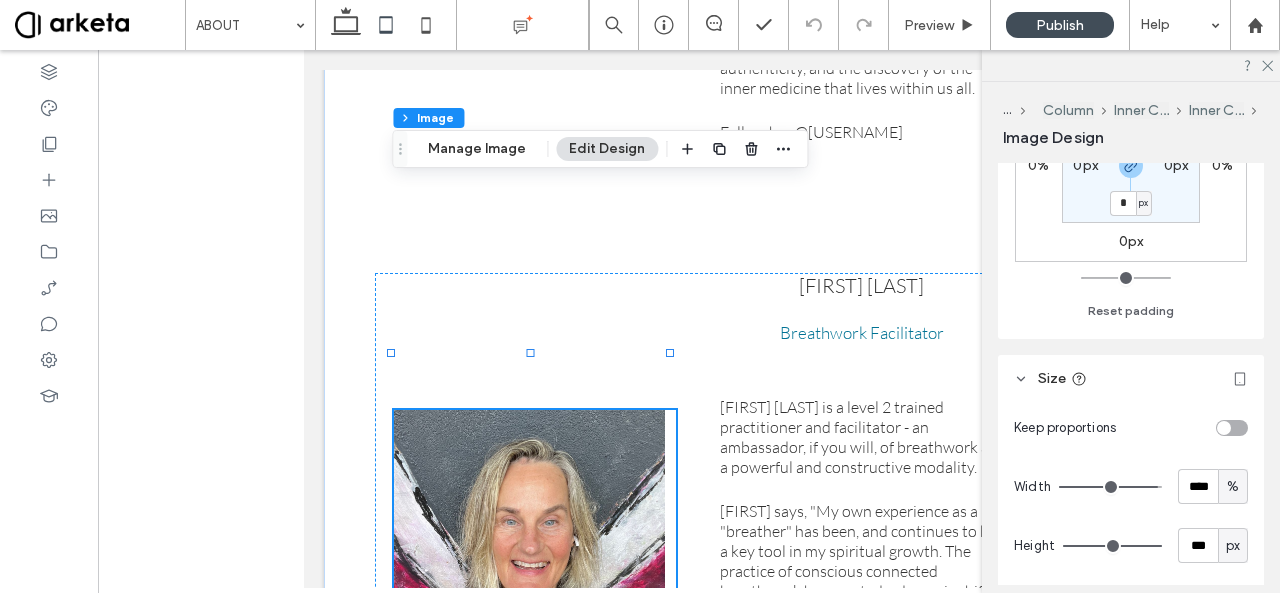 type on "***" 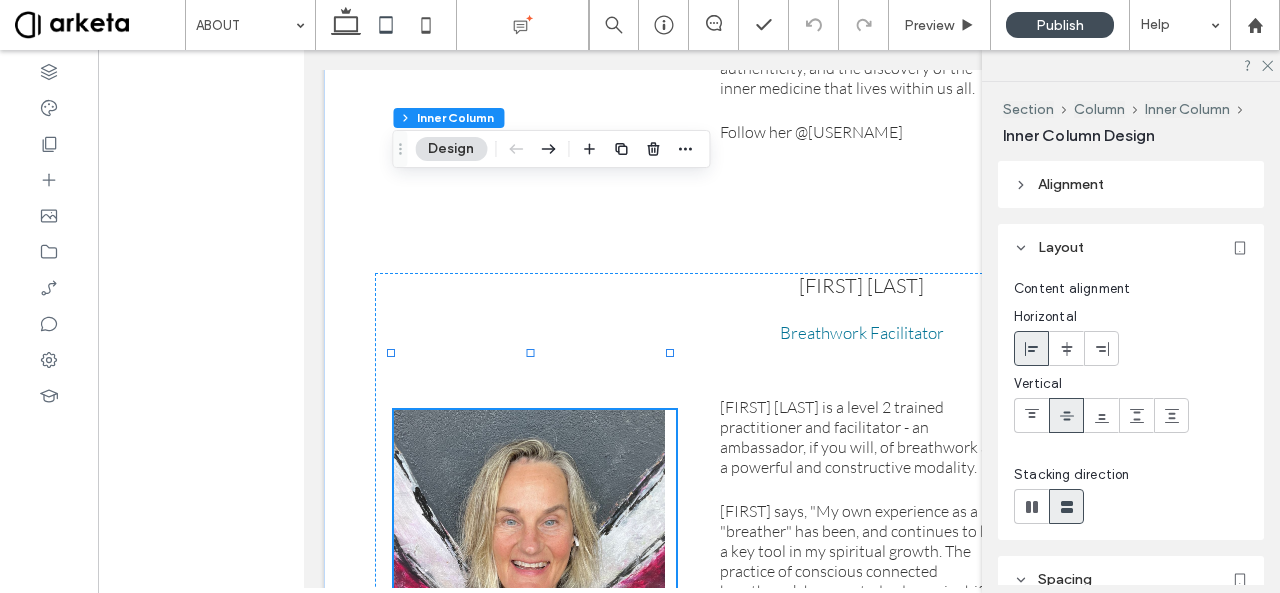 click 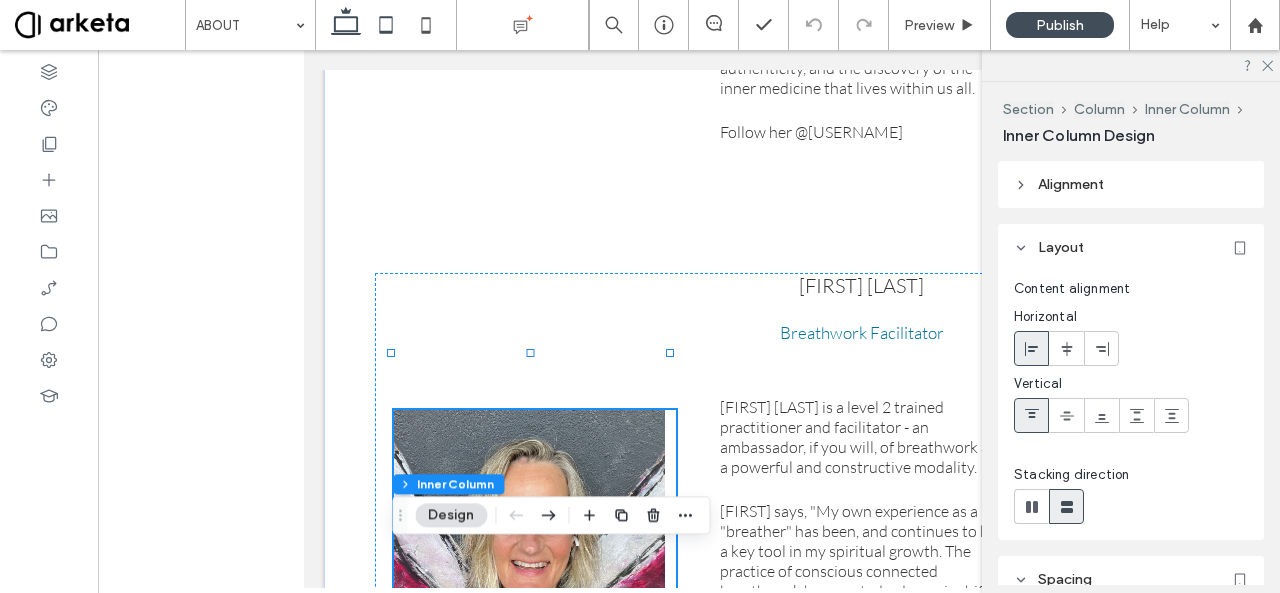 click 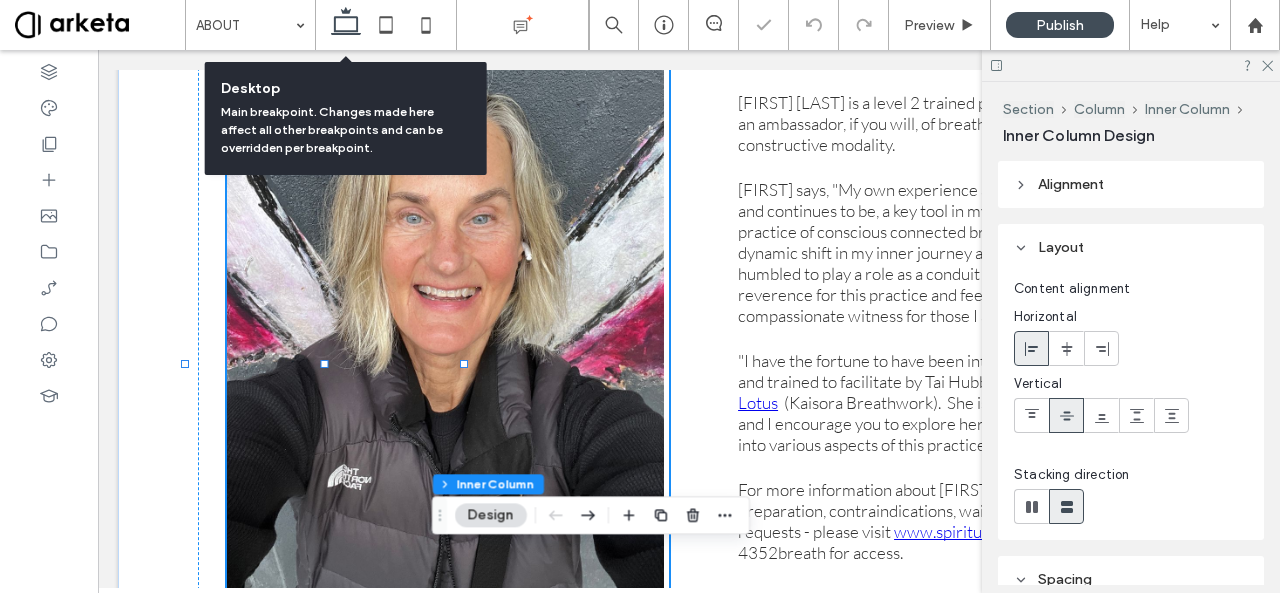 type on "**" 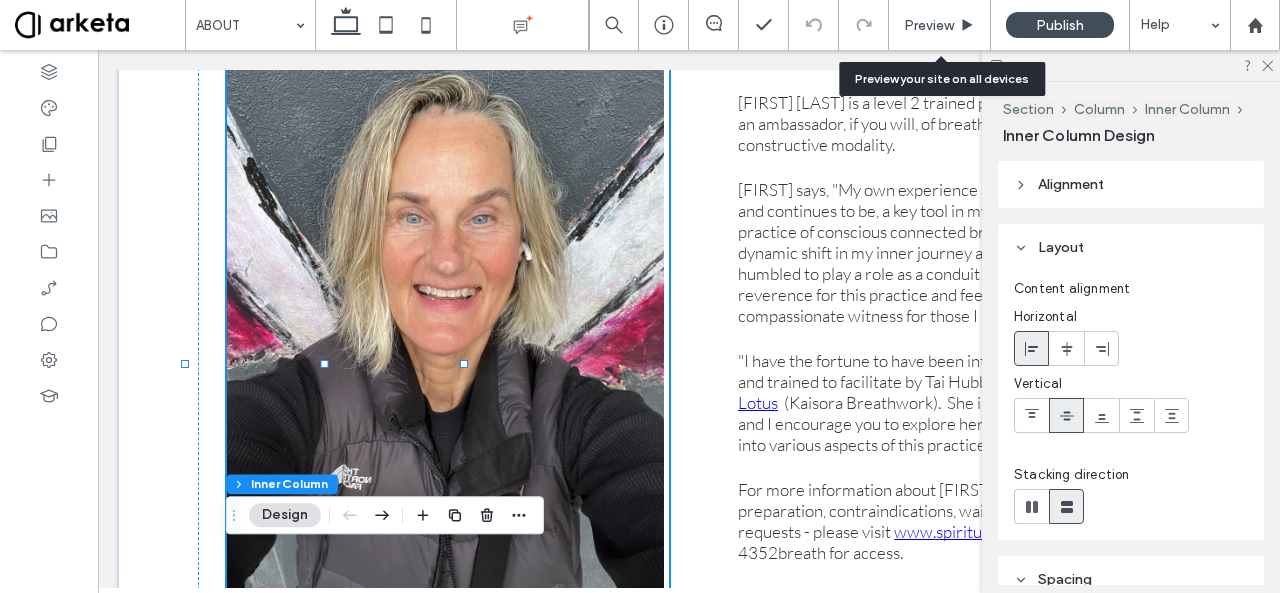 click on "Preview" at bounding box center (929, 25) 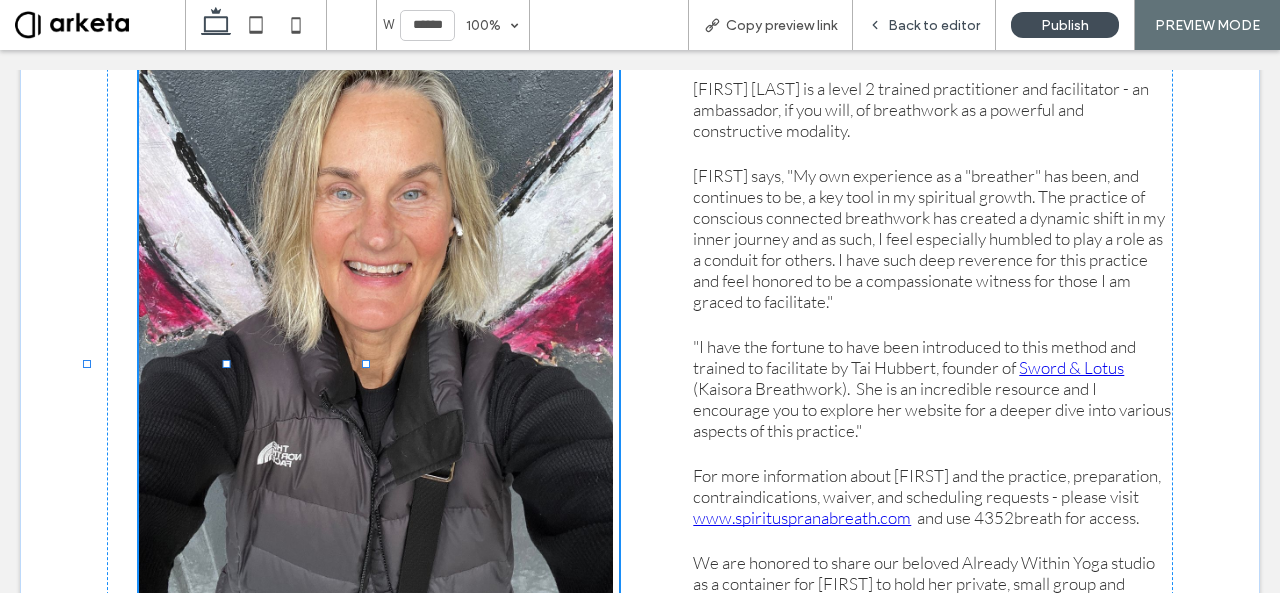 click on "Back to editor" at bounding box center (934, 25) 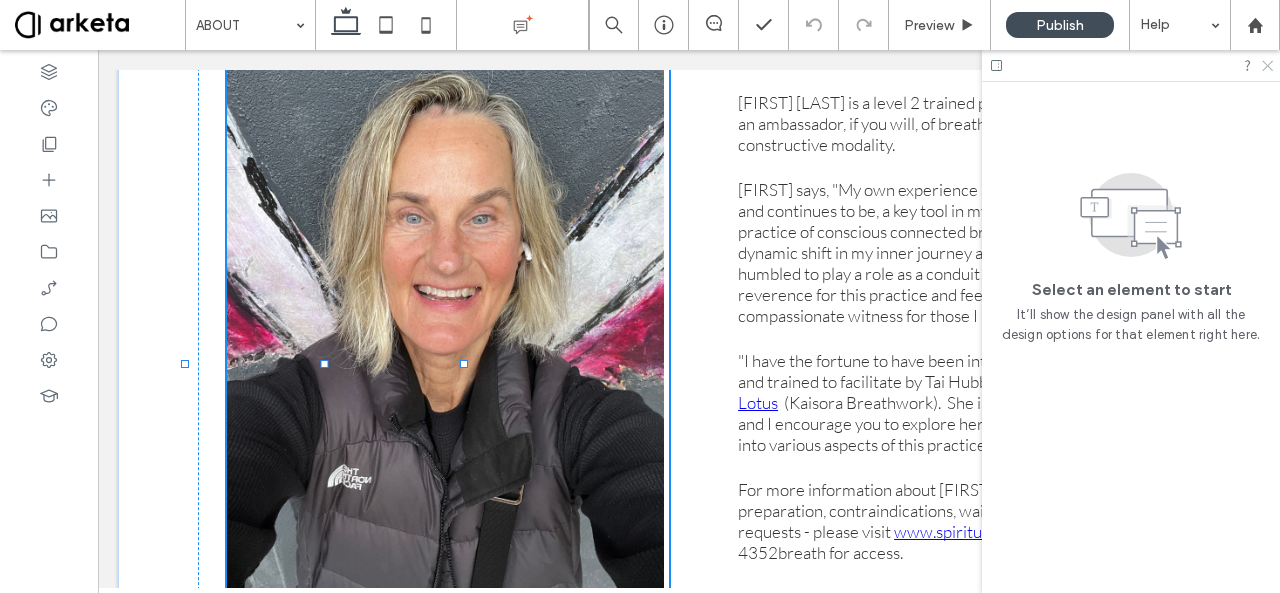 click 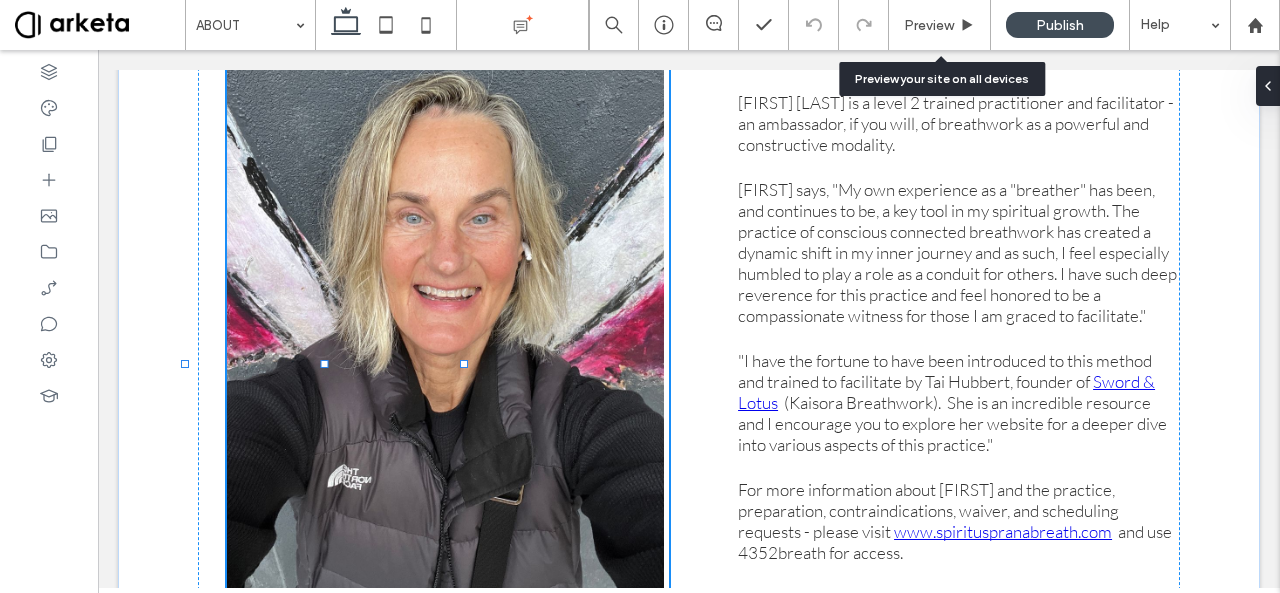 drag, startPoint x: 927, startPoint y: 14, endPoint x: 917, endPoint y: 83, distance: 69.72087 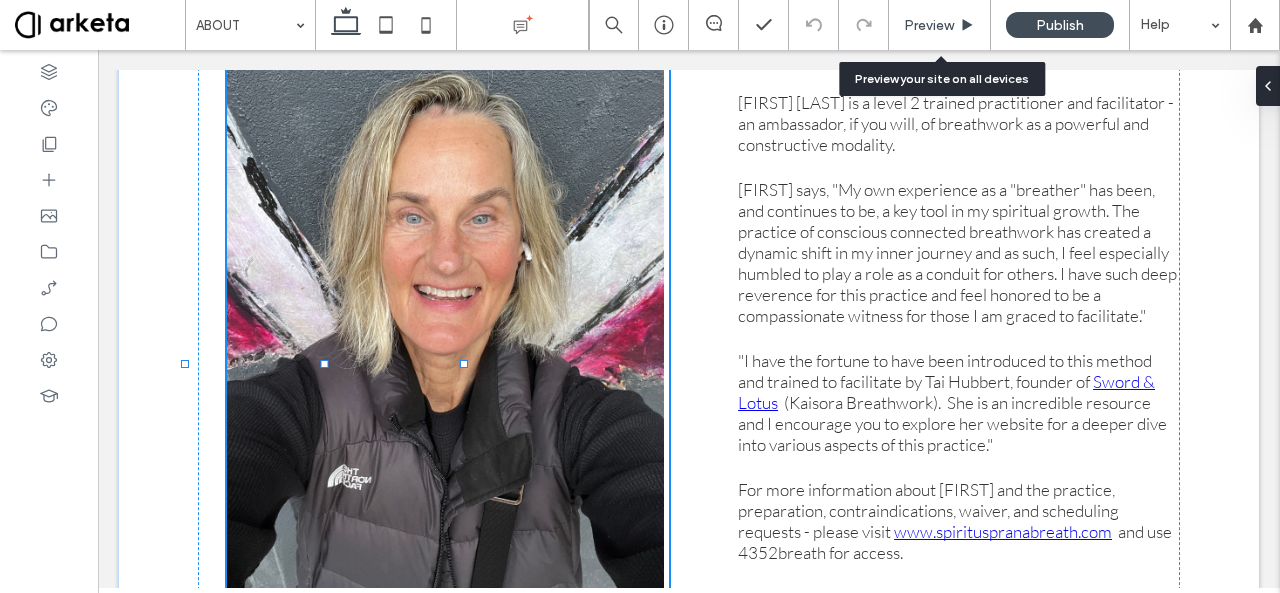 click on "Preview" at bounding box center (929, 25) 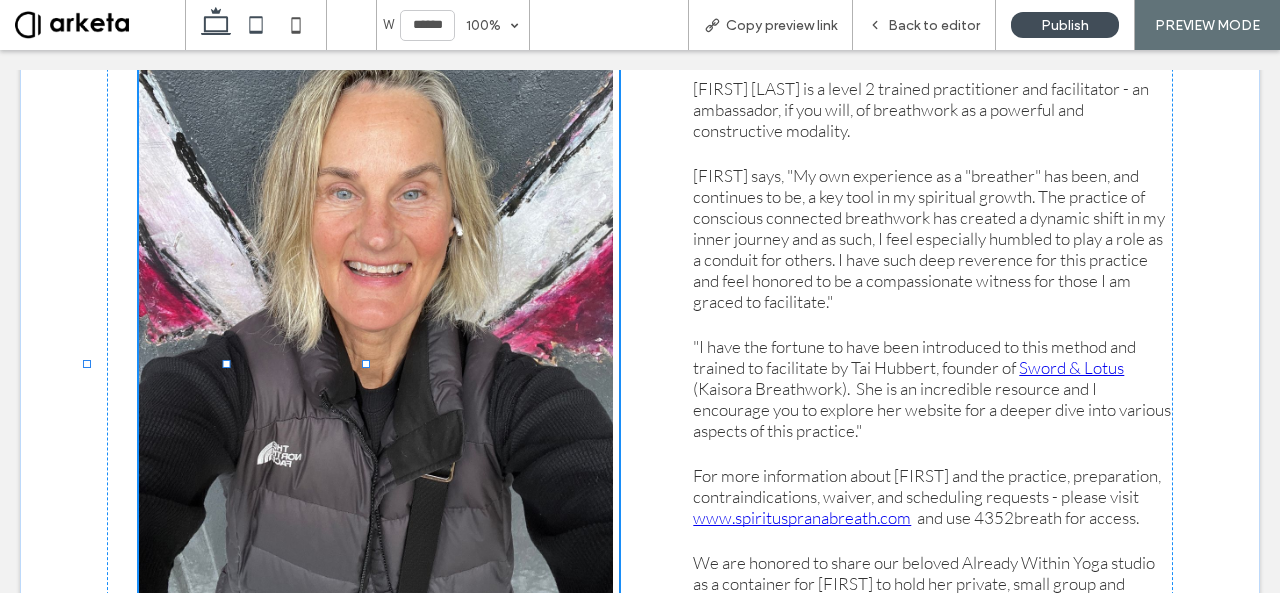 click 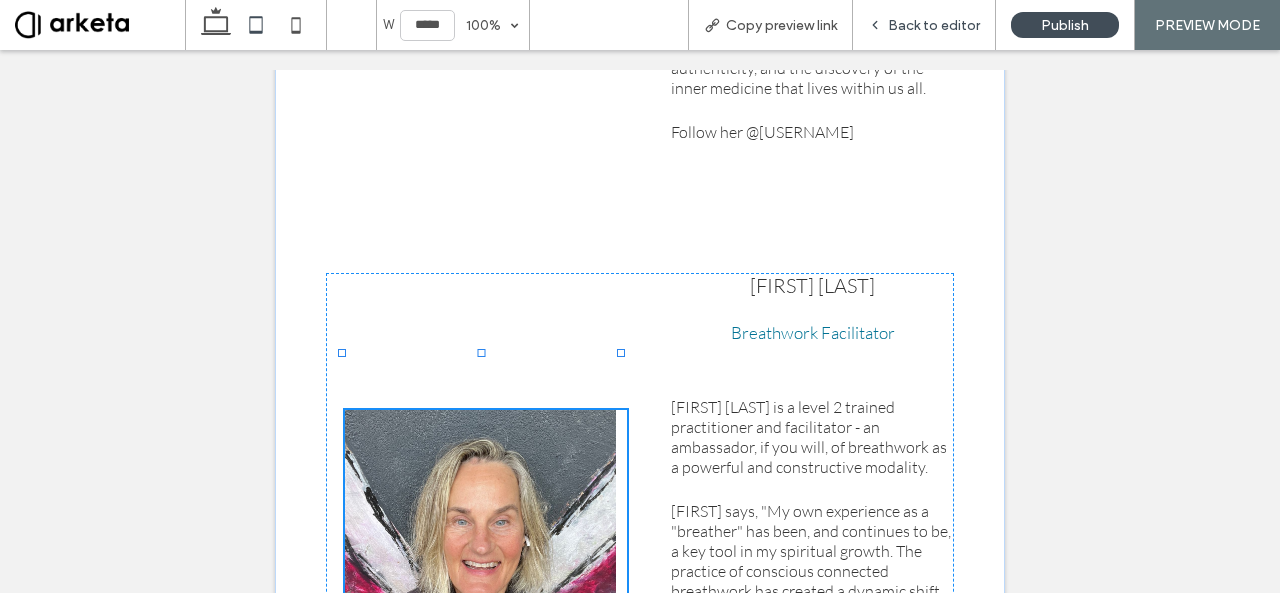 click on "Back to editor" at bounding box center [934, 25] 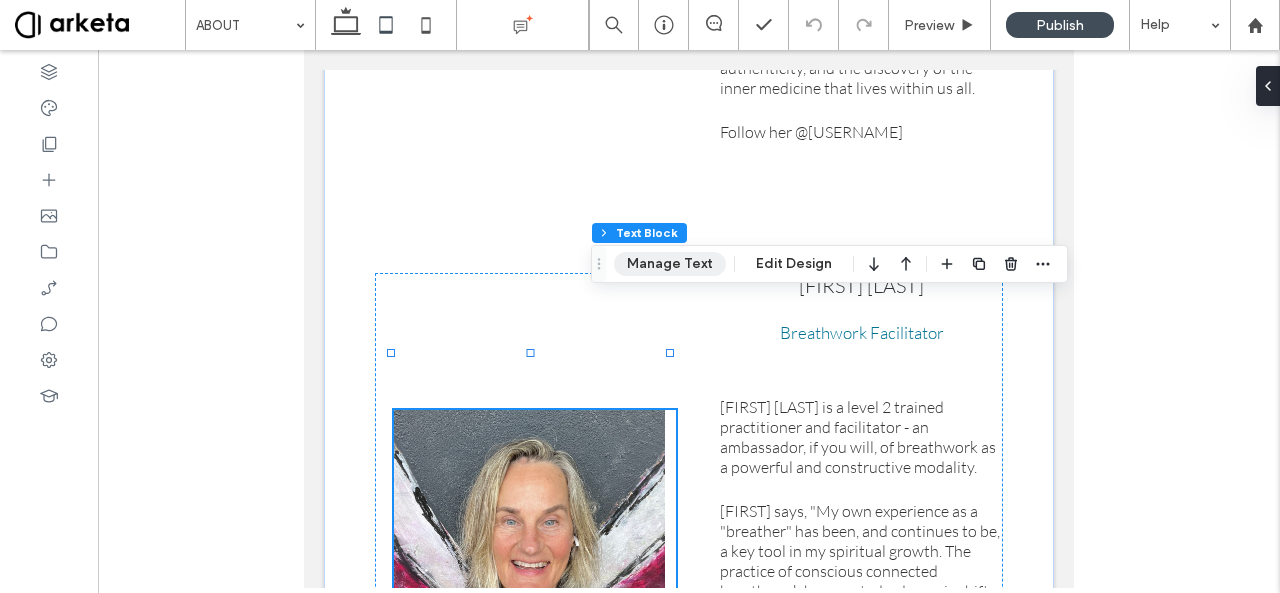 click on "Manage Text" at bounding box center [670, 264] 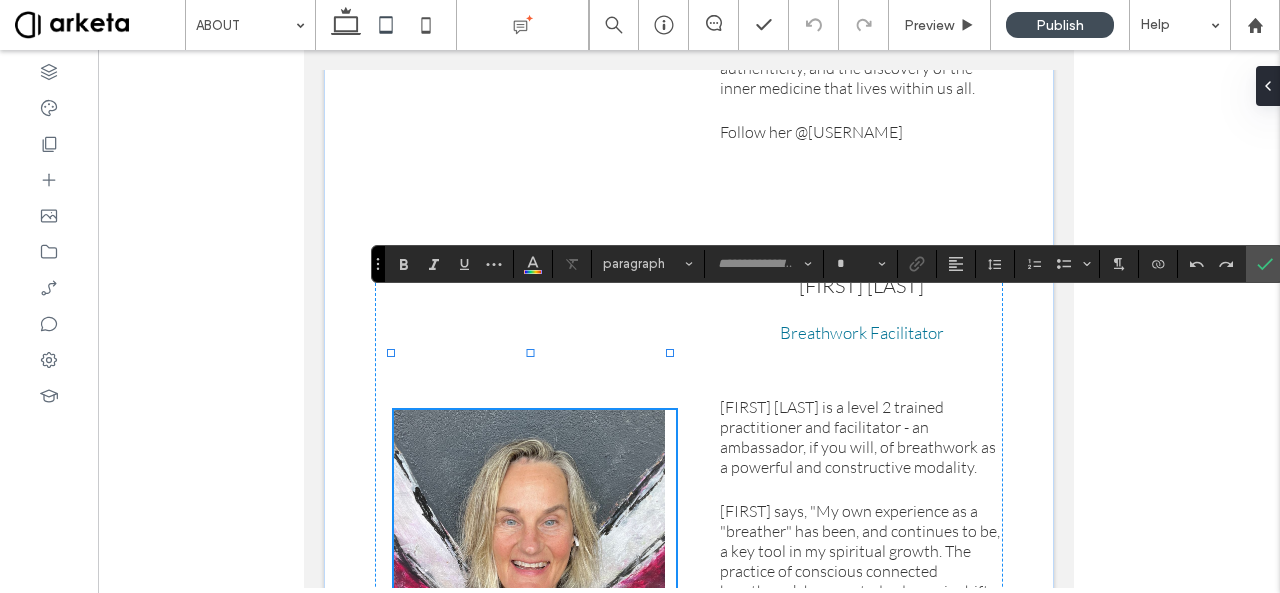 type on "****" 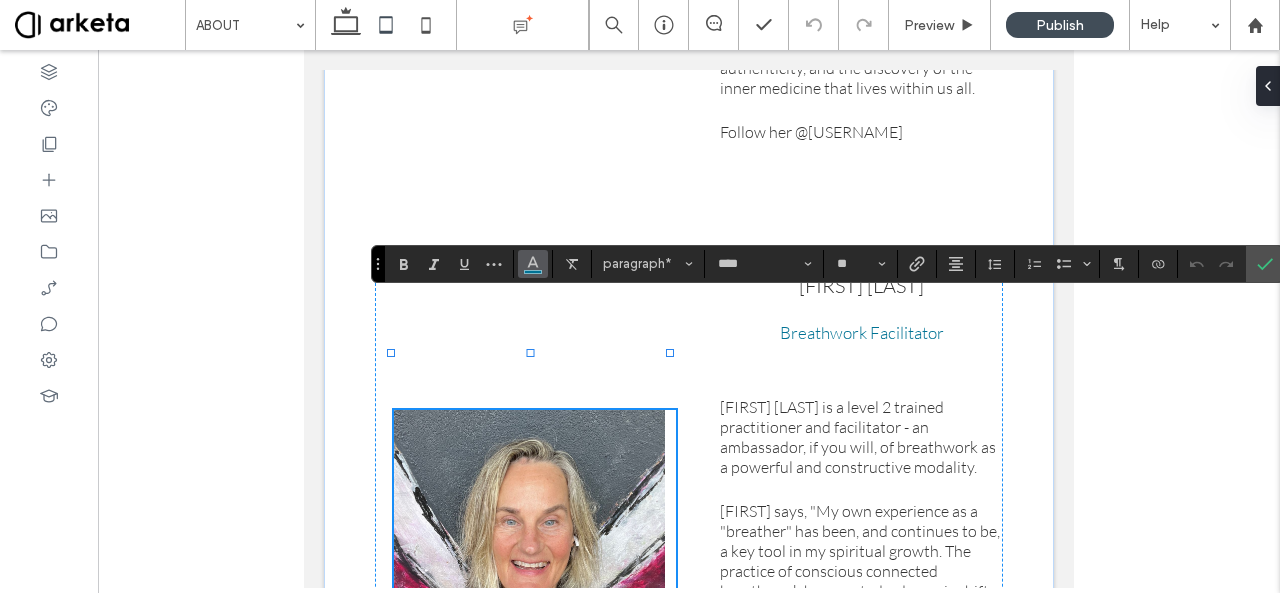 click 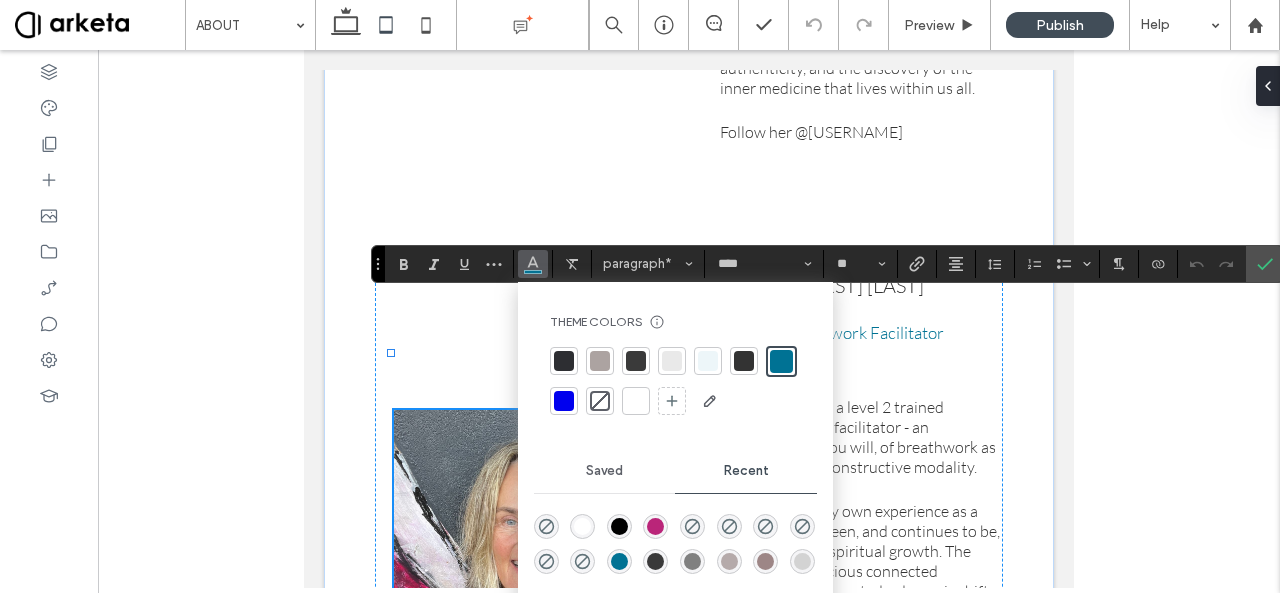 click at bounding box center (655, 526) 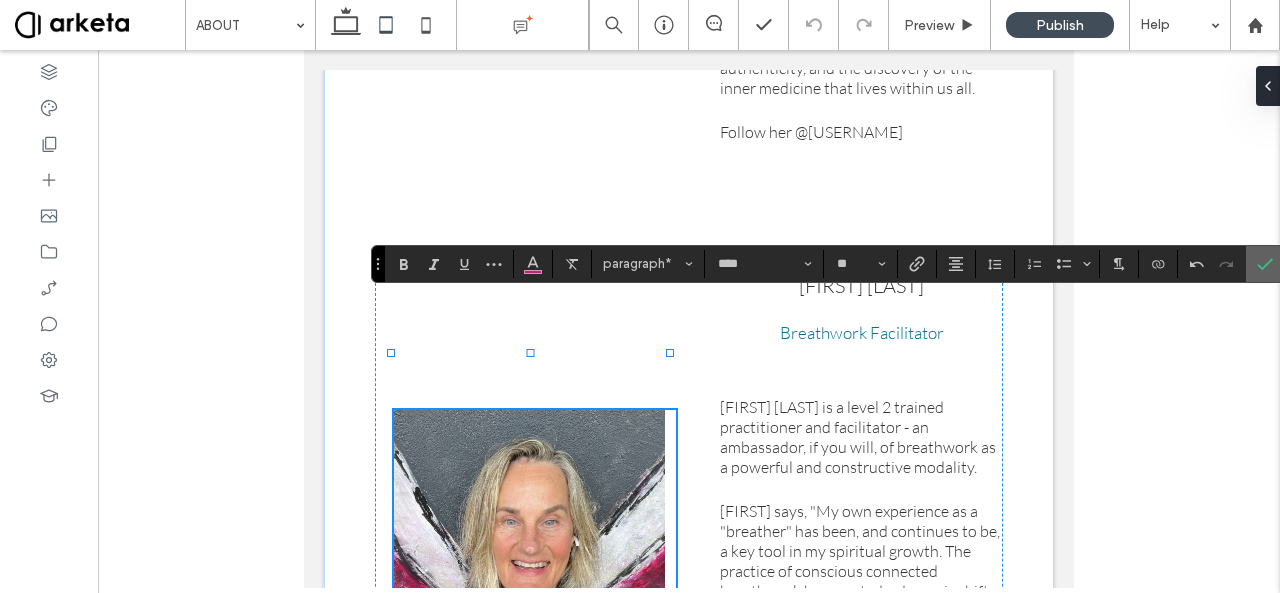 click at bounding box center [1261, 264] 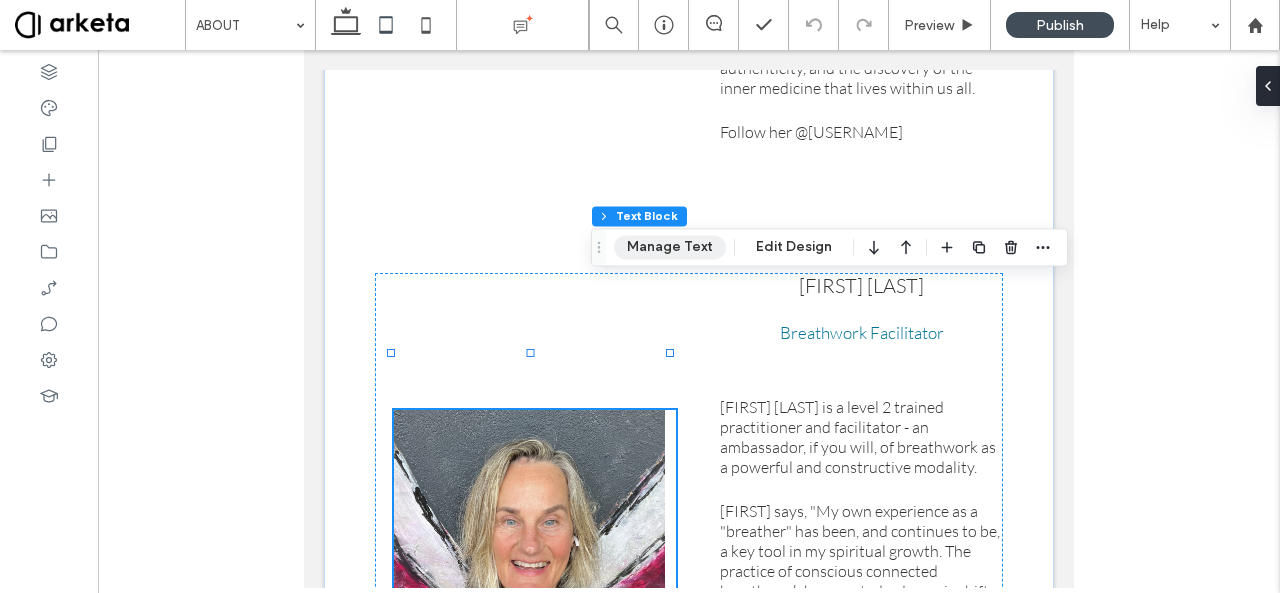 click on "Manage Text" at bounding box center (670, 247) 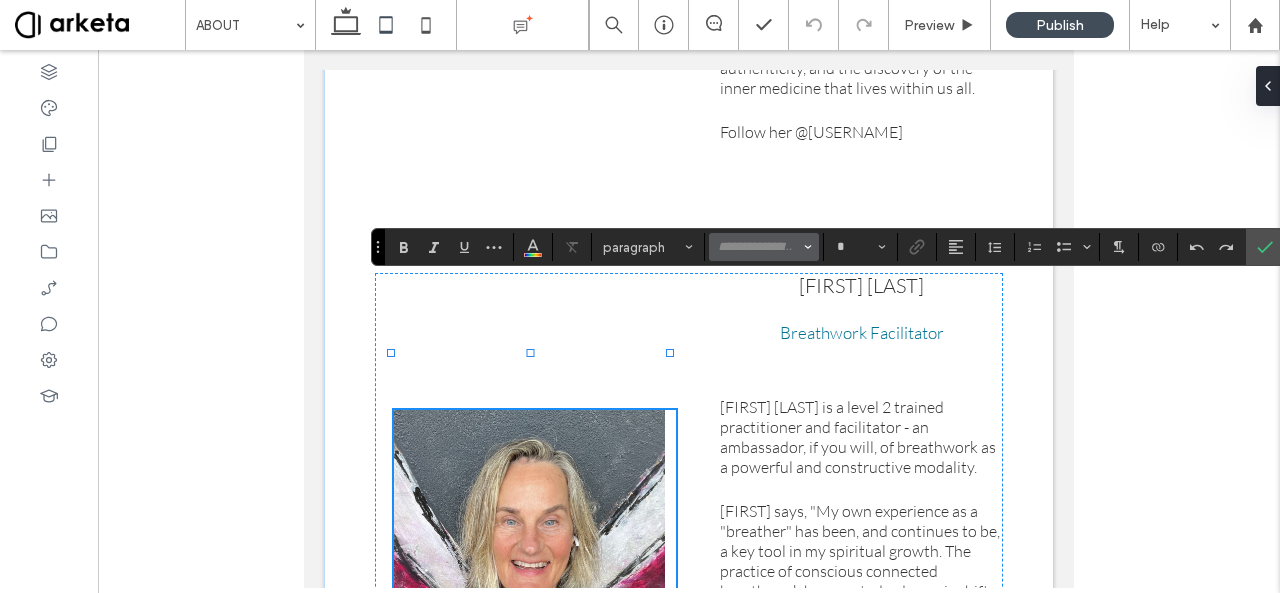 type on "****" 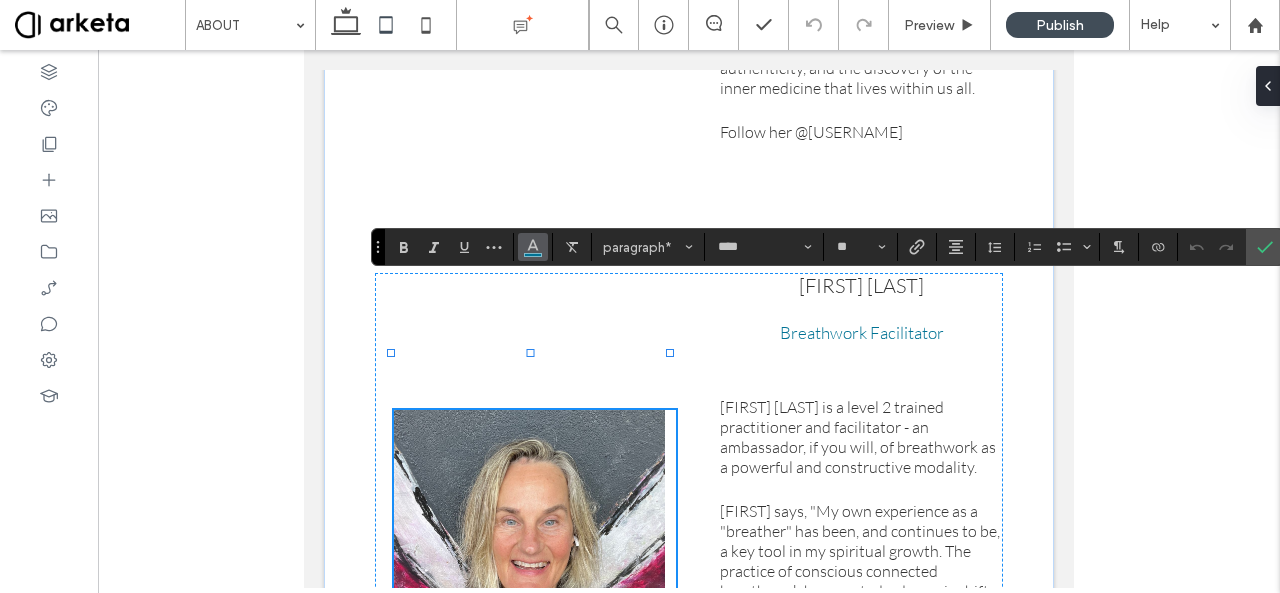 click 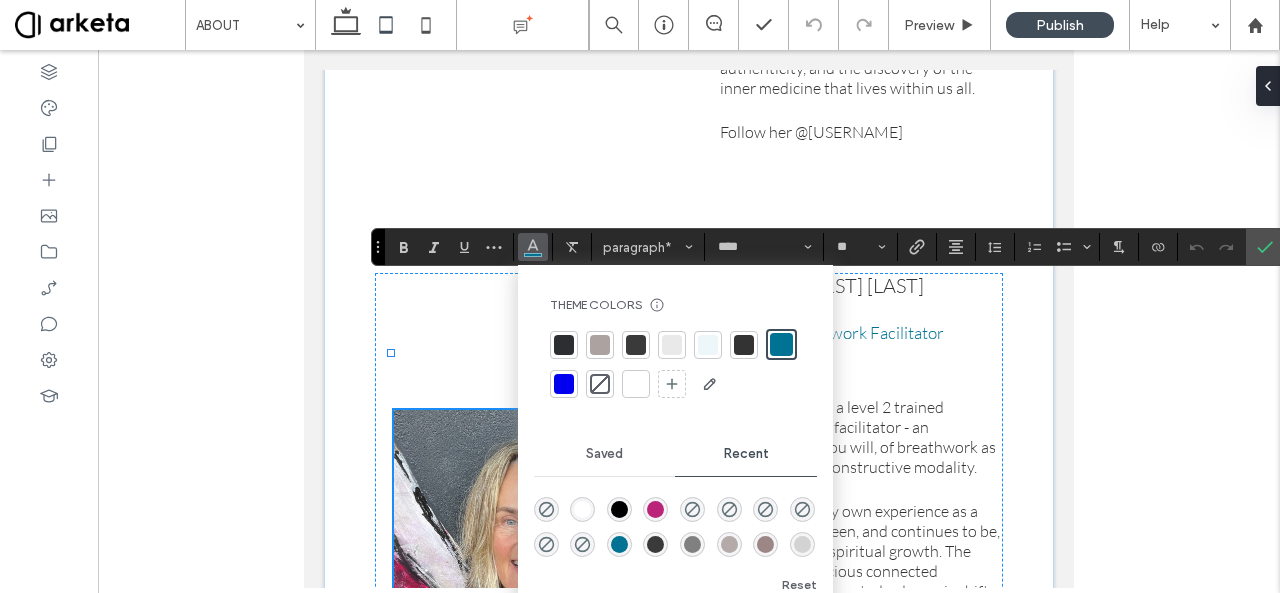 click at bounding box center (655, 509) 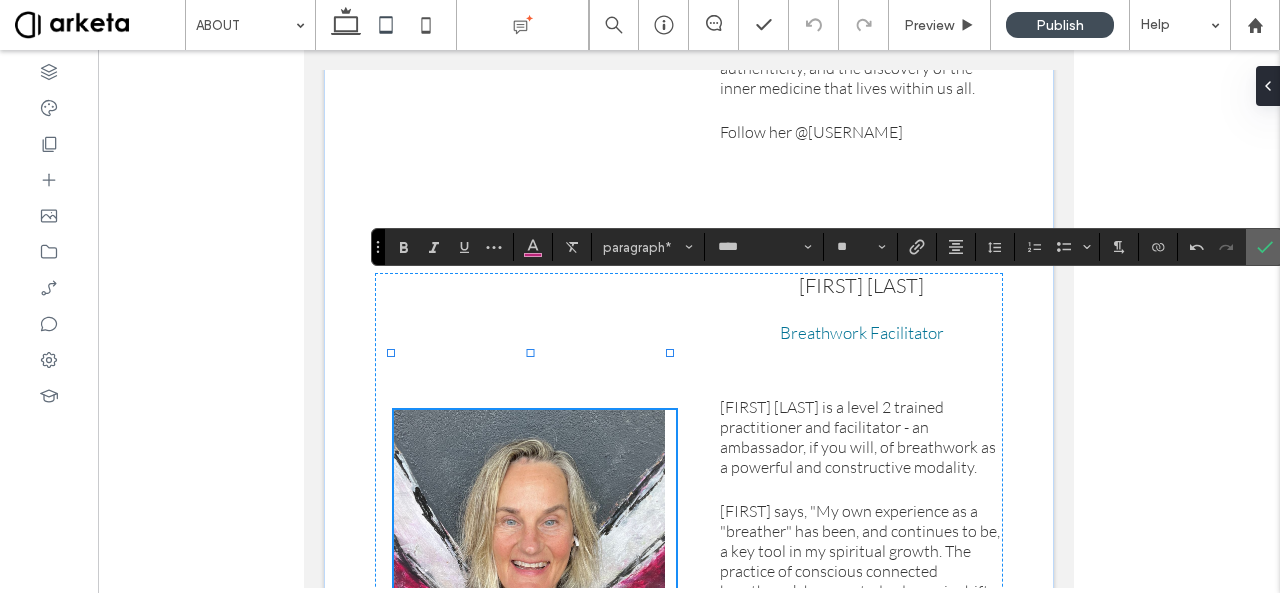 click 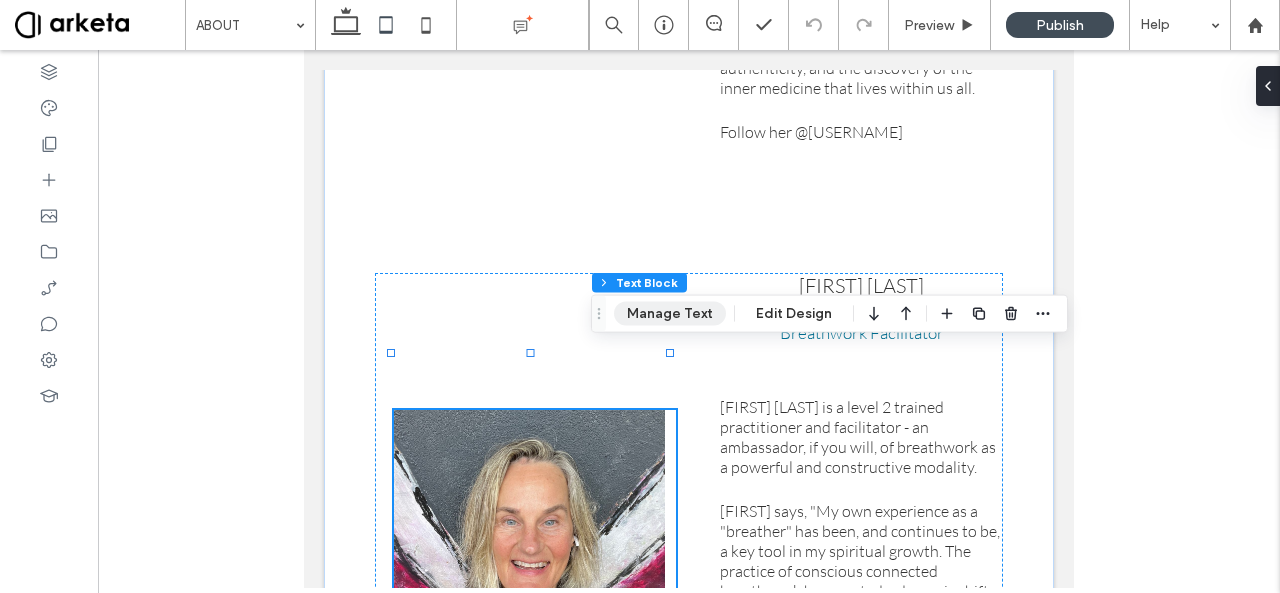 click on "Manage Text" at bounding box center (670, 314) 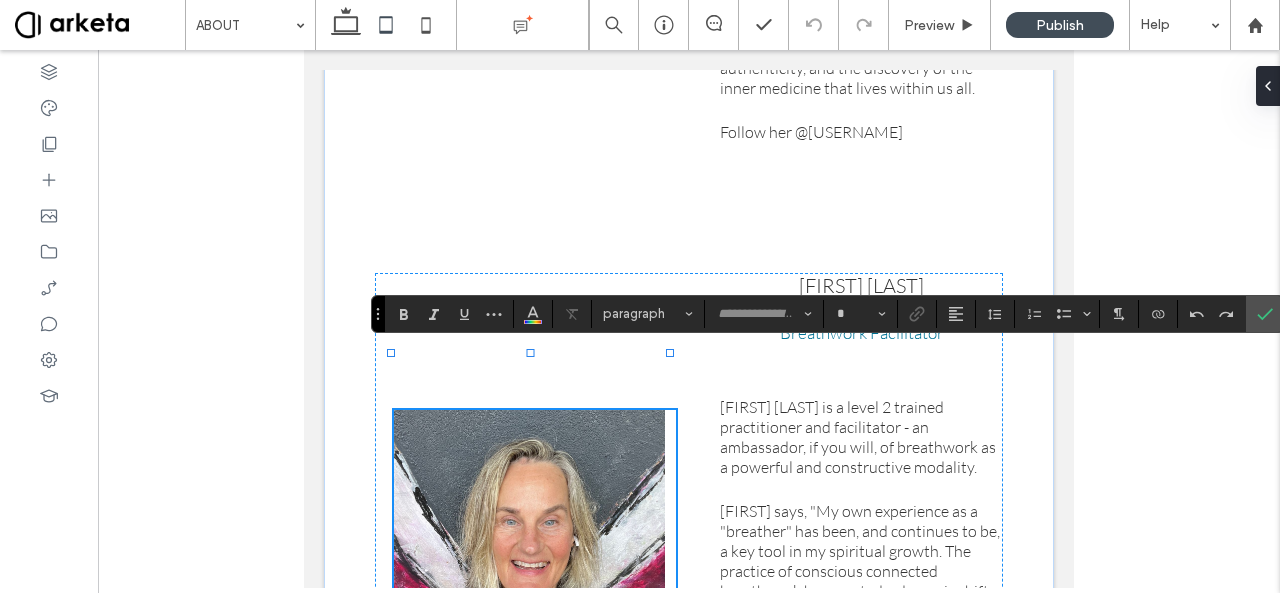 type on "****" 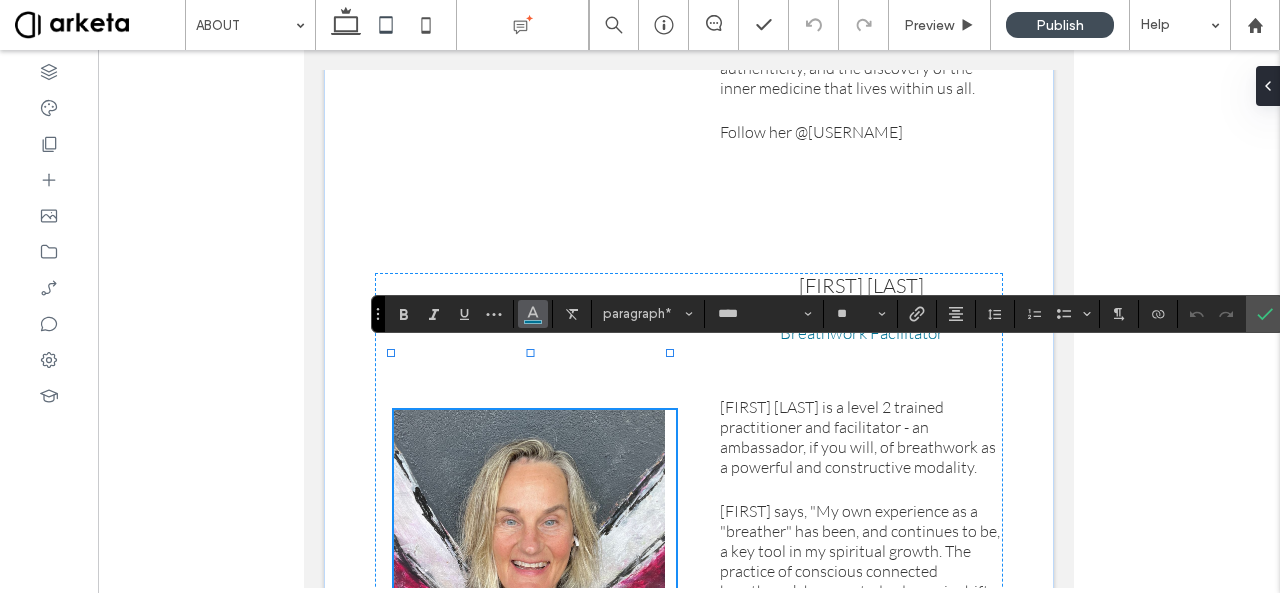 click at bounding box center [533, 314] 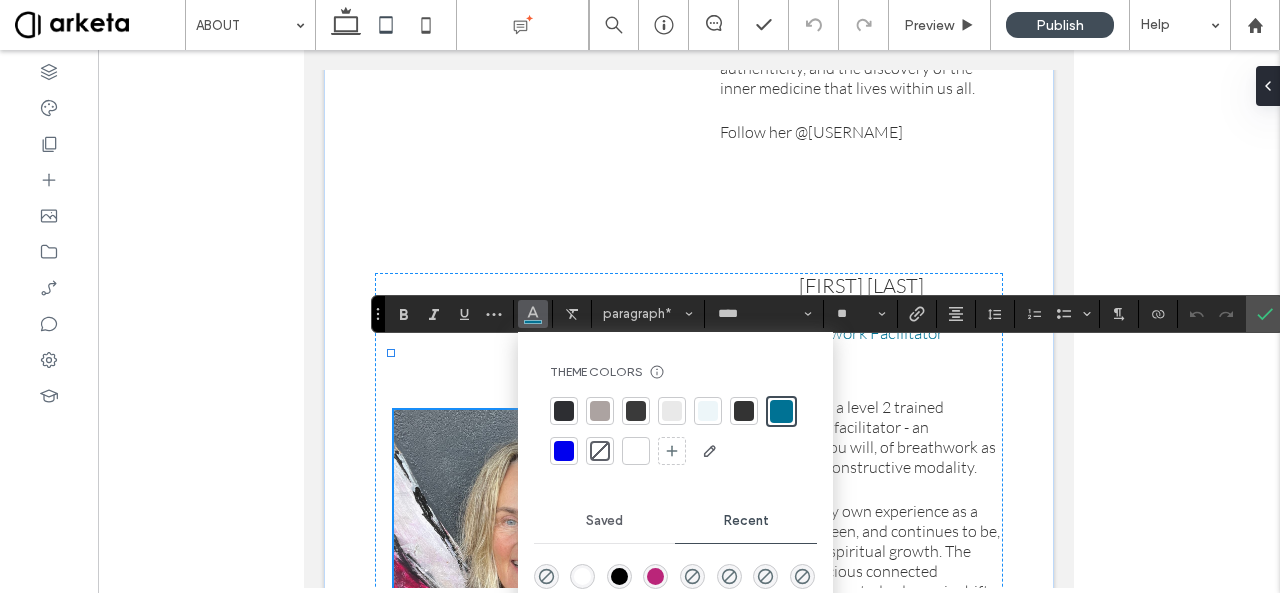 click at bounding box center [655, 576] 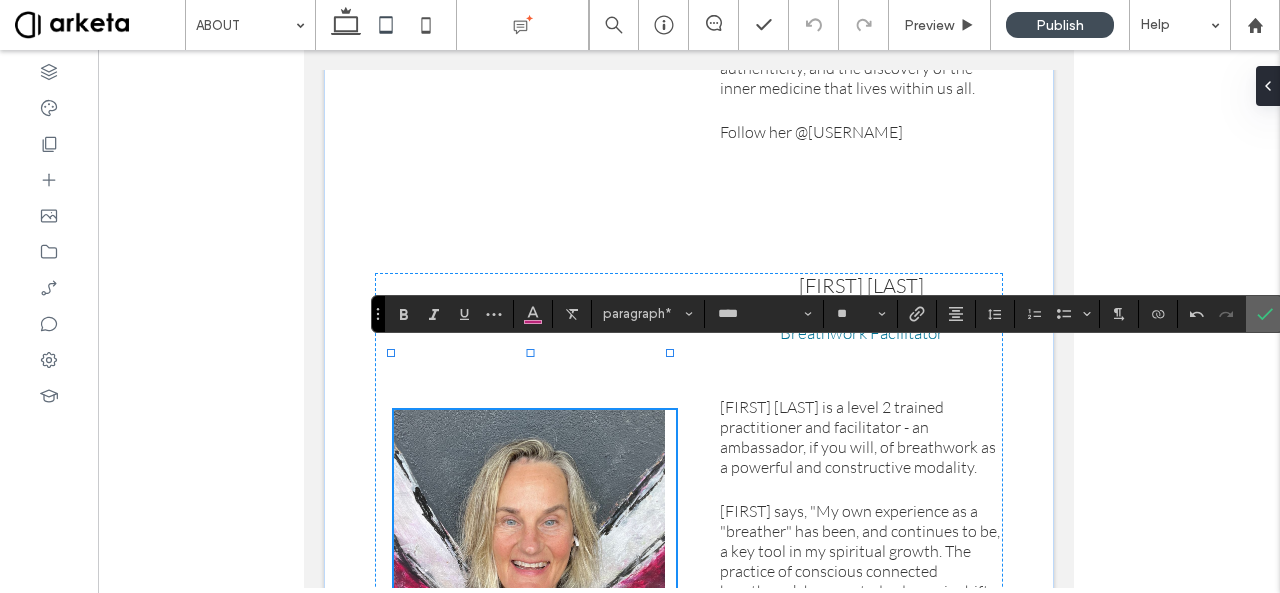 click 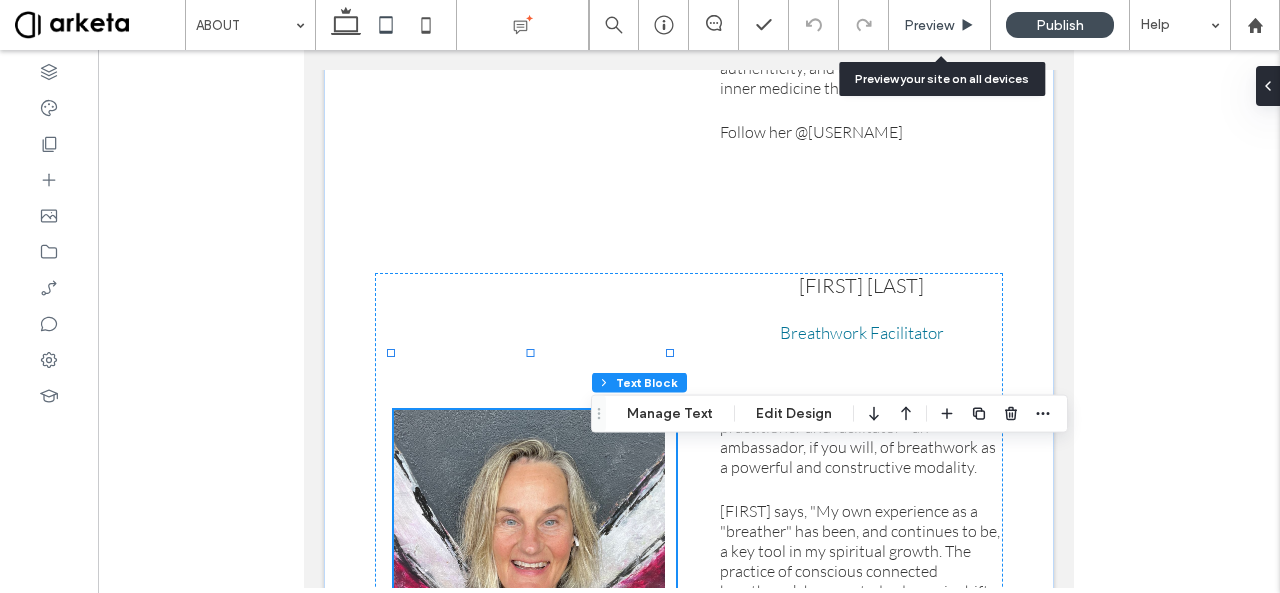 click on "Preview" at bounding box center (929, 25) 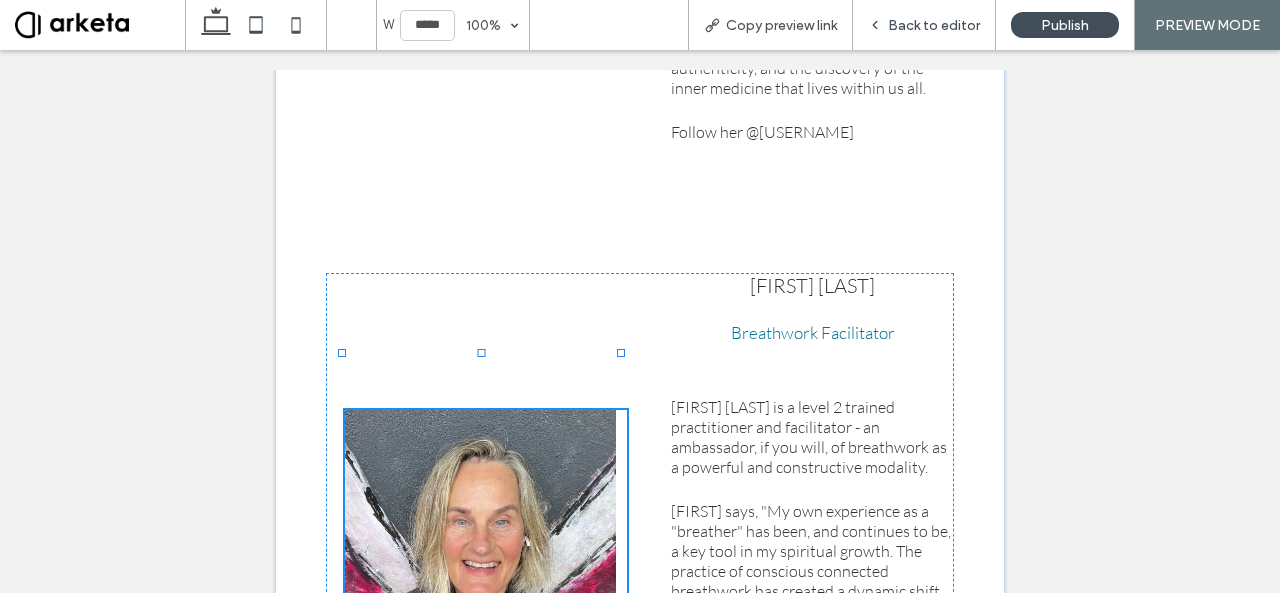 click on "Back to editor" at bounding box center (934, 25) 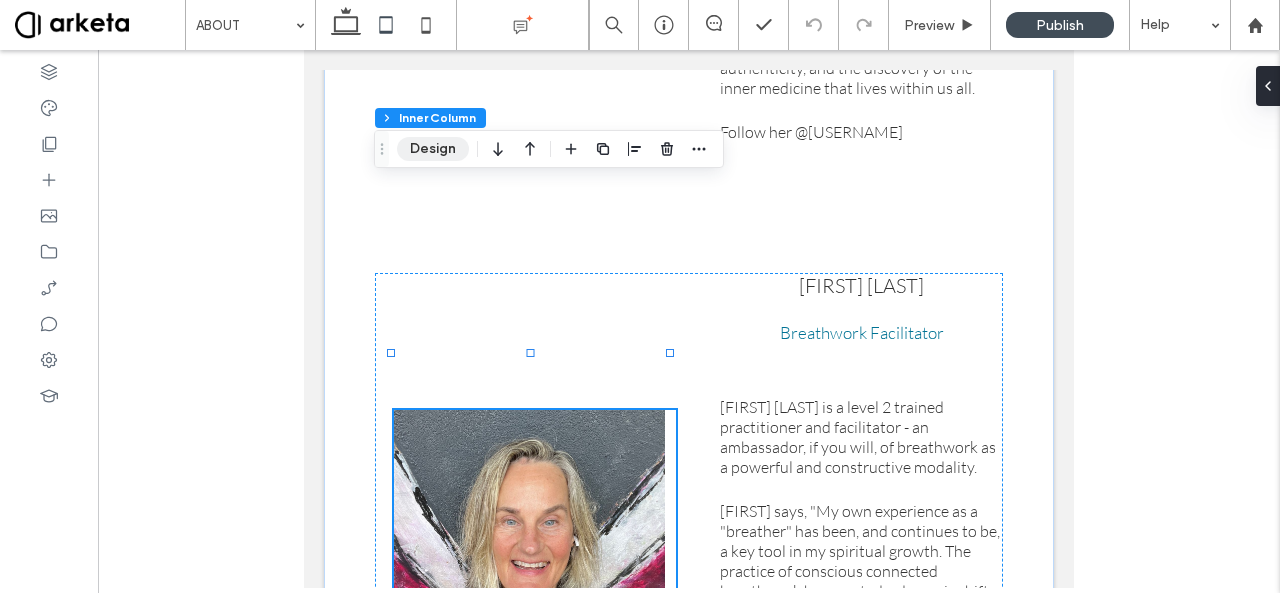 click on "Design" at bounding box center [433, 149] 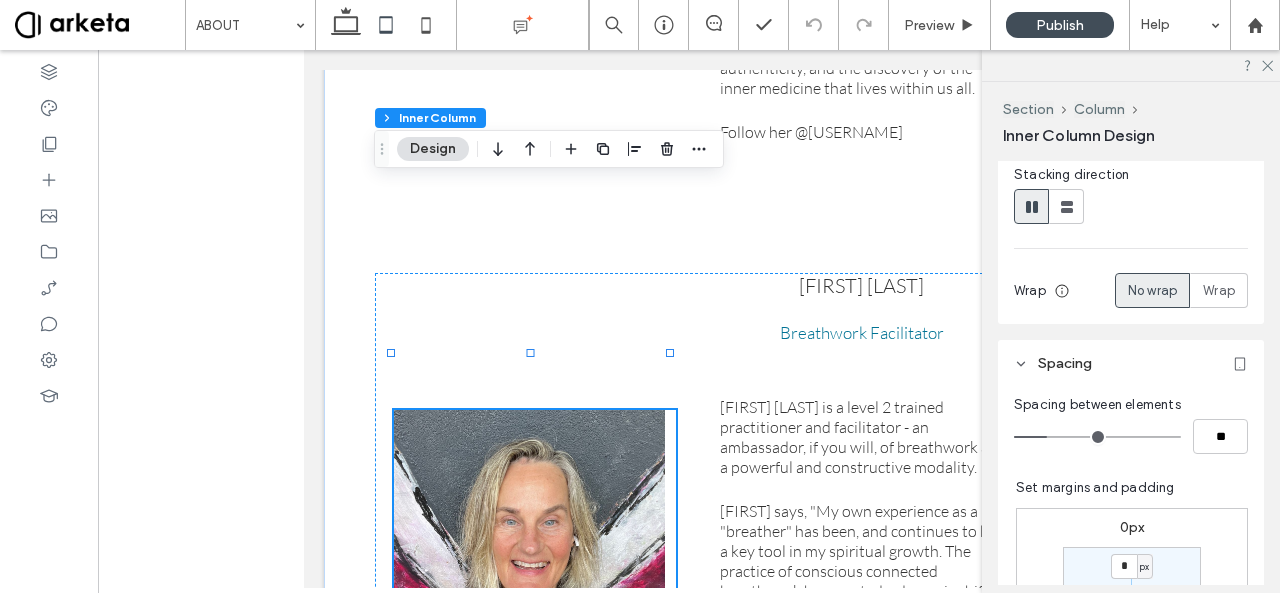 scroll, scrollTop: 500, scrollLeft: 0, axis: vertical 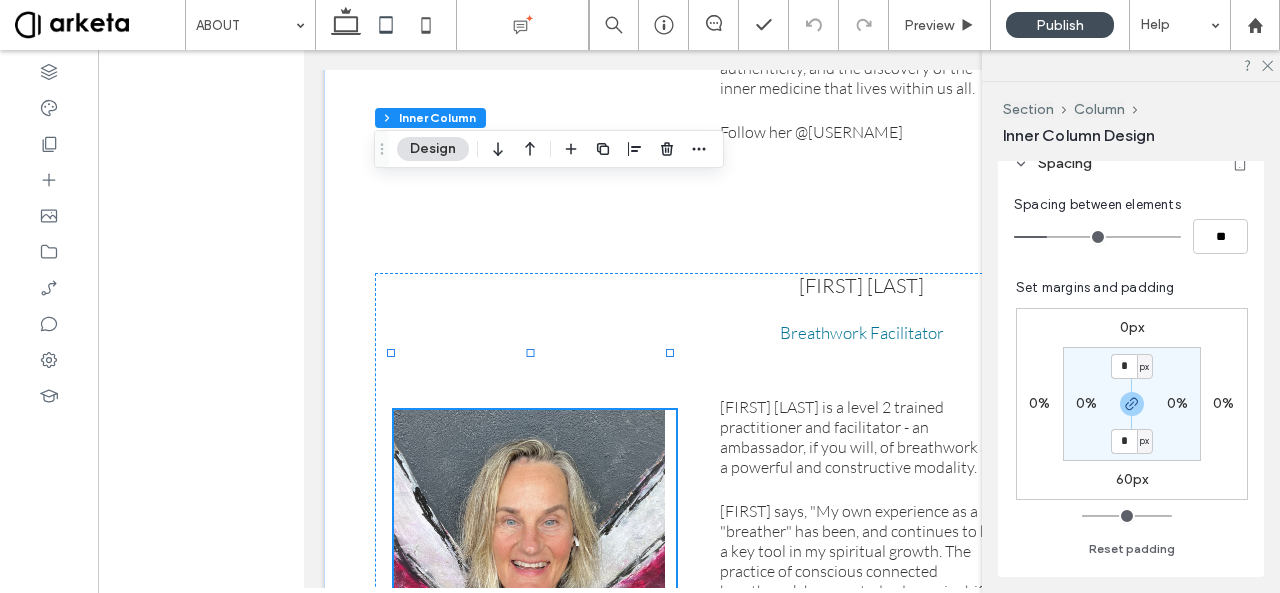 click on "60px" at bounding box center [1132, 479] 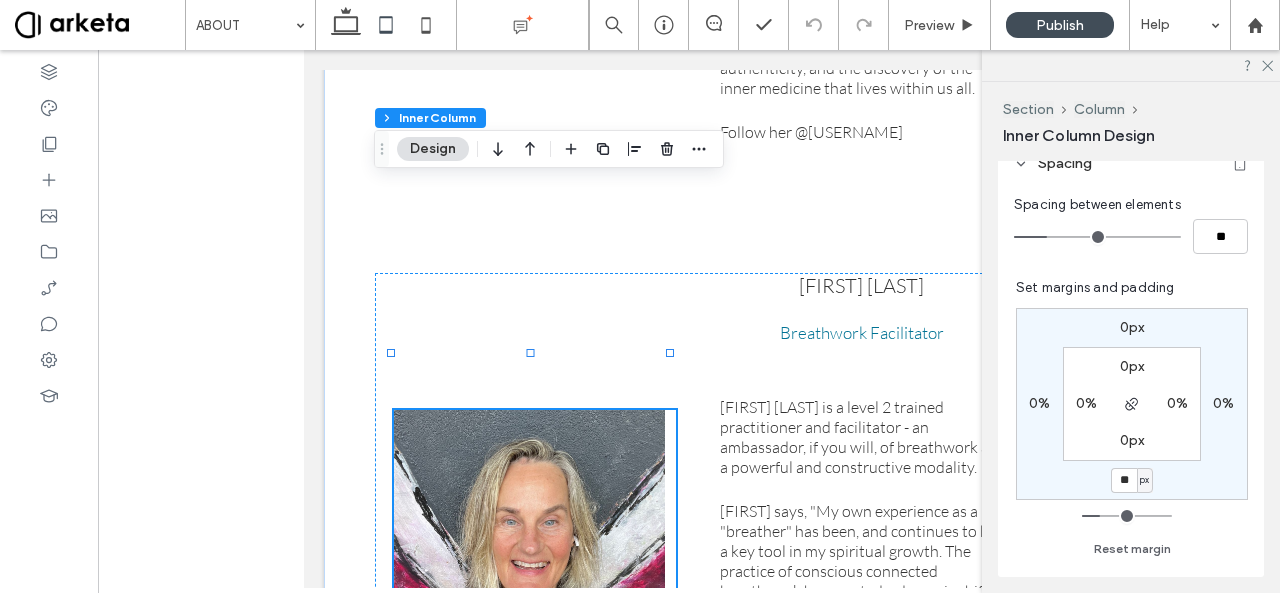 type on "**" 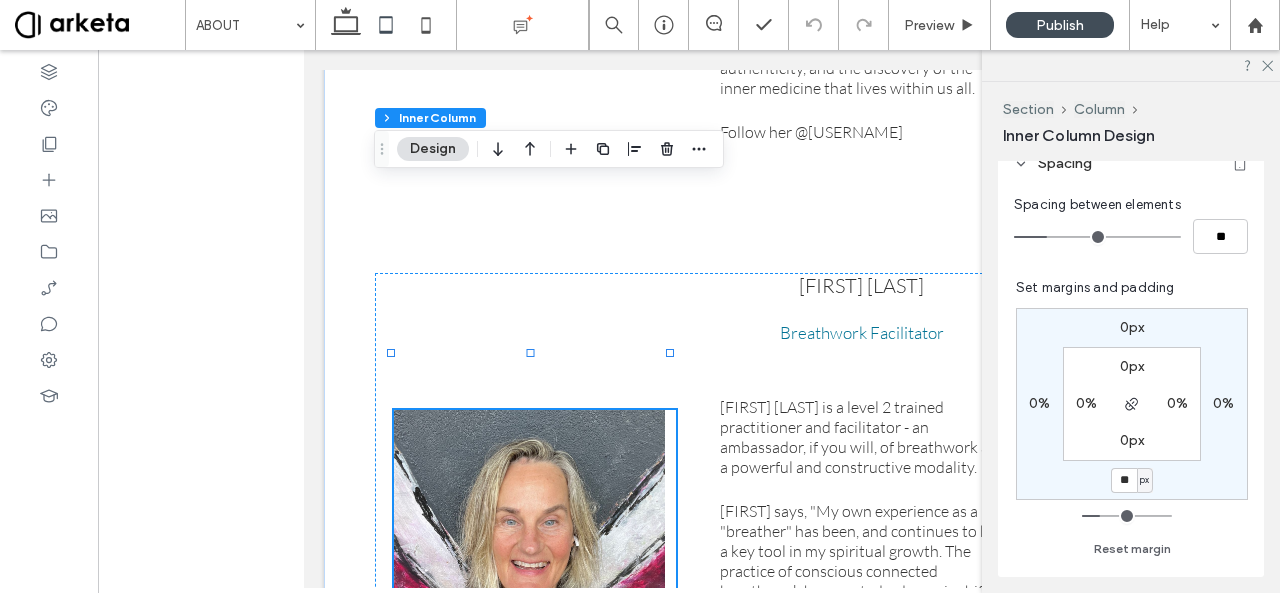 type on "**" 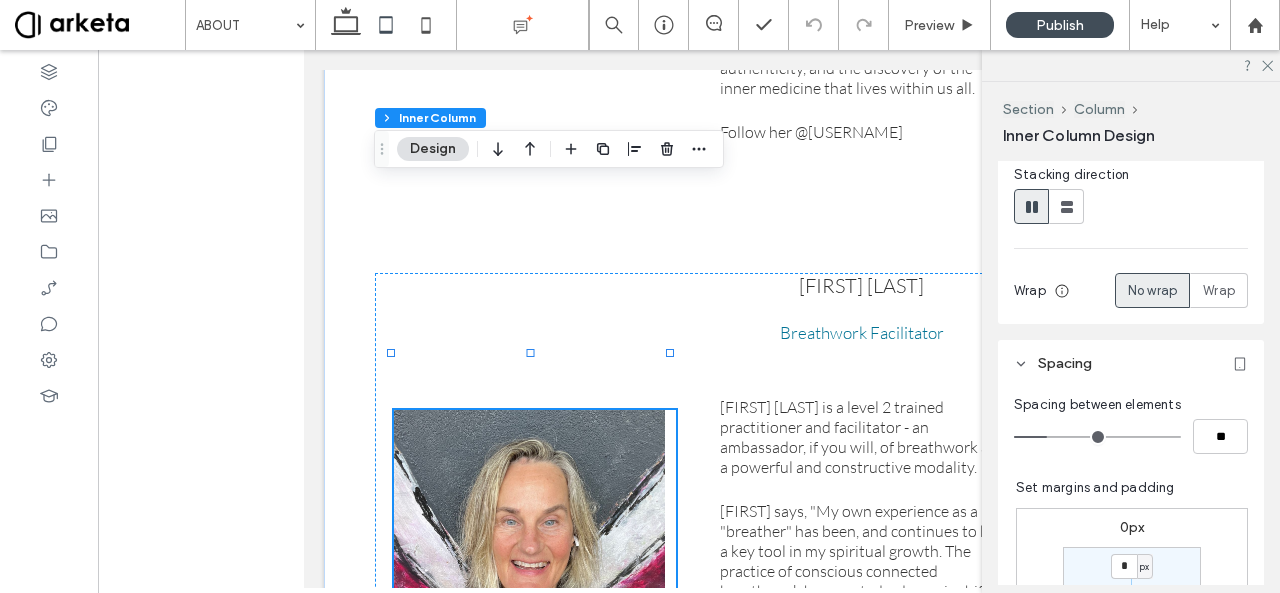 scroll, scrollTop: 600, scrollLeft: 0, axis: vertical 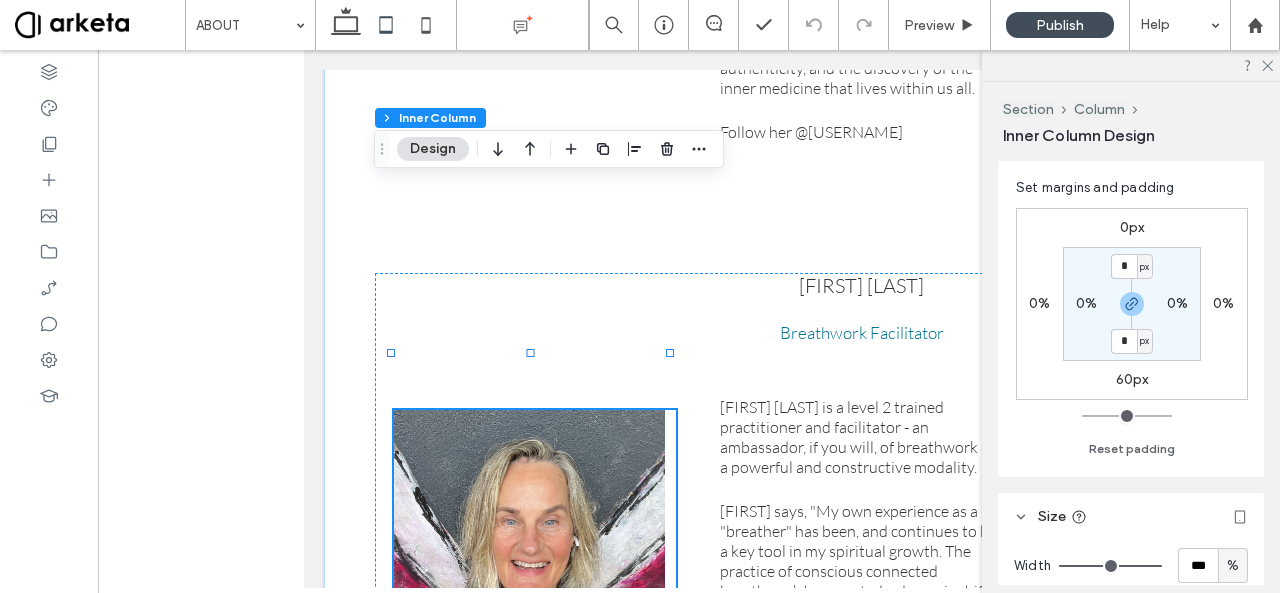 click on "60px" at bounding box center (1132, 379) 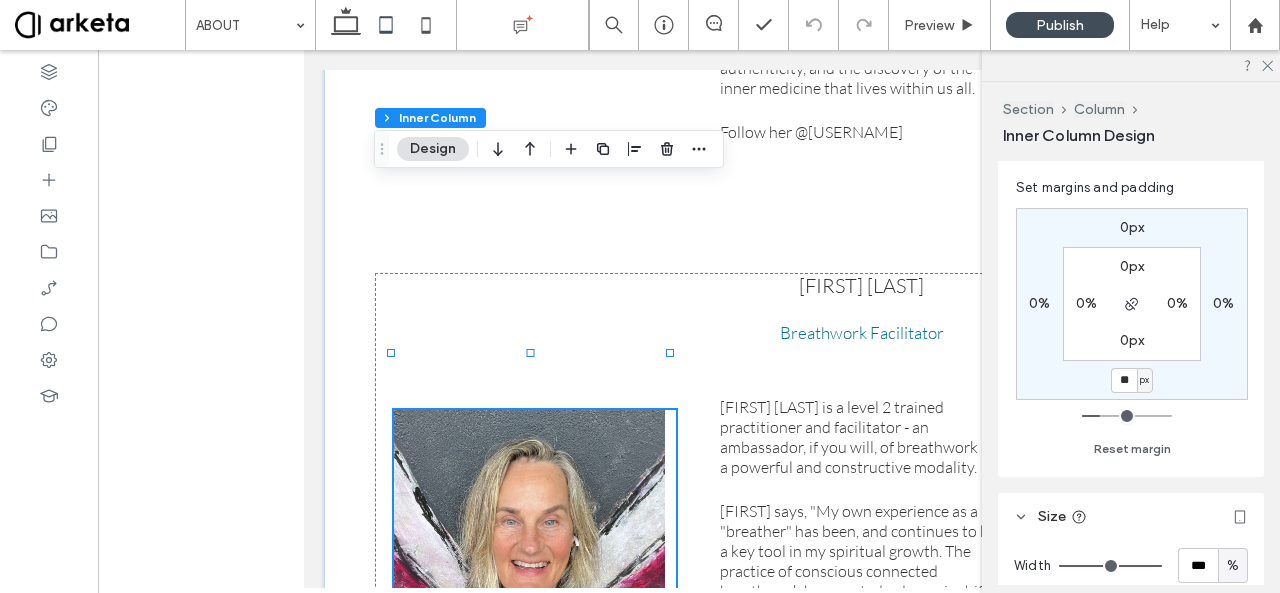 type on "**" 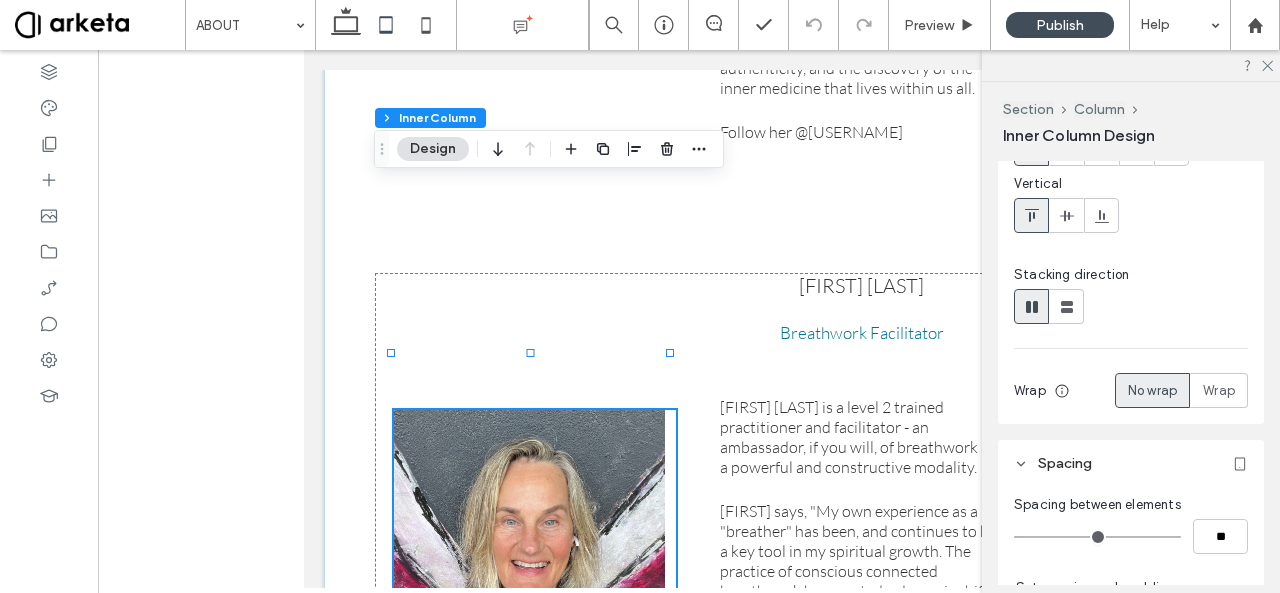 scroll, scrollTop: 600, scrollLeft: 0, axis: vertical 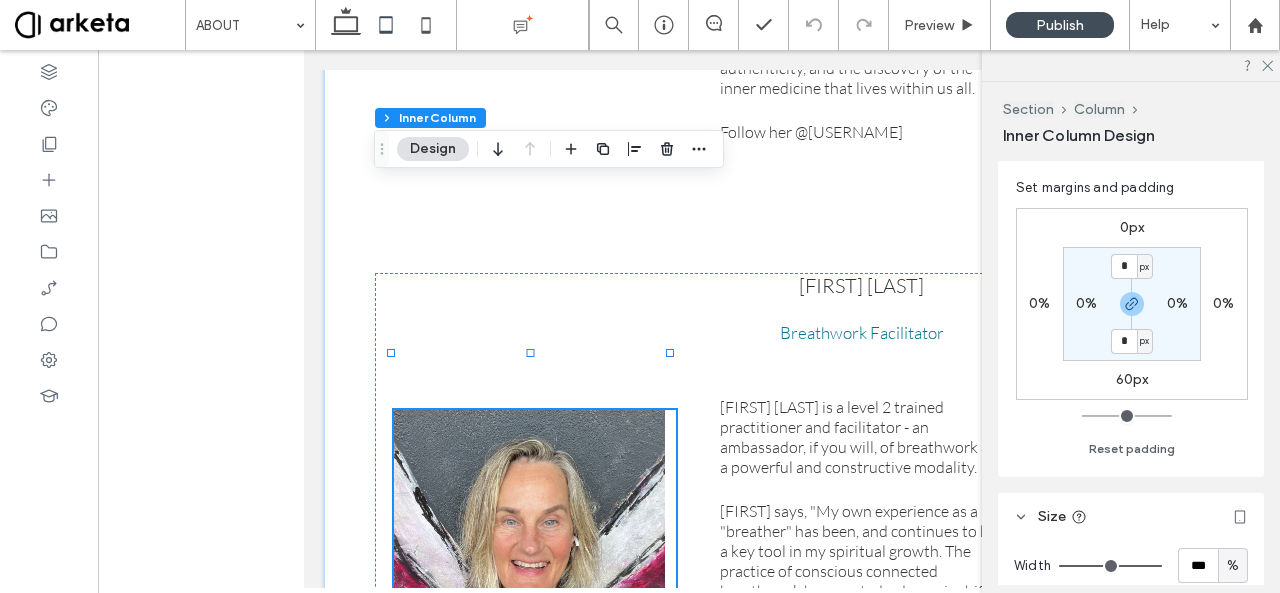 click on "60px" at bounding box center (1132, 379) 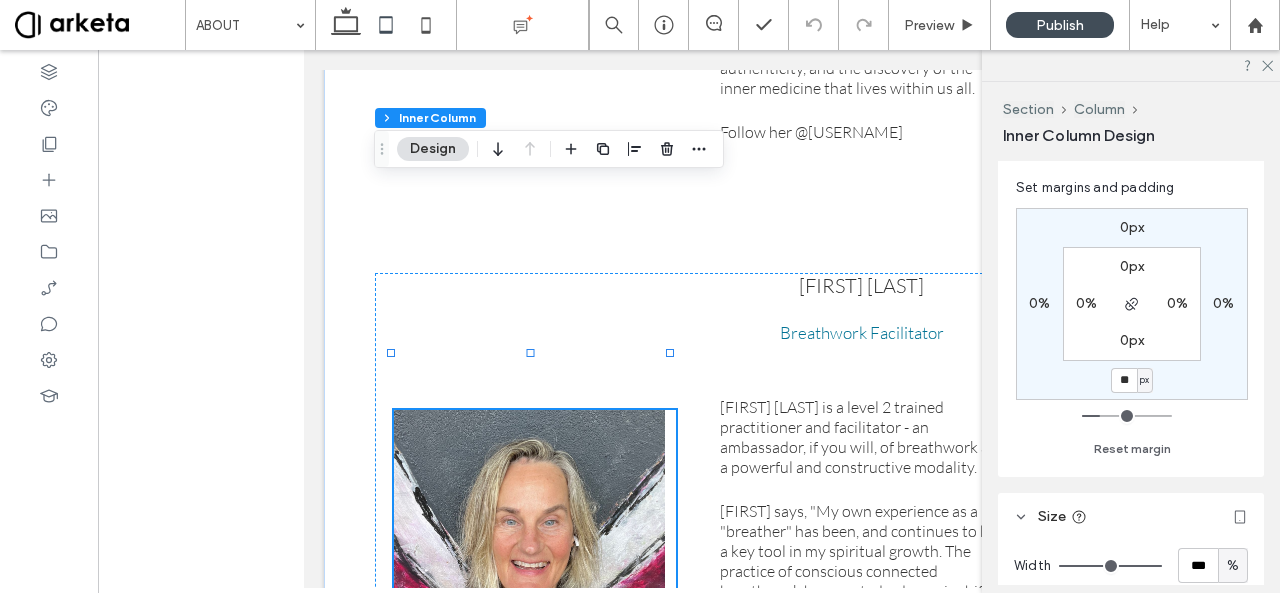 type on "**" 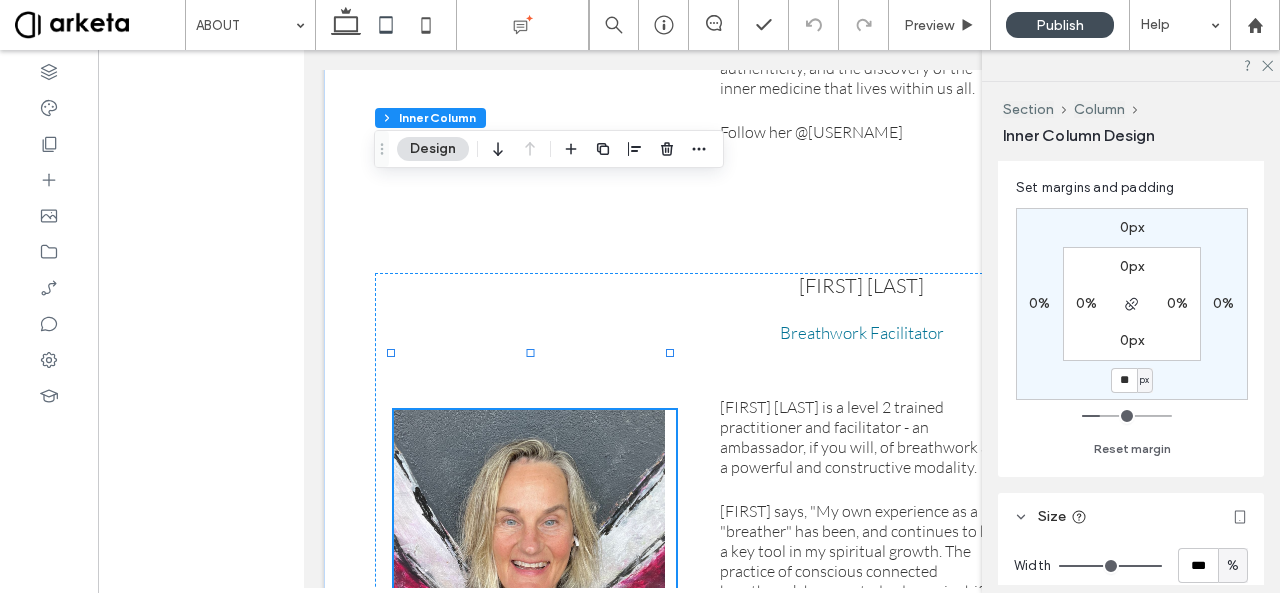 type on "**" 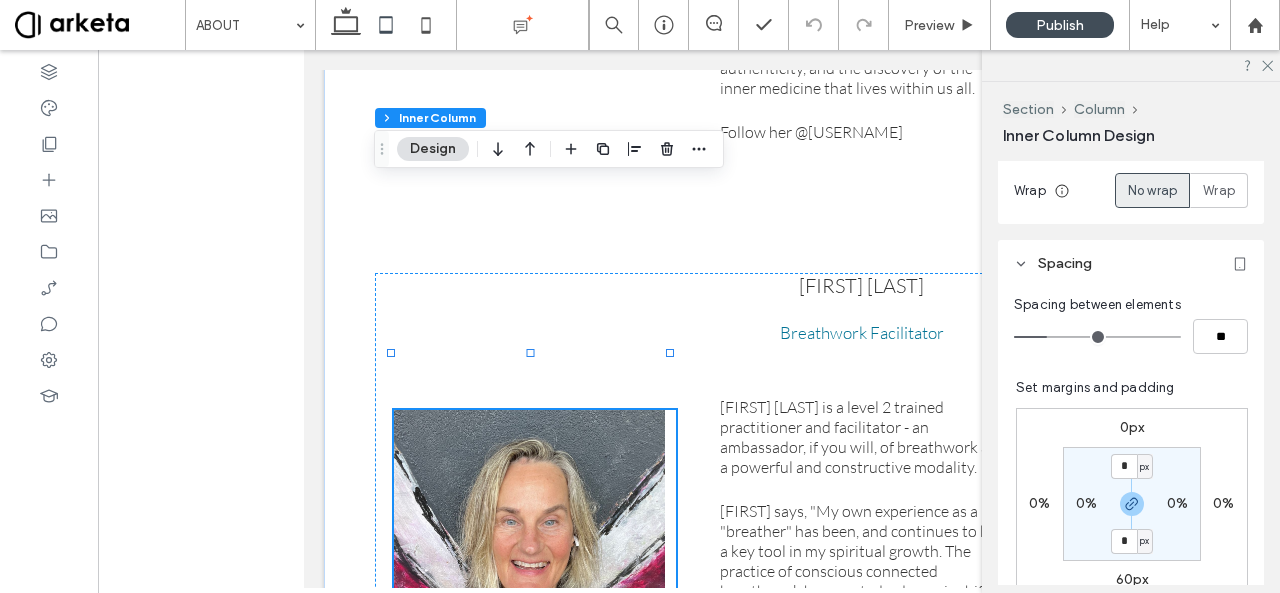 scroll, scrollTop: 700, scrollLeft: 0, axis: vertical 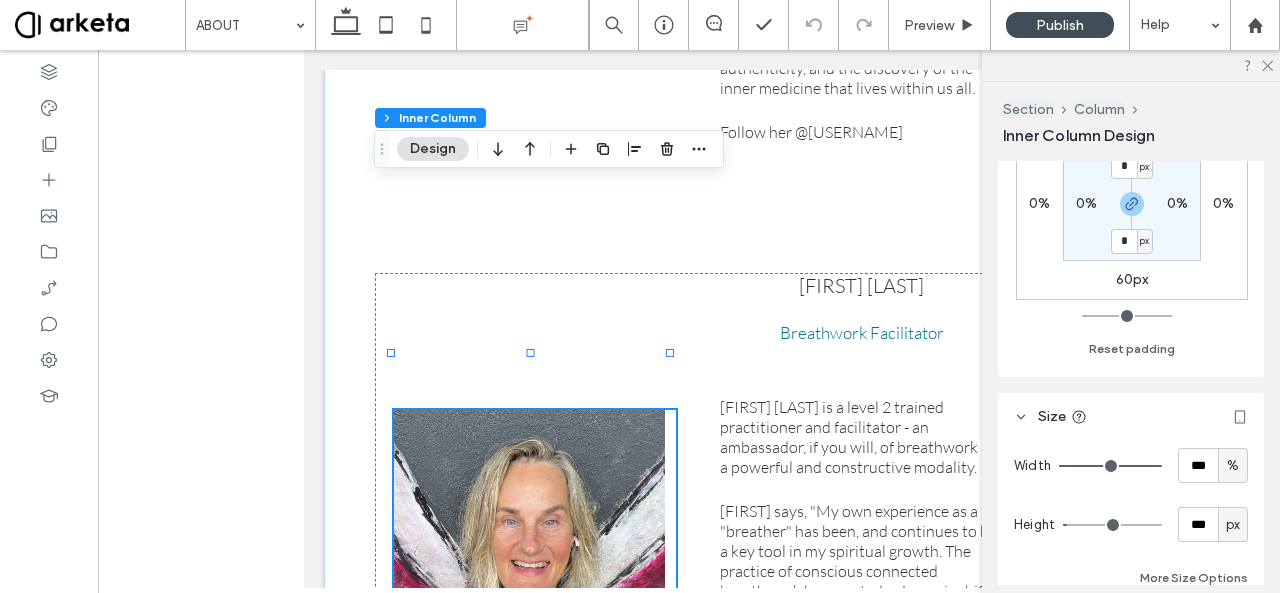 click on "60px" at bounding box center (1132, 279) 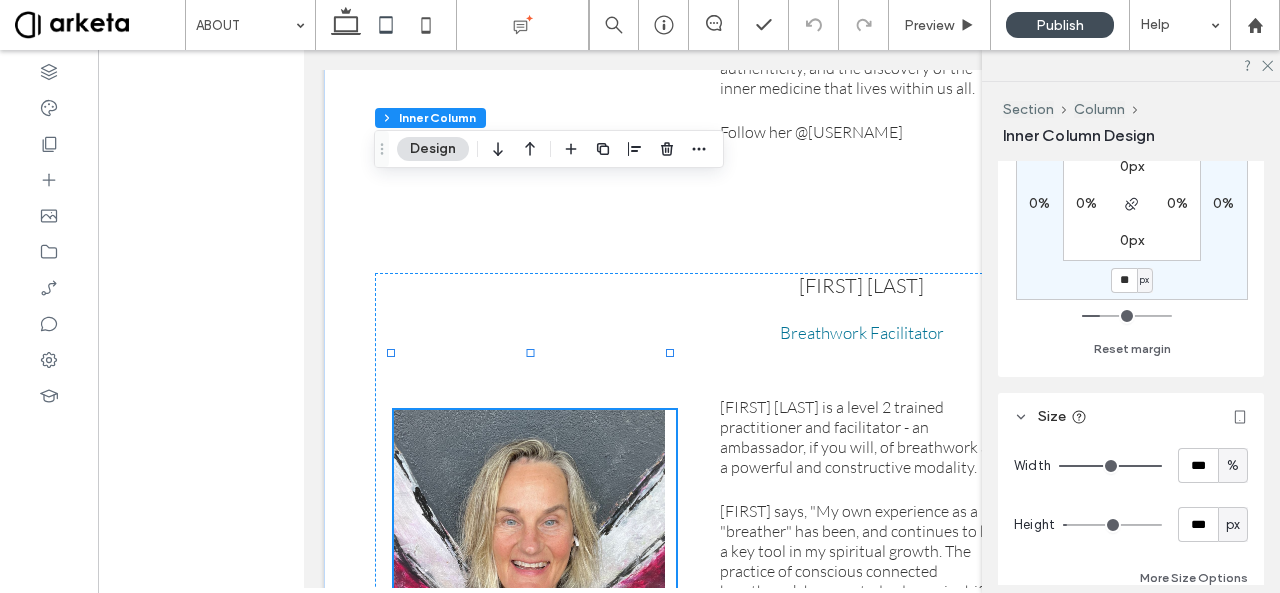 type on "**" 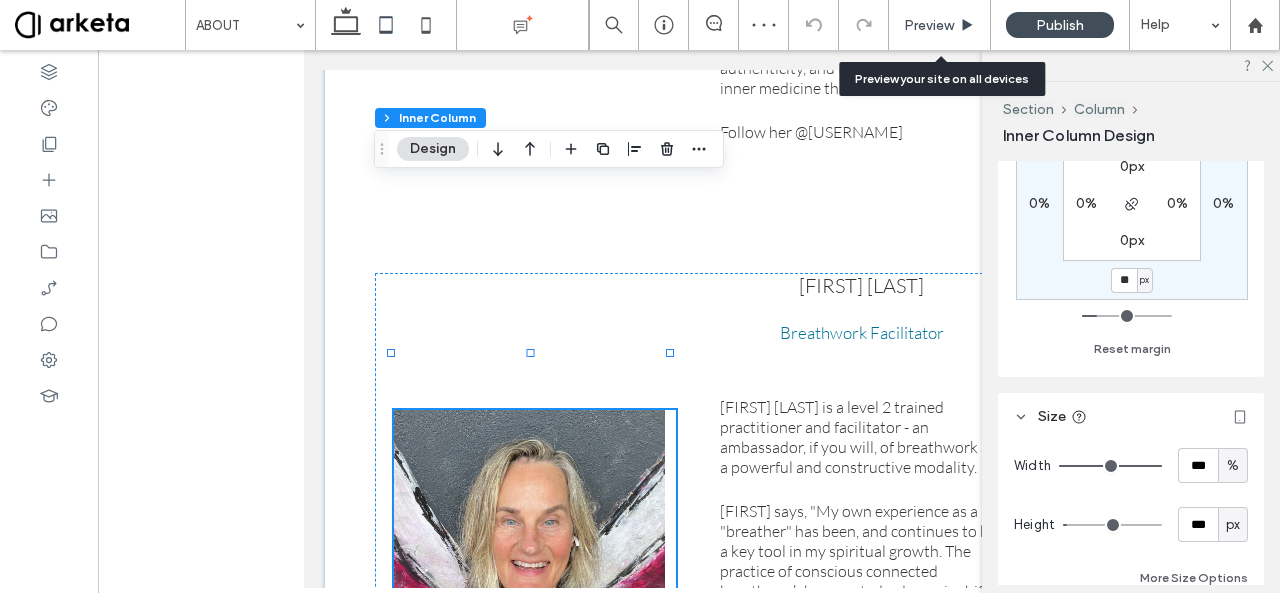 click on "Preview" at bounding box center [940, 25] 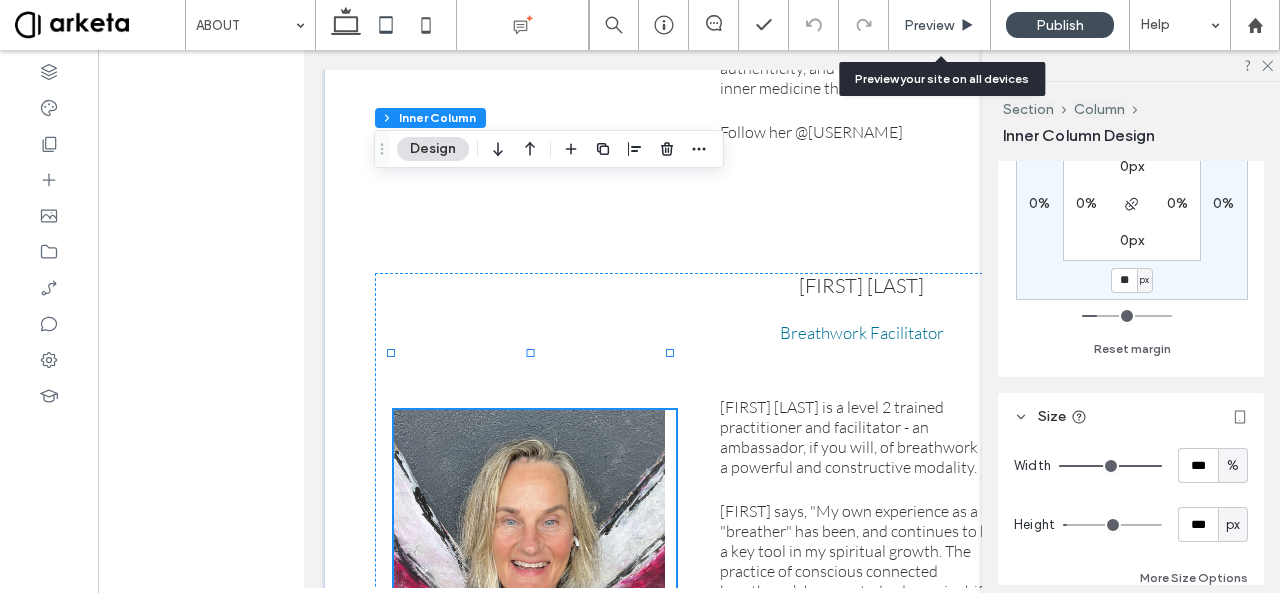 click on "Preview" at bounding box center [929, 25] 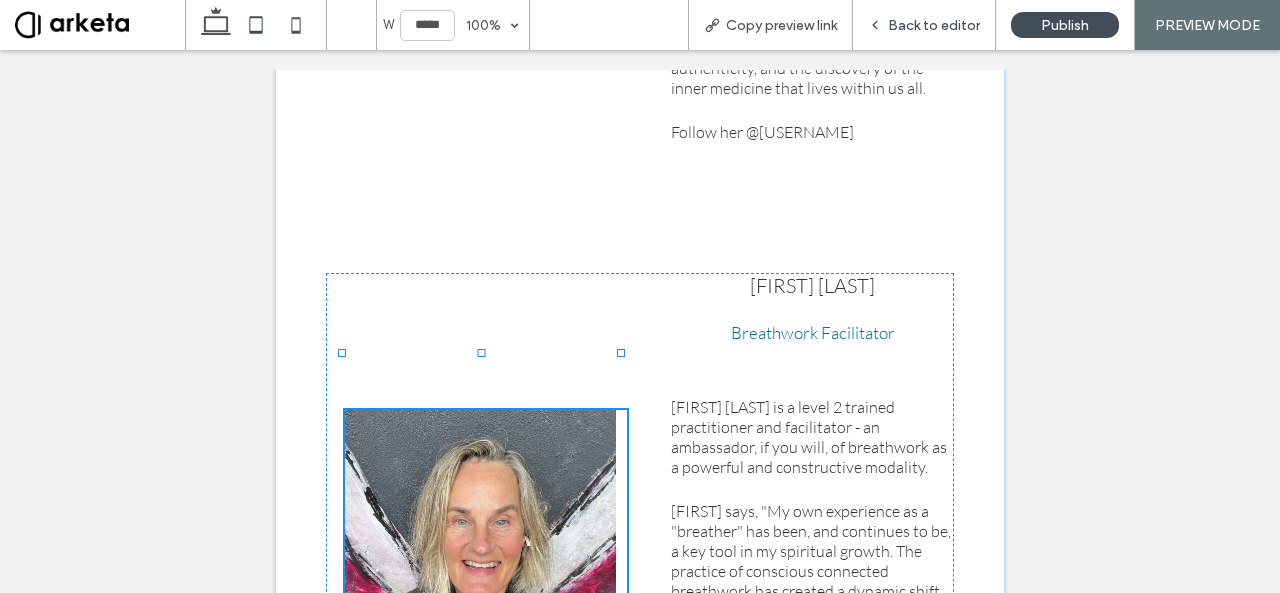 click on "Back to editor" at bounding box center [934, 25] 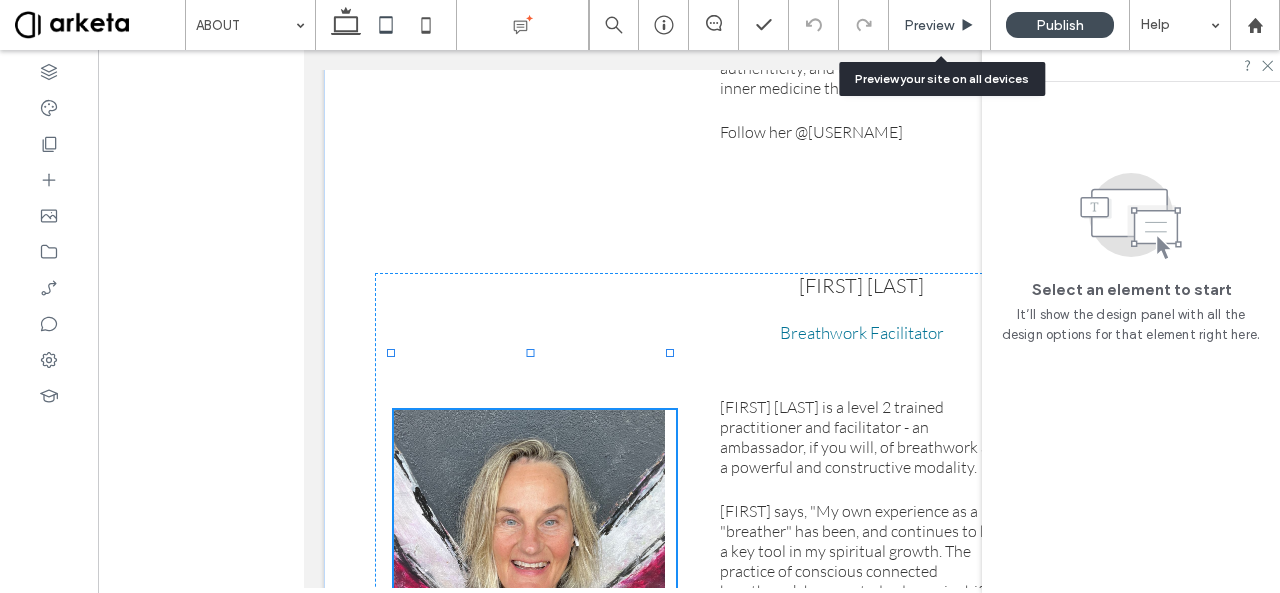 click on "Preview" at bounding box center (929, 25) 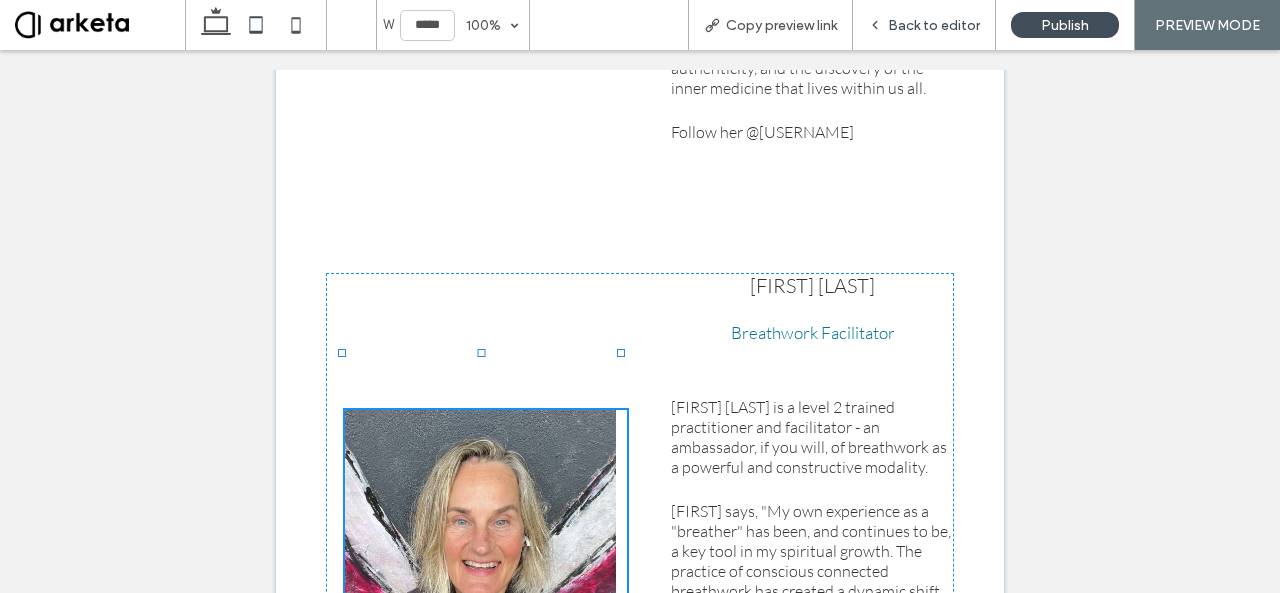 click on "Back to editor" at bounding box center (934, 25) 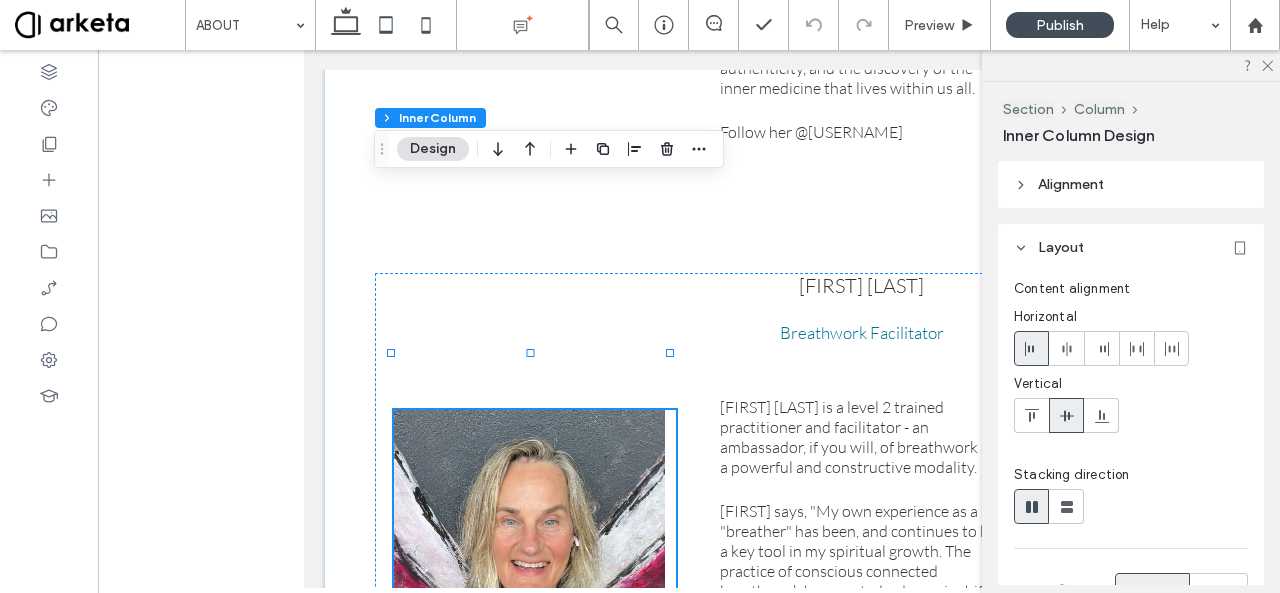 scroll, scrollTop: 500, scrollLeft: 0, axis: vertical 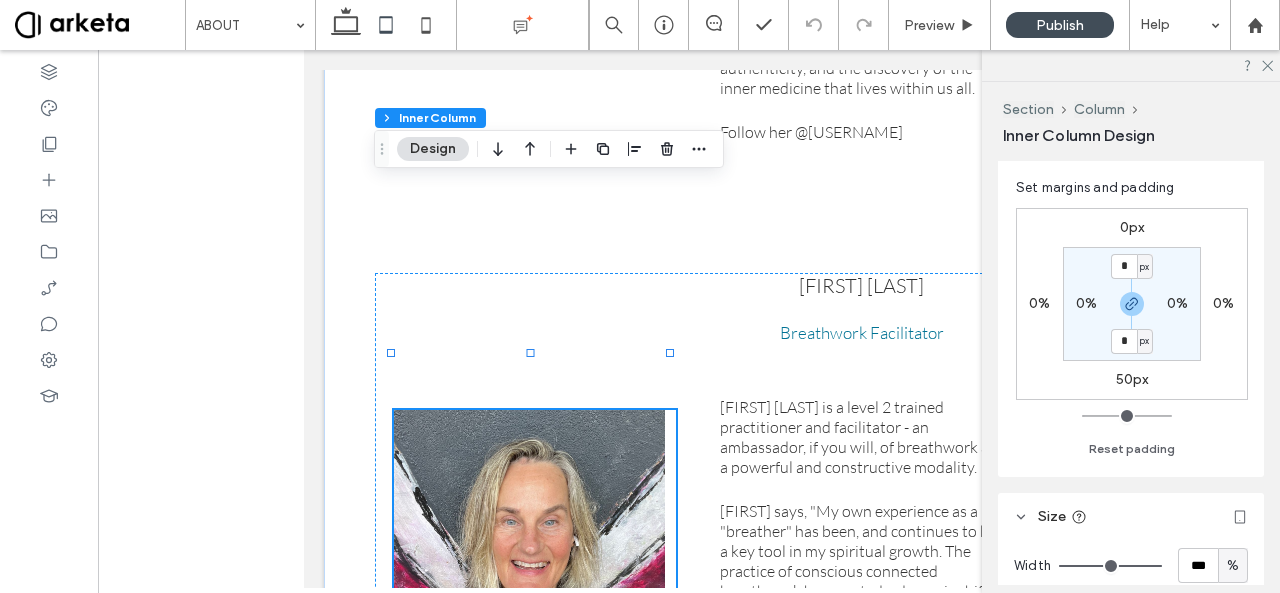 click on "50px" at bounding box center (1132, 380) 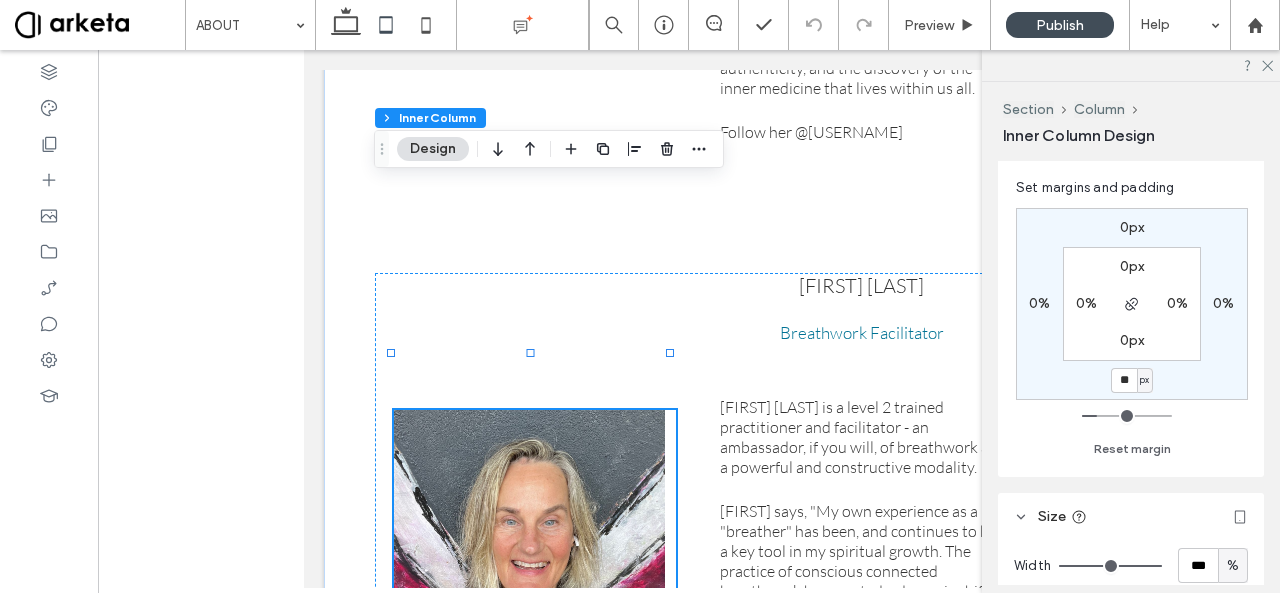 type on "**" 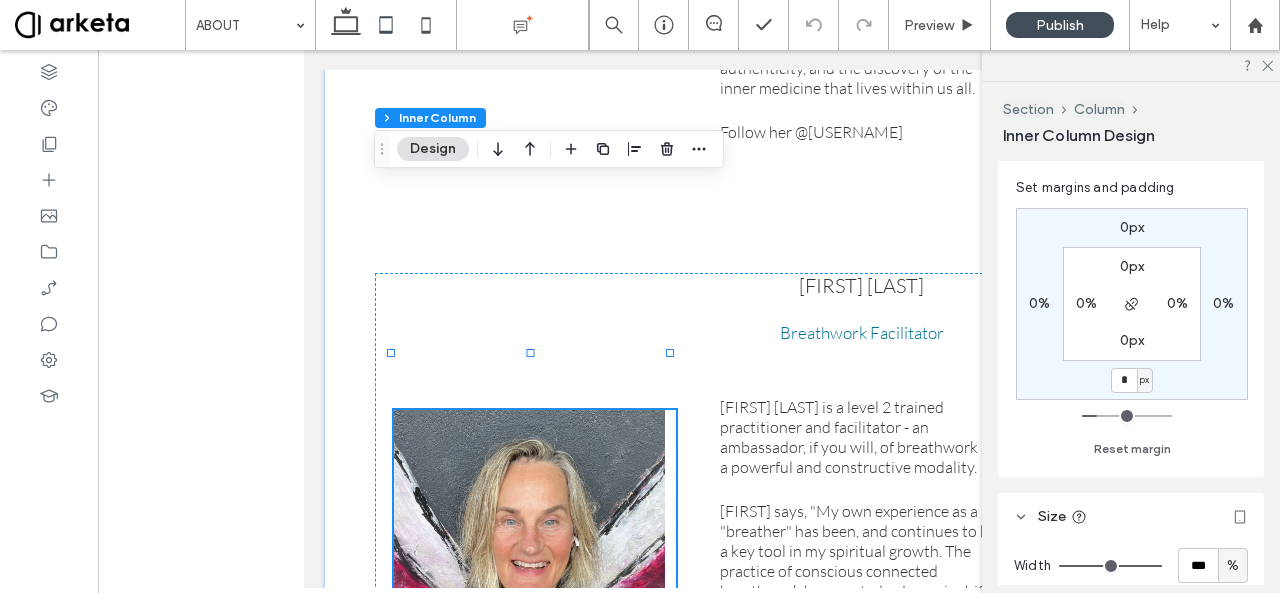 type on "**" 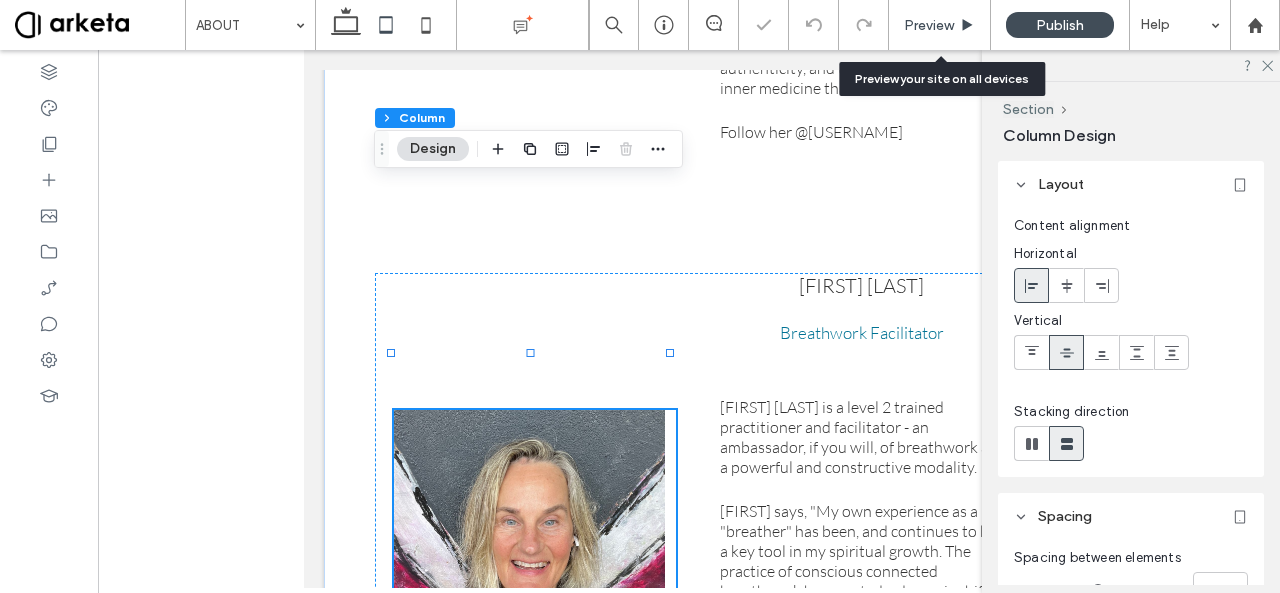 click on "Preview" at bounding box center [929, 25] 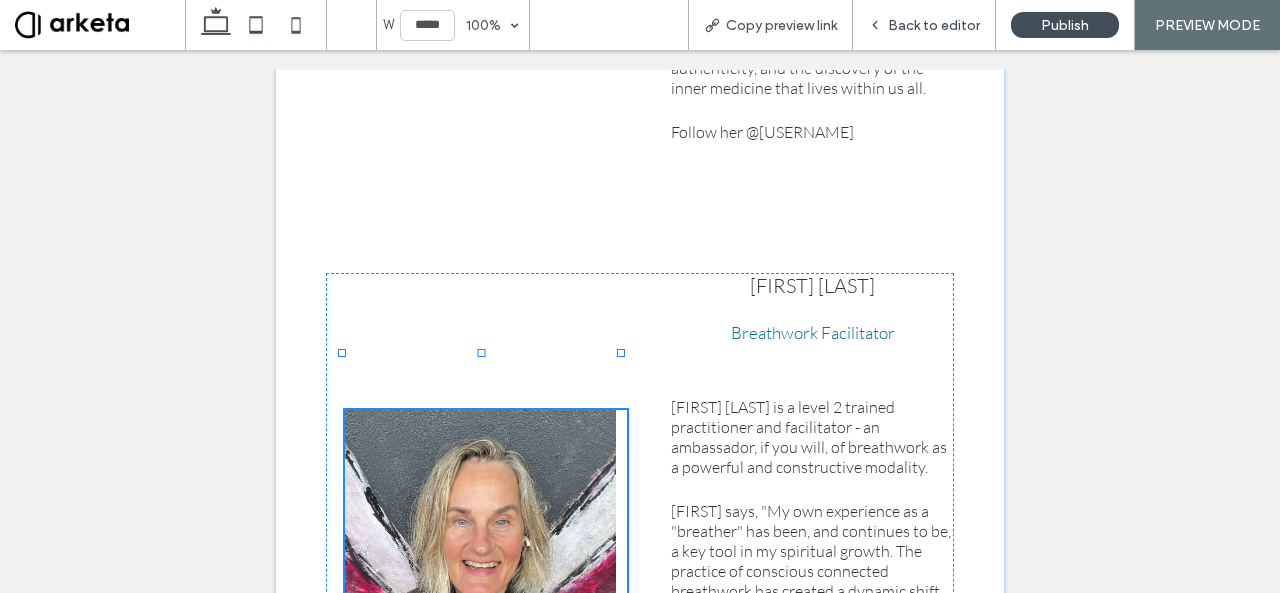 click on "Back to editor" at bounding box center (934, 25) 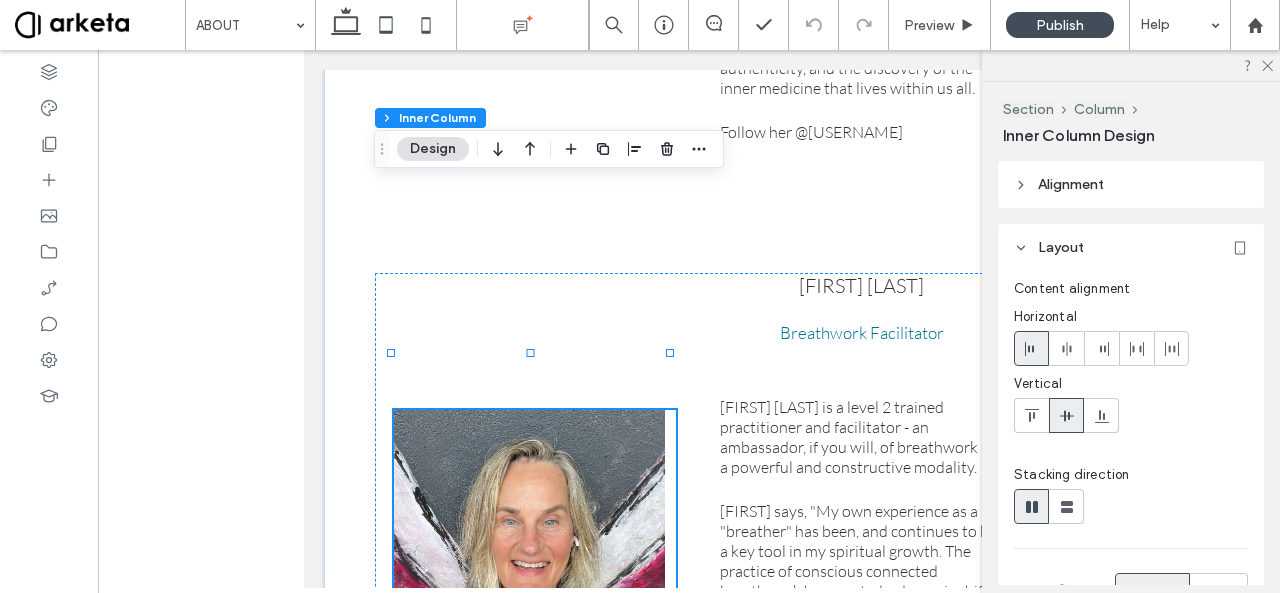 scroll, scrollTop: 500, scrollLeft: 0, axis: vertical 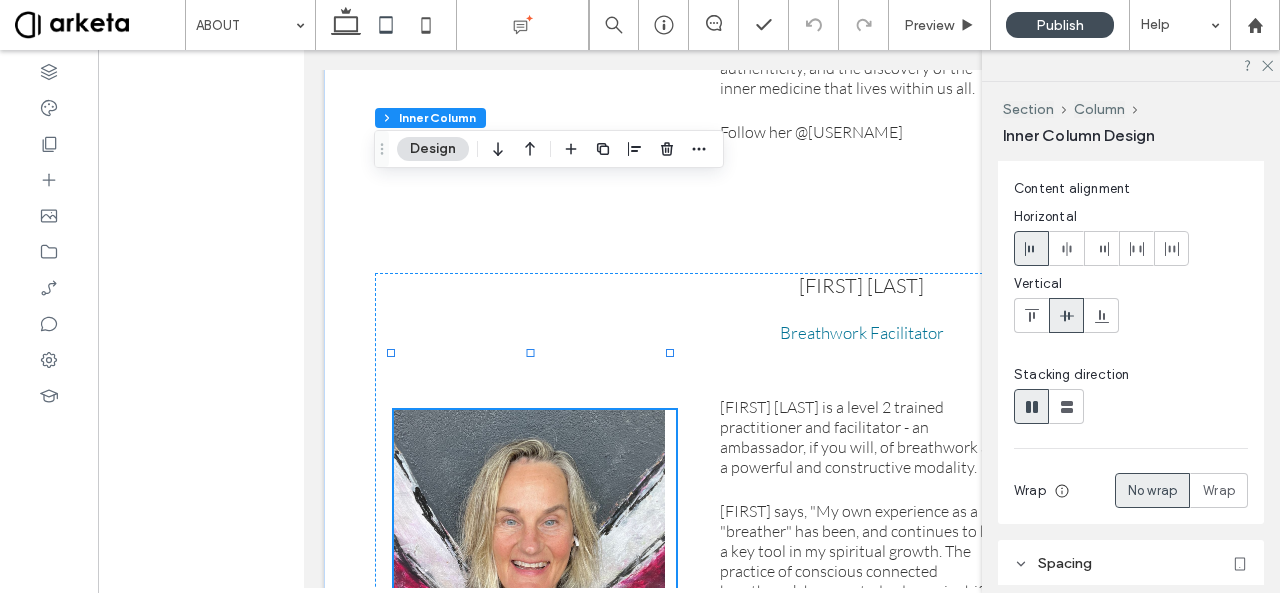 click at bounding box center (1031, 315) 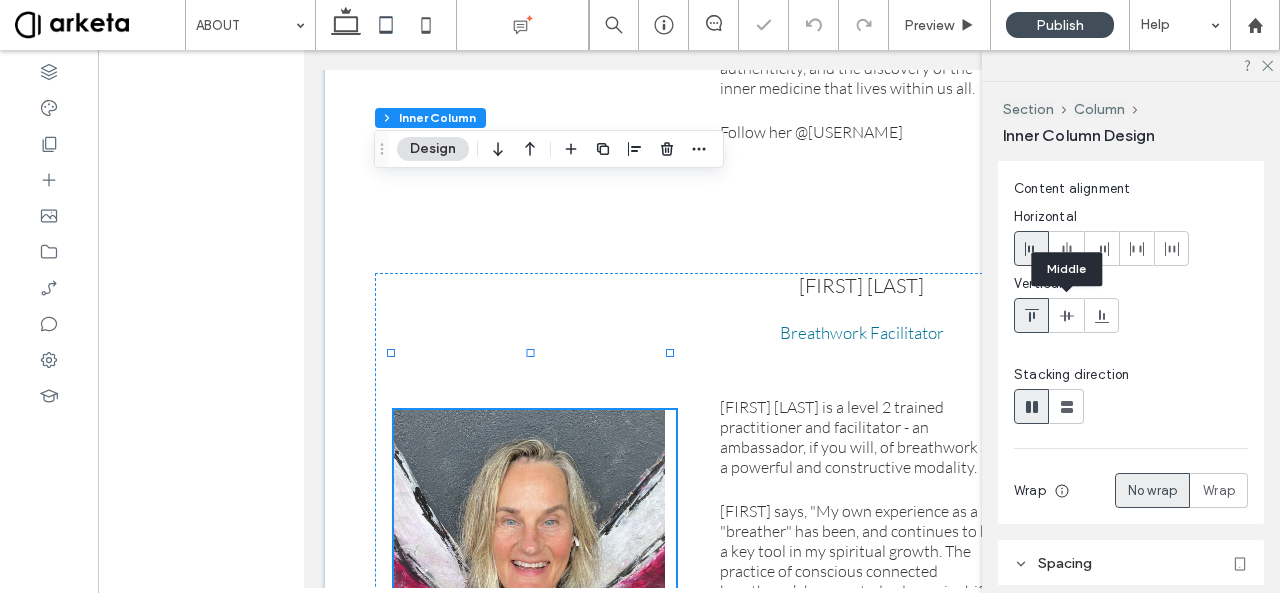 click 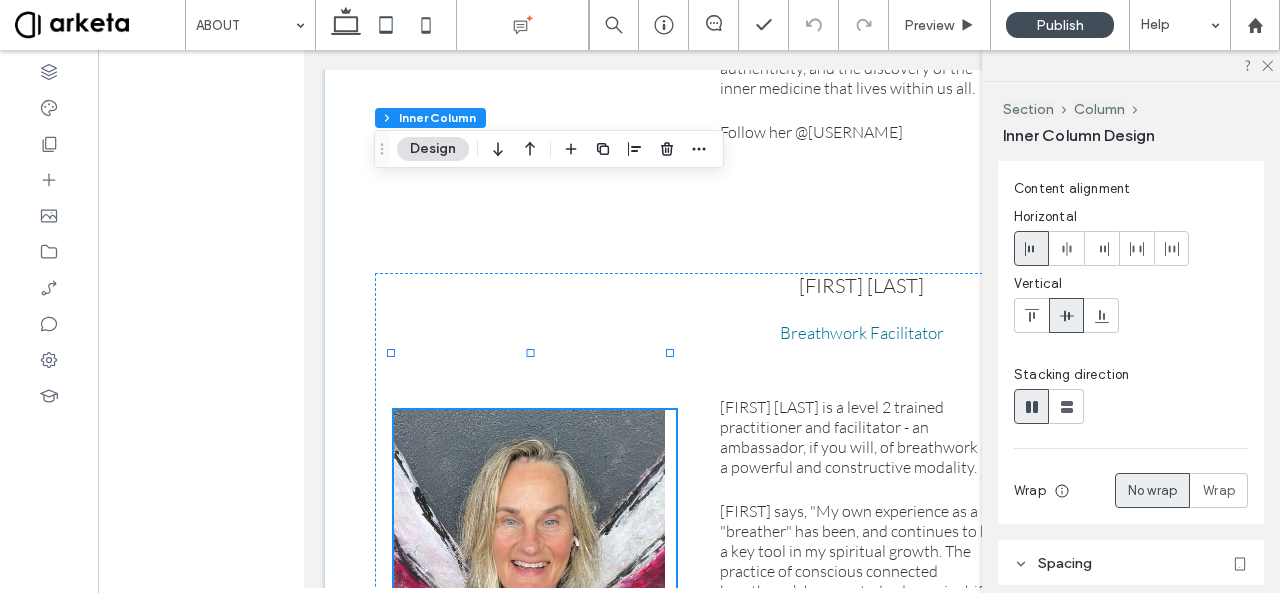 click 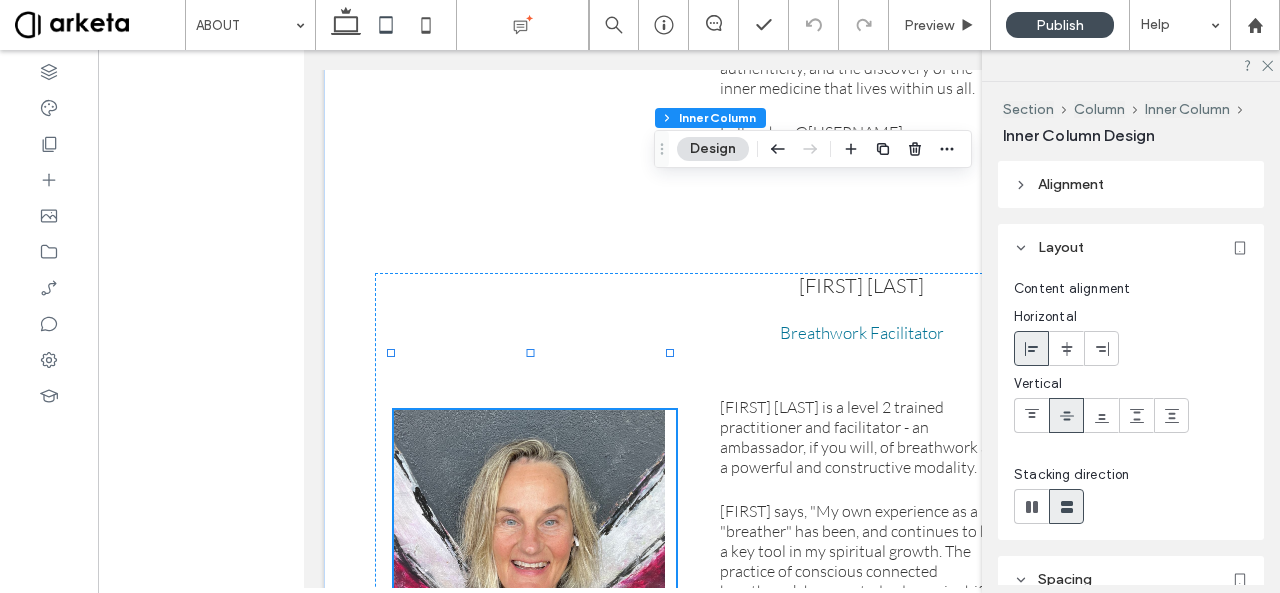 click at bounding box center [1032, 415] 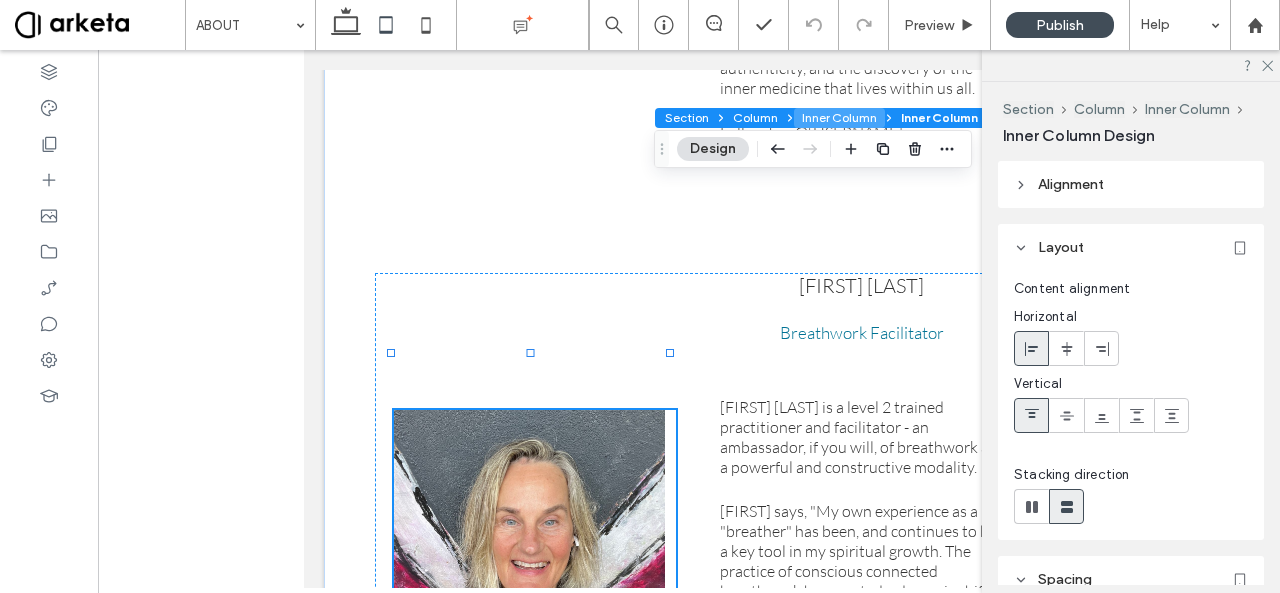 click on "Inner Column" at bounding box center (839, 118) 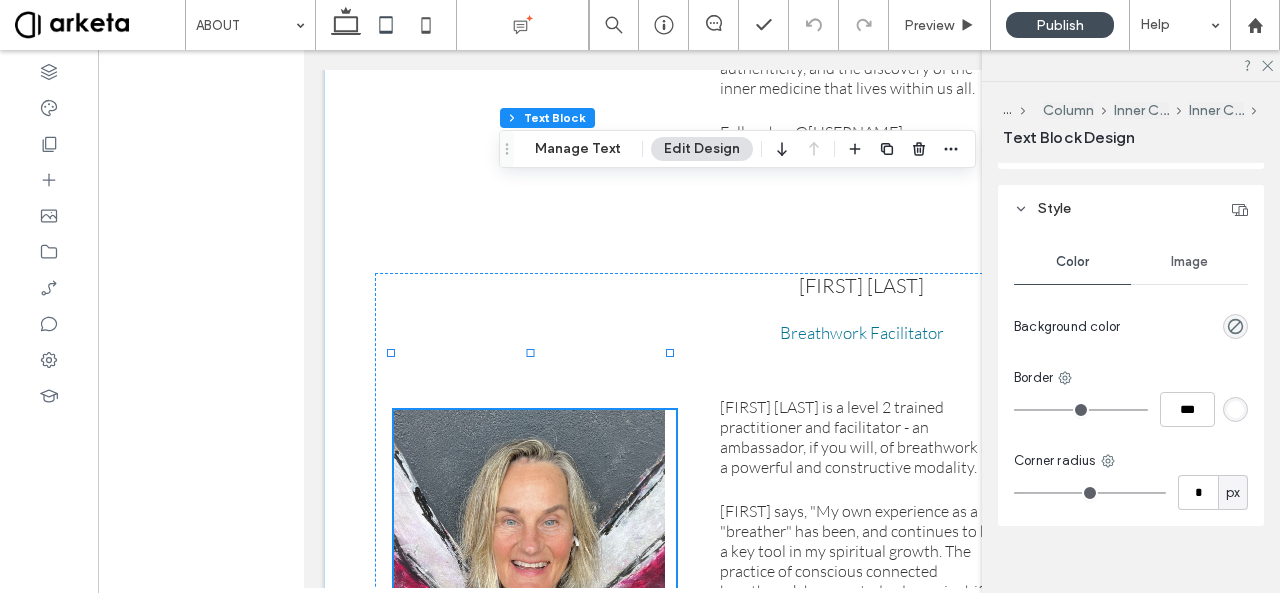 scroll, scrollTop: 618, scrollLeft: 0, axis: vertical 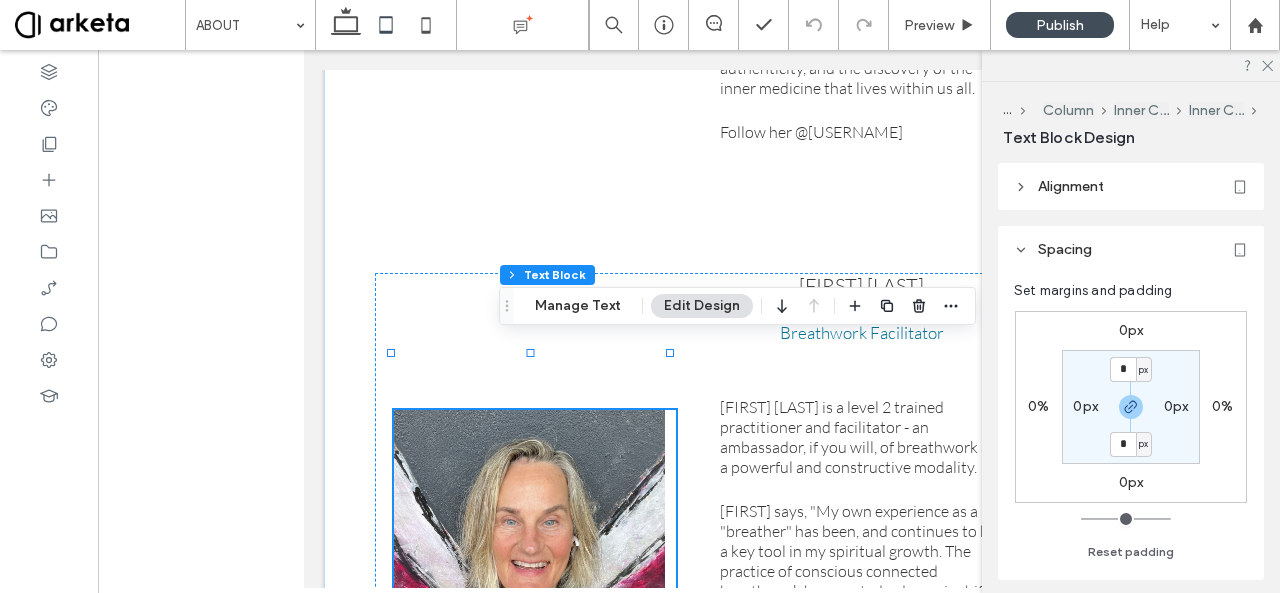 click on "0px" at bounding box center [1131, 330] 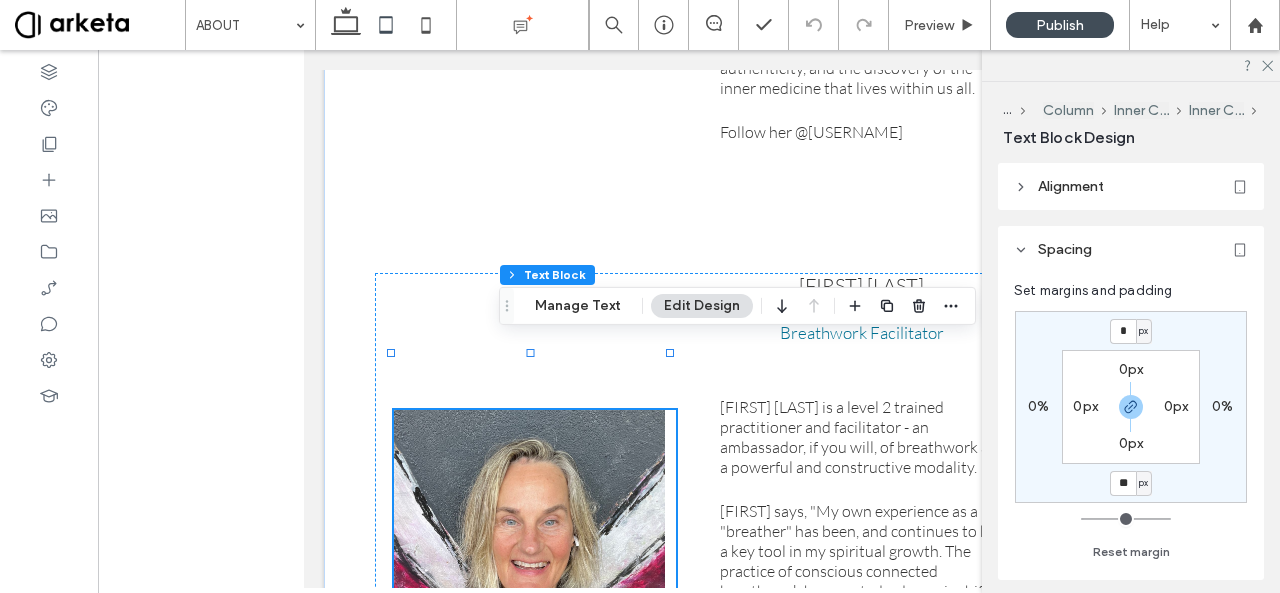 type on "**" 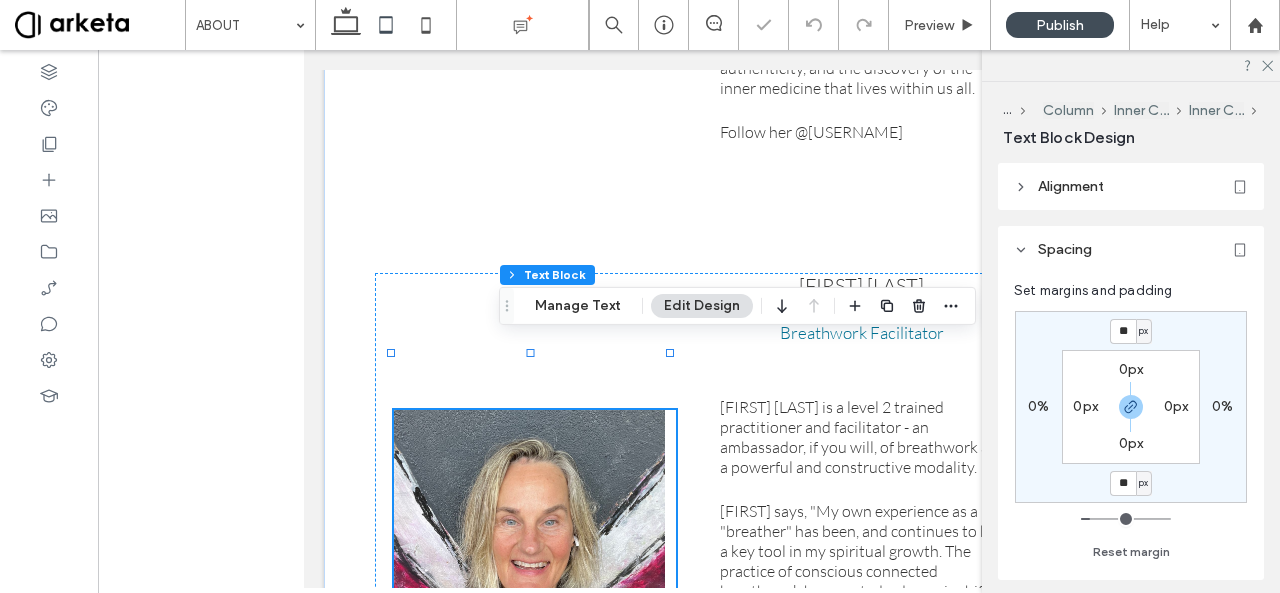 type on "**" 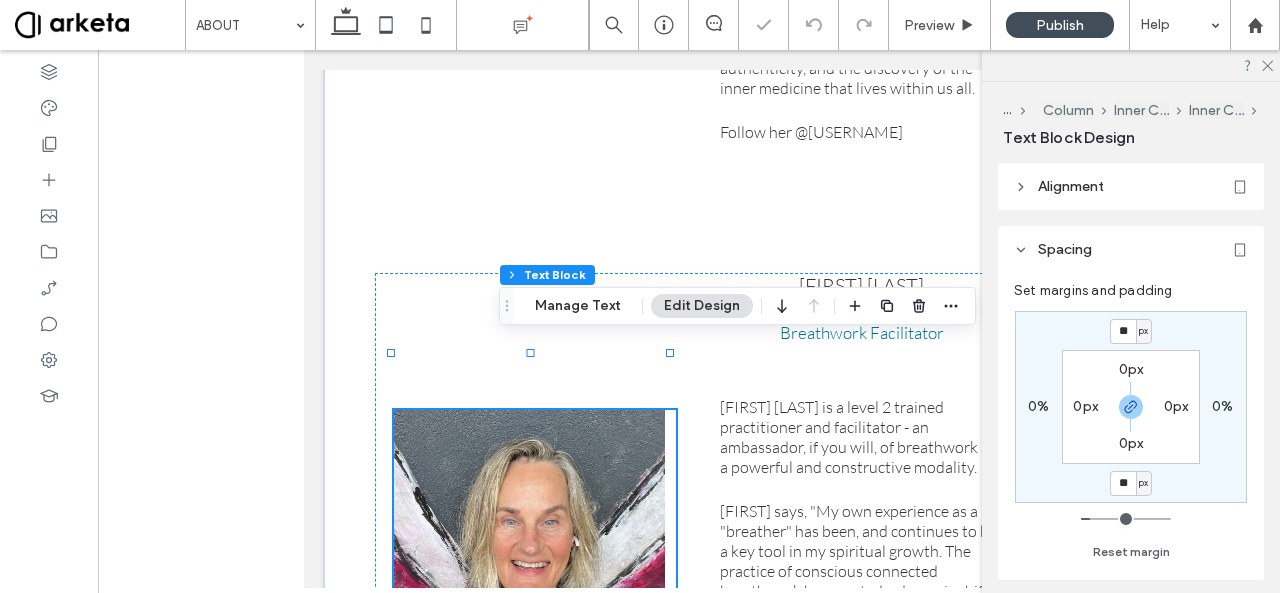 type on "**" 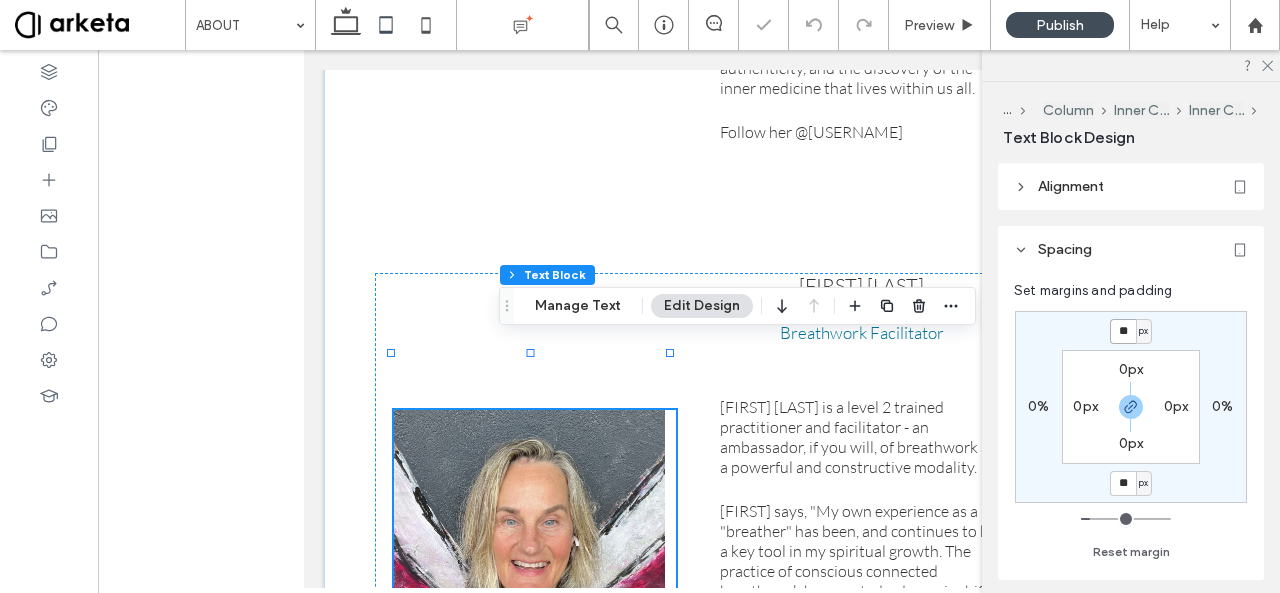 click on "**" at bounding box center (1123, 331) 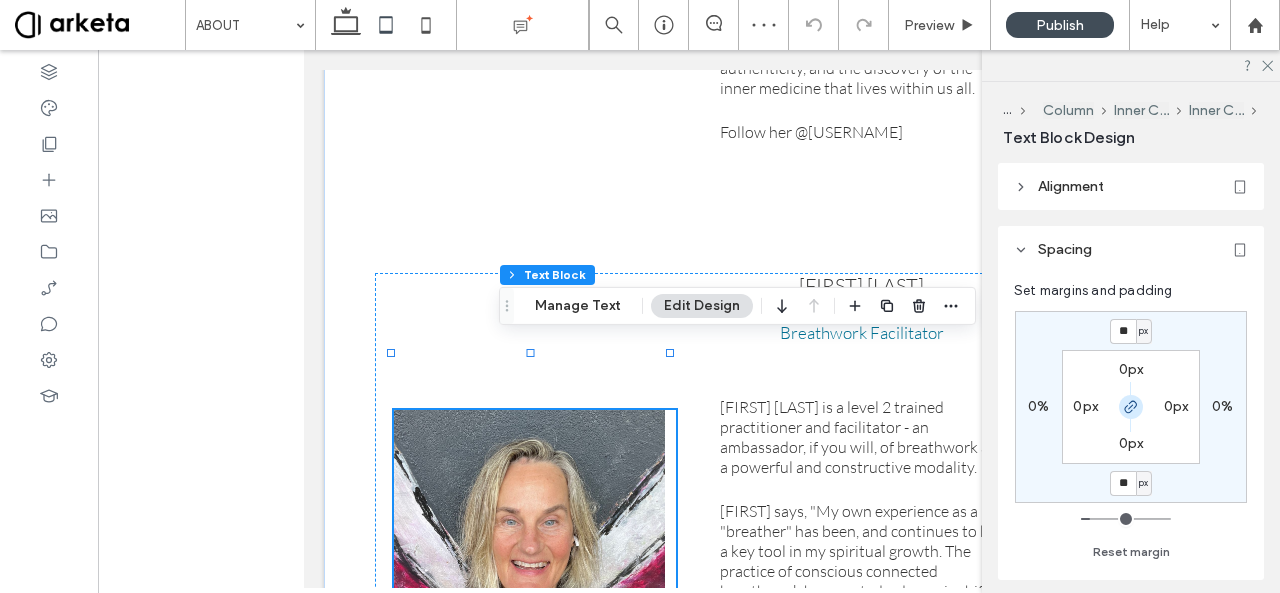 click 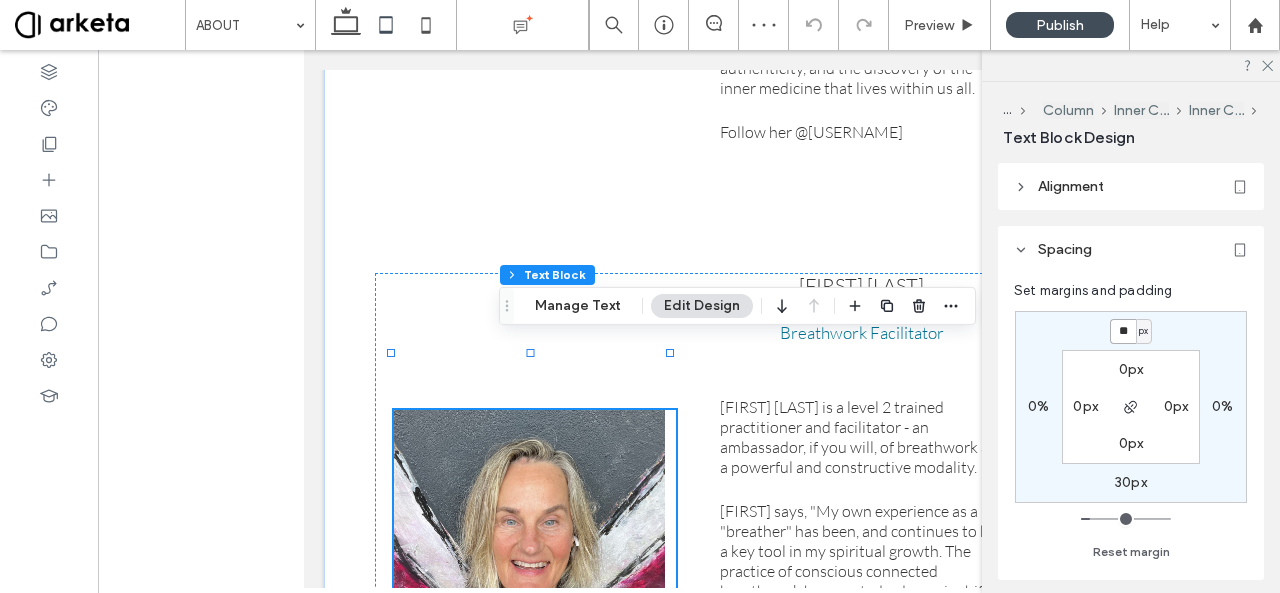 drag, startPoint x: 1127, startPoint y: 329, endPoint x: 1108, endPoint y: 334, distance: 19.646883 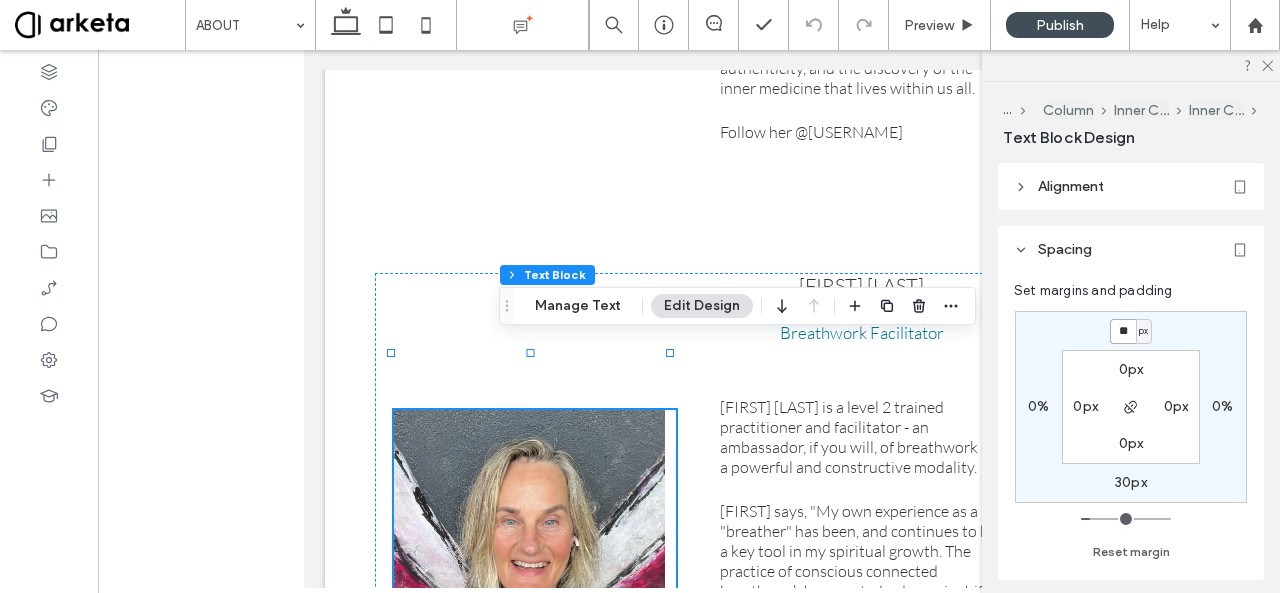 type on "**" 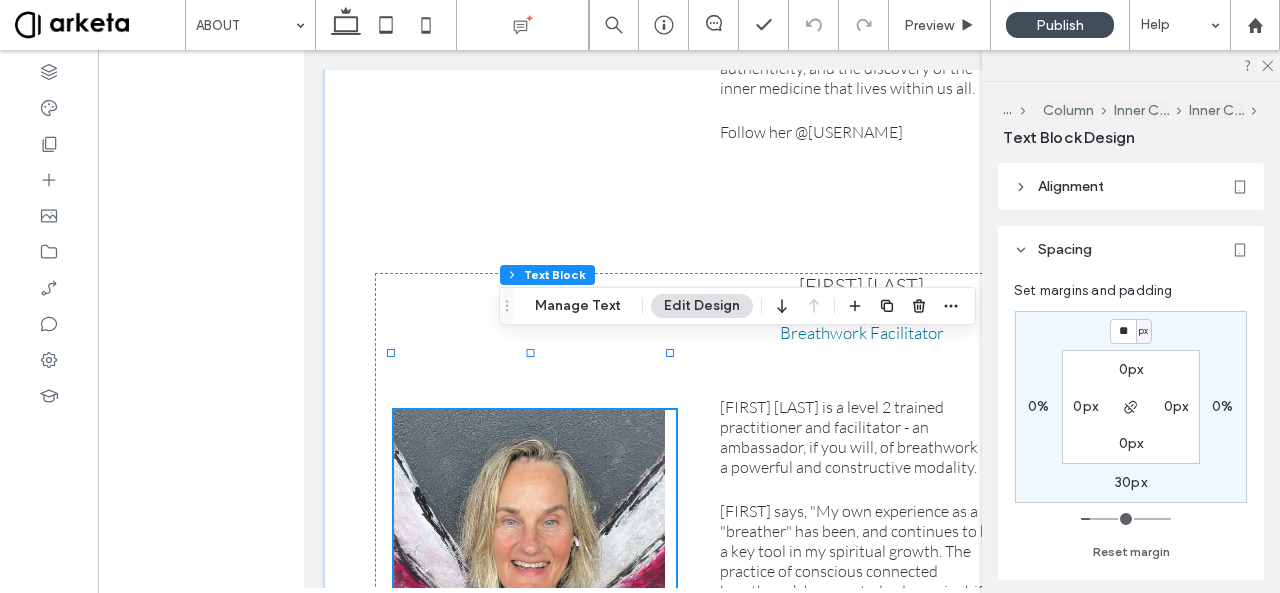 type on "**" 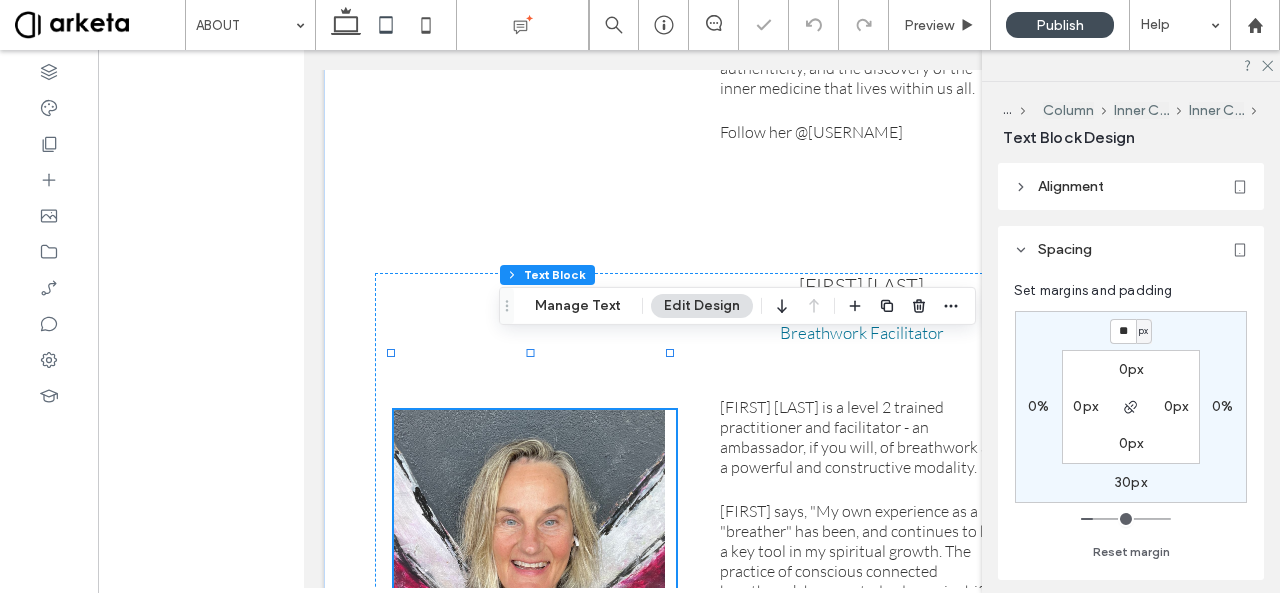 click on "Set margins and padding ** px 0% 30px 0% 0px 0px 0px 0px Reset margin" at bounding box center (1131, 426) 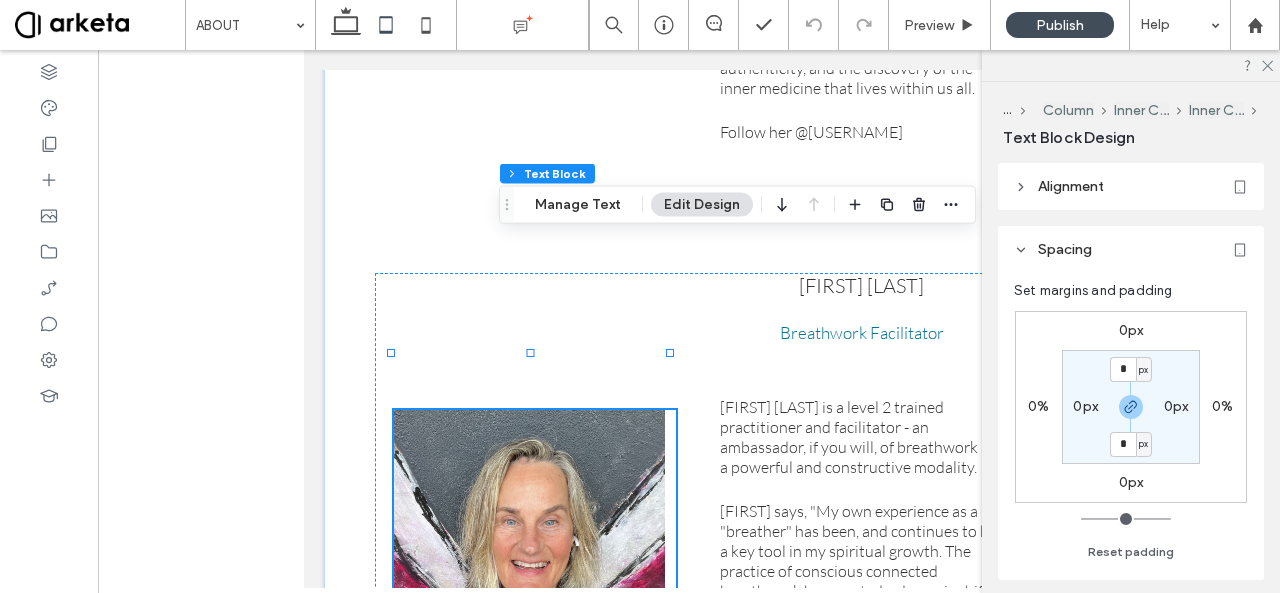 click on "0px" at bounding box center [1131, 330] 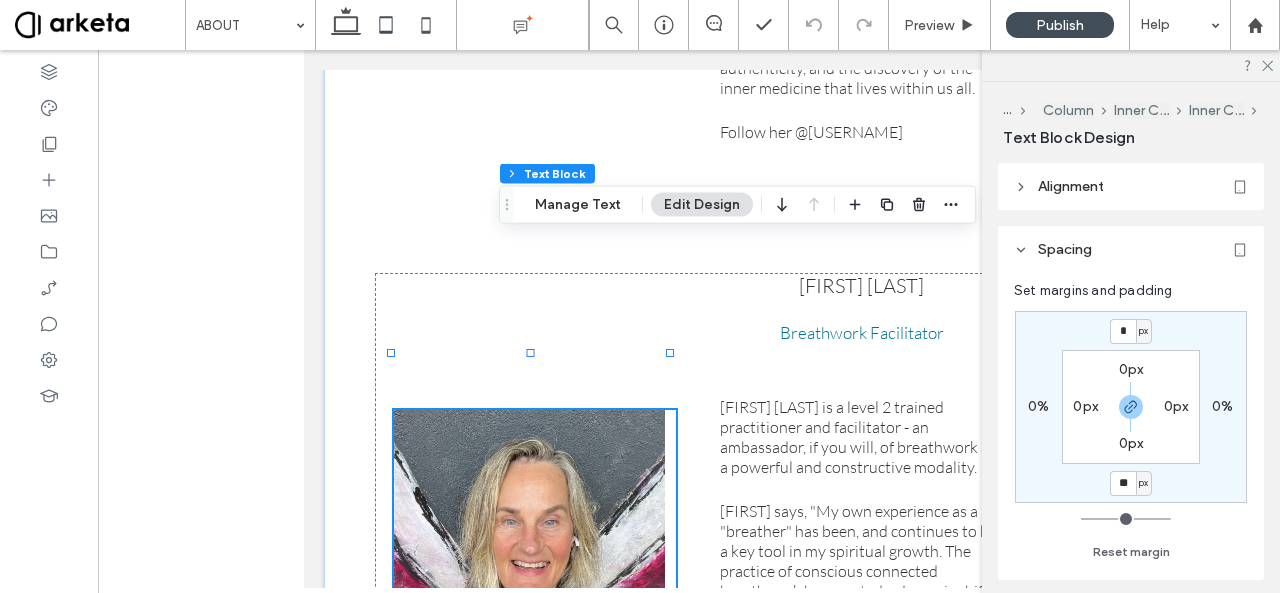 type on "**" 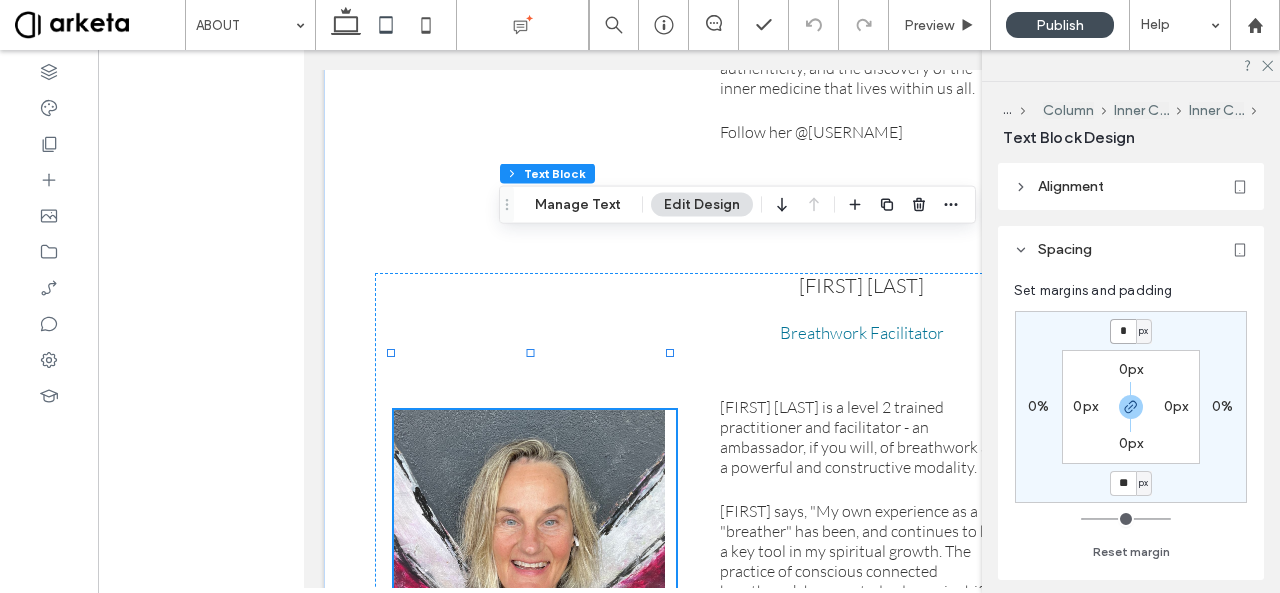 click on "*" at bounding box center (1123, 331) 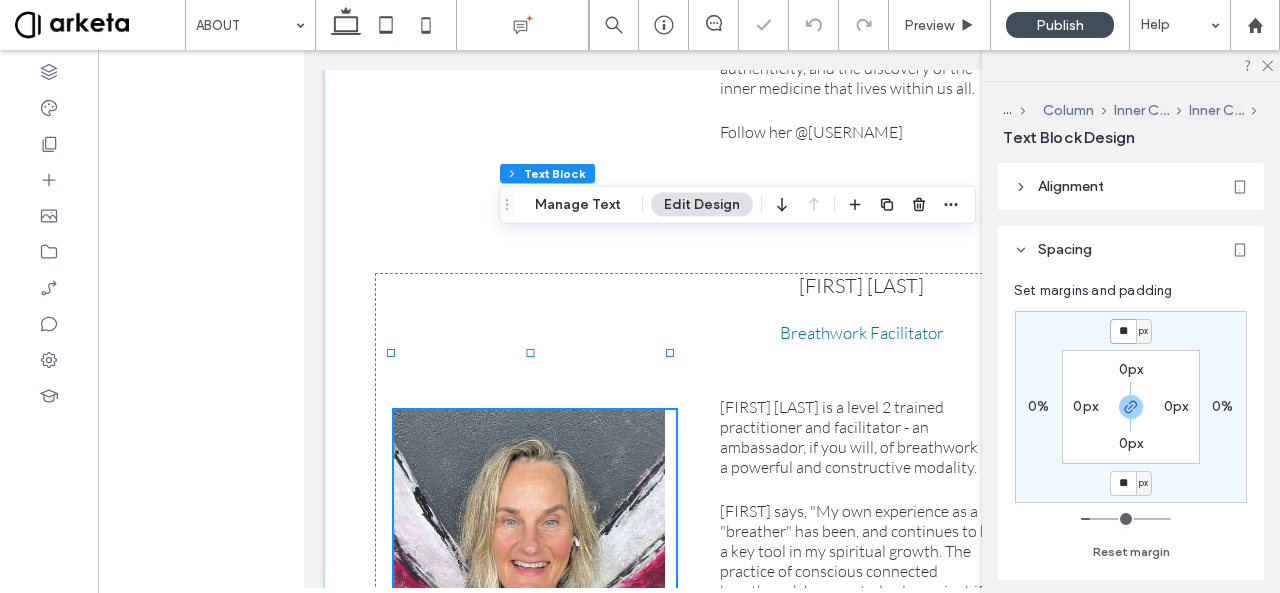 click on "**" at bounding box center [1123, 331] 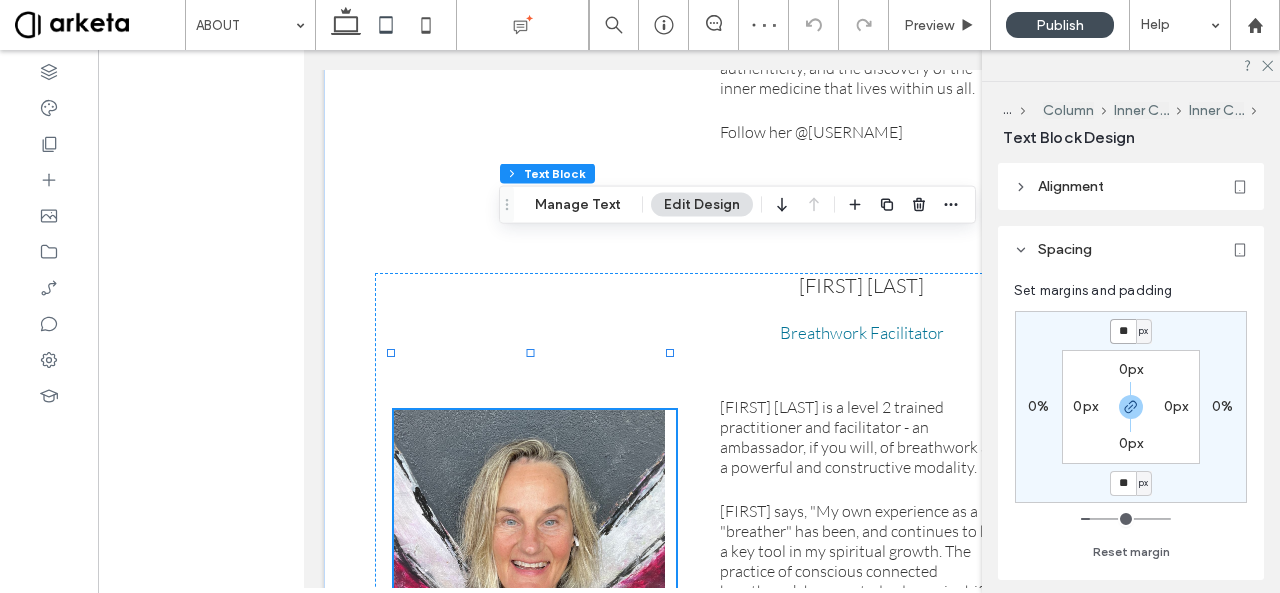 type on "*" 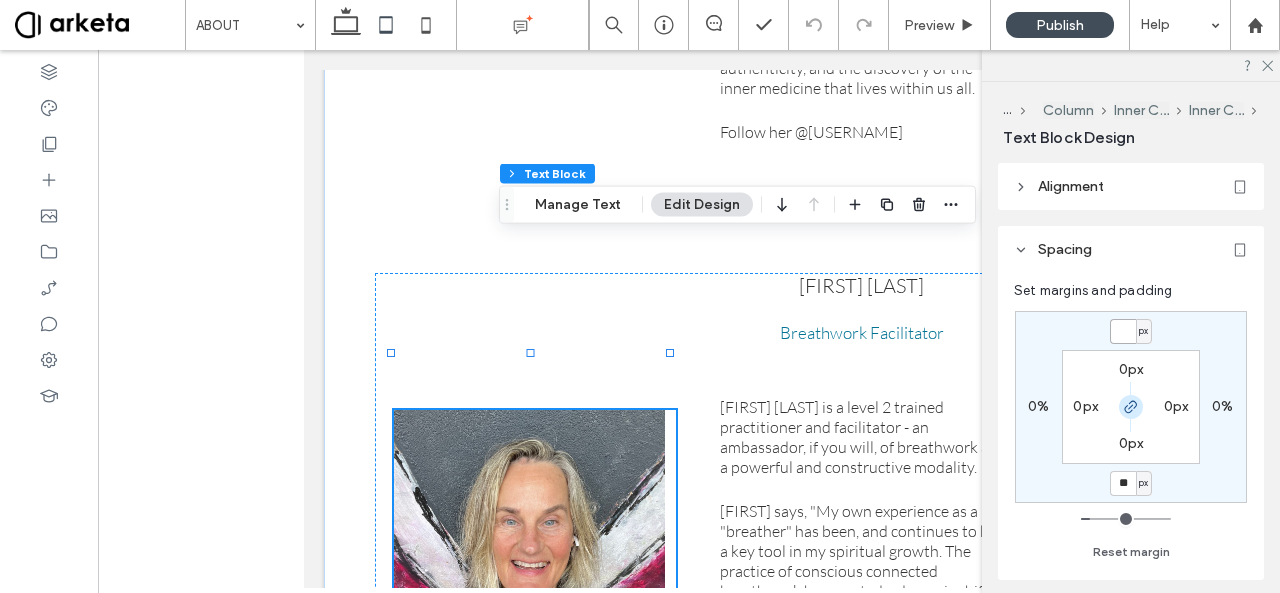 type 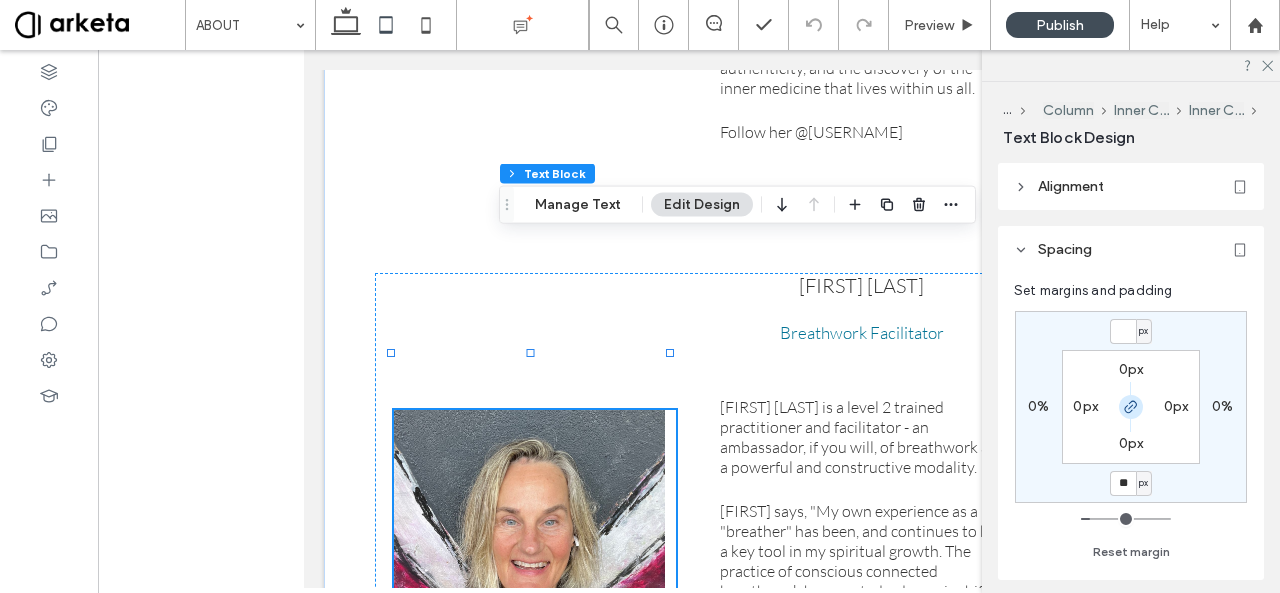 click 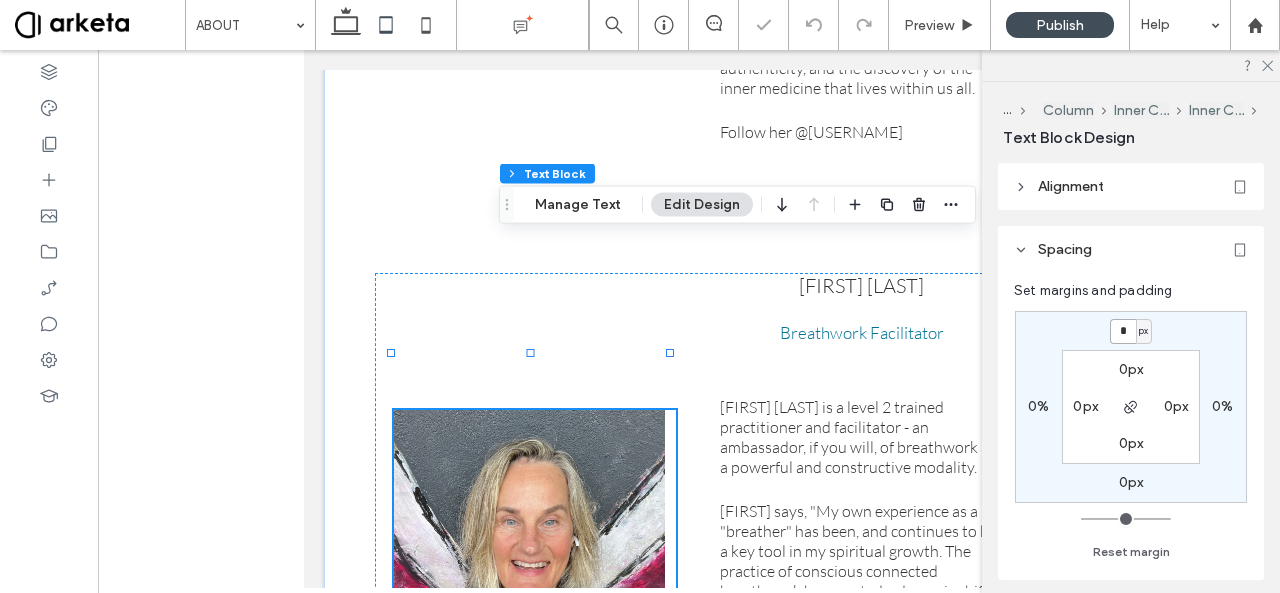 click on "*" at bounding box center [1123, 331] 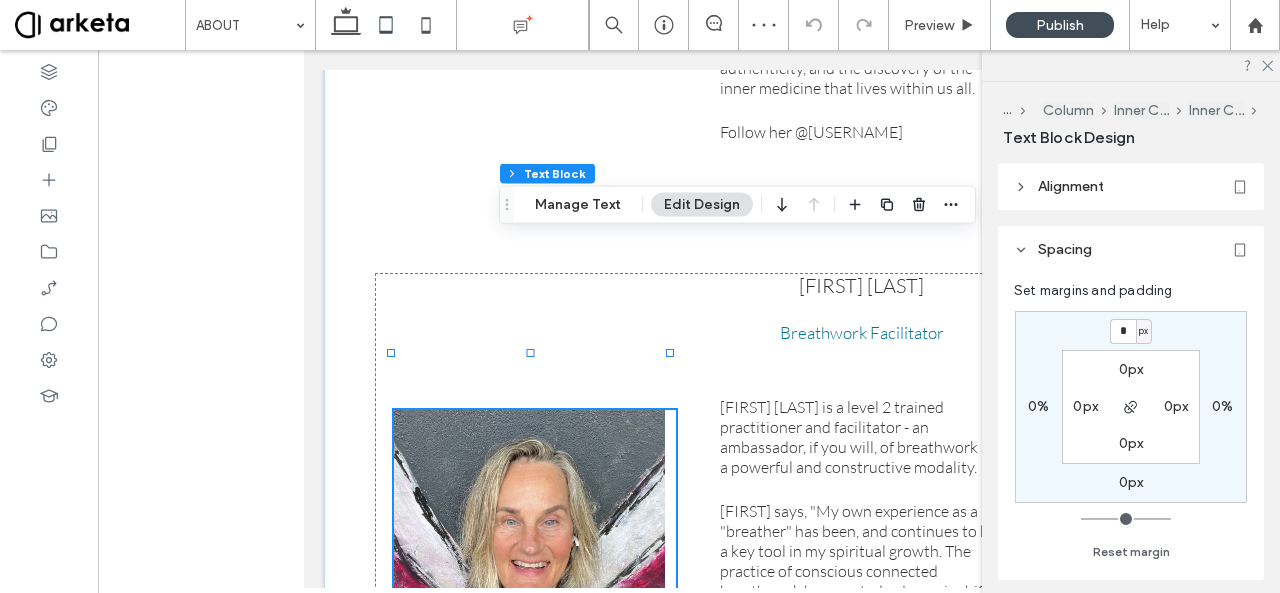 click on "0px" at bounding box center (1131, 482) 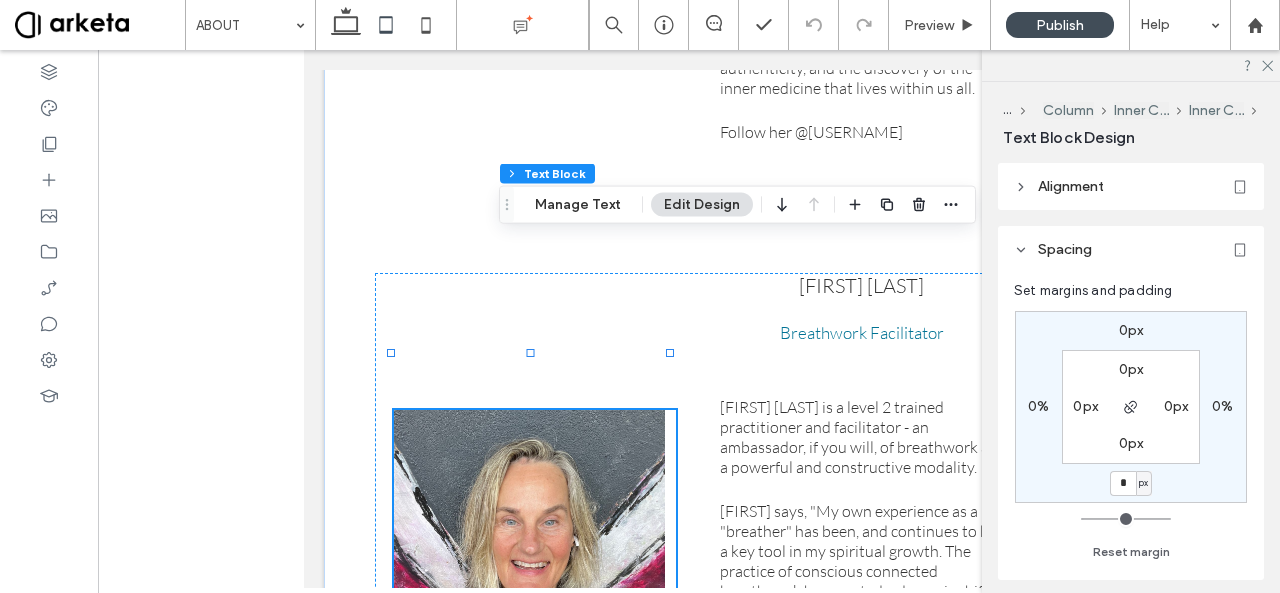 type on "**" 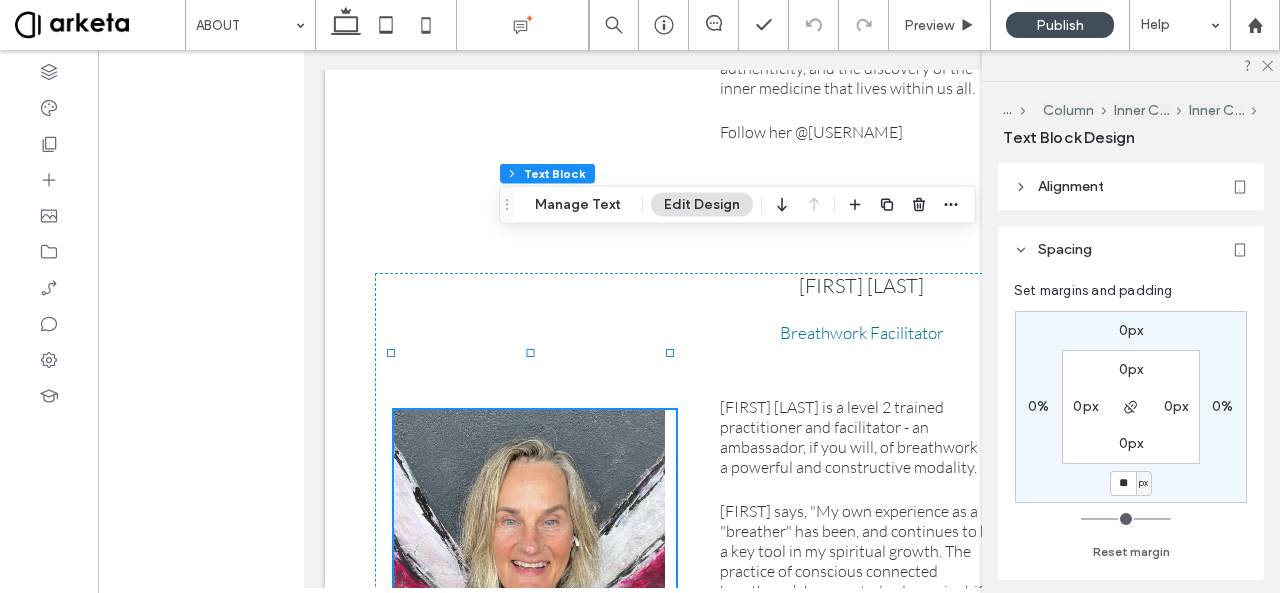 click on "0px" at bounding box center [1131, 330] 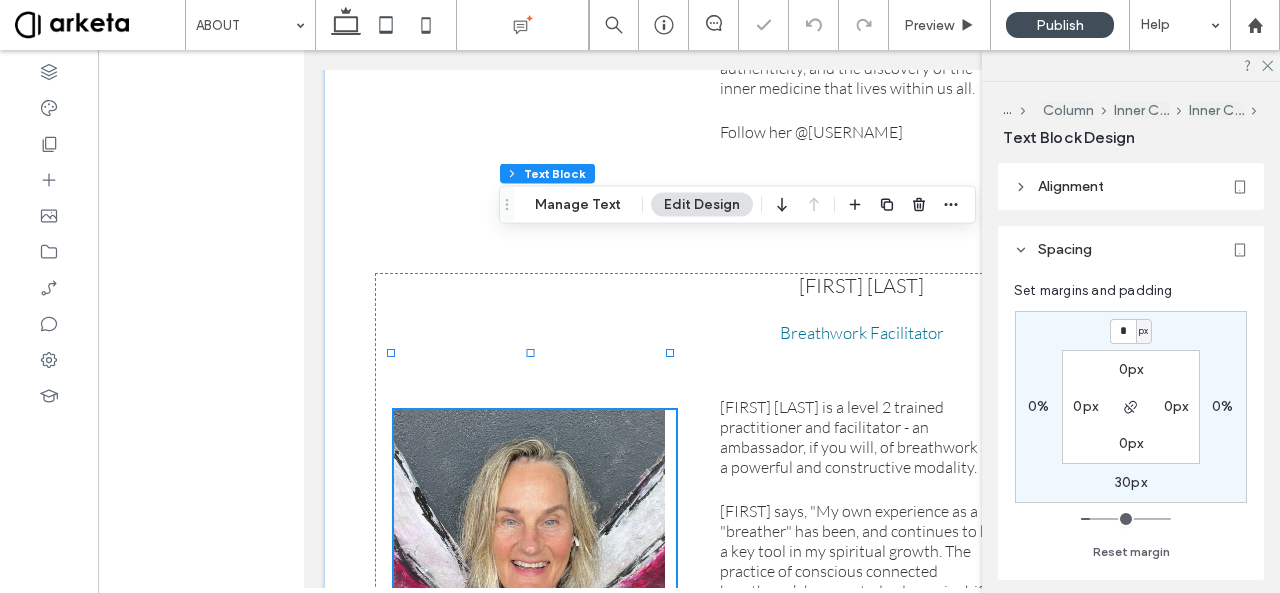 type on "*" 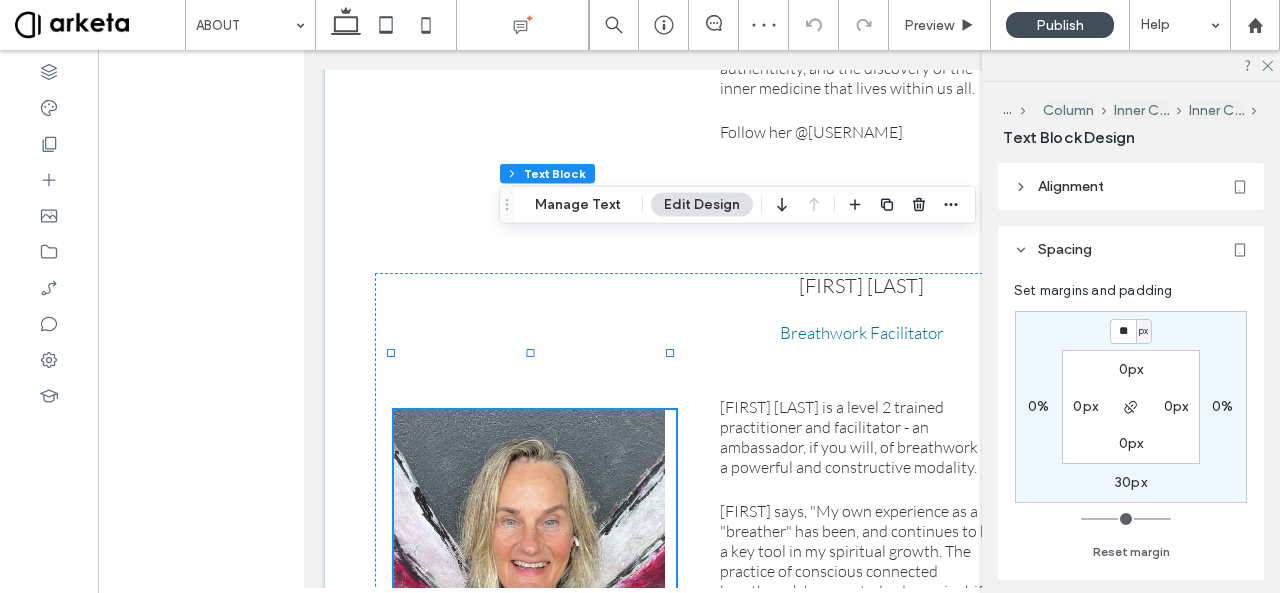type on "**" 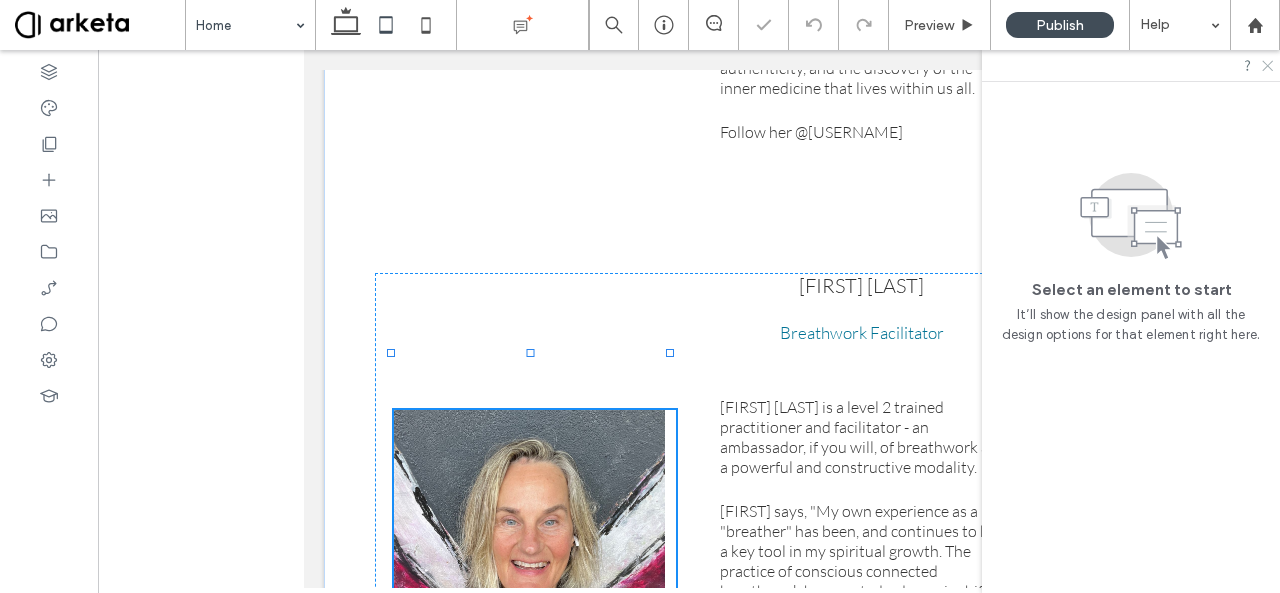click 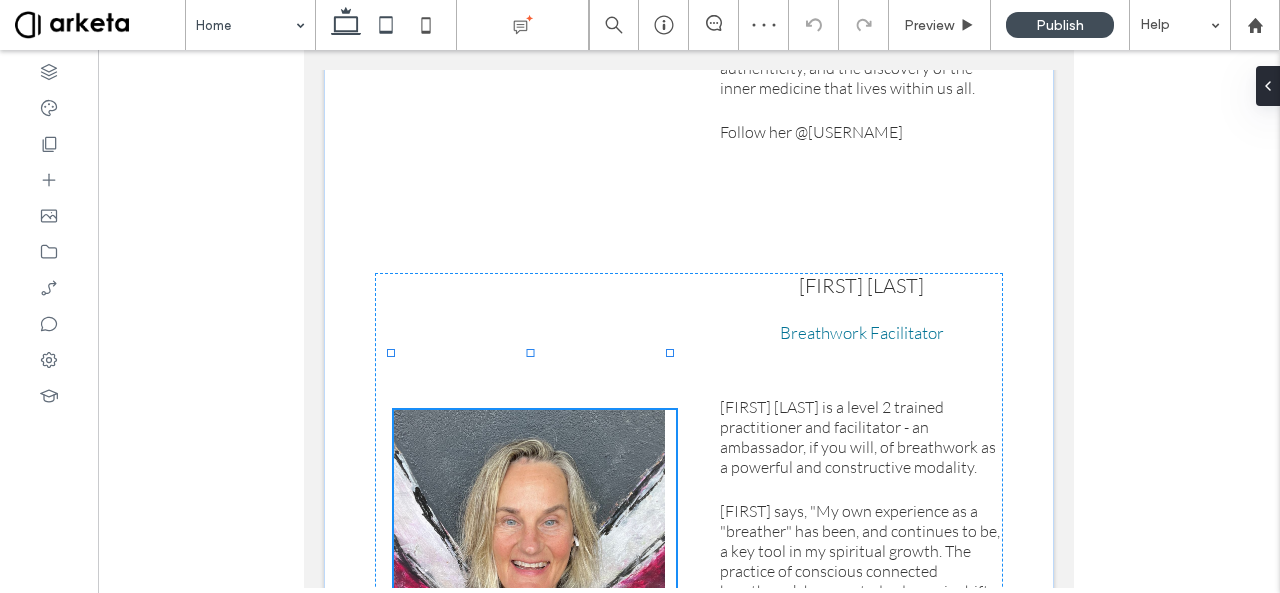 click 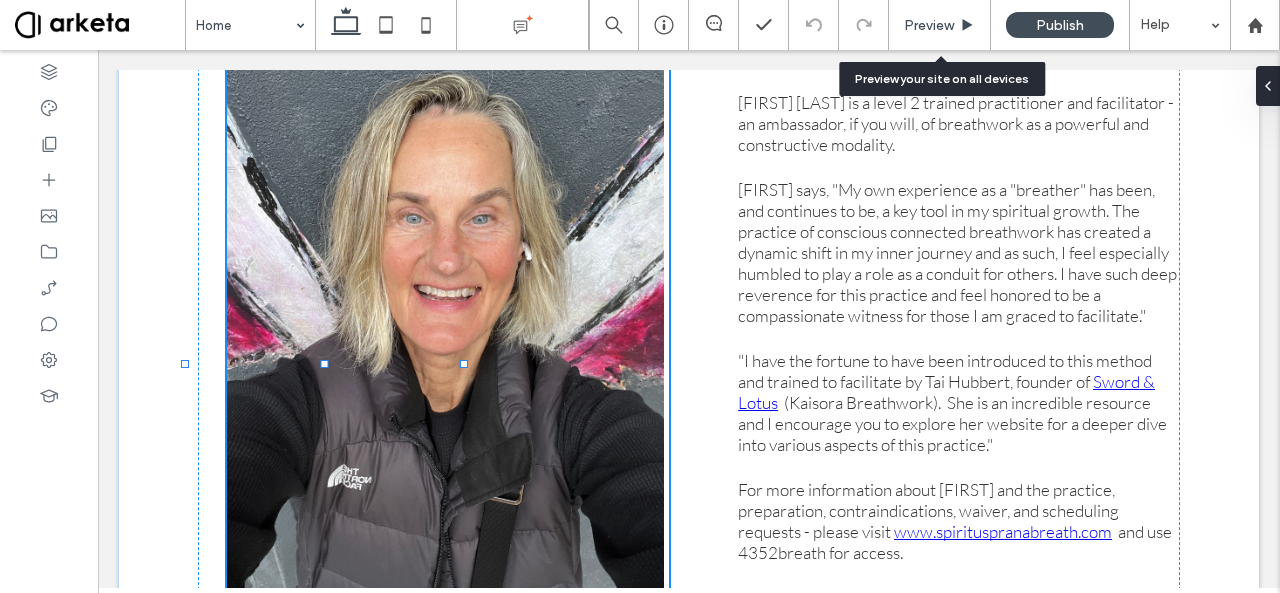 click on "Preview" at bounding box center (929, 25) 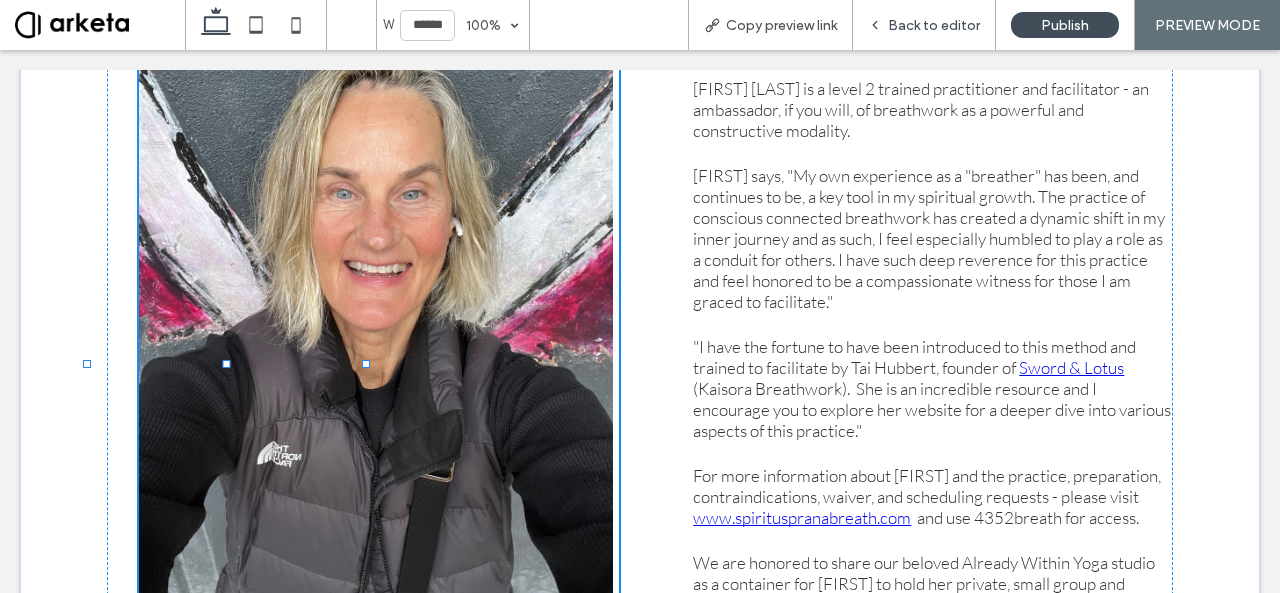 click on "Back to editor" at bounding box center [934, 25] 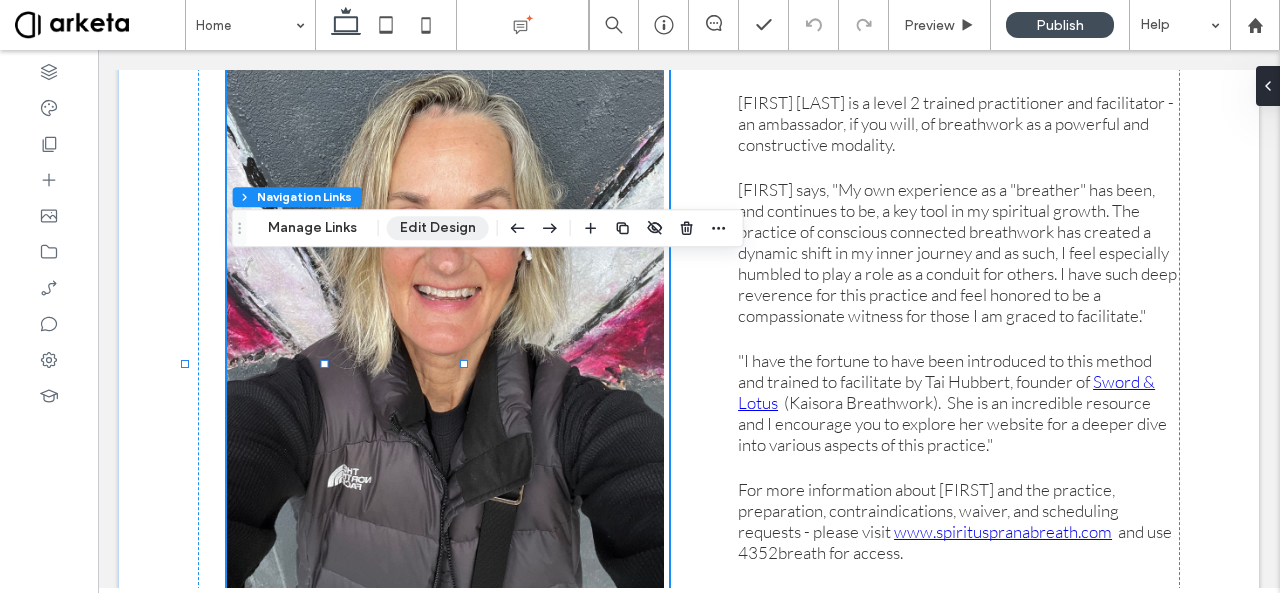 click on "Edit Design" at bounding box center [438, 228] 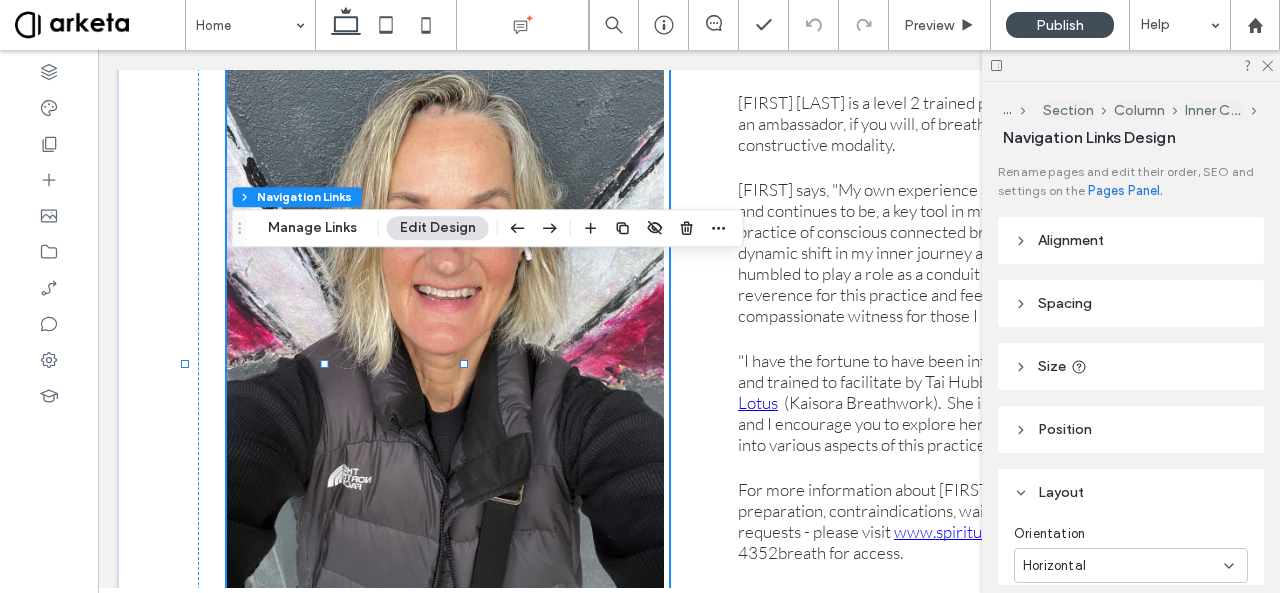 click on "Alignment" at bounding box center (1071, 240) 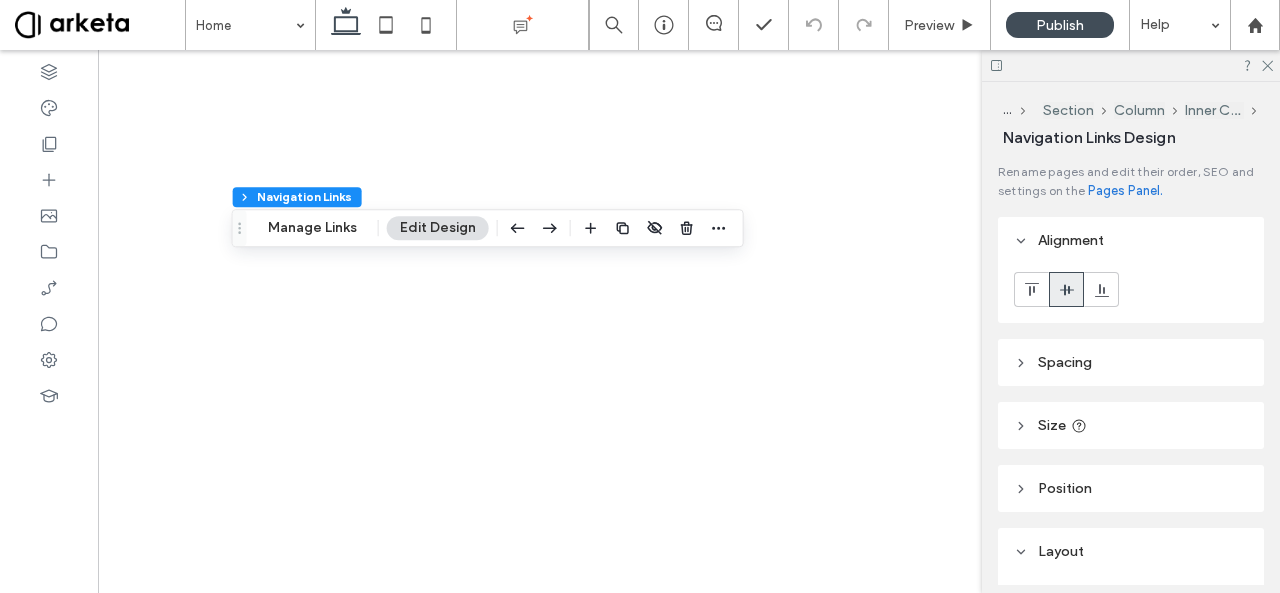 scroll, scrollTop: 0, scrollLeft: 0, axis: both 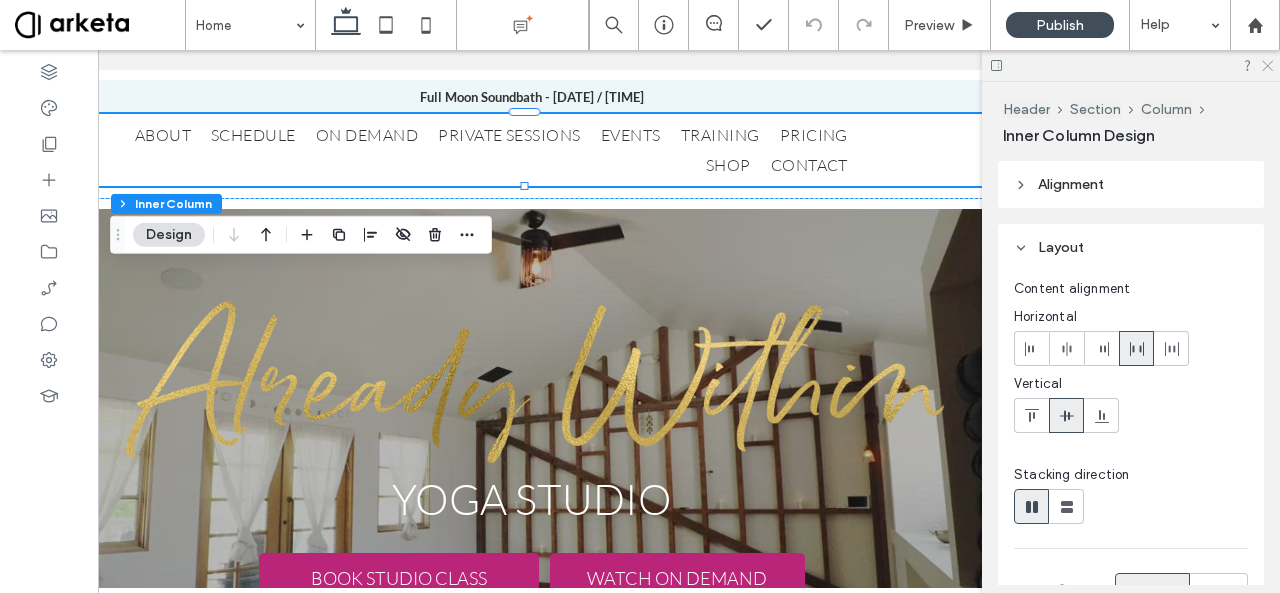 click 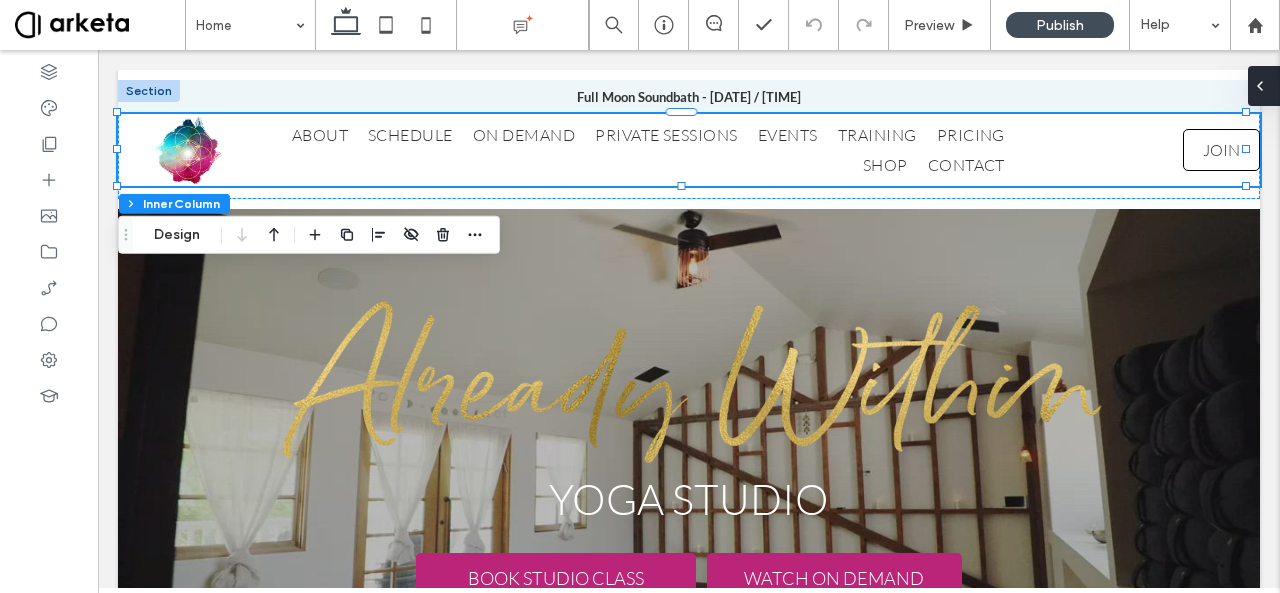 scroll, scrollTop: 0, scrollLeft: 0, axis: both 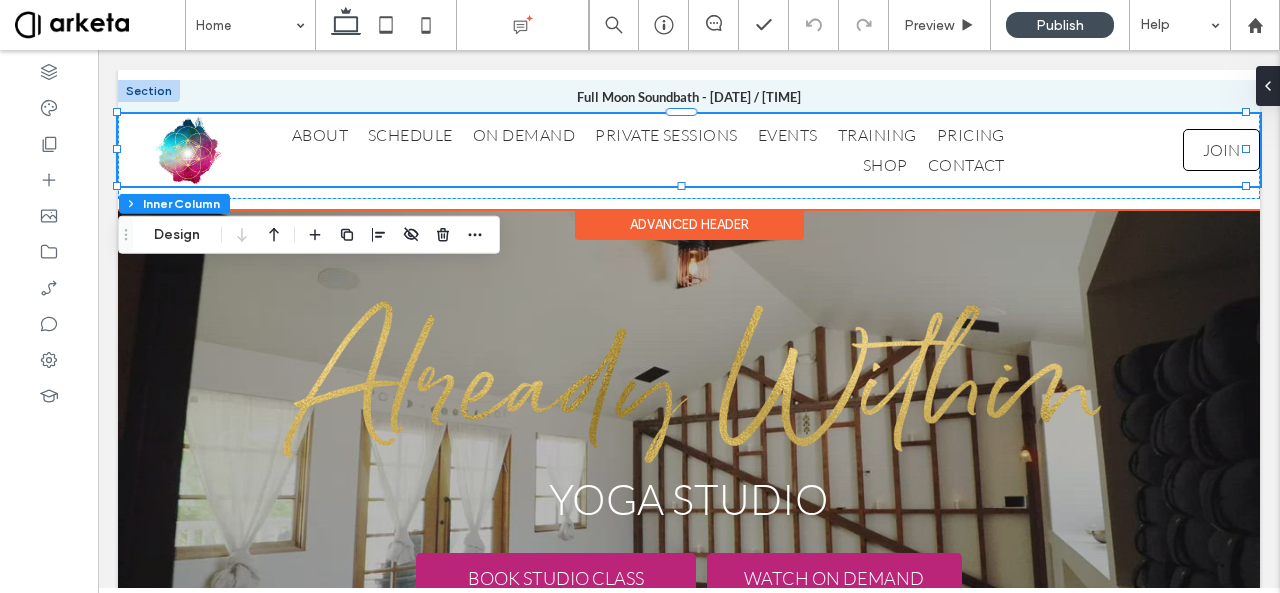 click on "ABOUT
SCHEDULE
ON DEMAND
PRIVATE SESSIONS
EVENTS
TRAINING
PRICING
SHOP
CONTACT
JOIN" at bounding box center (689, 150) 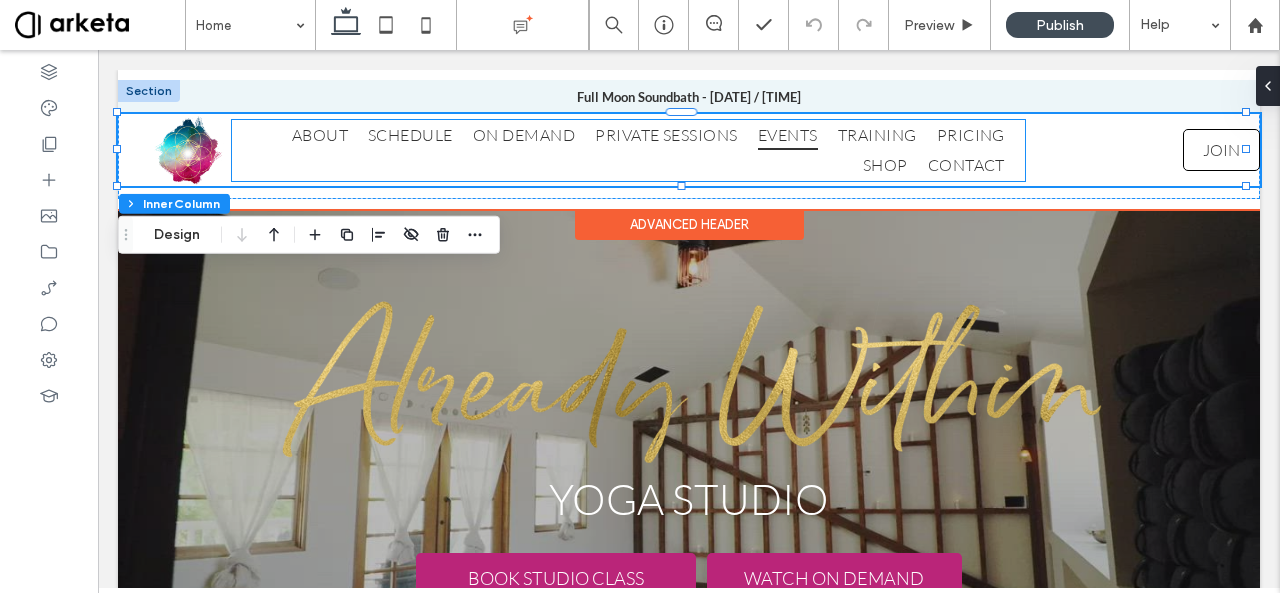 click on "EVENTS" at bounding box center (788, 135) 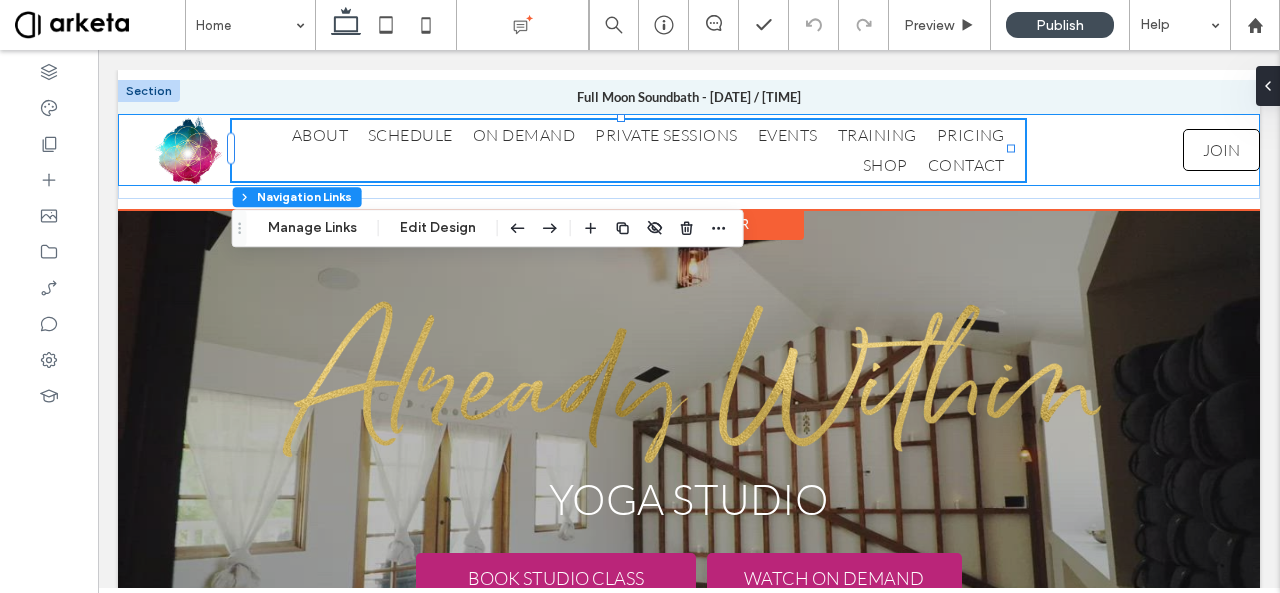 click on "ABOUT
SCHEDULE
ON DEMAND
PRIVATE SESSIONS
EVENTS
TRAINING
PRICING
SHOP
CONTACT
JOIN" at bounding box center (689, 150) 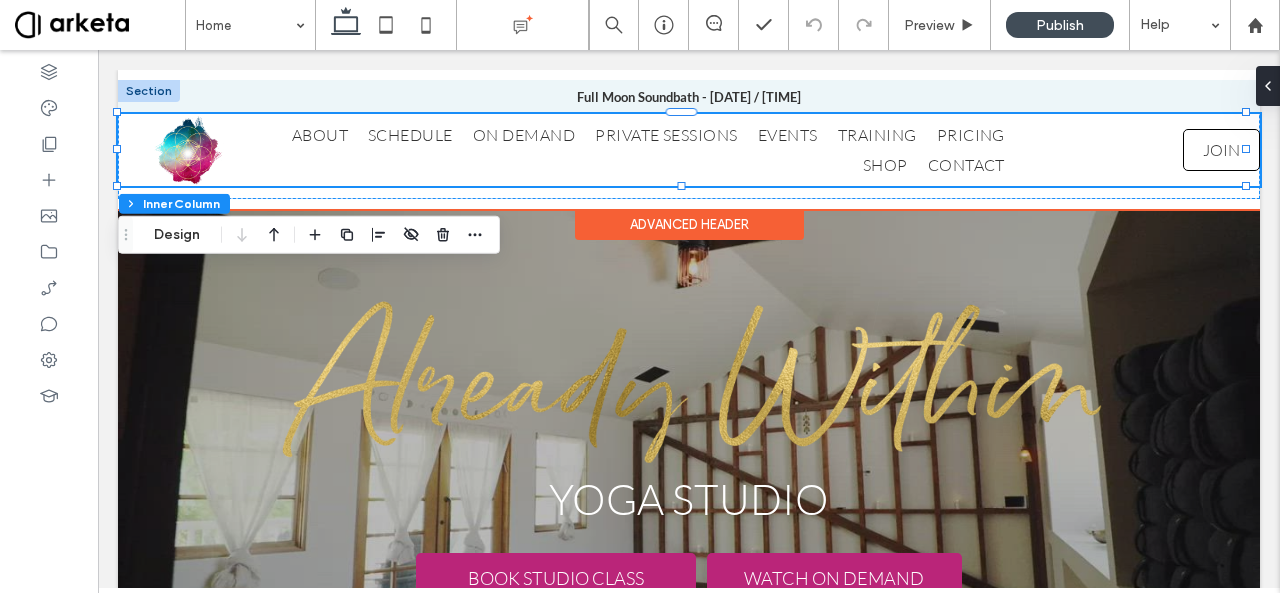 click on "ABOUT
SCHEDULE
ON DEMAND
PRIVATE SESSIONS
EVENTS
TRAINING
PRICING
SHOP
CONTACT
JOIN" at bounding box center (689, 150) 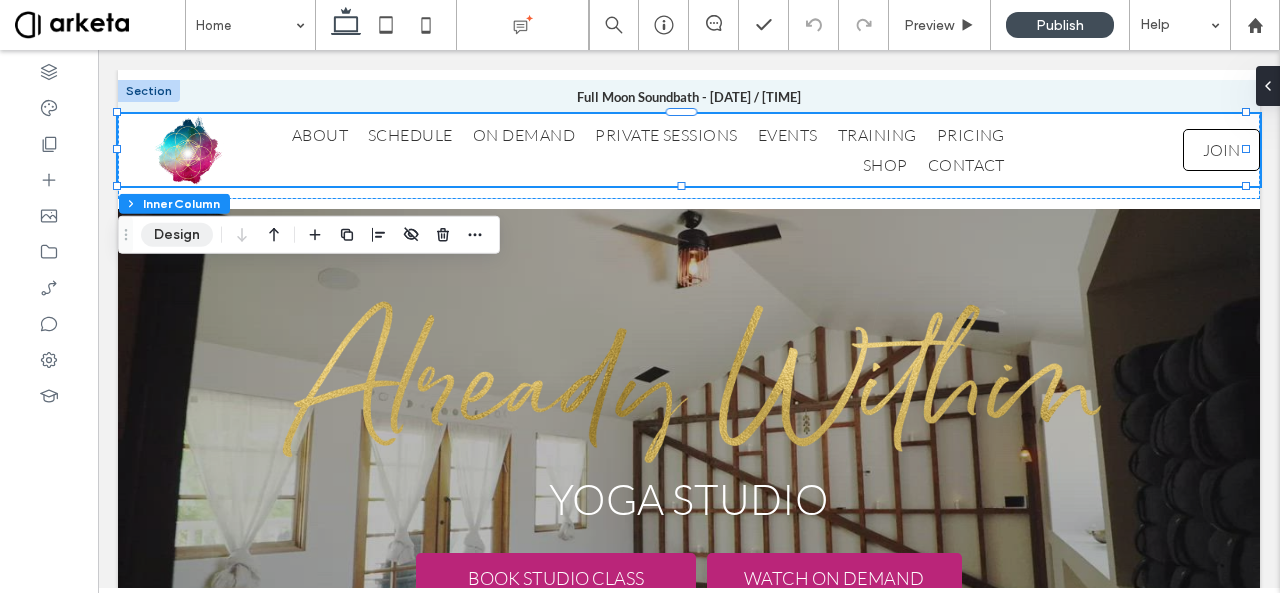 click on "Design" at bounding box center (177, 235) 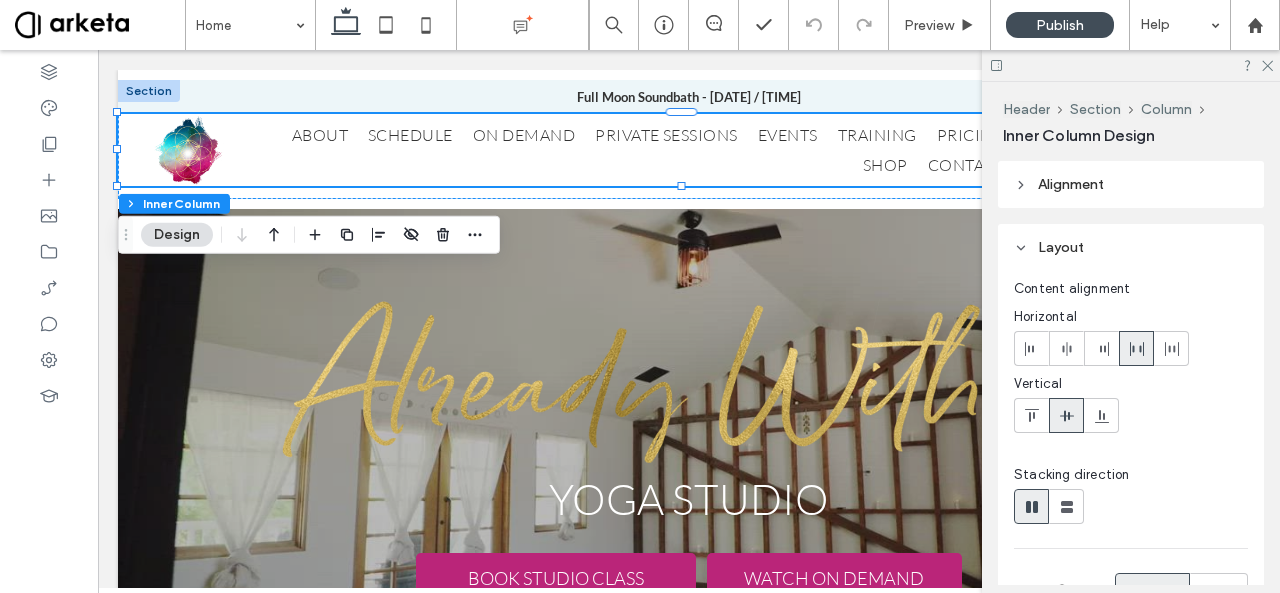 click on "Alignment" at bounding box center (1131, 184) 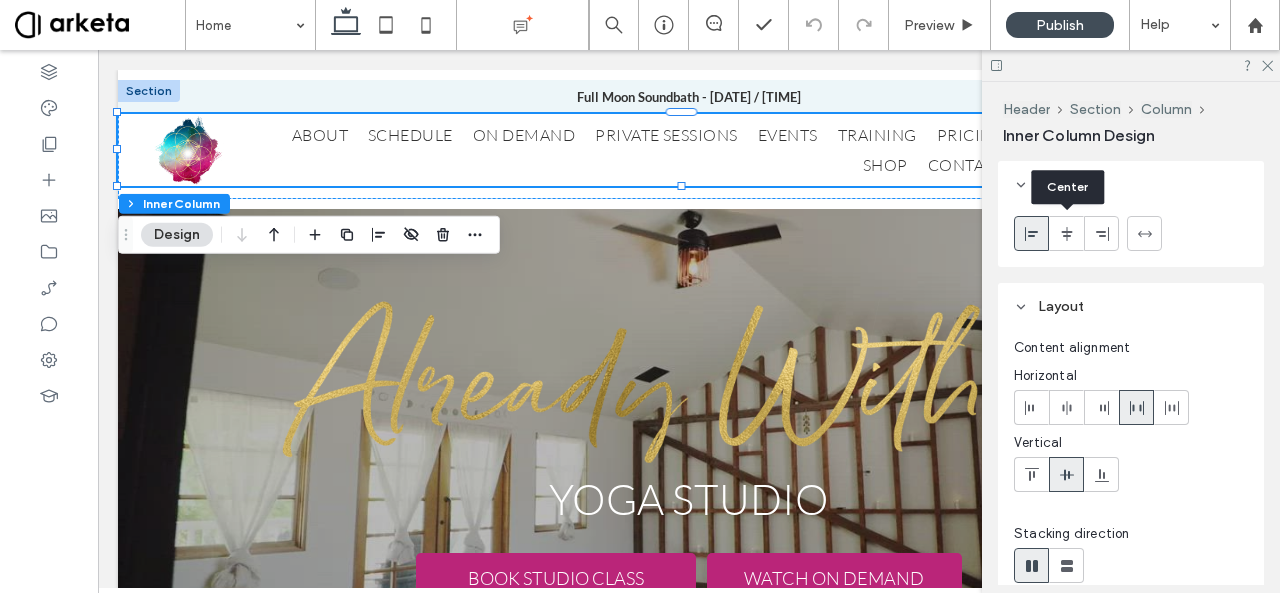 click at bounding box center [1067, 233] 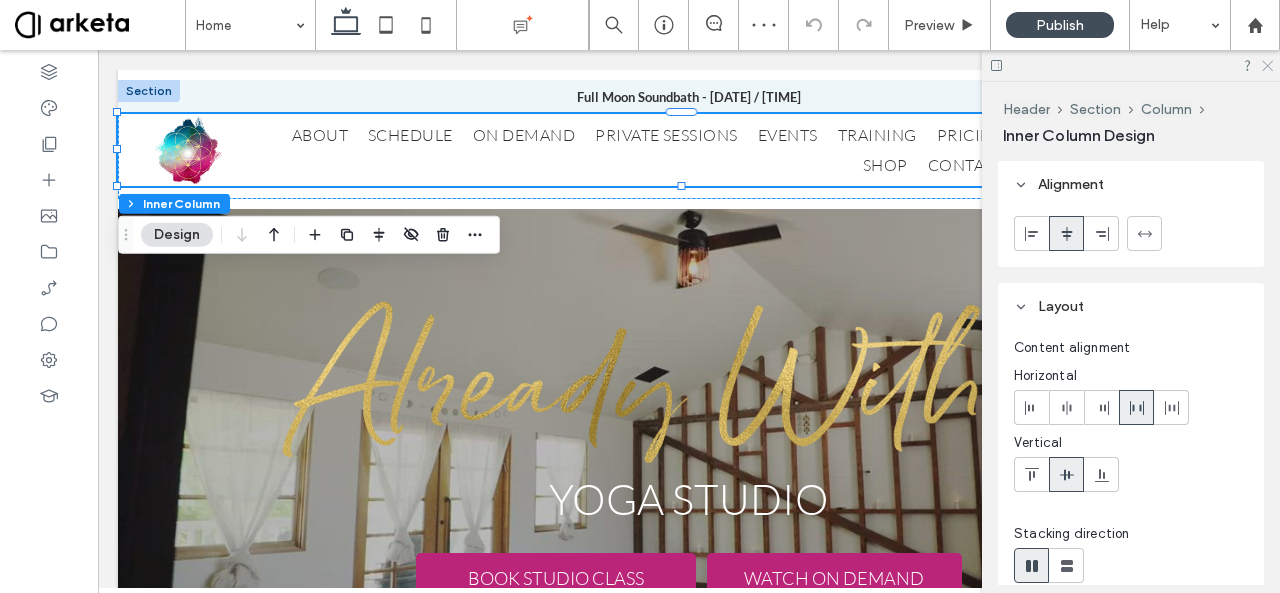 click 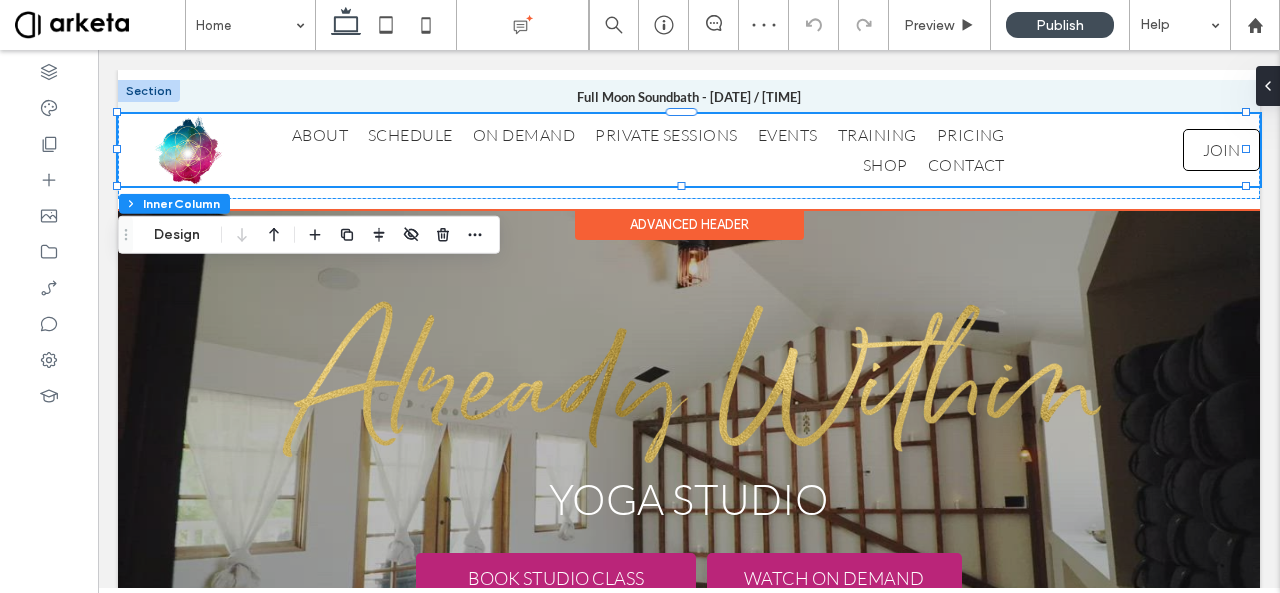click on "ABOUT
SCHEDULE
ON DEMAND
PRIVATE SESSIONS
EVENTS
TRAINING
PRICING
SHOP
CONTACT
JOIN" at bounding box center (689, 150) 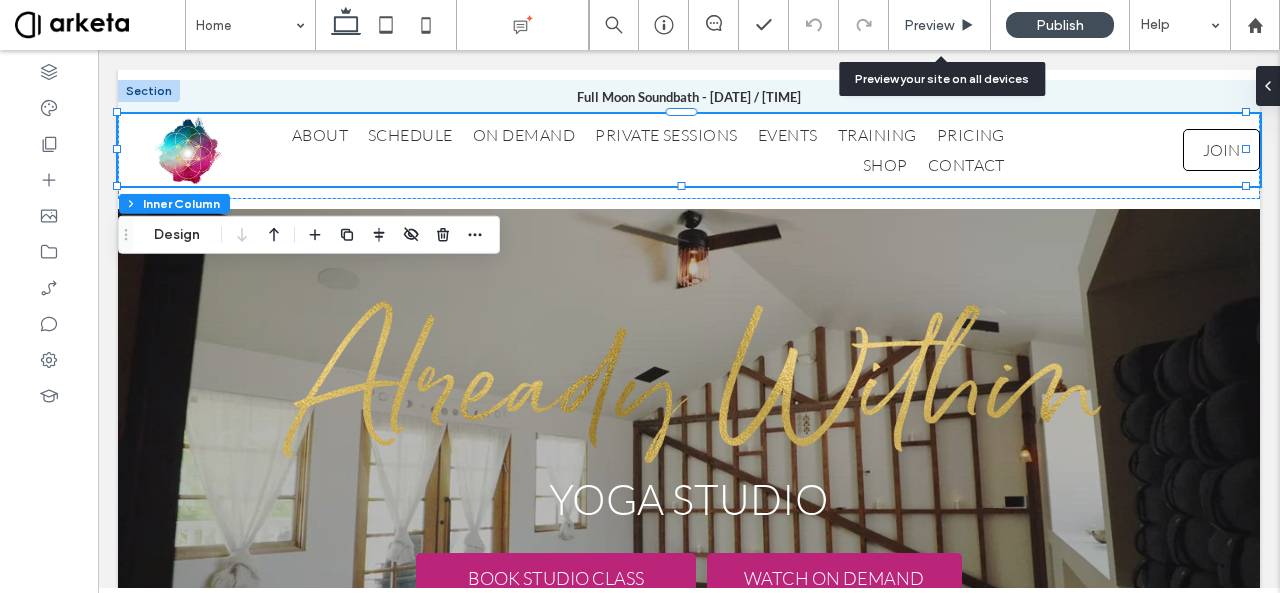 click on "Preview" at bounding box center [929, 25] 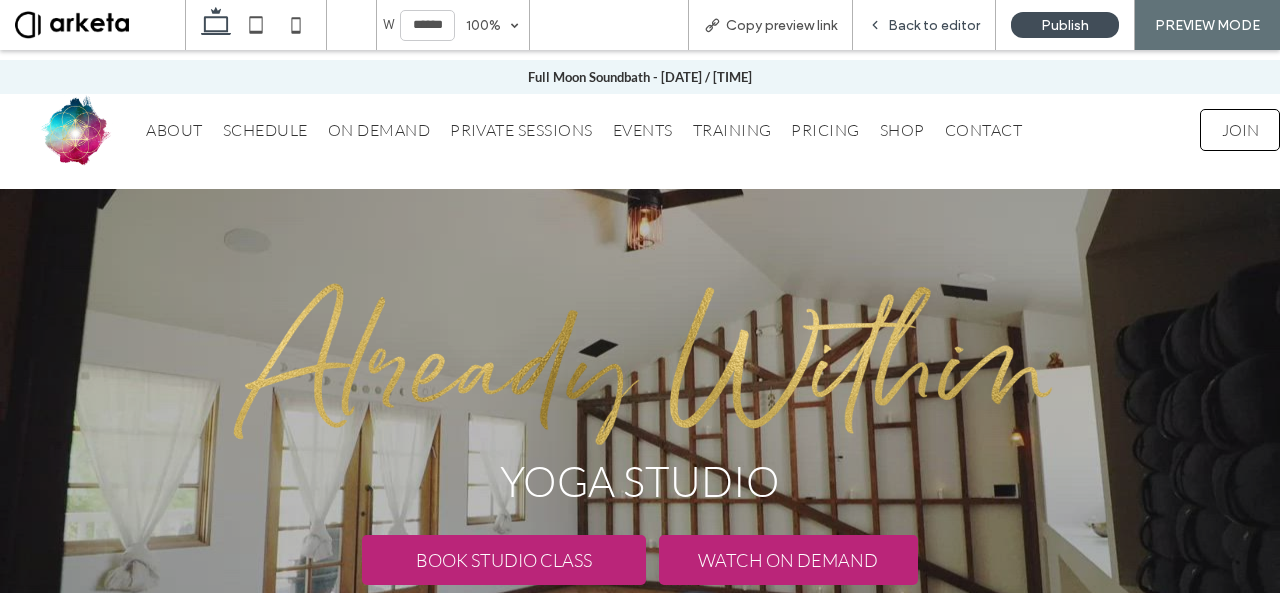 click on "Back to editor" at bounding box center [924, 25] 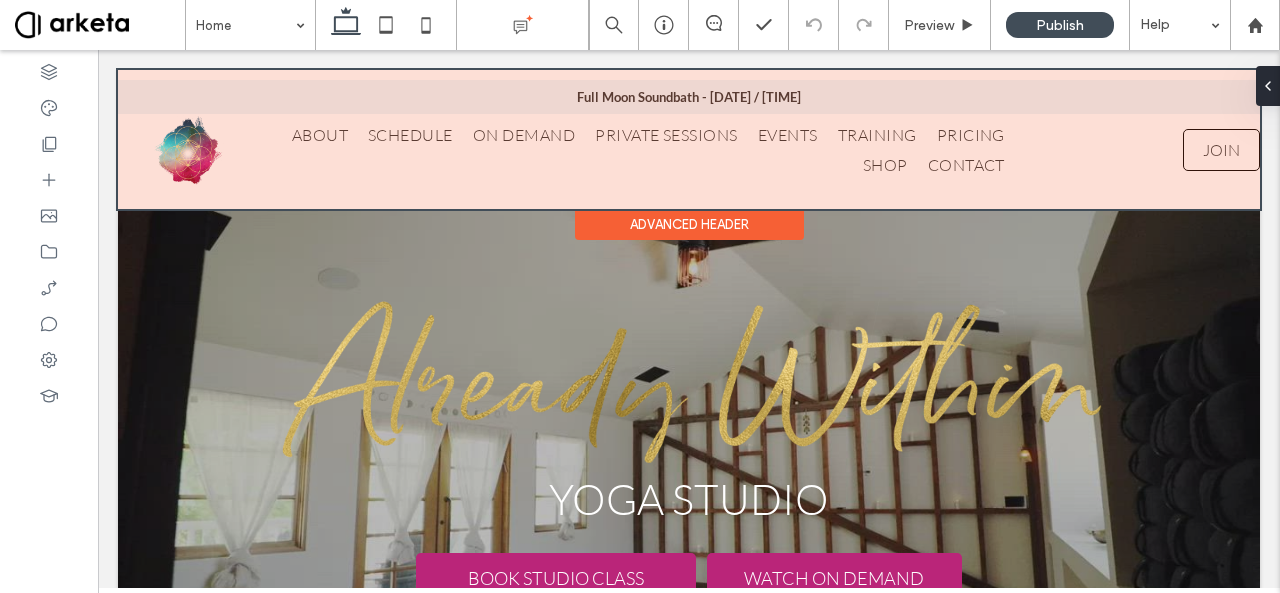 click at bounding box center (689, 139) 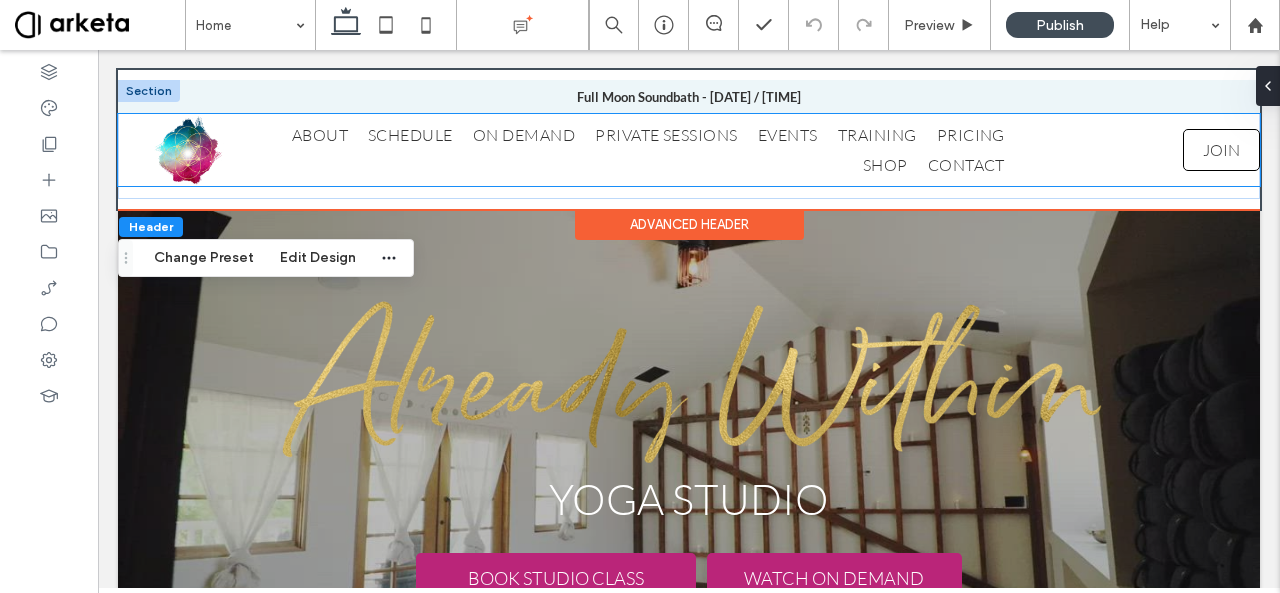 click on "ABOUT
SCHEDULE
ON DEMAND
PRIVATE SESSIONS
EVENTS
TRAINING
PRICING
SHOP
CONTACT
JOIN" at bounding box center (689, 150) 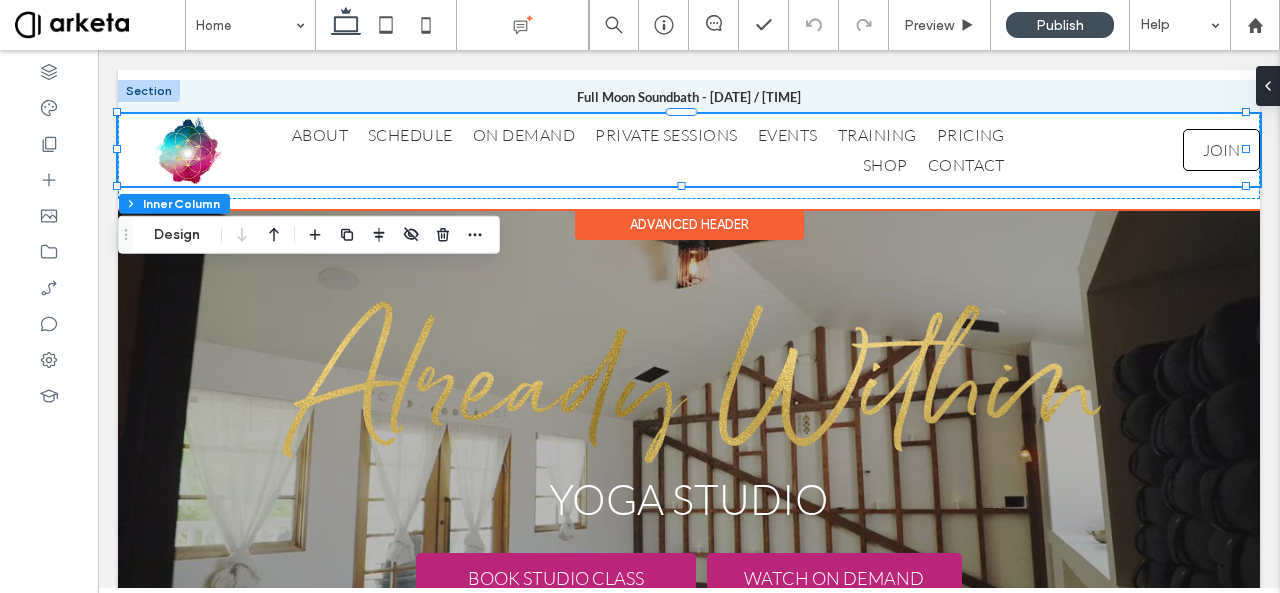 click on "ABOUT
SCHEDULE
ON DEMAND
PRIVATE SESSIONS
EVENTS
TRAINING
PRICING
SHOP
CONTACT
JOIN" at bounding box center [689, 150] 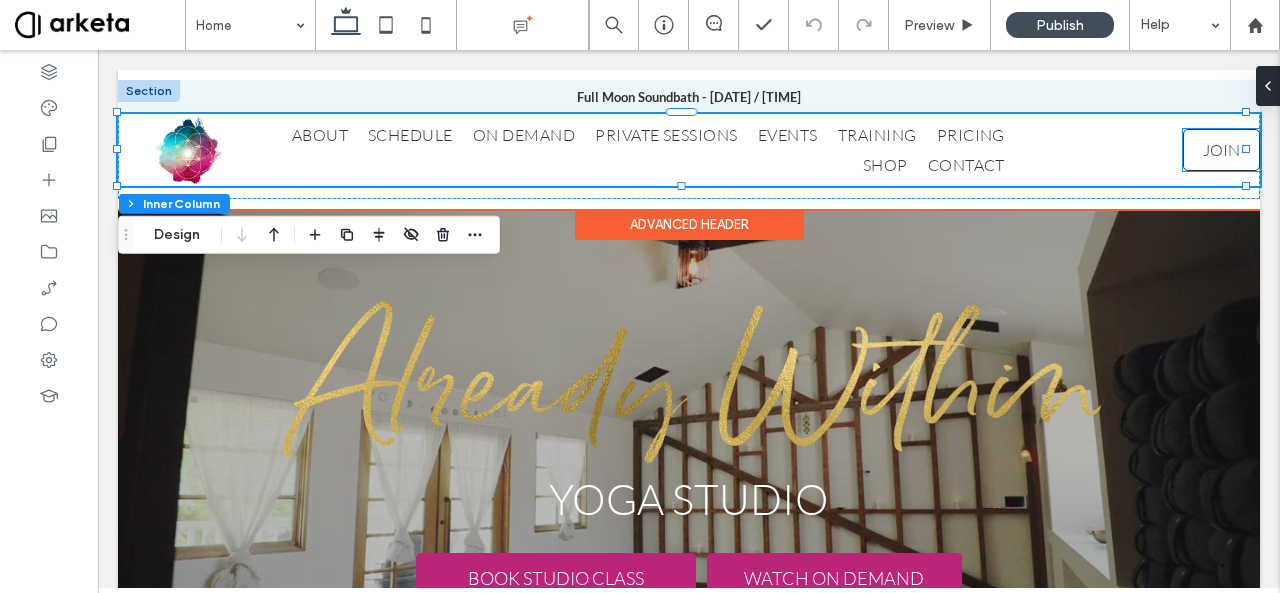 click on "JOIN" at bounding box center [1221, 150] 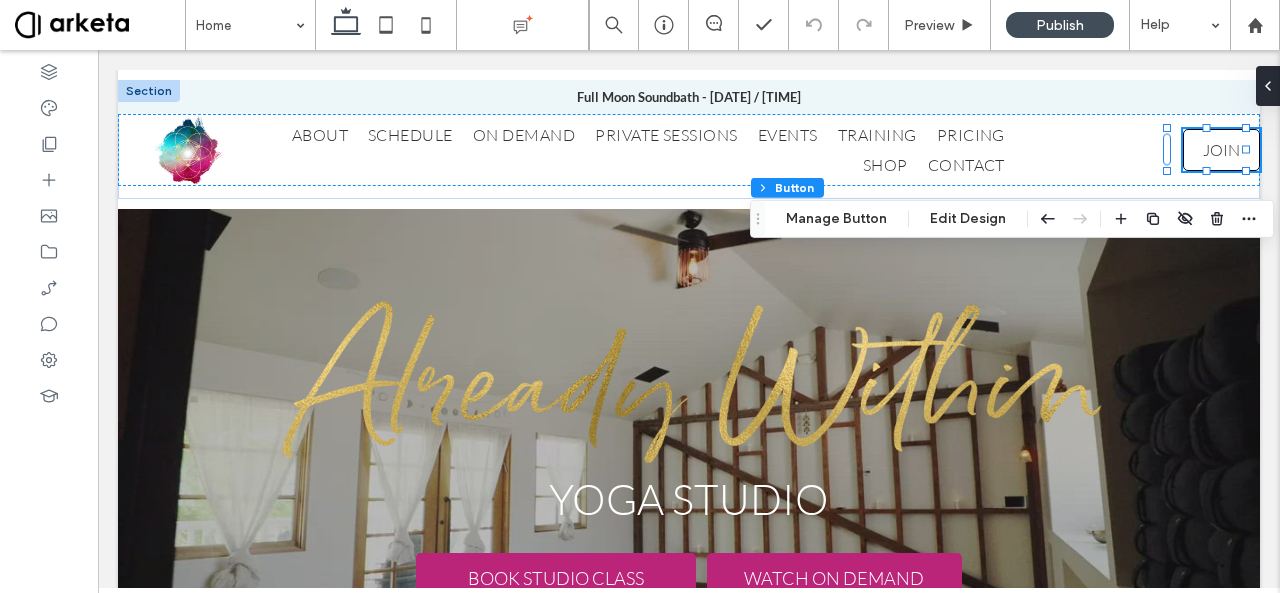 type on "**" 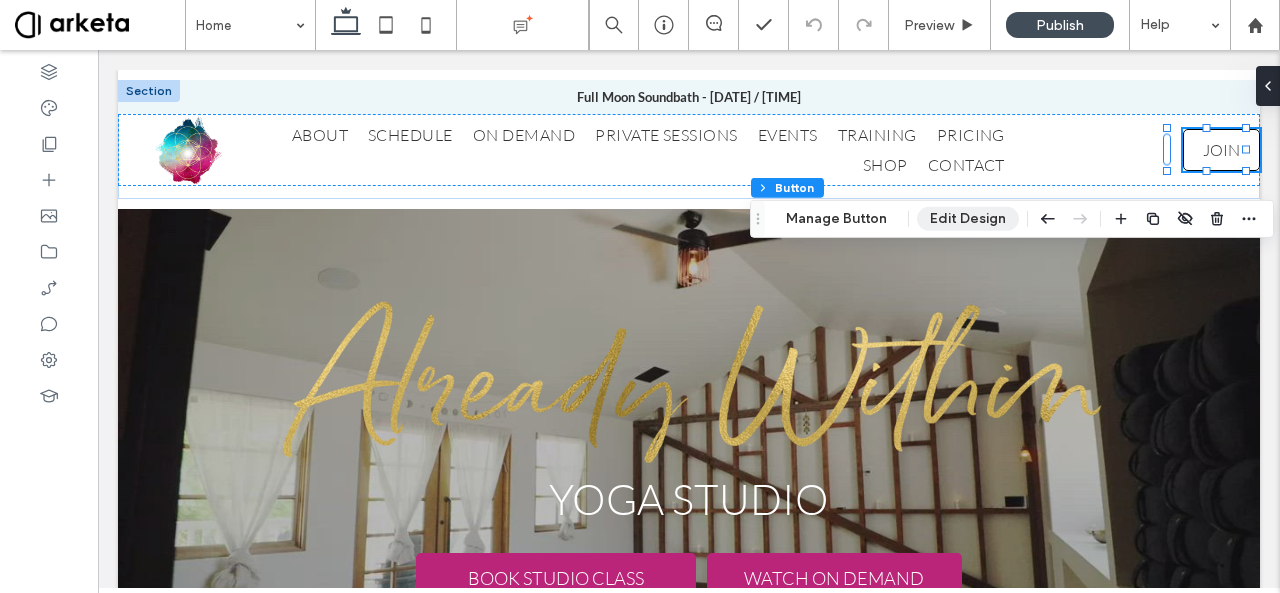 click on "Edit Design" at bounding box center (968, 219) 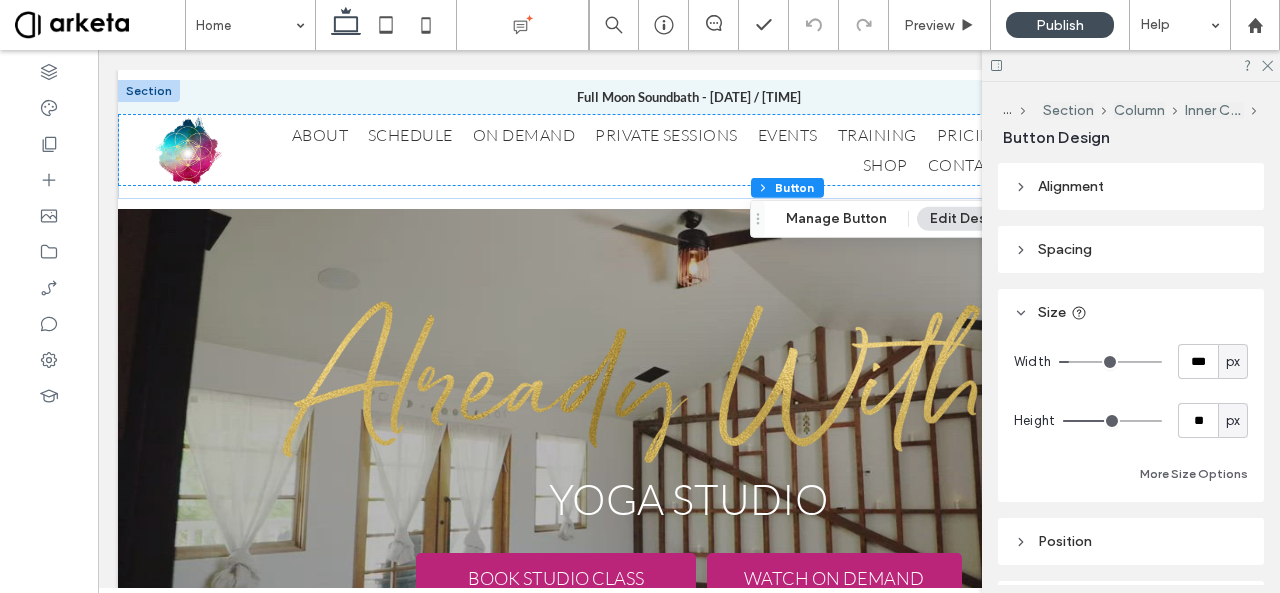 click on "Spacing" at bounding box center [1131, 249] 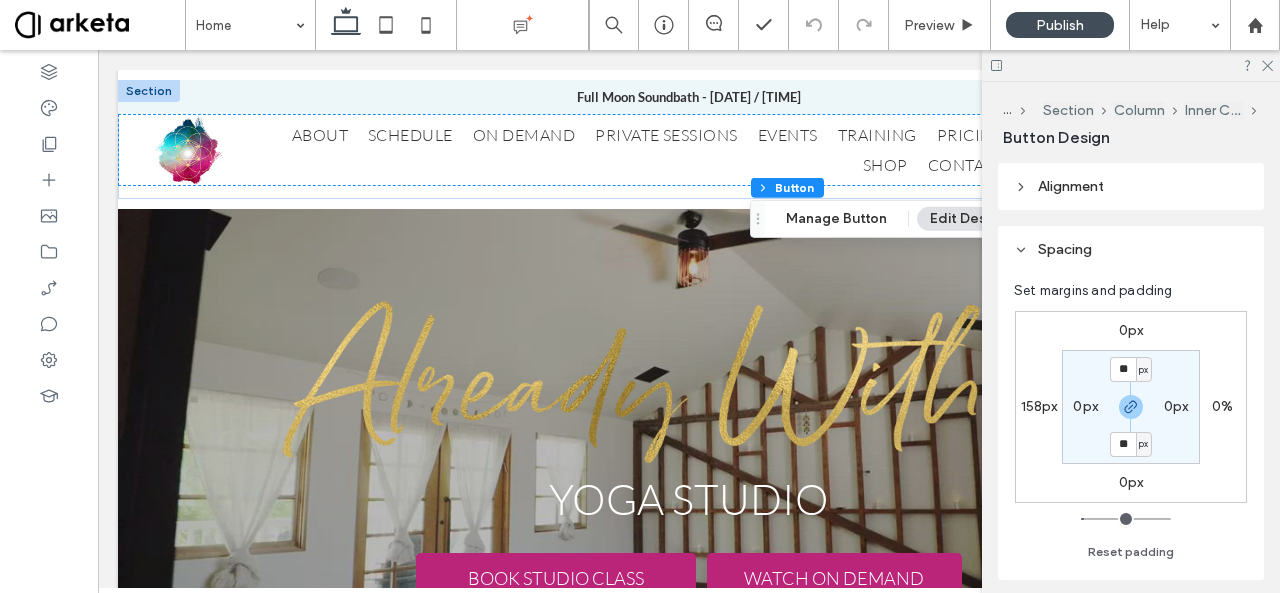 click on "158px" at bounding box center [1039, 406] 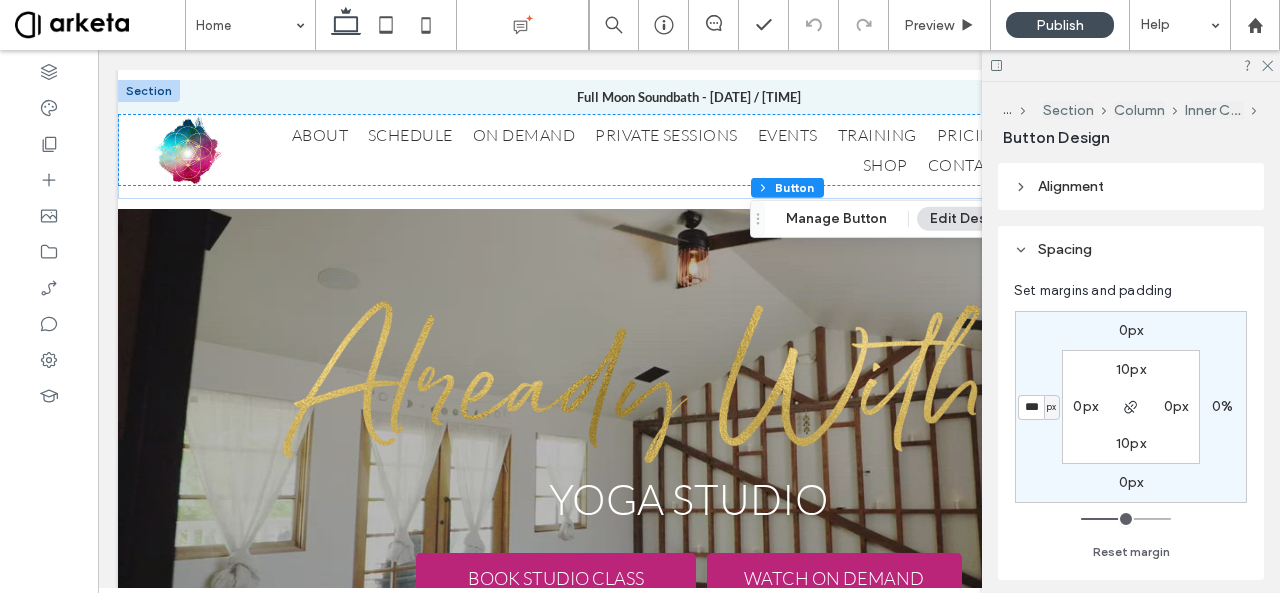 type on "***" 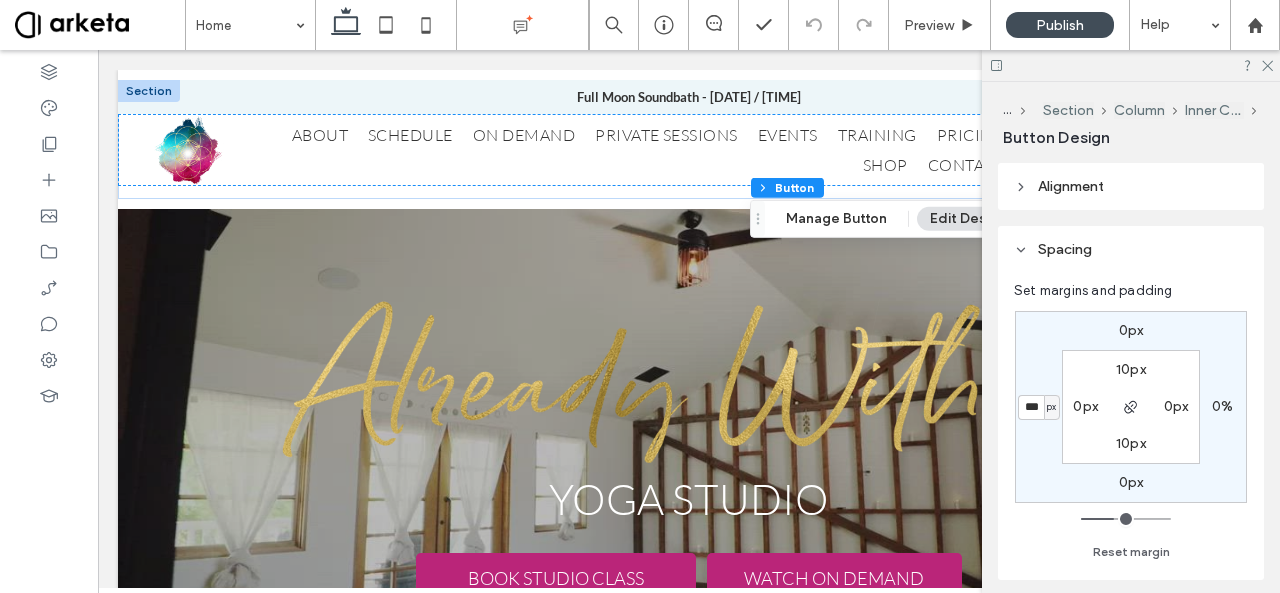type on "***" 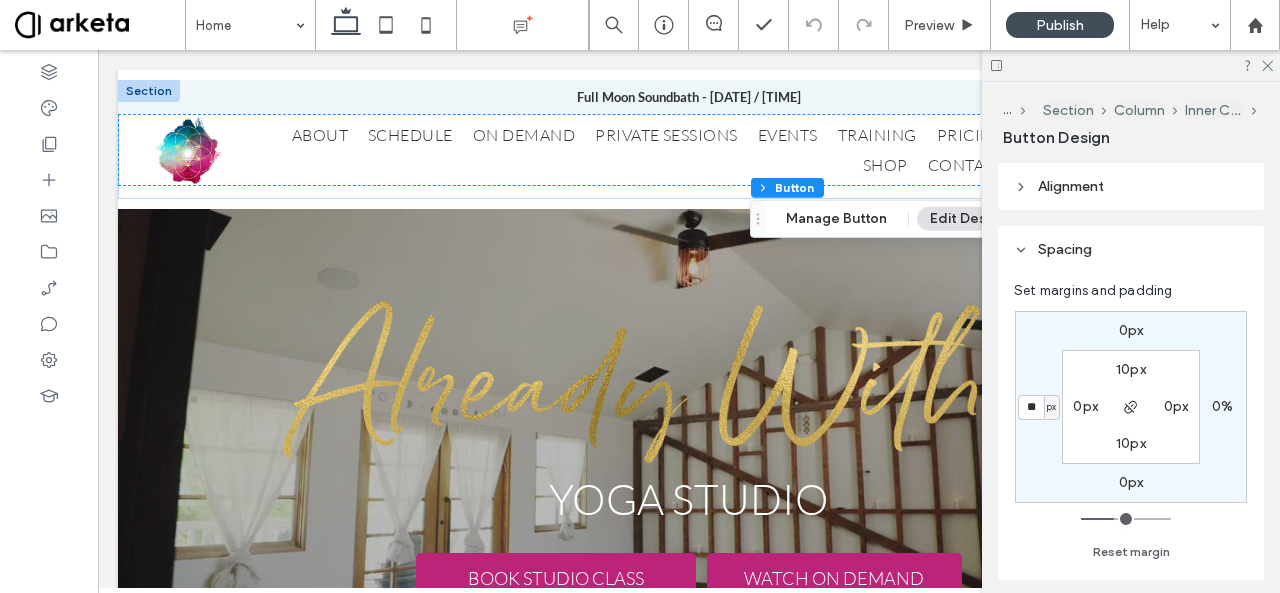 type on "**" 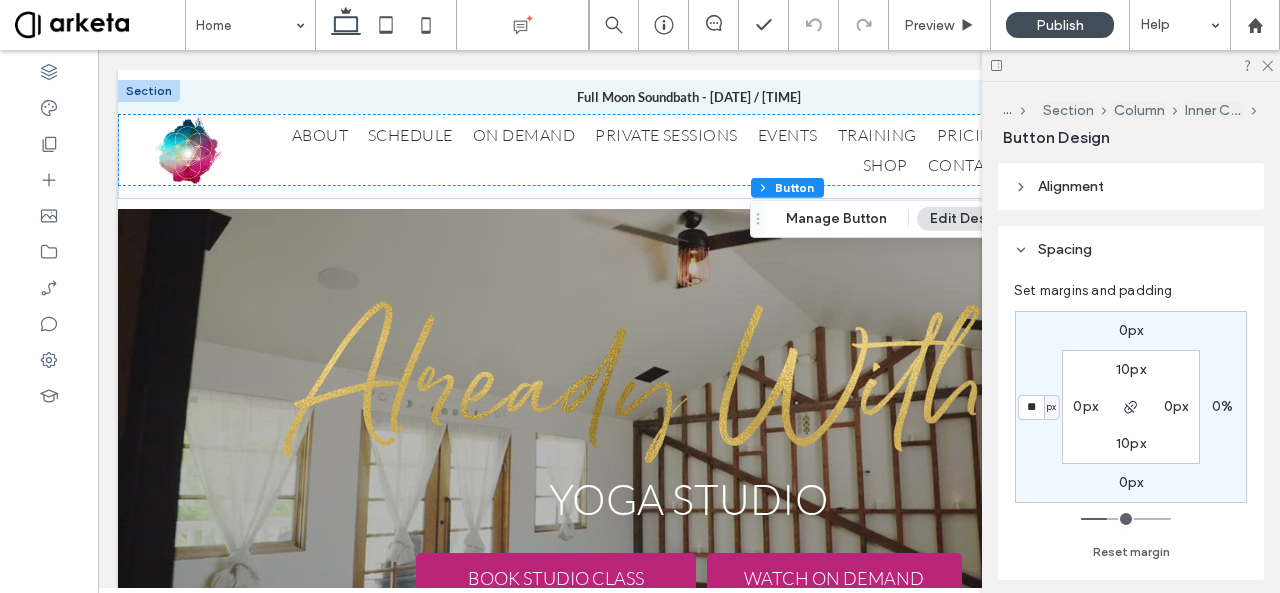type on "**" 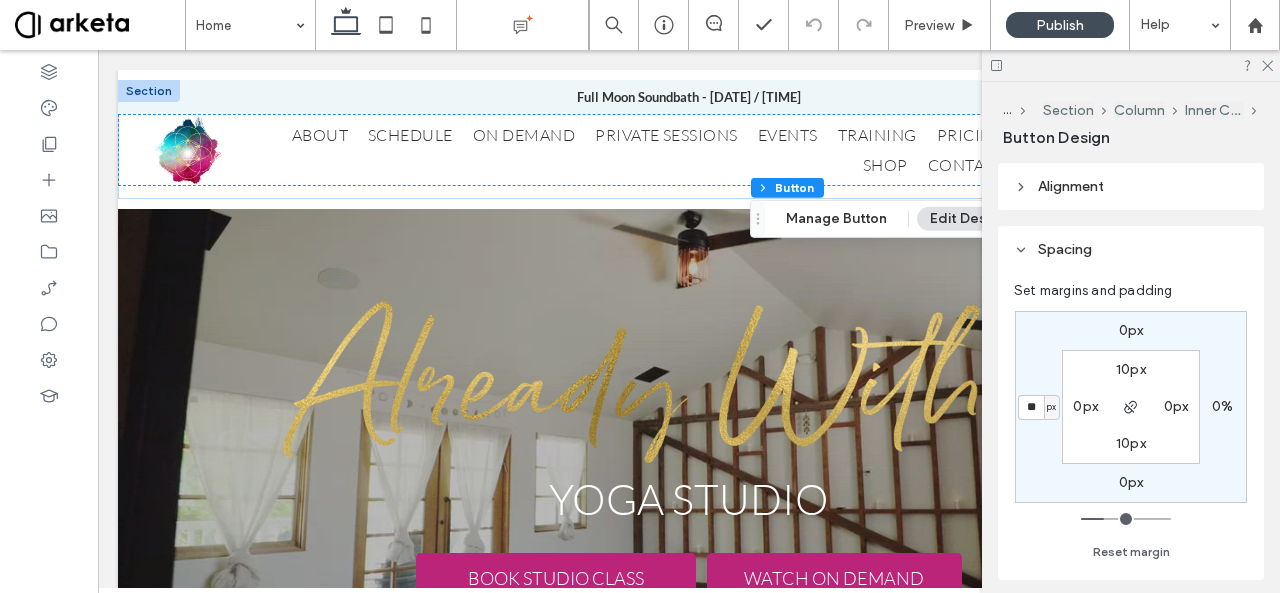 drag, startPoint x: 1124, startPoint y: 517, endPoint x: 1103, endPoint y: 522, distance: 21.587032 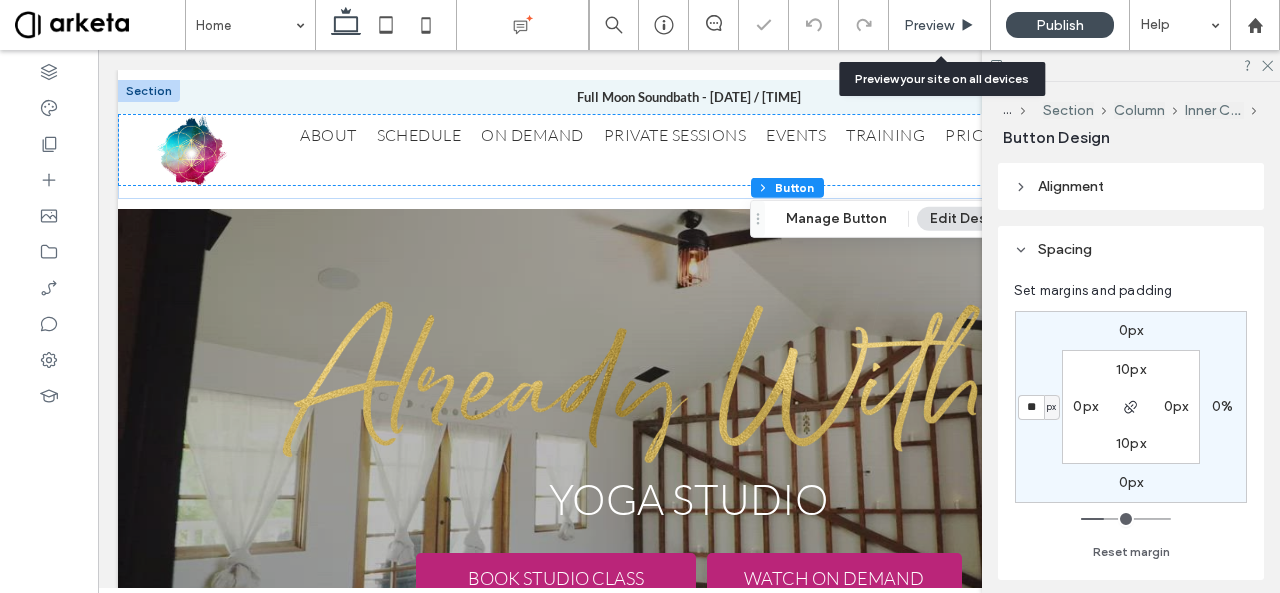 click on "Preview" at bounding box center (929, 25) 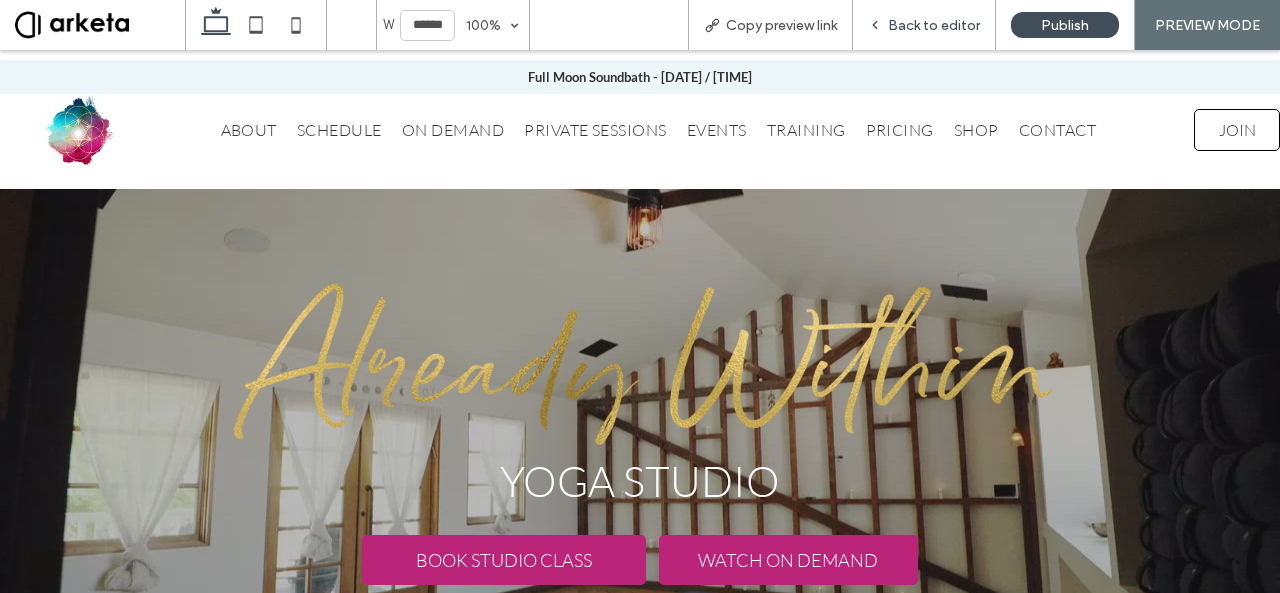 click on "Back to editor" at bounding box center [934, 25] 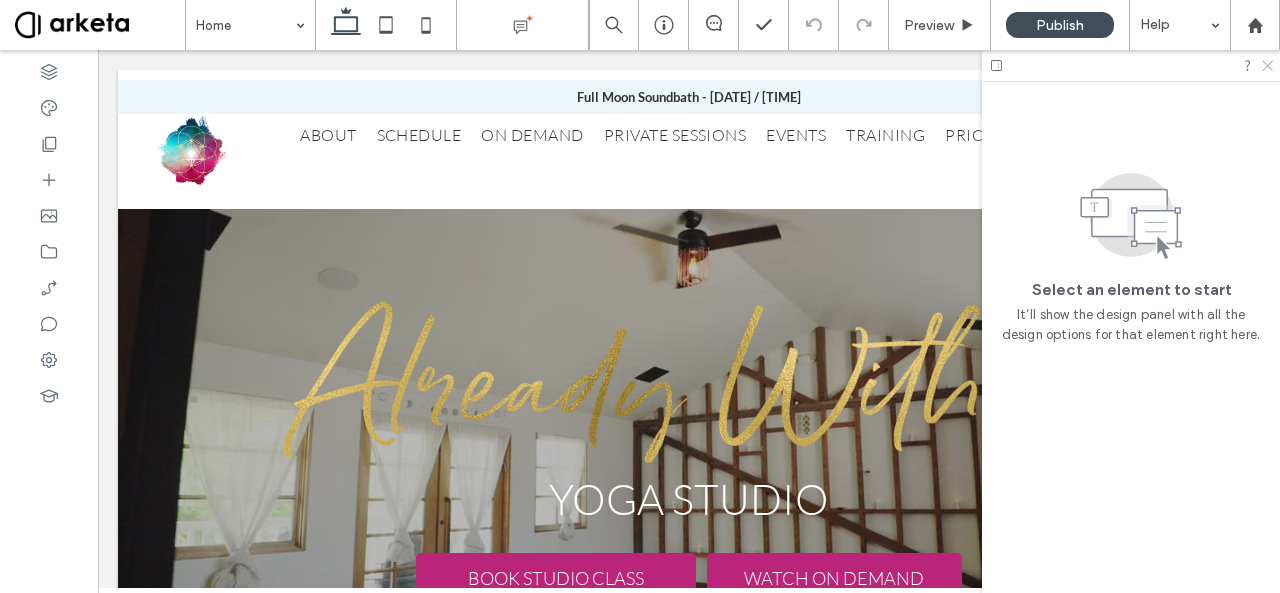 click 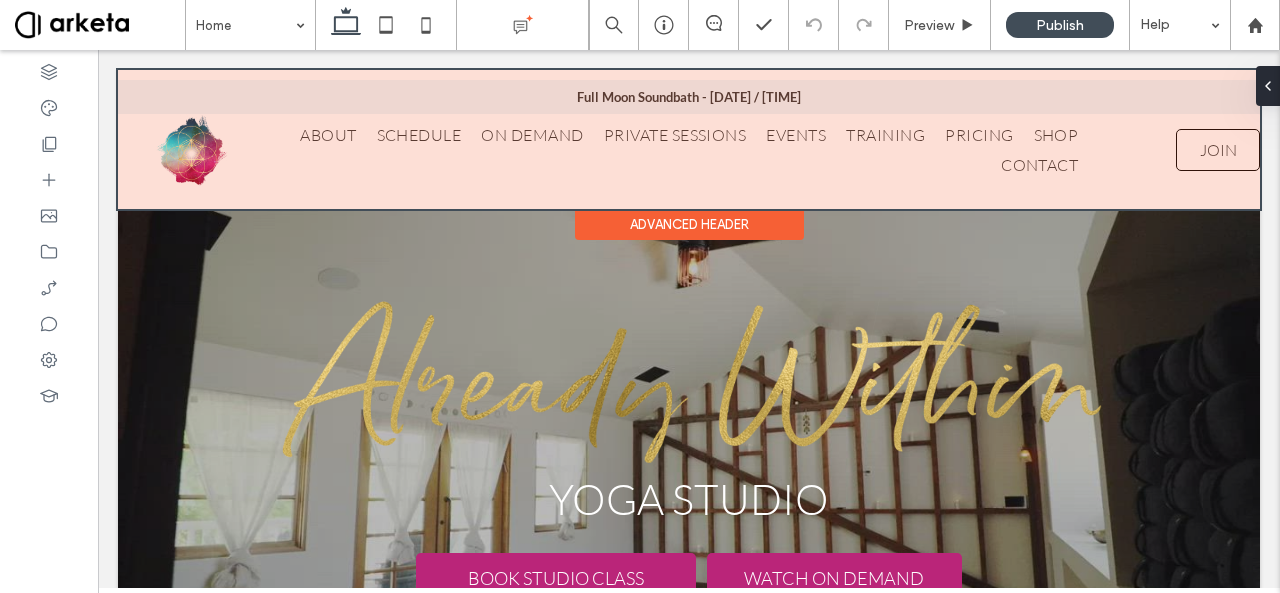 click at bounding box center (689, 139) 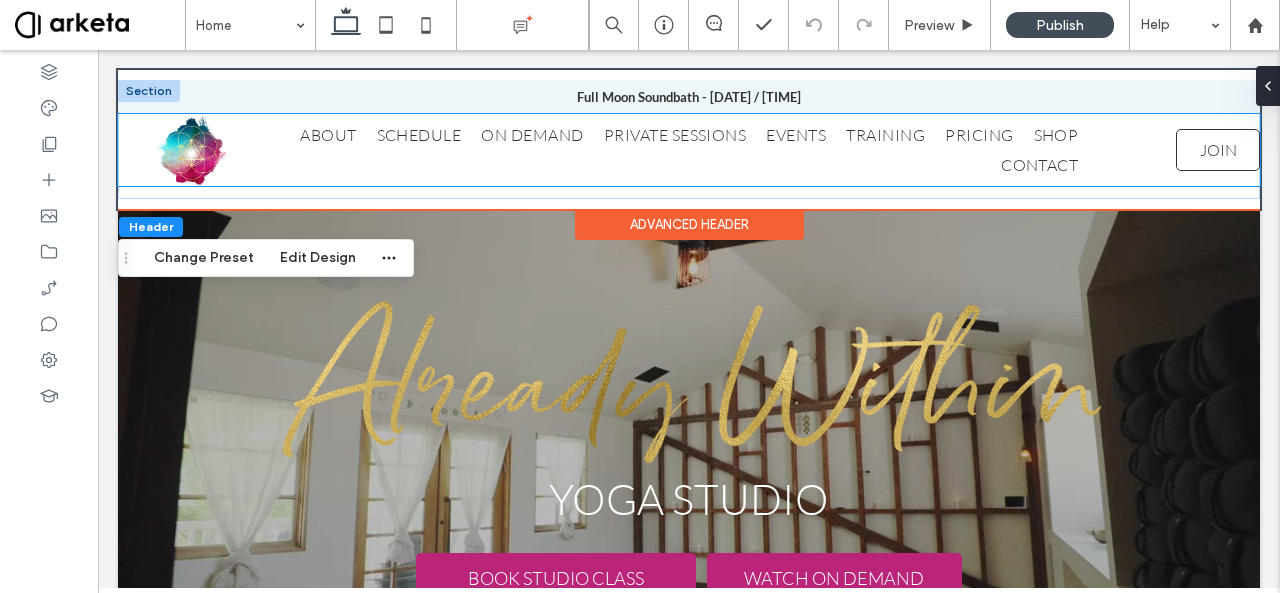 click on "JOIN" at bounding box center [1218, 150] 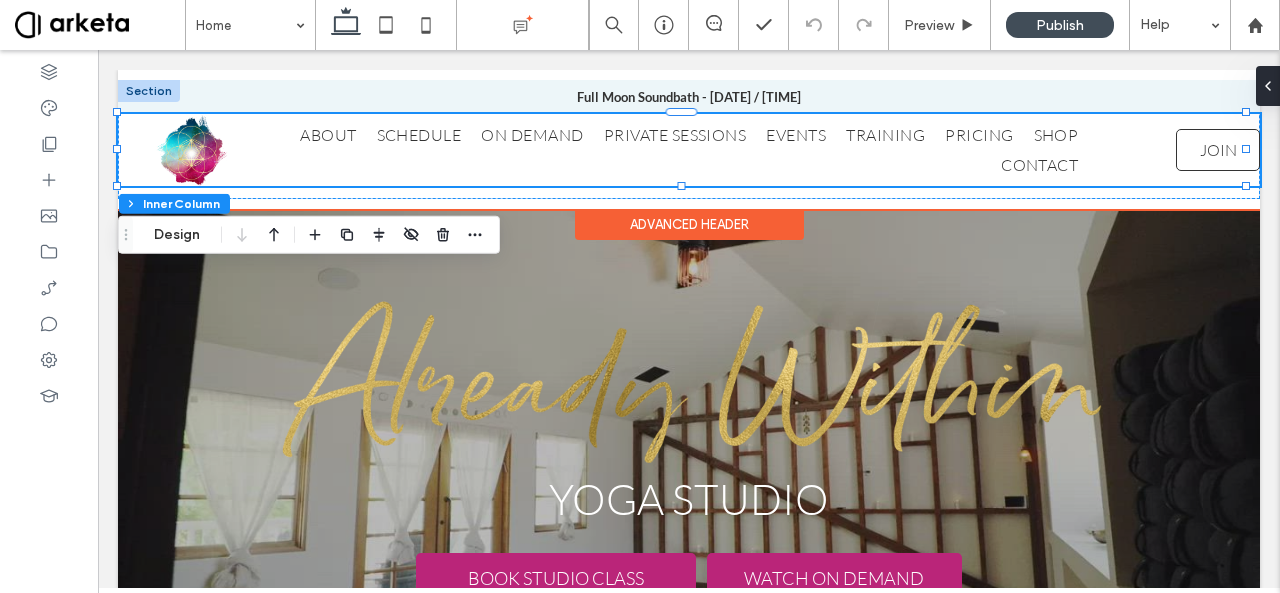click on "JOIN" at bounding box center [1218, 150] 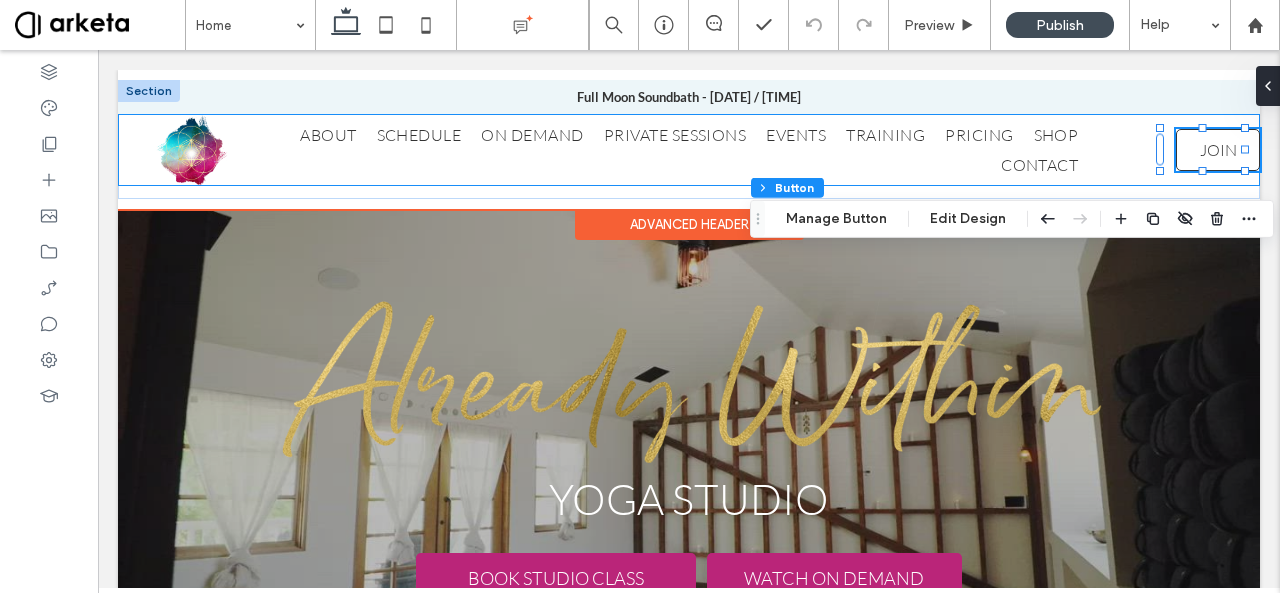 type on "**" 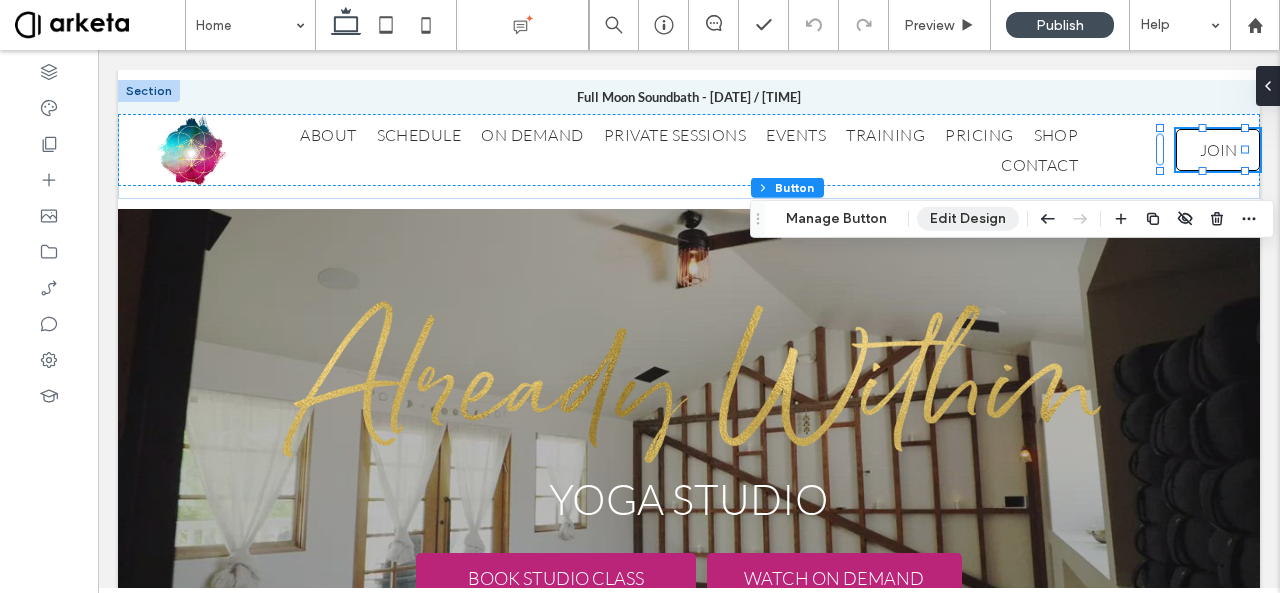 click on "Edit Design" at bounding box center [968, 219] 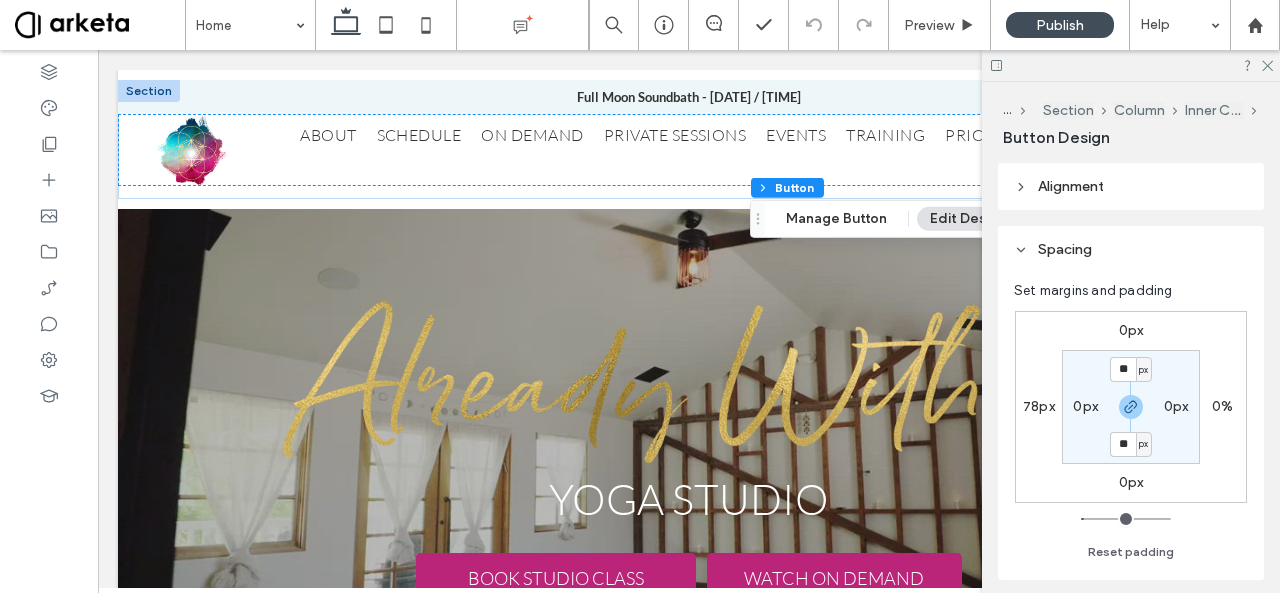 scroll, scrollTop: 100, scrollLeft: 0, axis: vertical 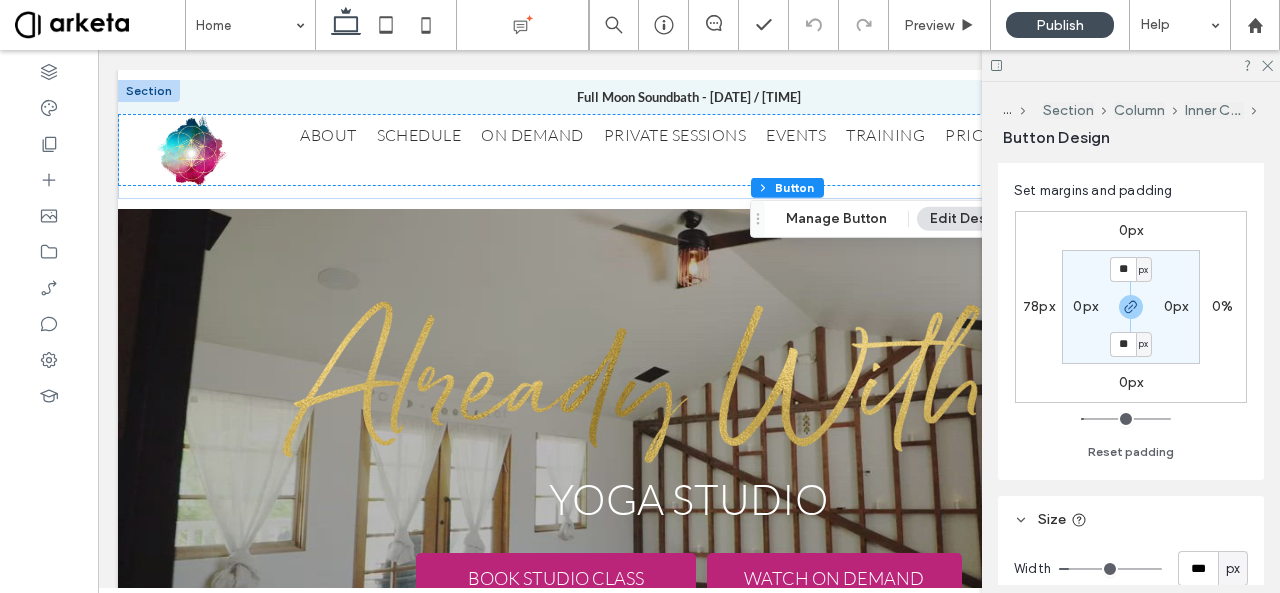 type on "*" 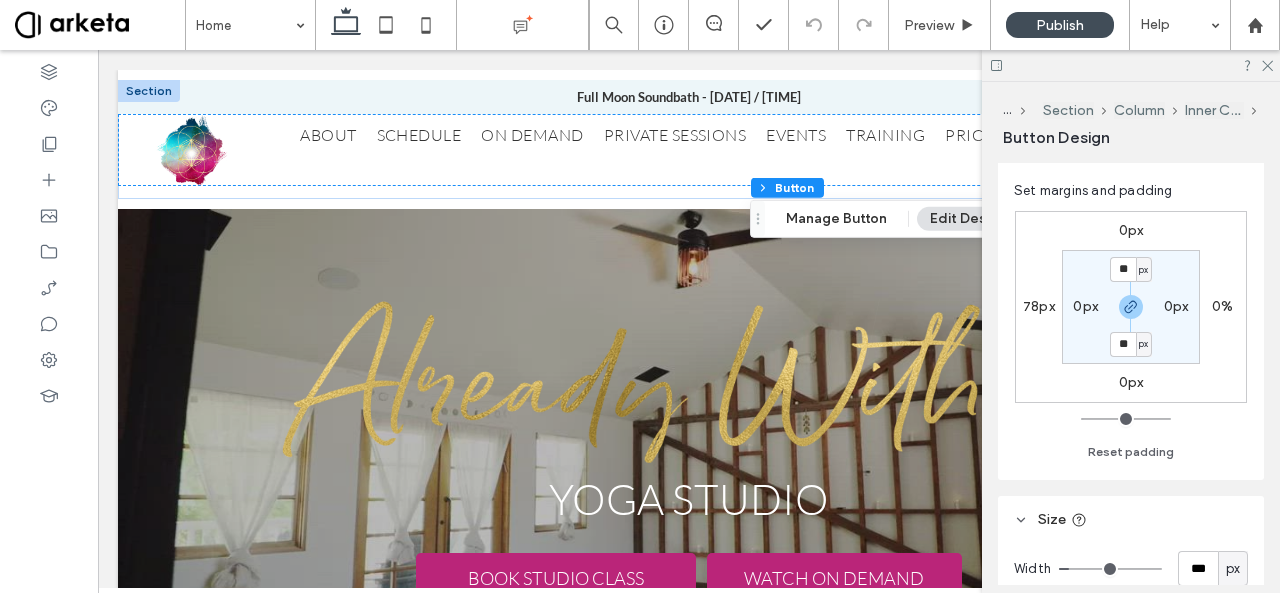 type on "*" 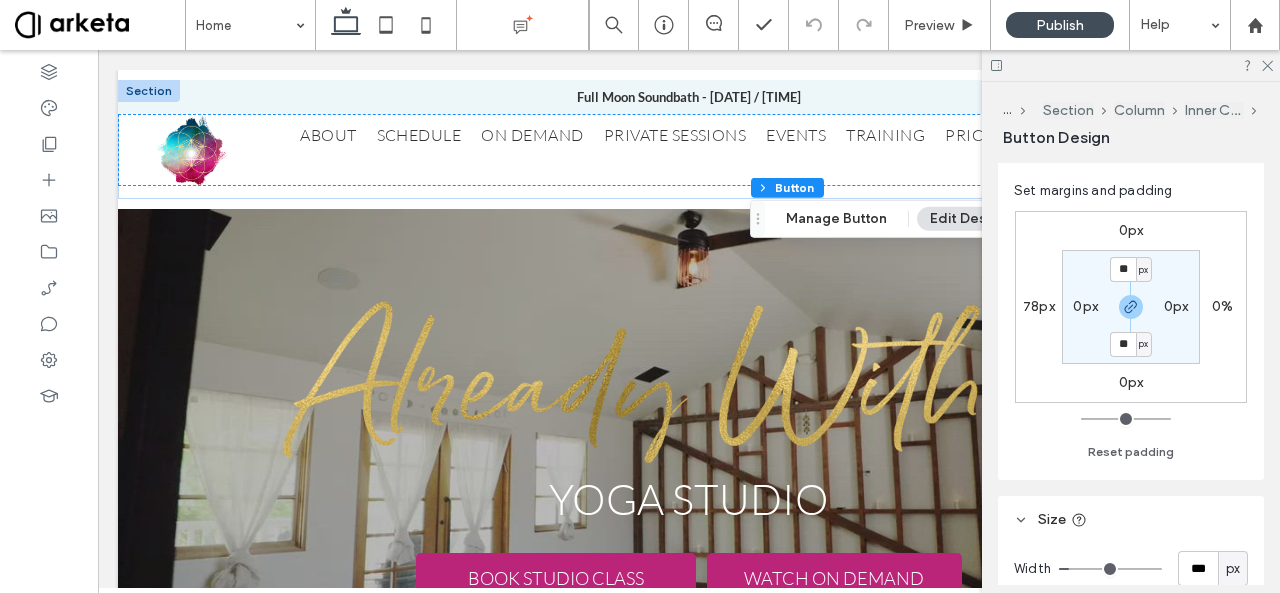 type on "*" 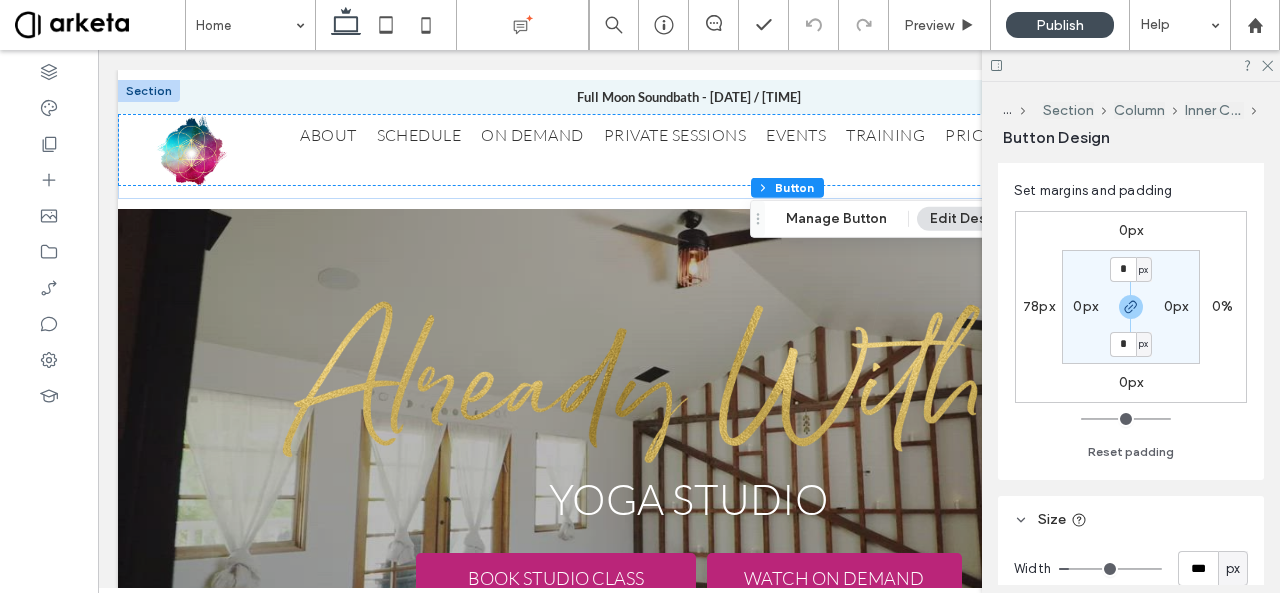 drag, startPoint x: 1080, startPoint y: 417, endPoint x: 1049, endPoint y: 405, distance: 33.24154 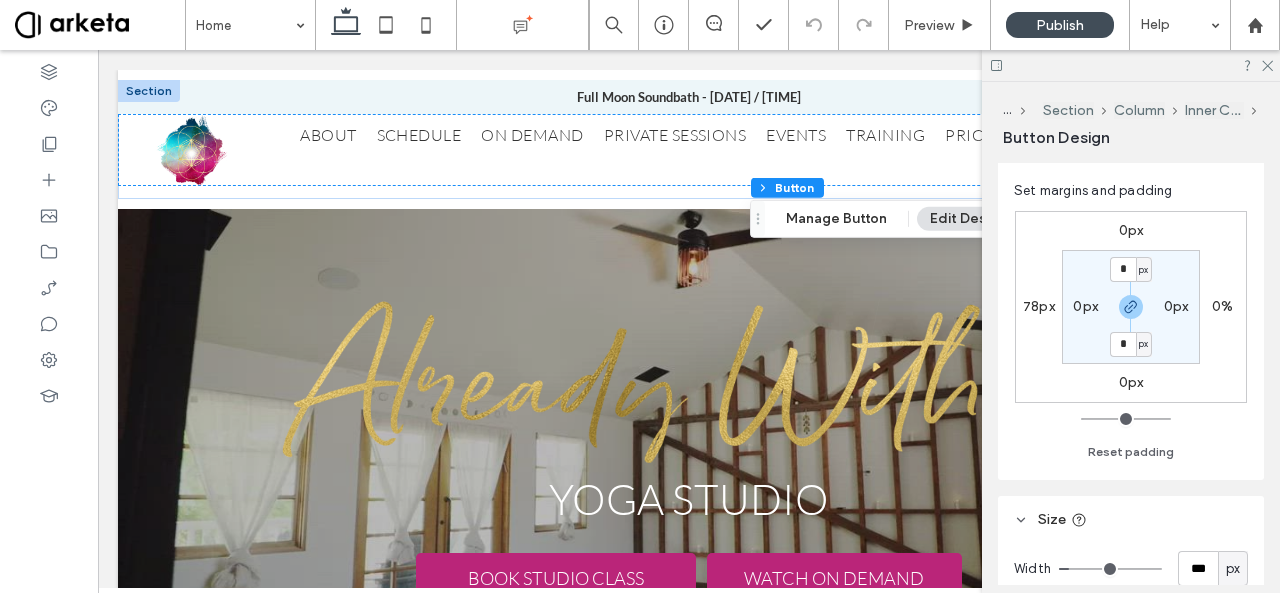 click at bounding box center [1126, 419] 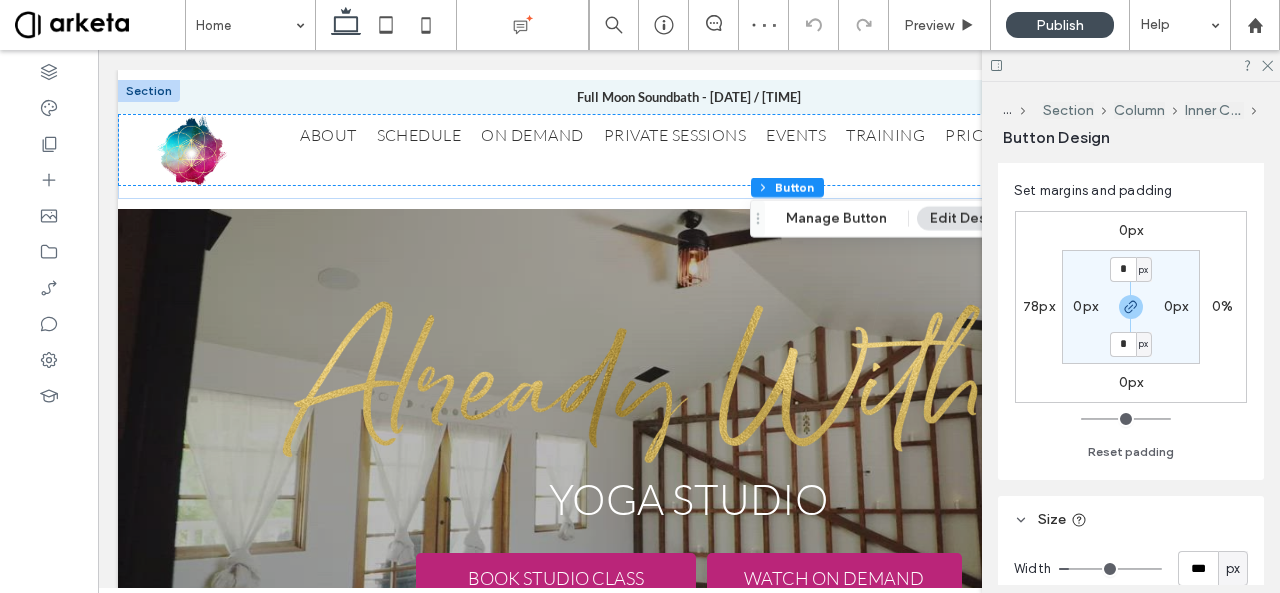 click on "78px" at bounding box center (1039, 306) 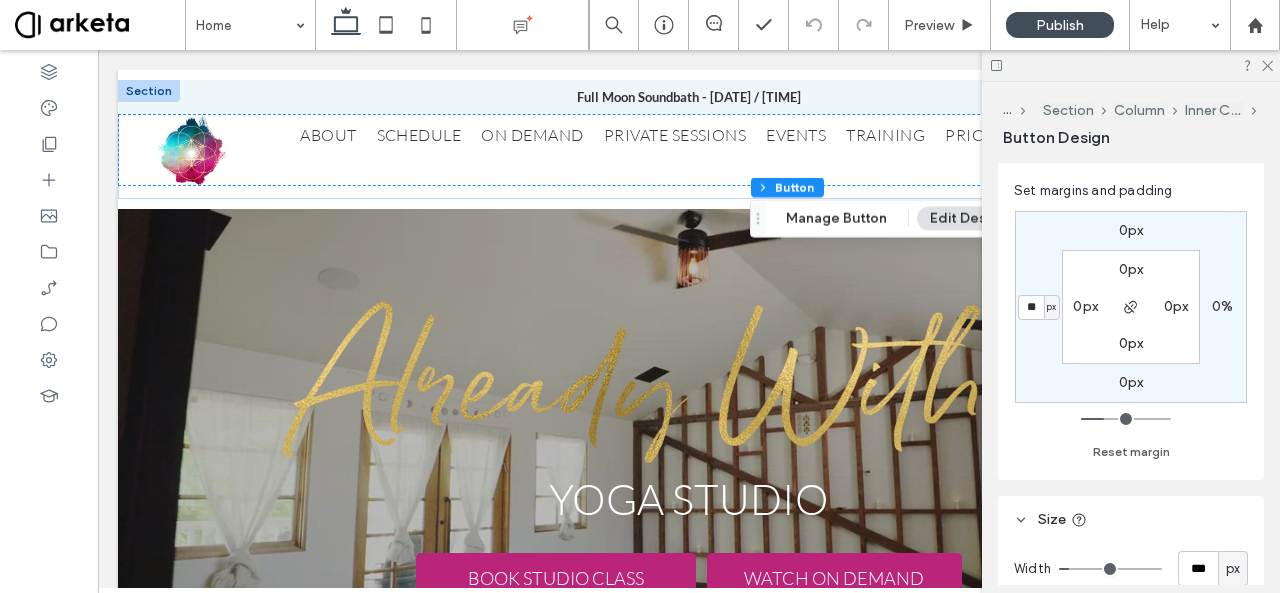 type on "**" 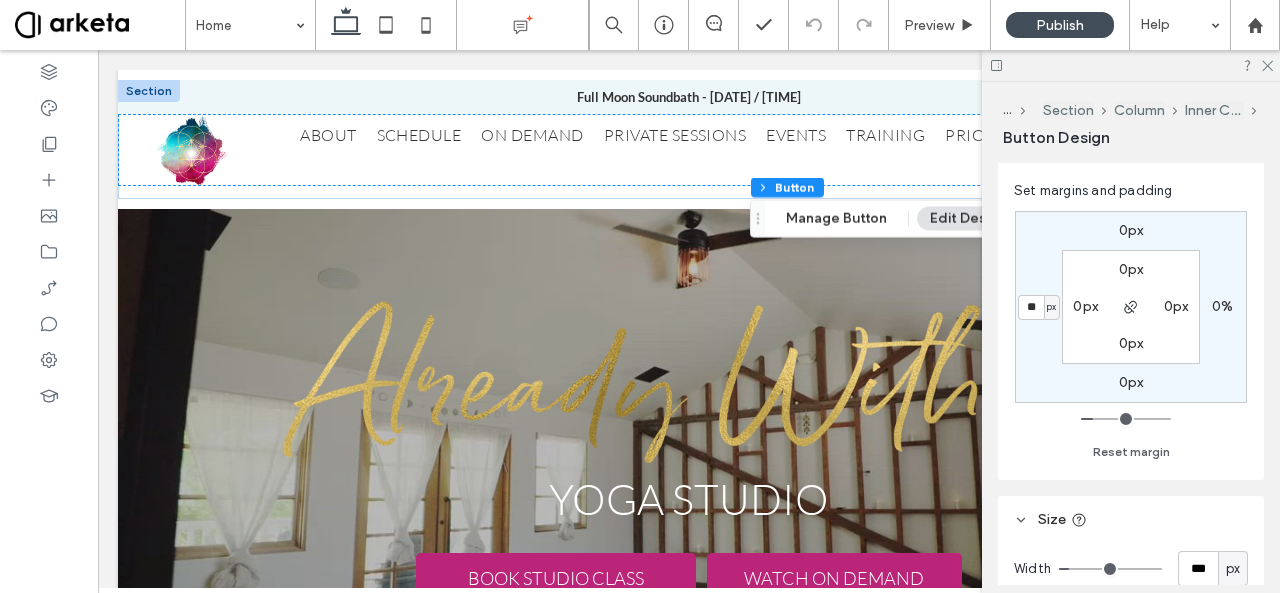 type on "**" 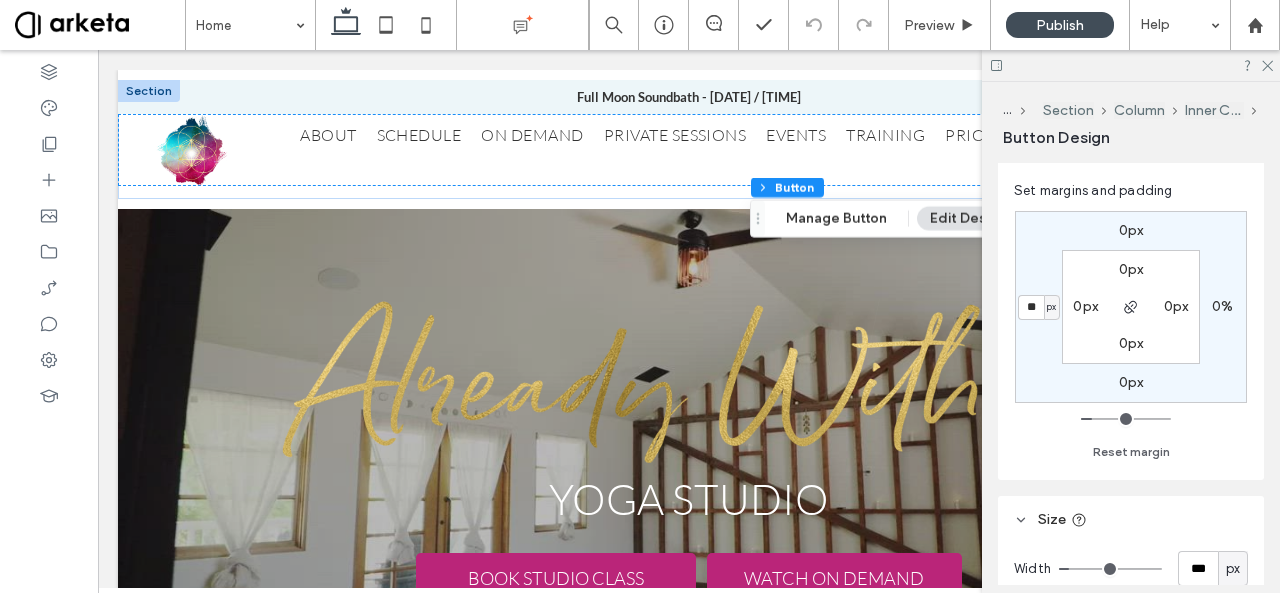 type on "**" 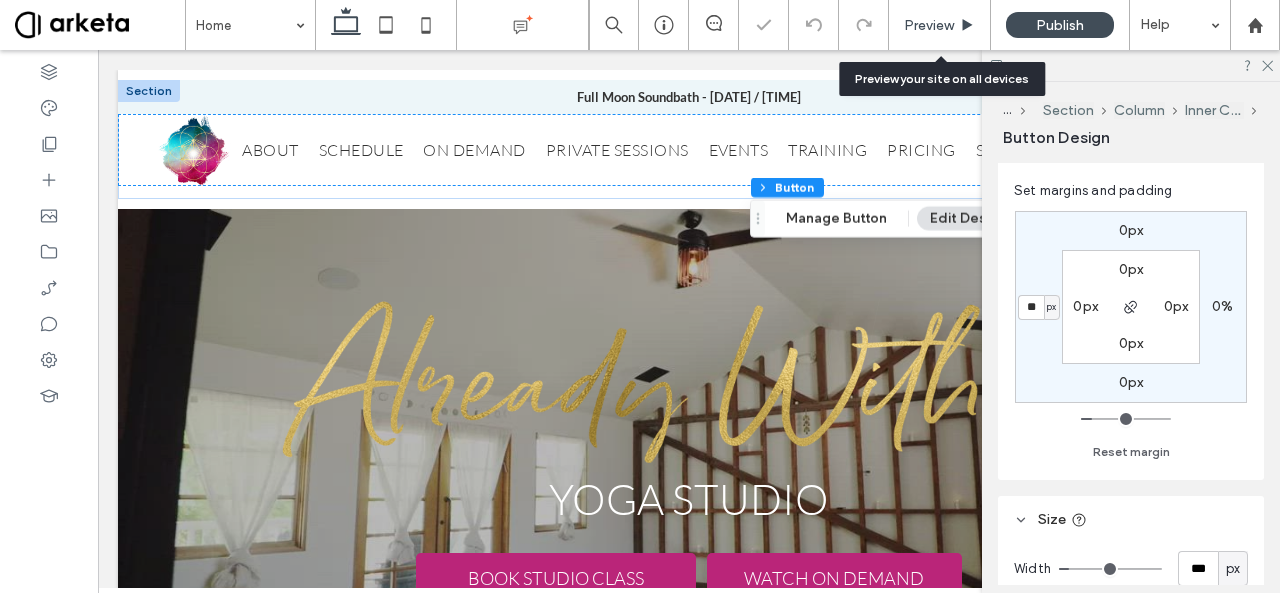 click on "Preview" at bounding box center (940, 25) 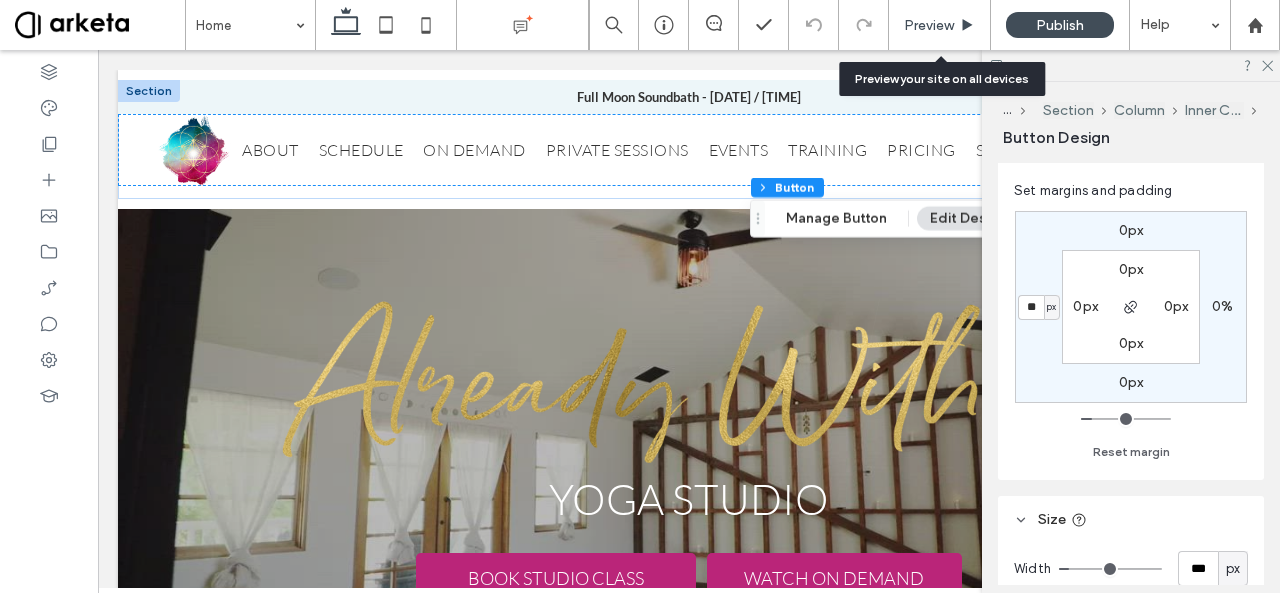 click on "Preview" at bounding box center (929, 25) 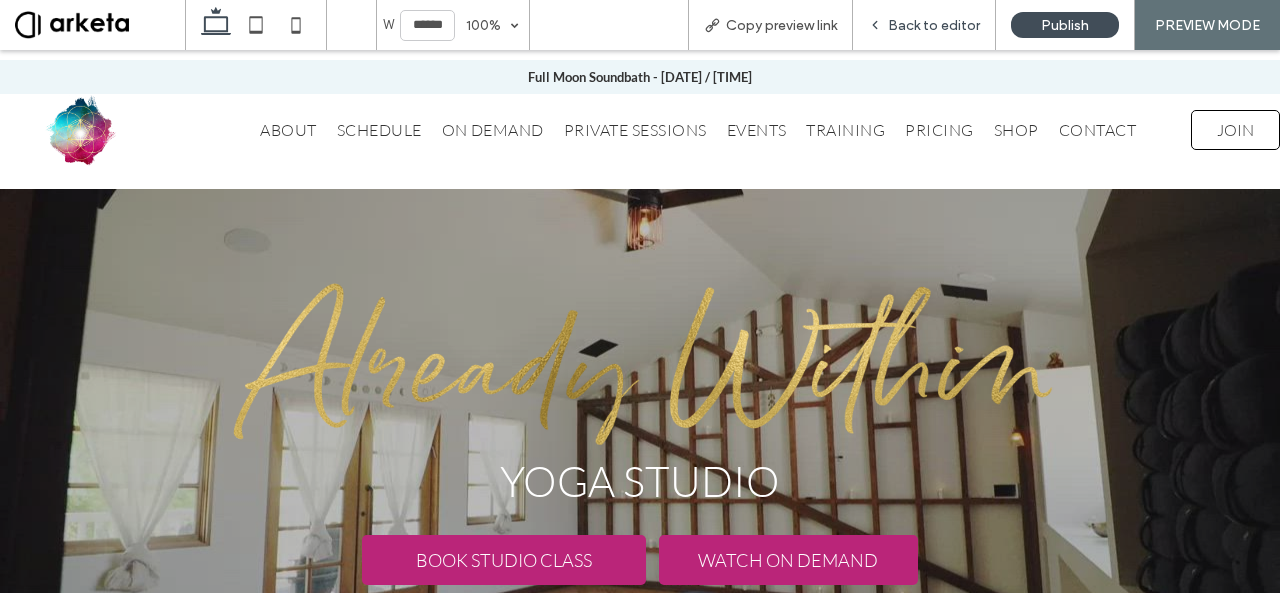 click on "Back to editor" at bounding box center [924, 25] 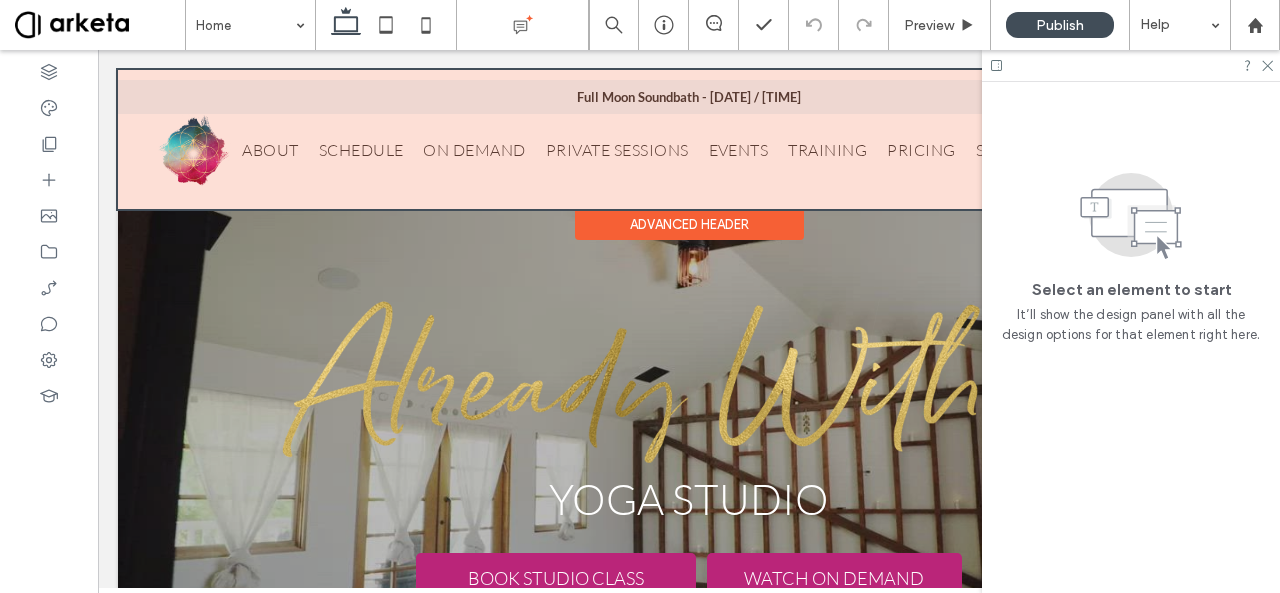 click at bounding box center (689, 139) 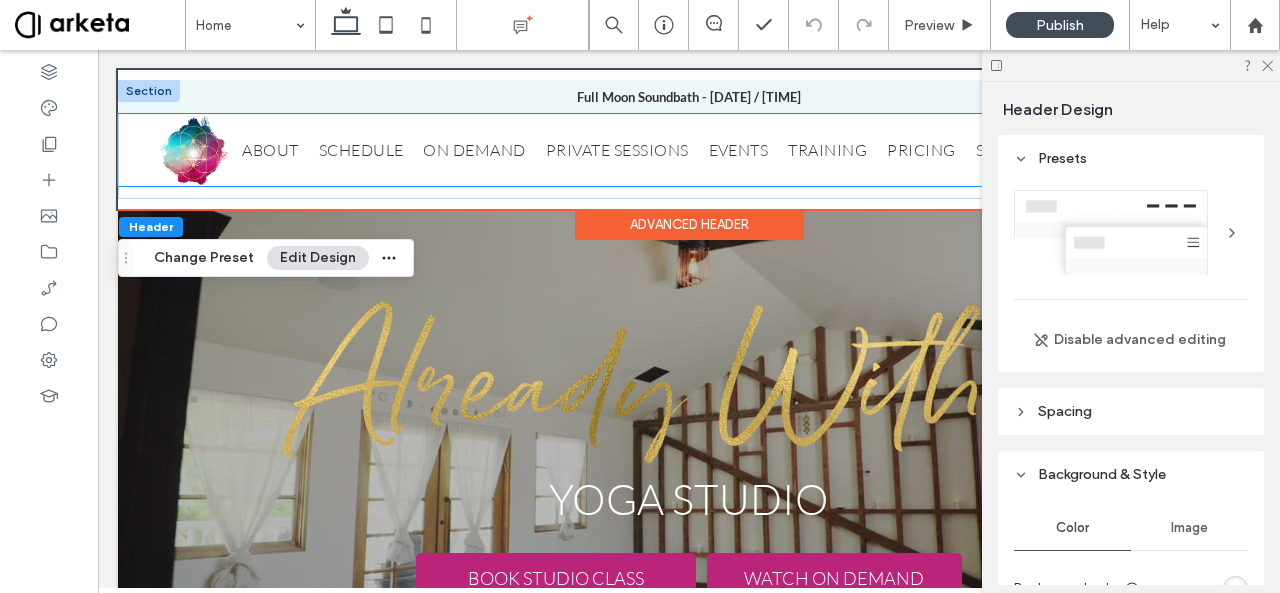 click on "ABOUT
SCHEDULE
ON DEMAND
PRIVATE SESSIONS
EVENTS
TRAINING
PRICING
SHOP
CONTACT" at bounding box center [690, 150] 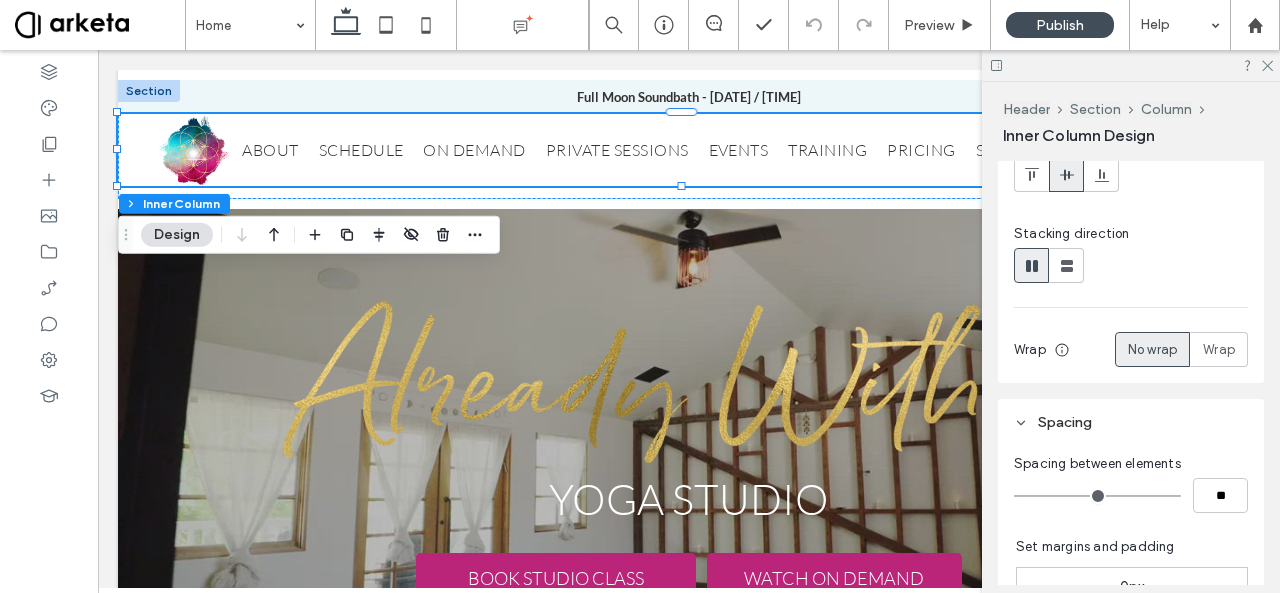 scroll, scrollTop: 200, scrollLeft: 0, axis: vertical 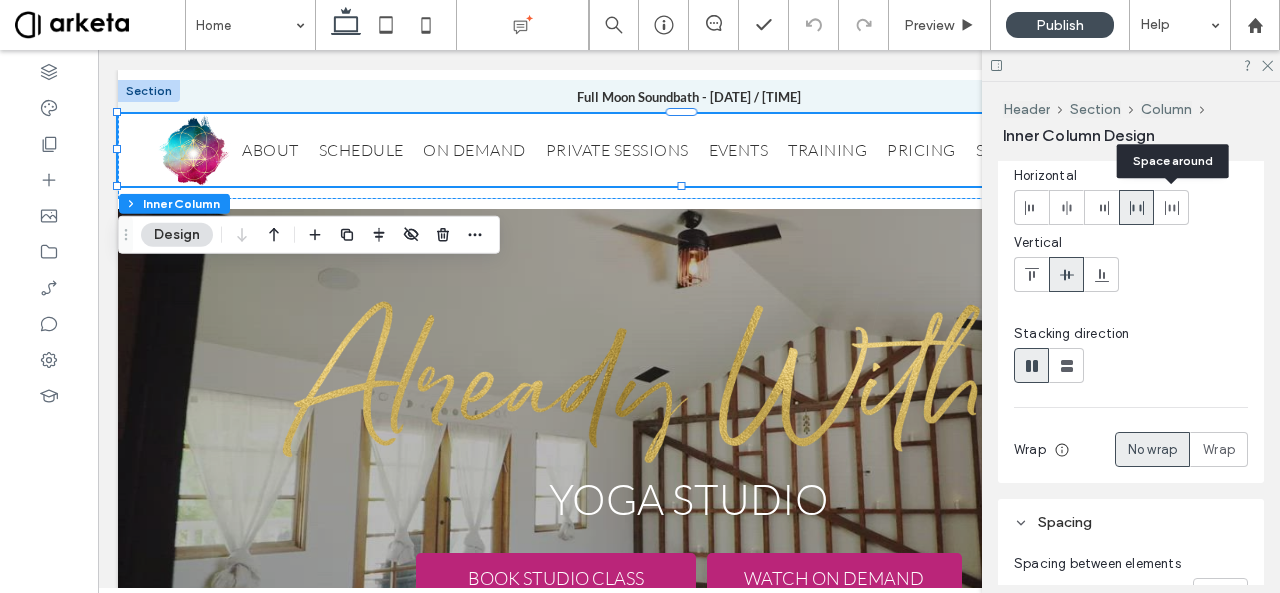 click at bounding box center (1171, 207) 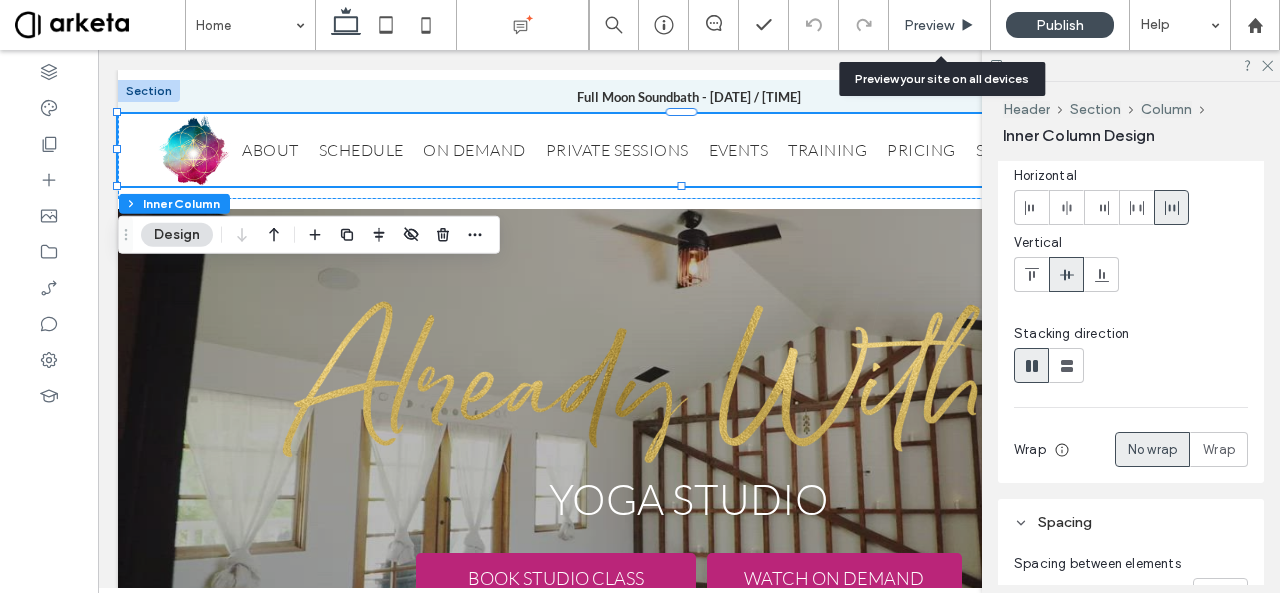 click on "Preview" at bounding box center [929, 25] 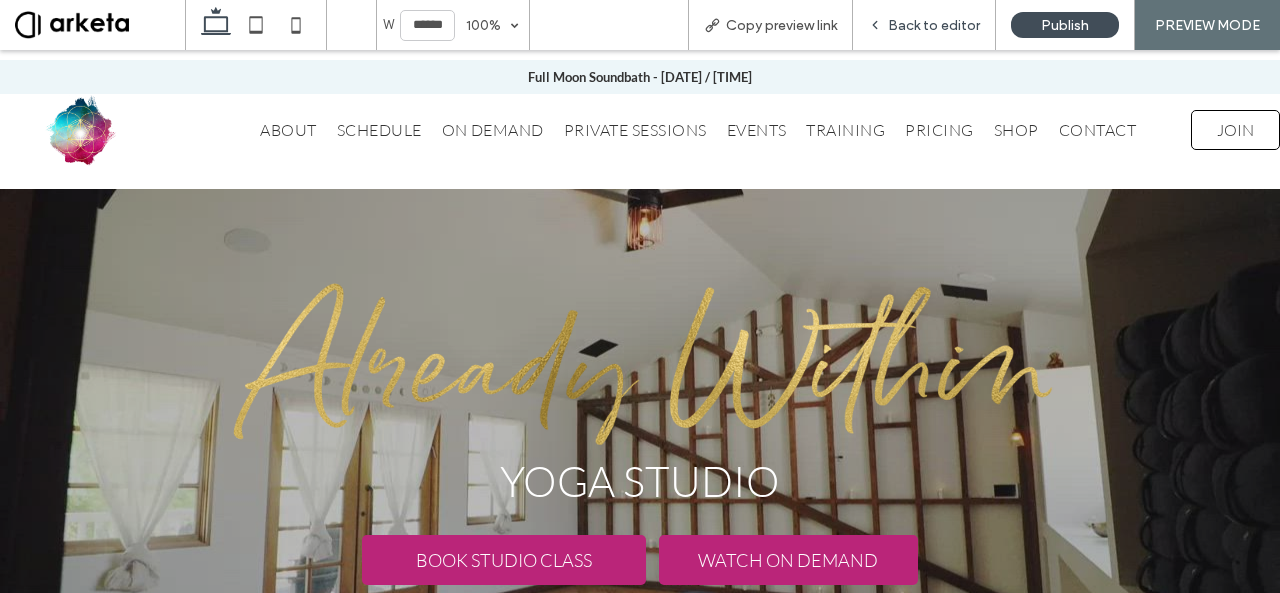 click on "Back to editor" at bounding box center (934, 25) 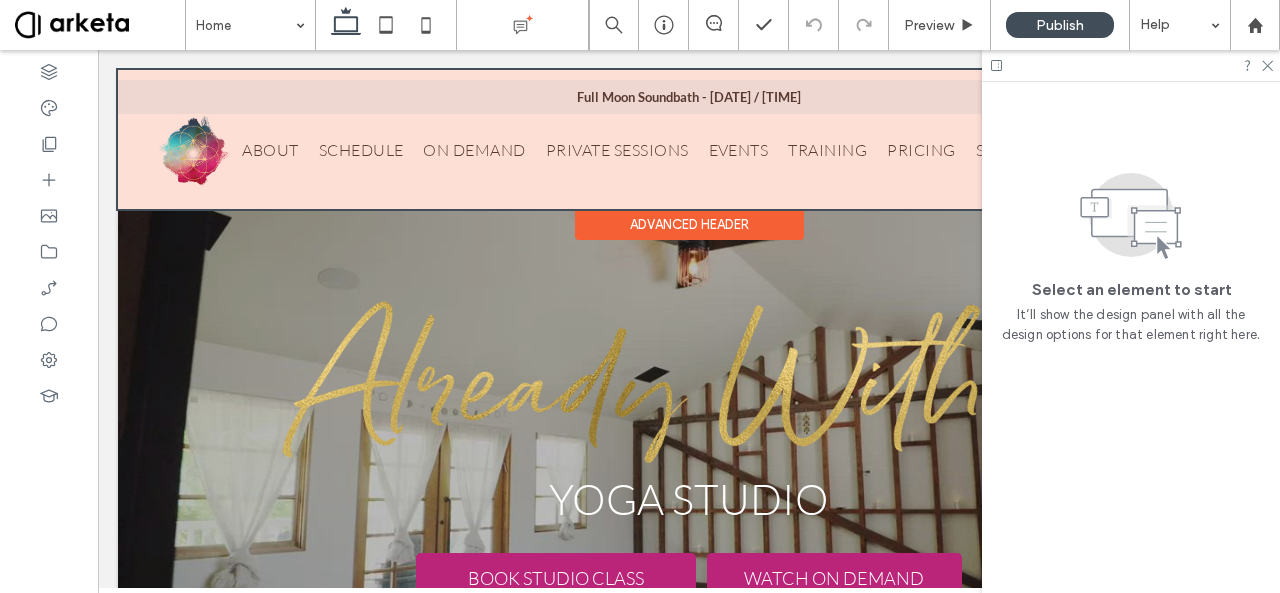 click at bounding box center (689, 139) 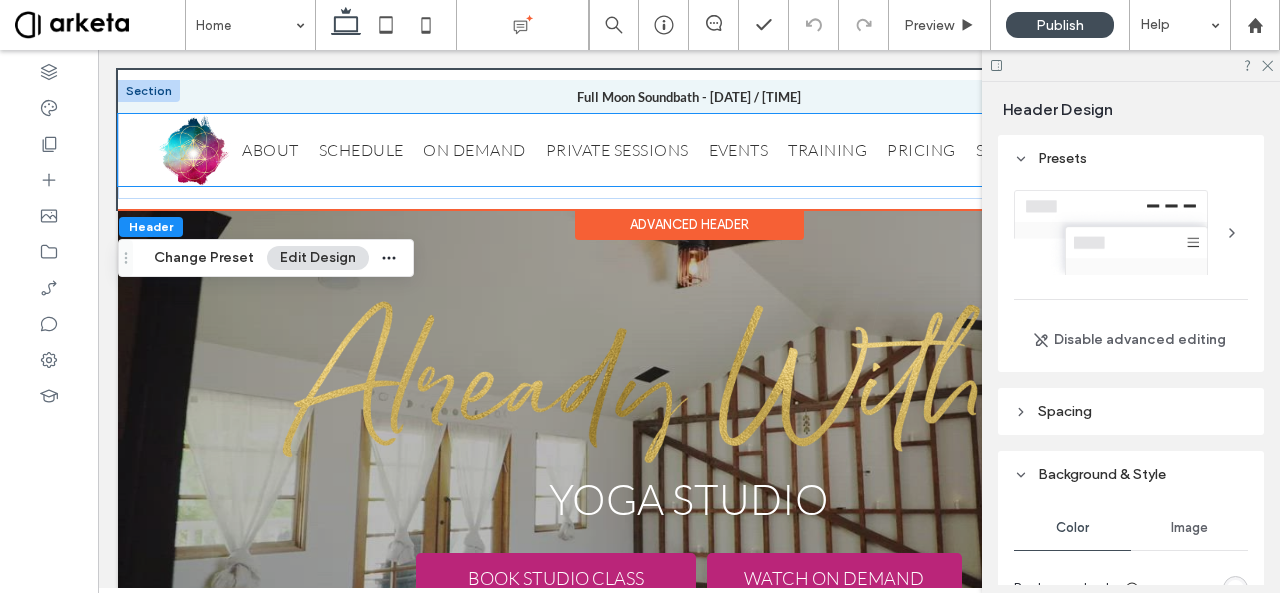 click on "ABOUT
SCHEDULE
ON DEMAND
PRIVATE SESSIONS
EVENTS
TRAINING
PRICING
SHOP
CONTACT" at bounding box center [690, 150] 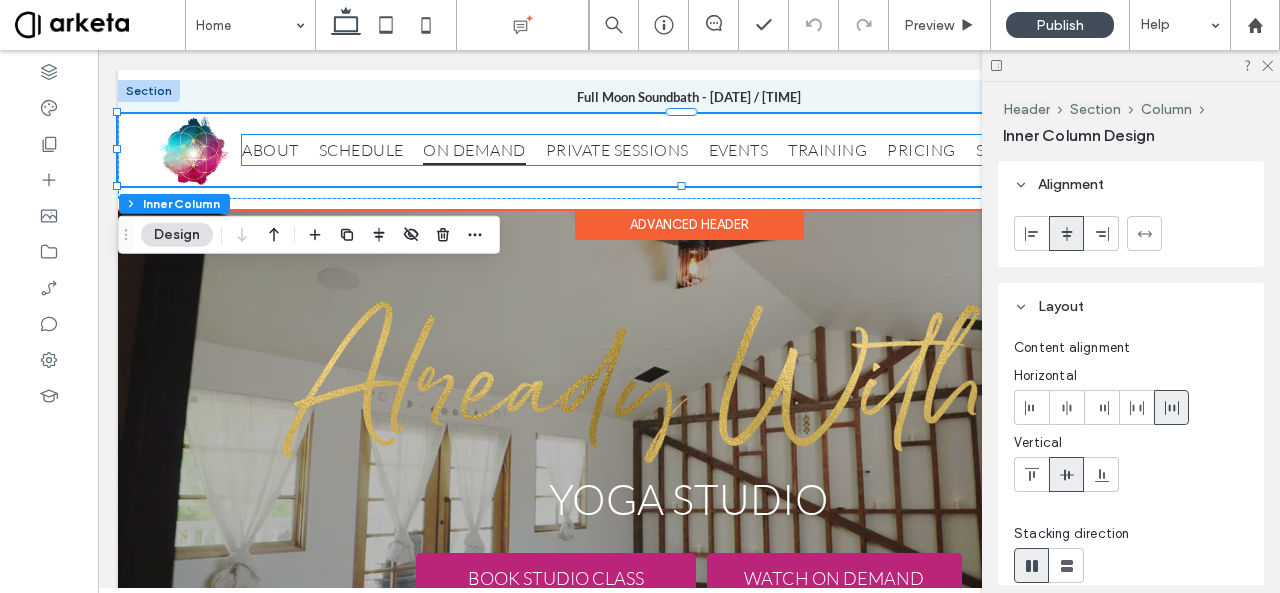 click on "ON DEMAND" at bounding box center [474, 150] 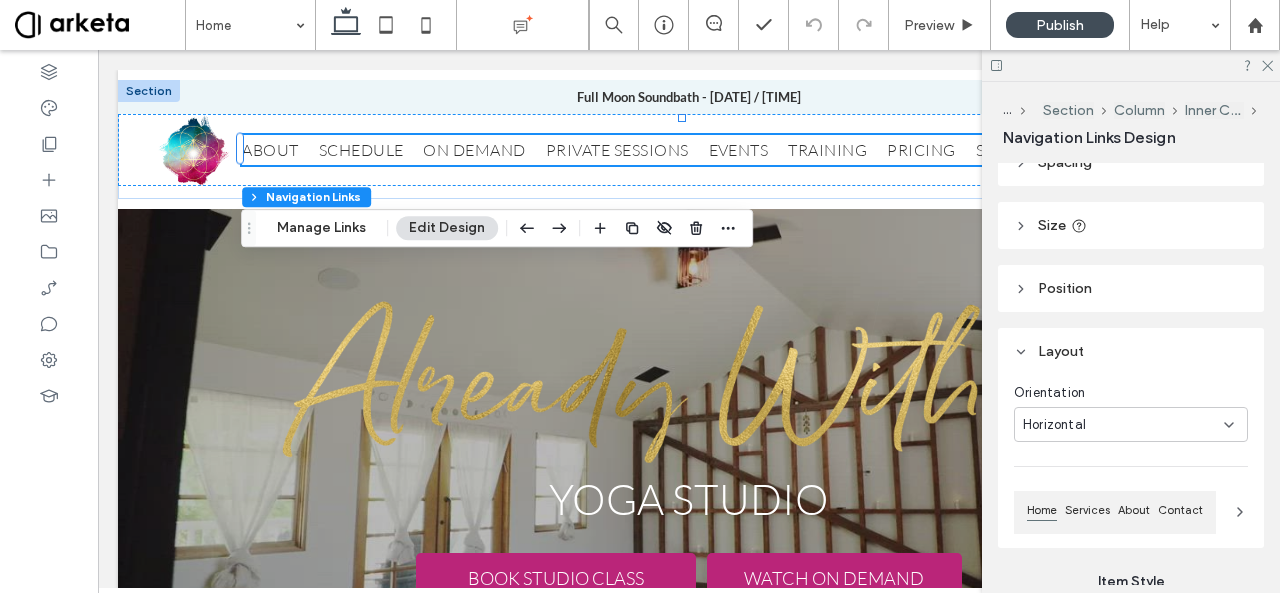 scroll, scrollTop: 0, scrollLeft: 0, axis: both 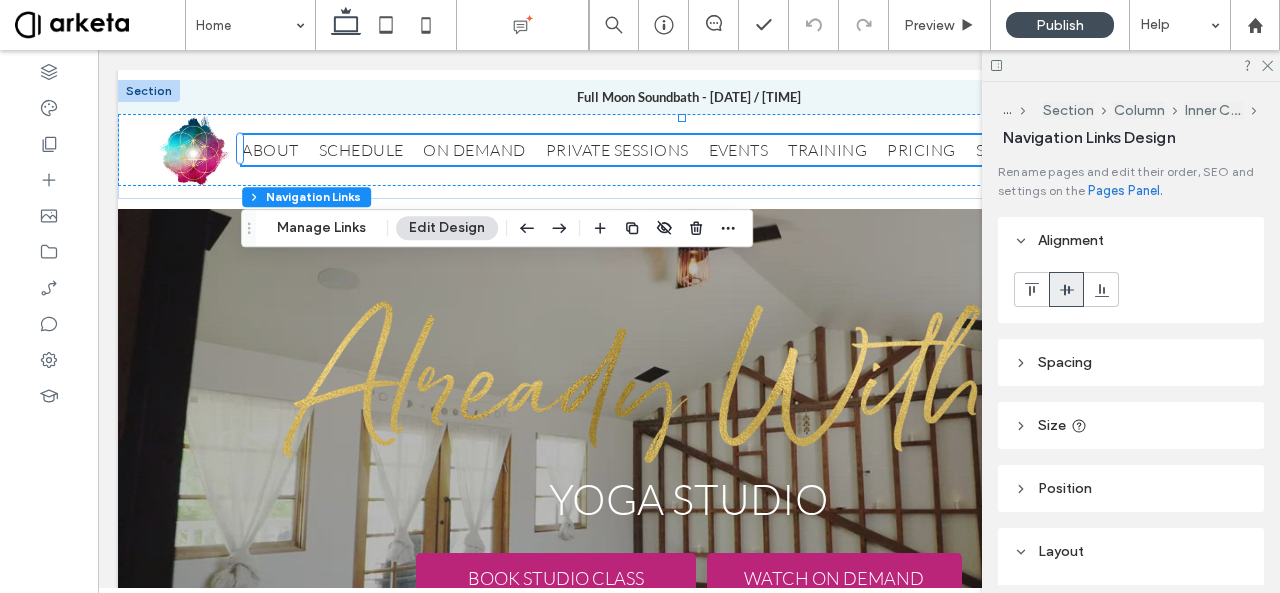 click on "Spacing" at bounding box center [1065, 362] 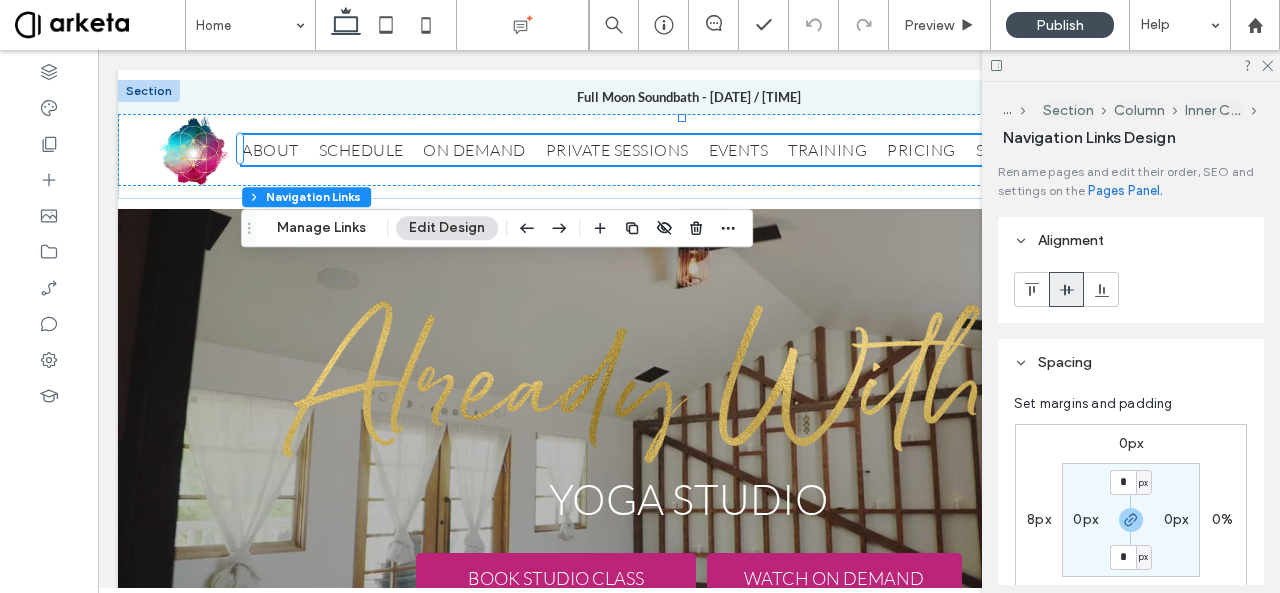 scroll, scrollTop: 100, scrollLeft: 0, axis: vertical 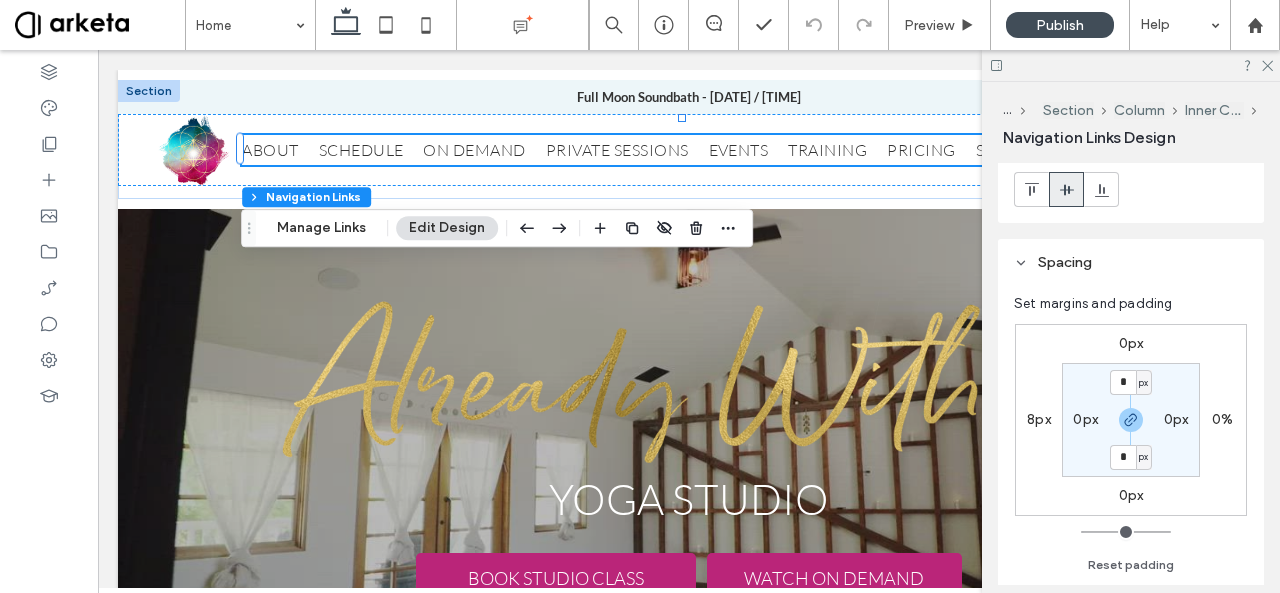 click on "8px" at bounding box center (1039, 419) 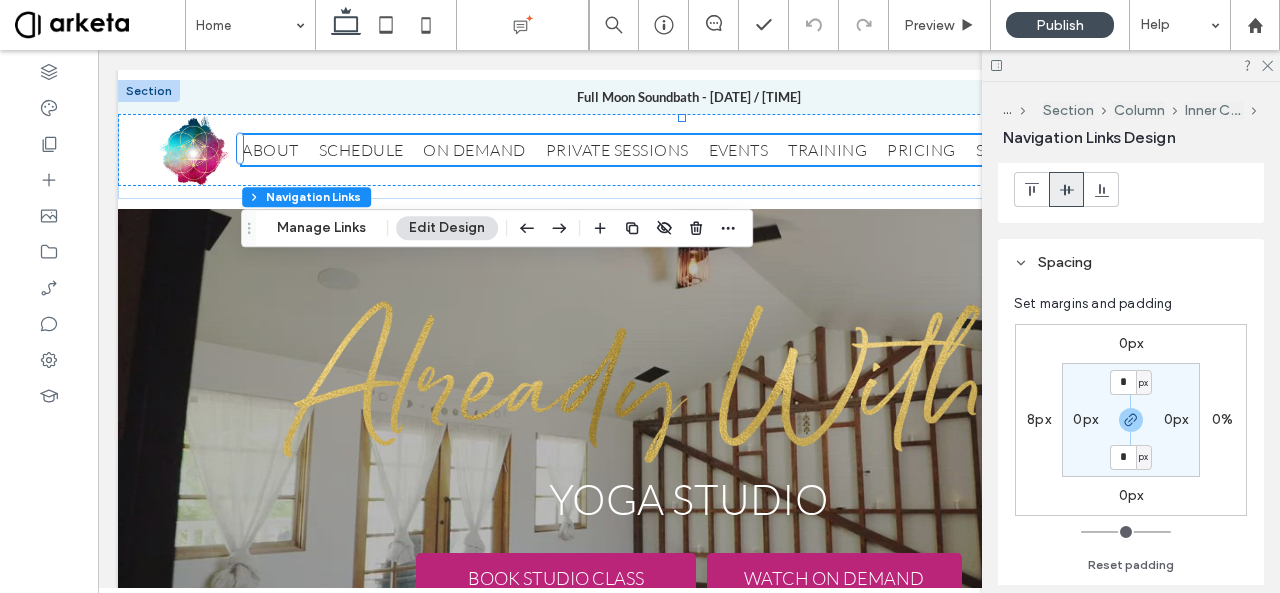 type on "*" 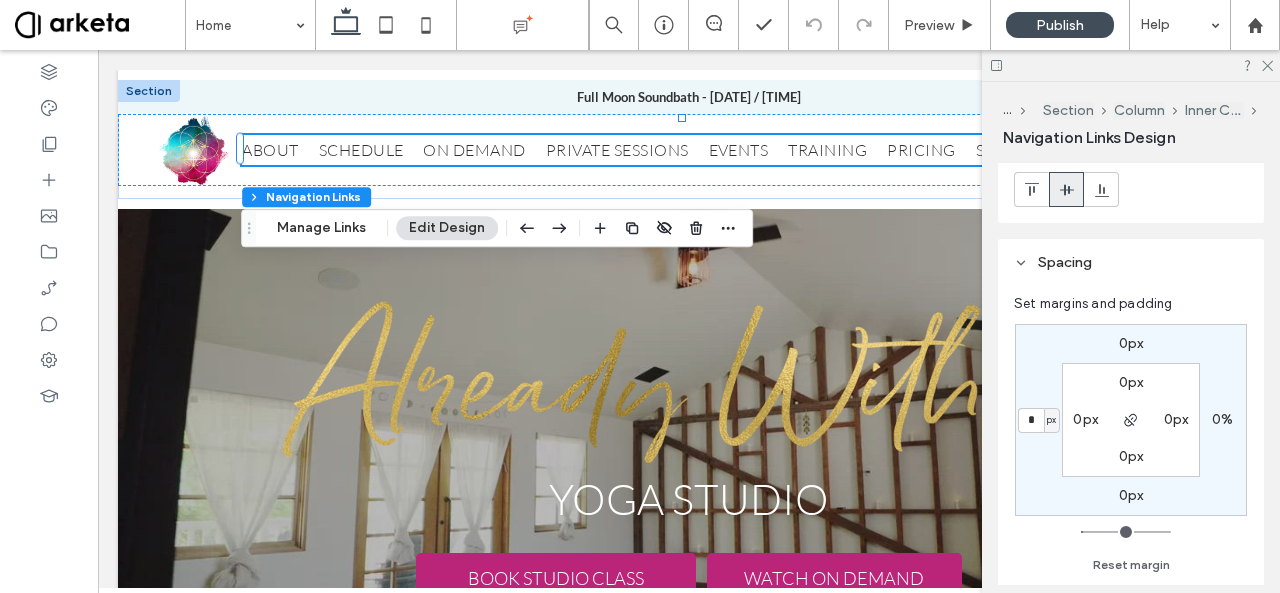 type on "*" 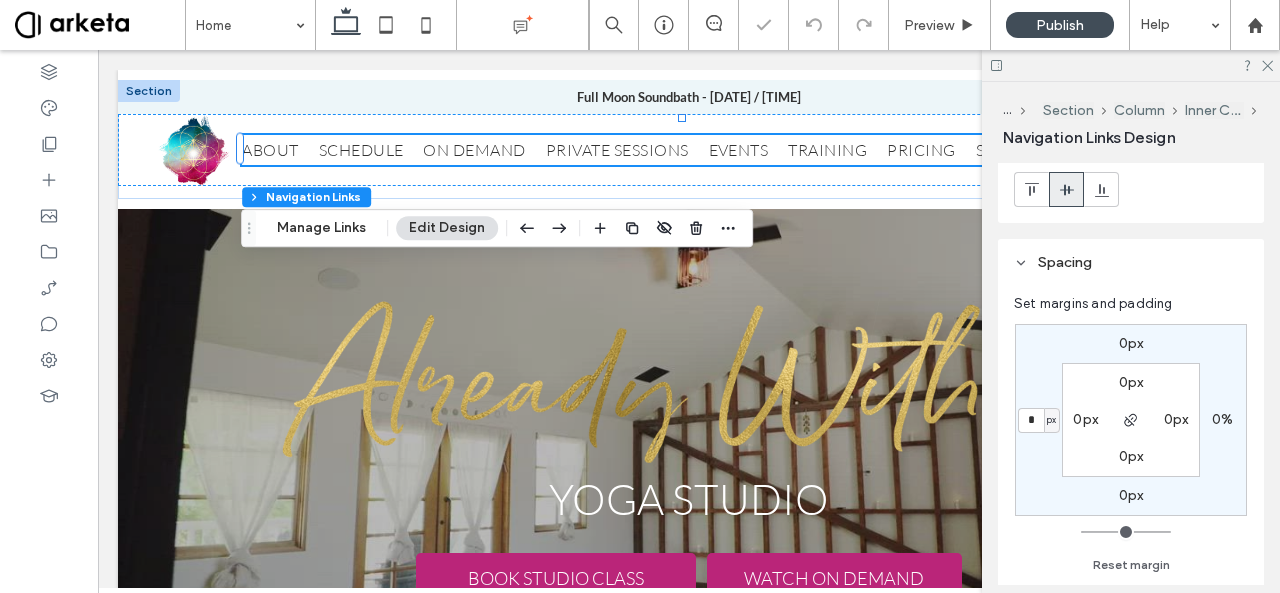 type on "*" 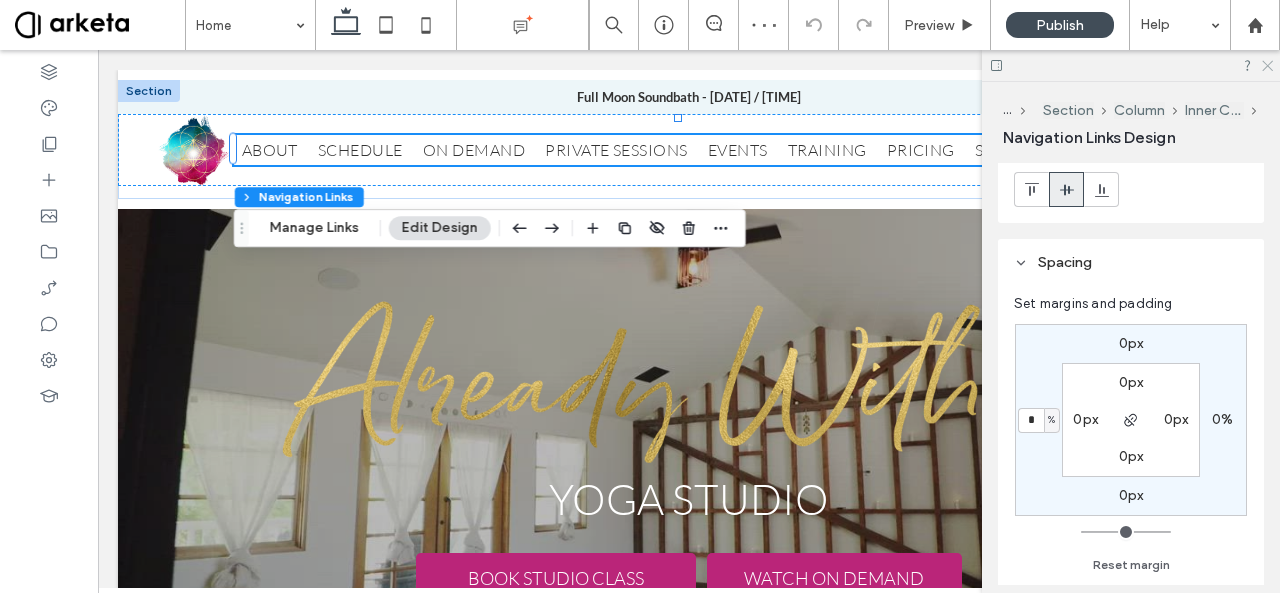 click 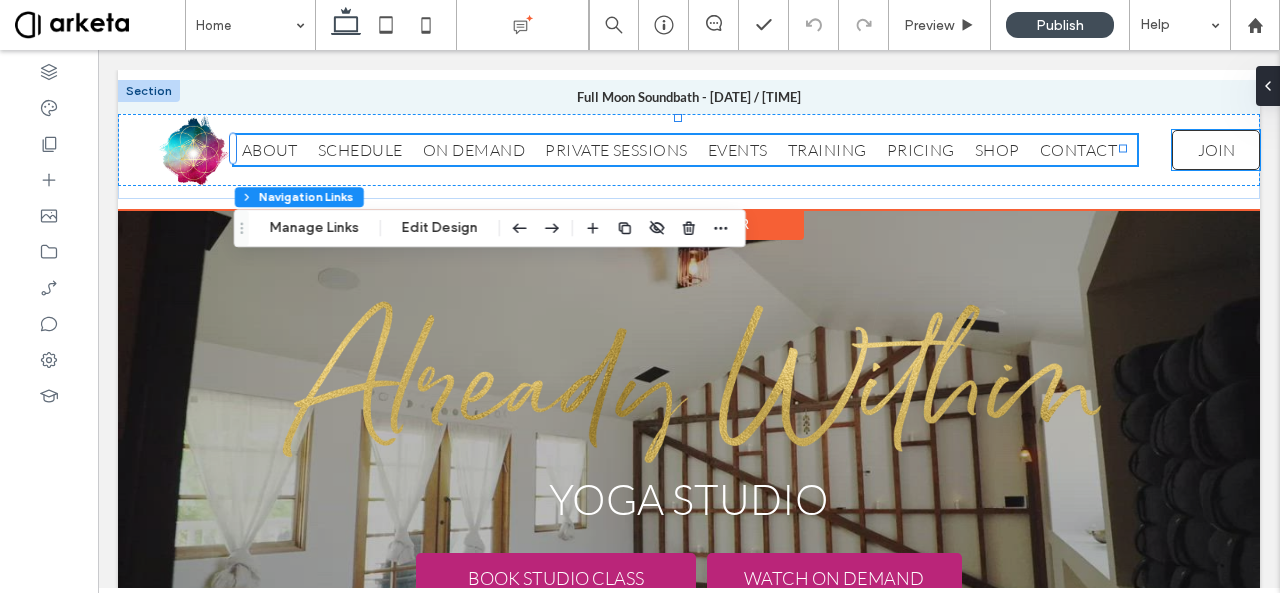 click on "JOIN" at bounding box center [1216, 150] 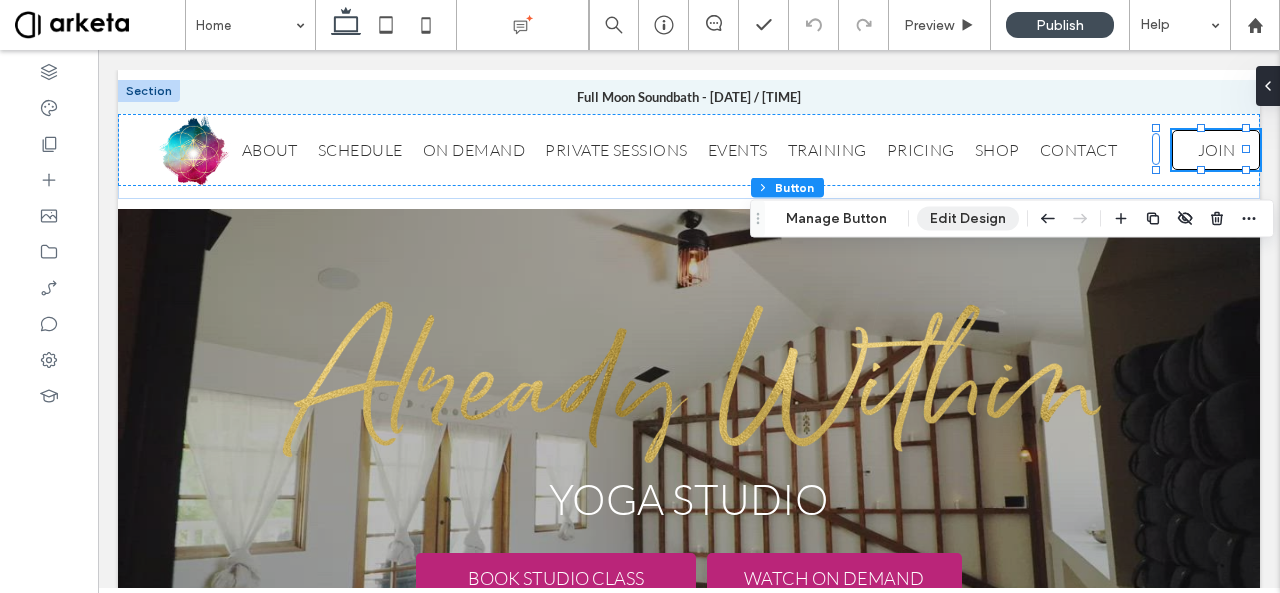 click on "Edit Design" at bounding box center (968, 219) 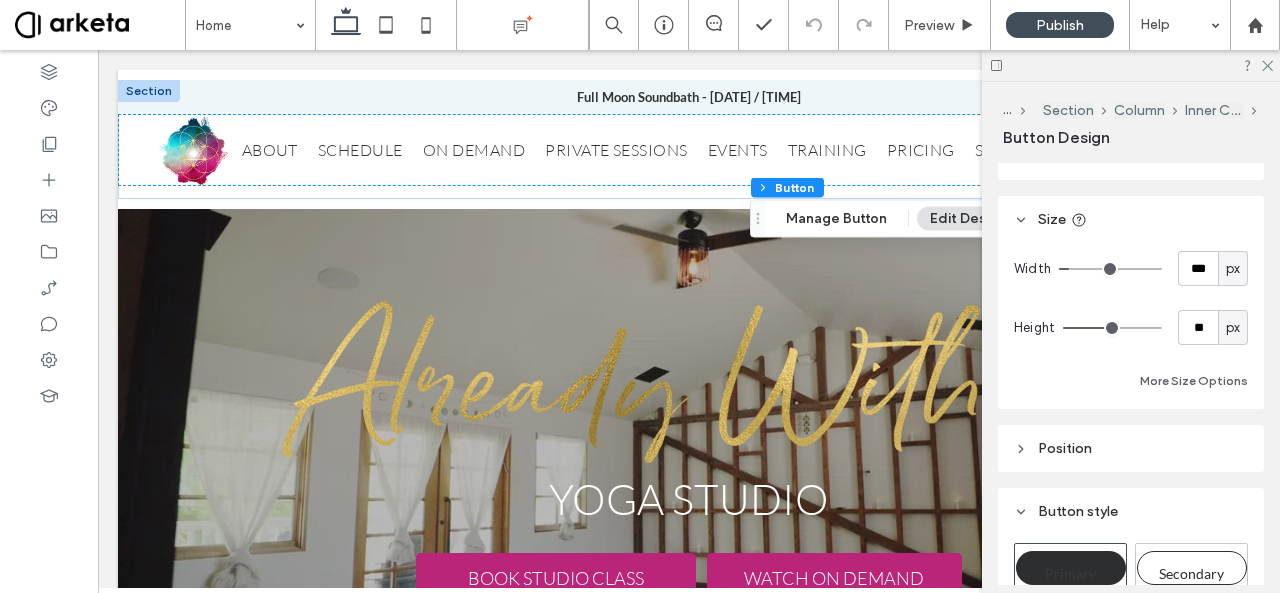 scroll, scrollTop: 200, scrollLeft: 0, axis: vertical 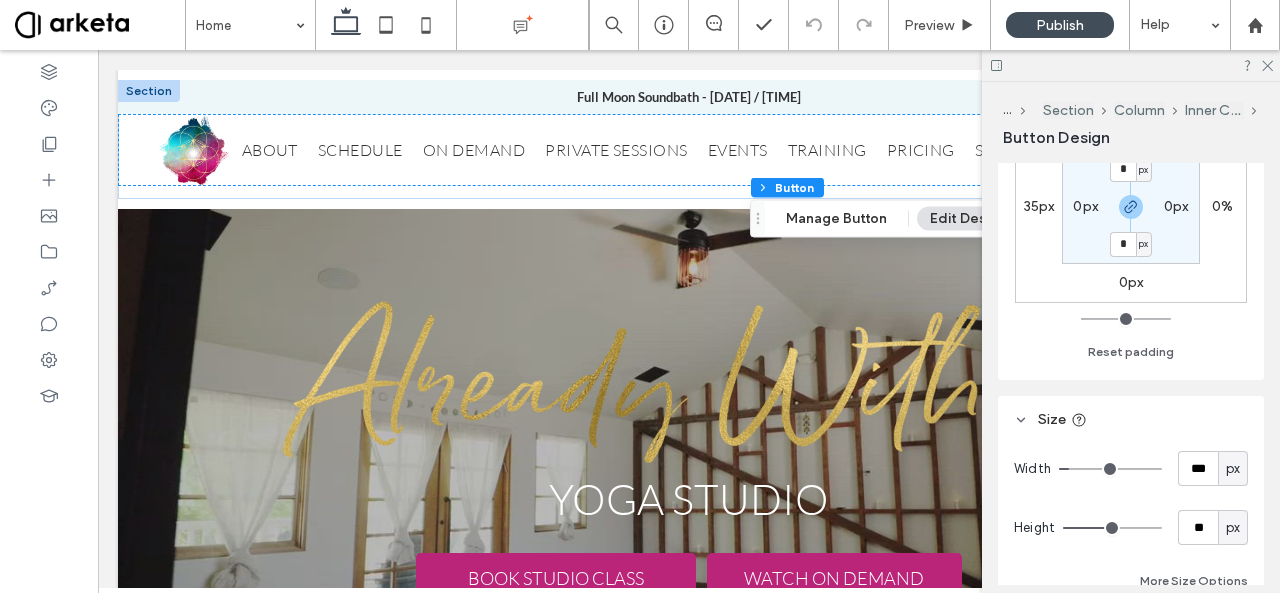 click on "35px" at bounding box center (1039, 206) 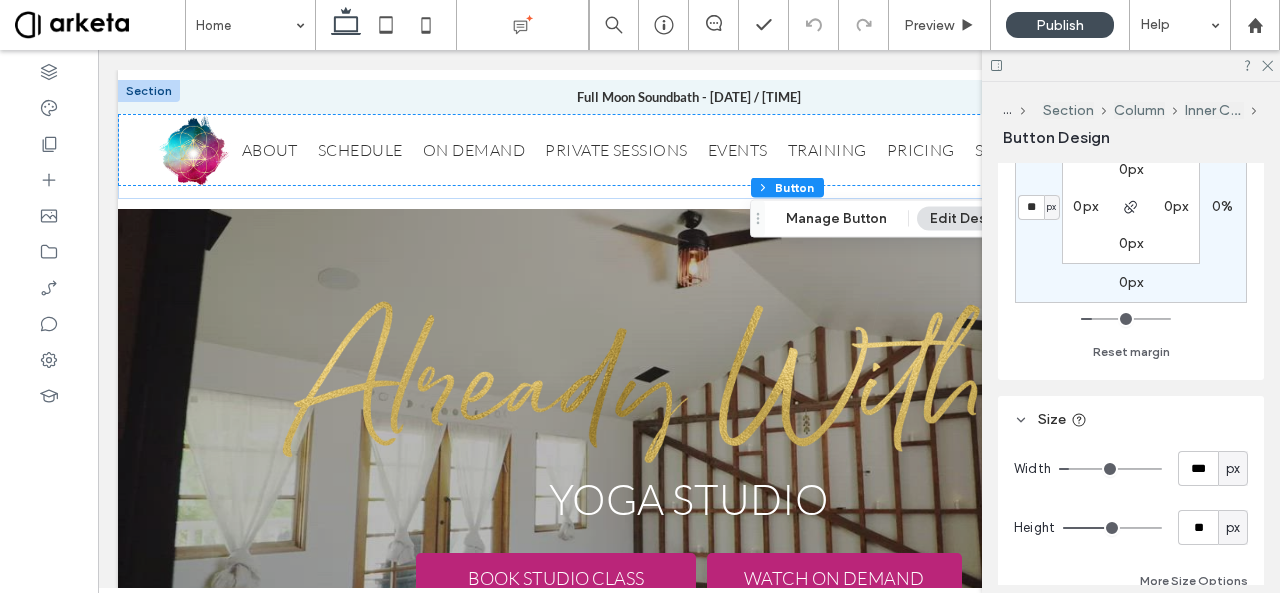 type on "*" 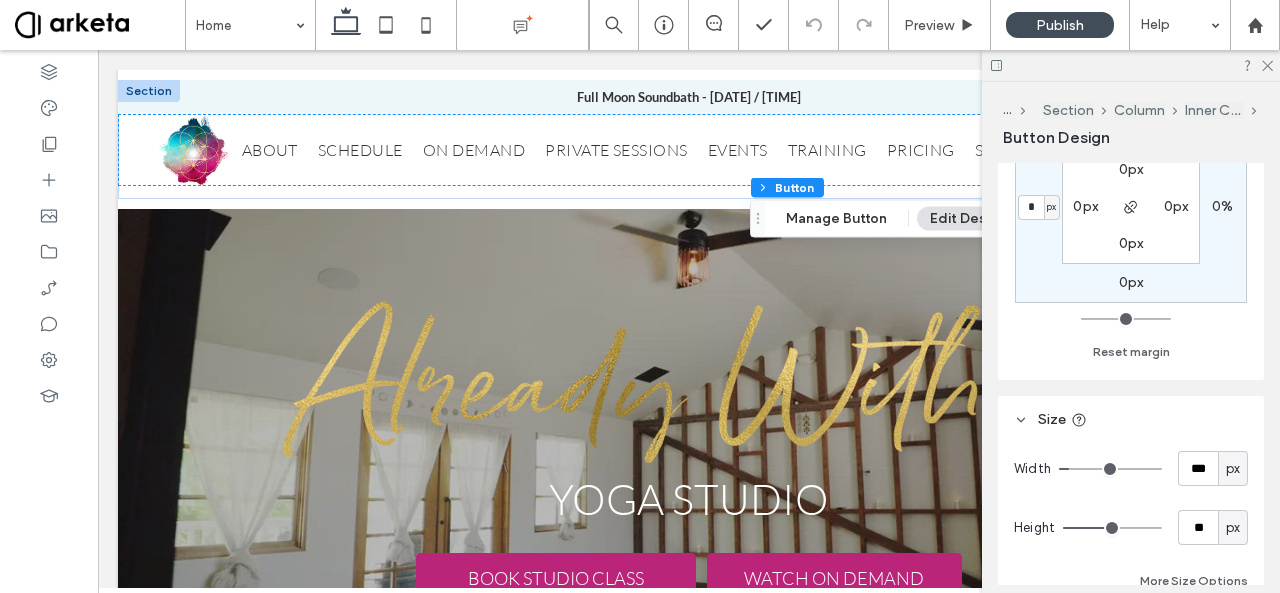 drag, startPoint x: 1095, startPoint y: 315, endPoint x: 1055, endPoint y: 315, distance: 40 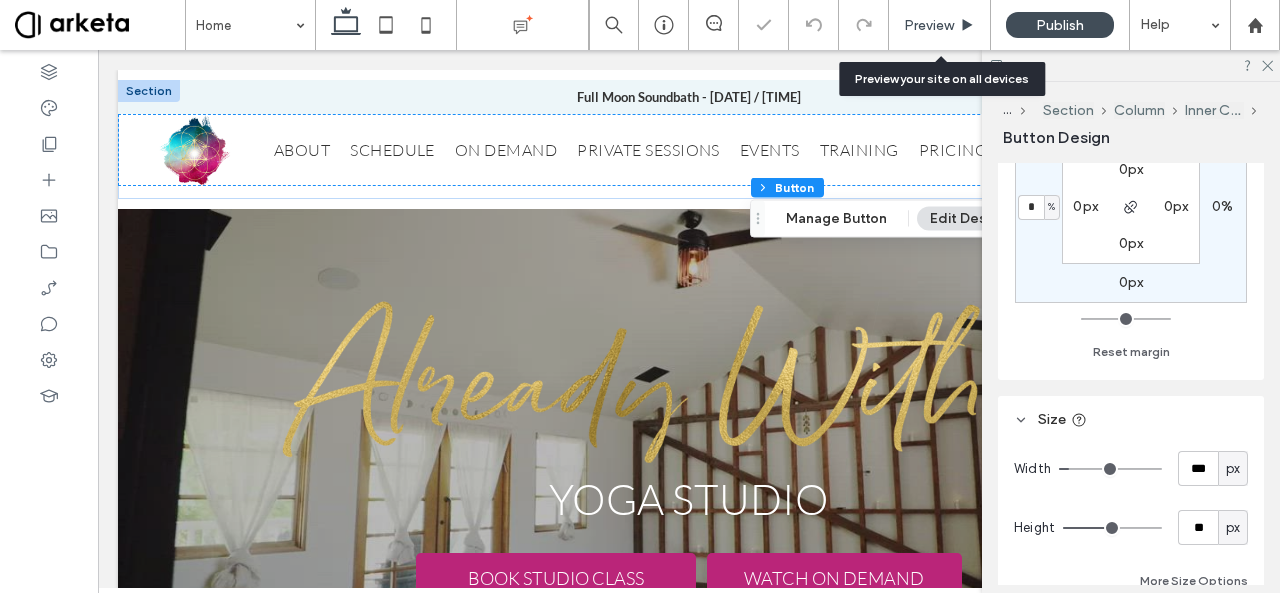 click on "Preview" at bounding box center (929, 25) 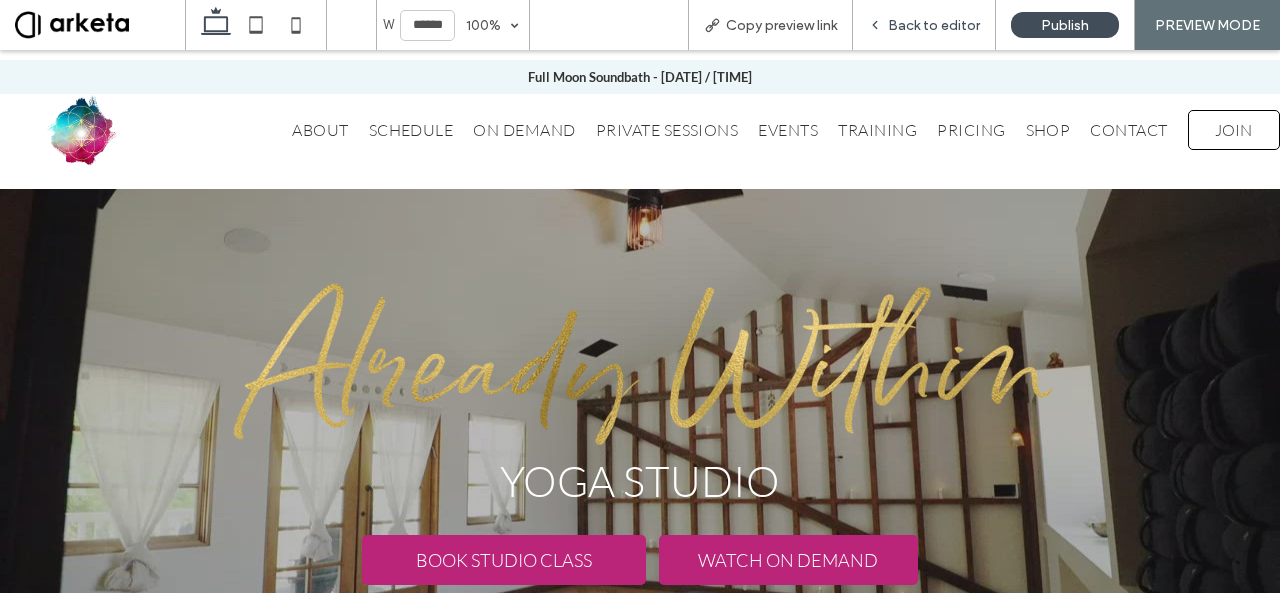 click on "Back to editor" at bounding box center (934, 25) 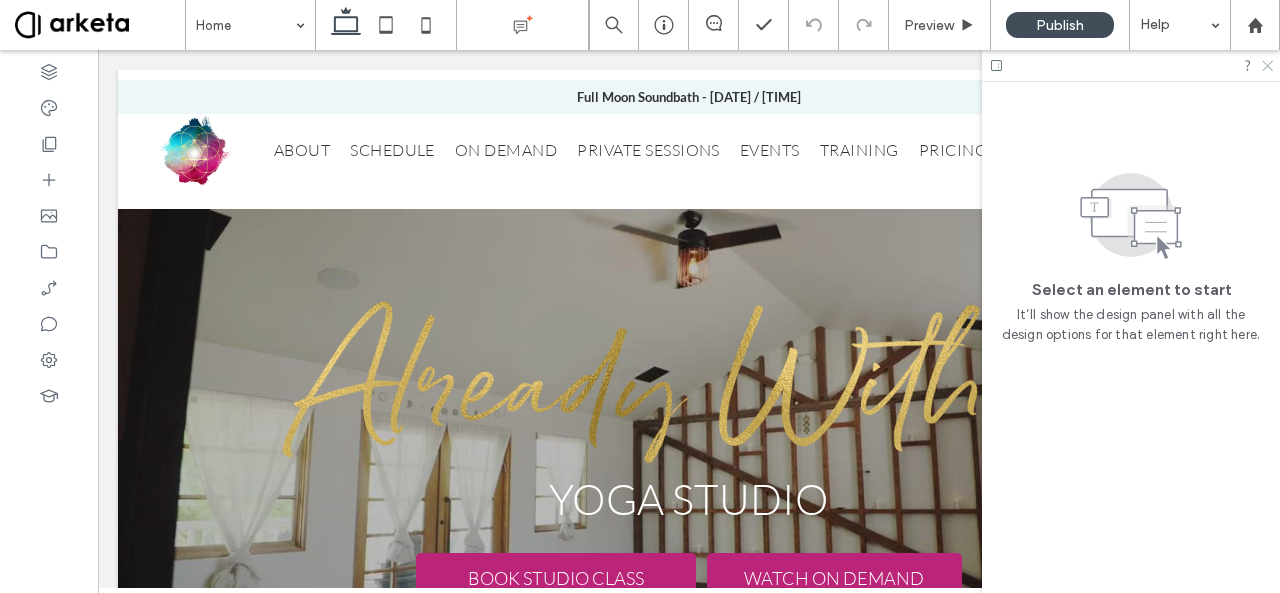 click 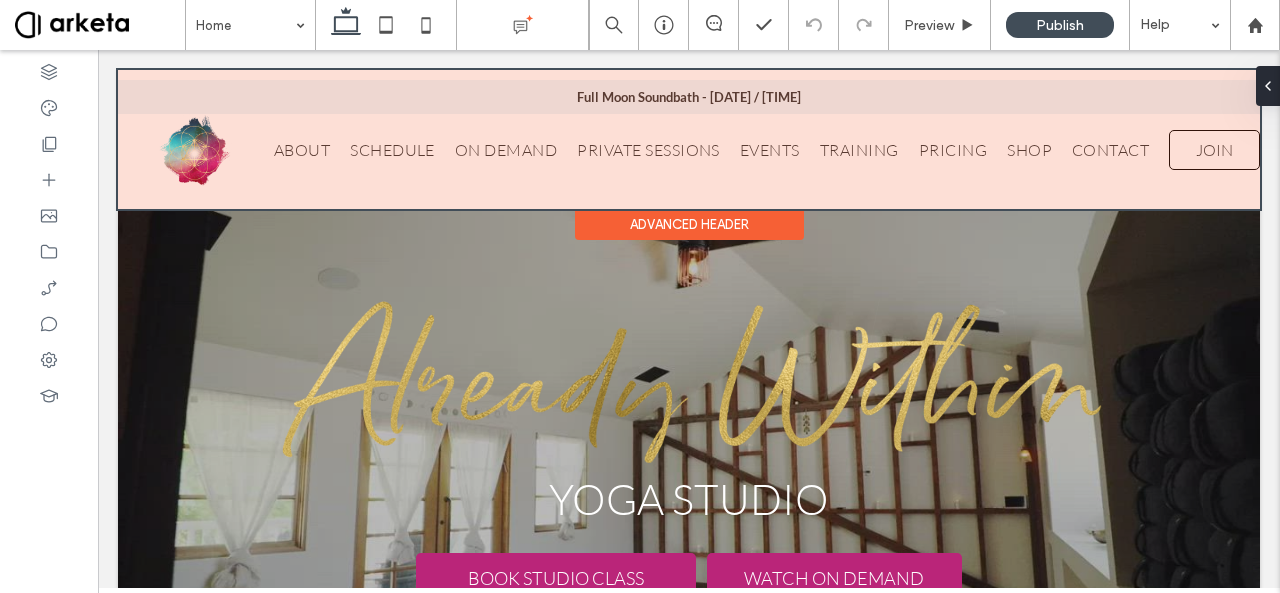 click at bounding box center (689, 139) 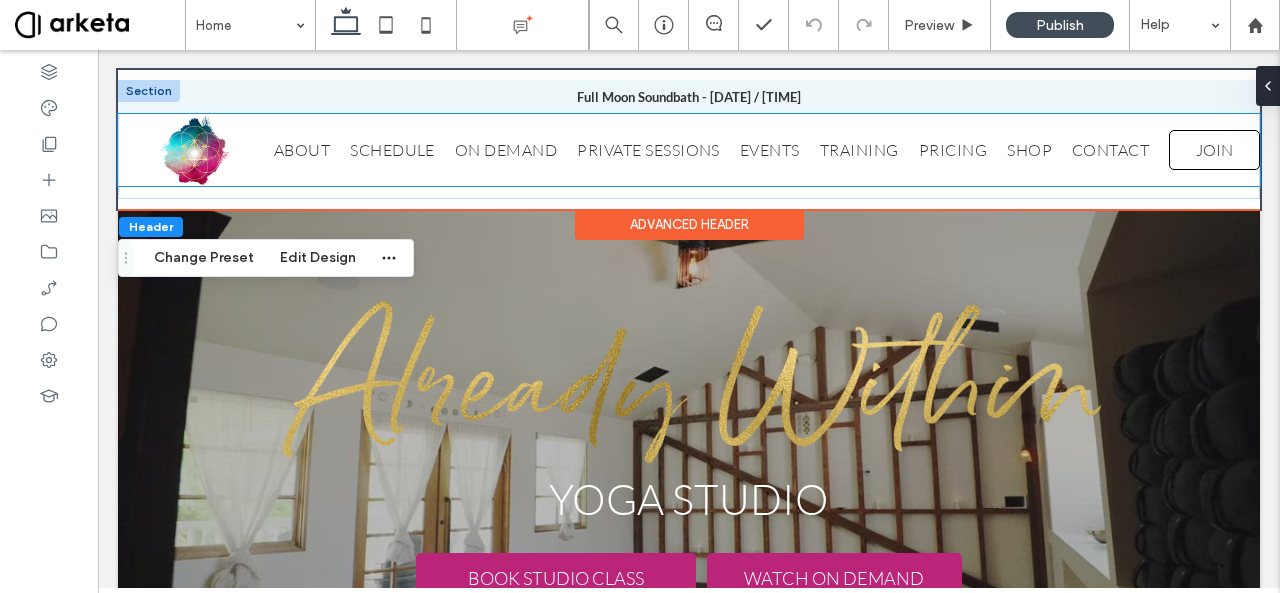 click on "ABOUT
SCHEDULE
ON DEMAND
PRIVATE SESSIONS
EVENTS
TRAINING
PRICING
SHOP
CONTACT
JOIN" at bounding box center (689, 150) 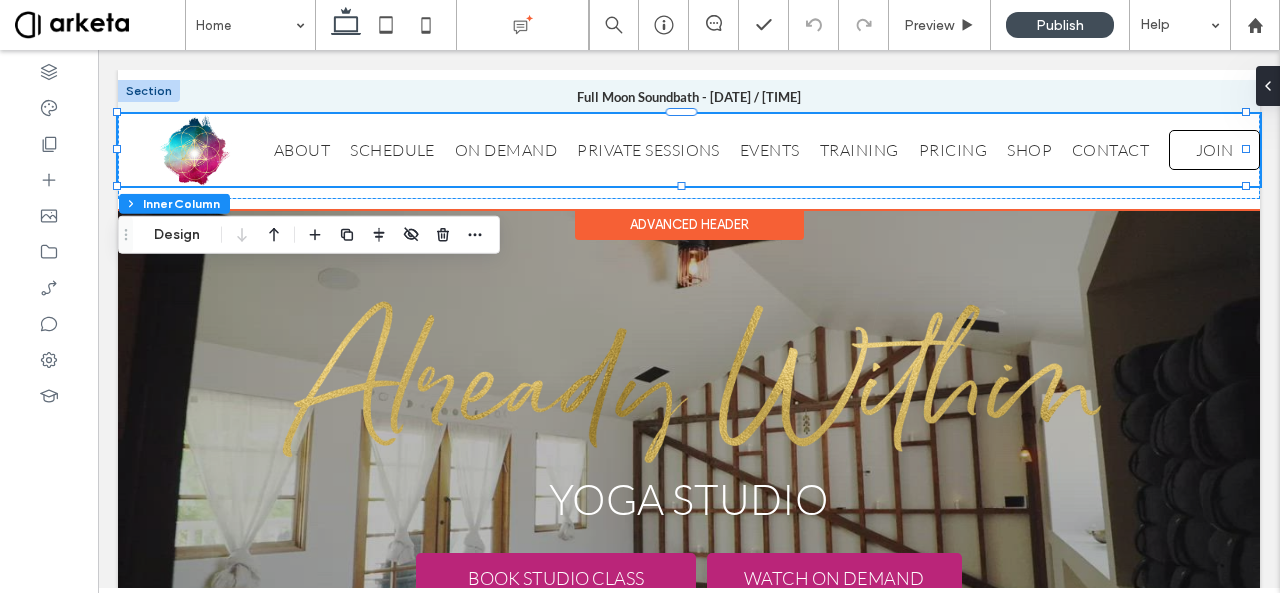 click on "ABOUT
SCHEDULE
ON DEMAND
PRIVATE SESSIONS
EVENTS
TRAINING
PRICING
SHOP
CONTACT
JOIN" at bounding box center (689, 150) 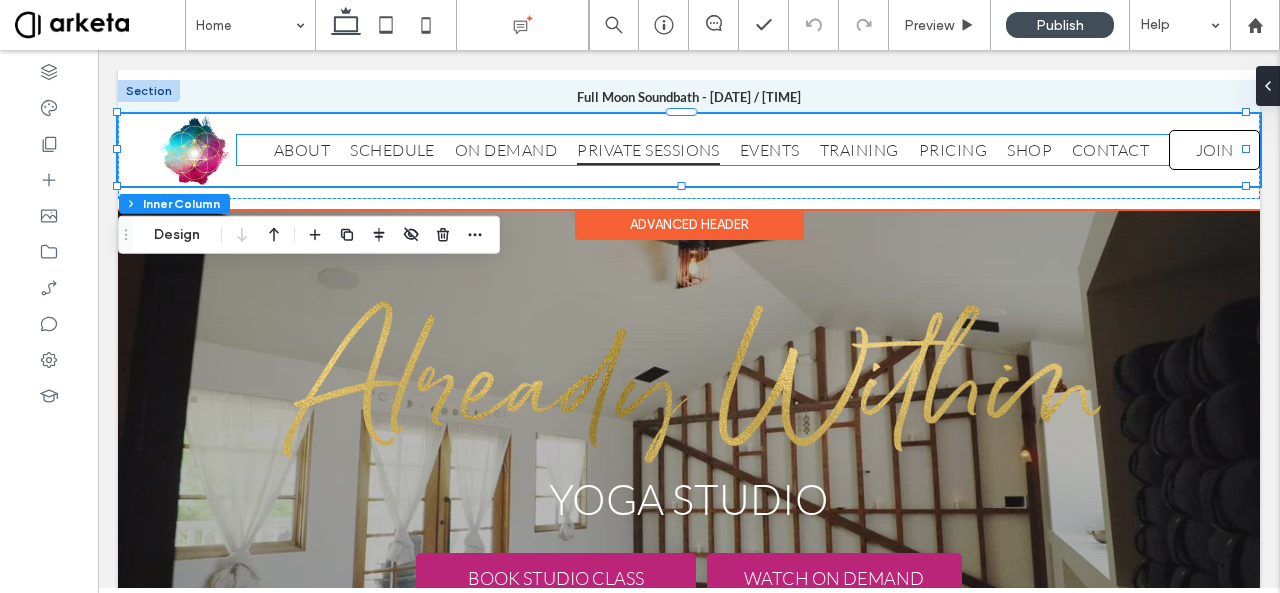 click on "PRIVATE SESSIONS" at bounding box center [658, 150] 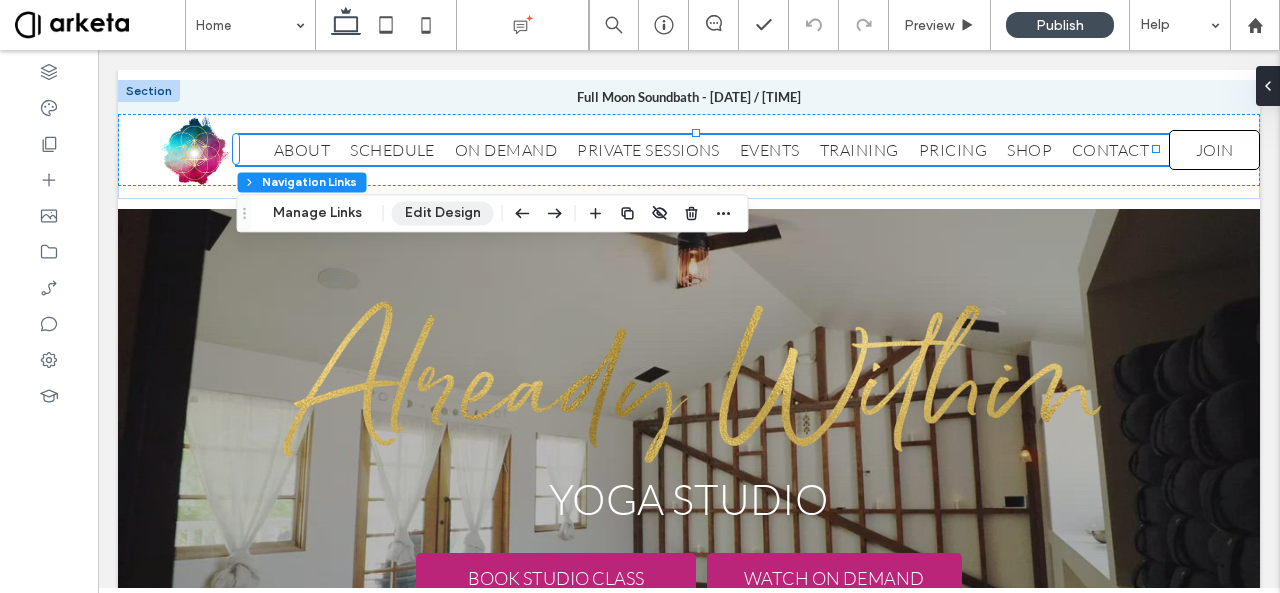 click on "Edit Design" at bounding box center (443, 213) 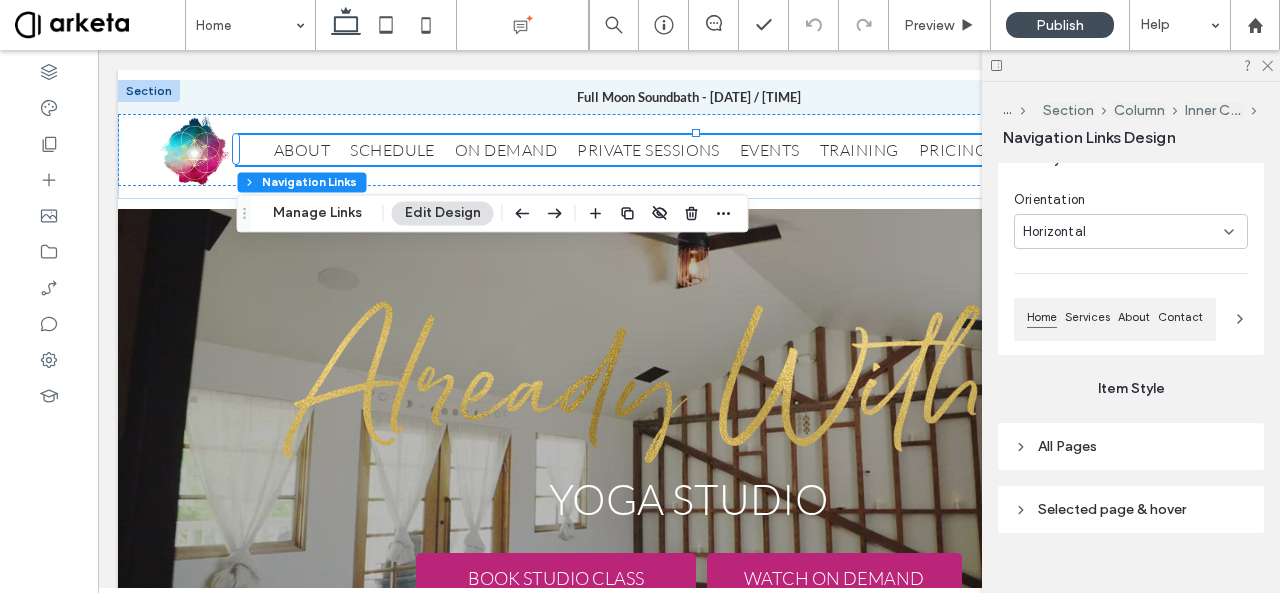 scroll, scrollTop: 725, scrollLeft: 0, axis: vertical 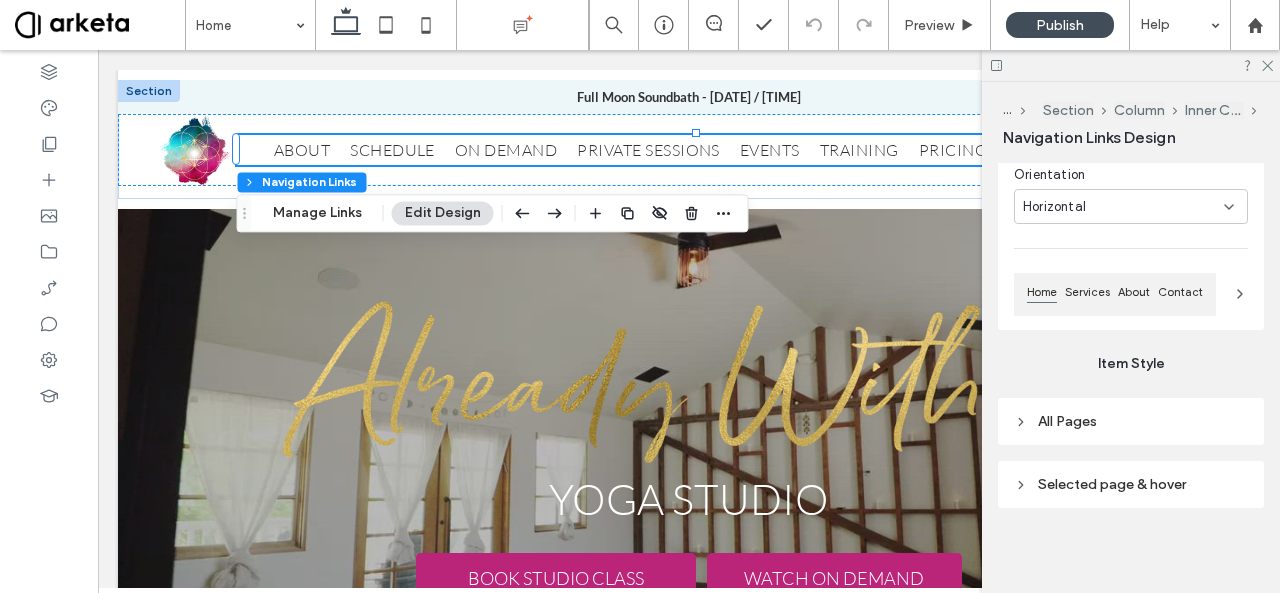 click on "All Pages" at bounding box center (1067, 421) 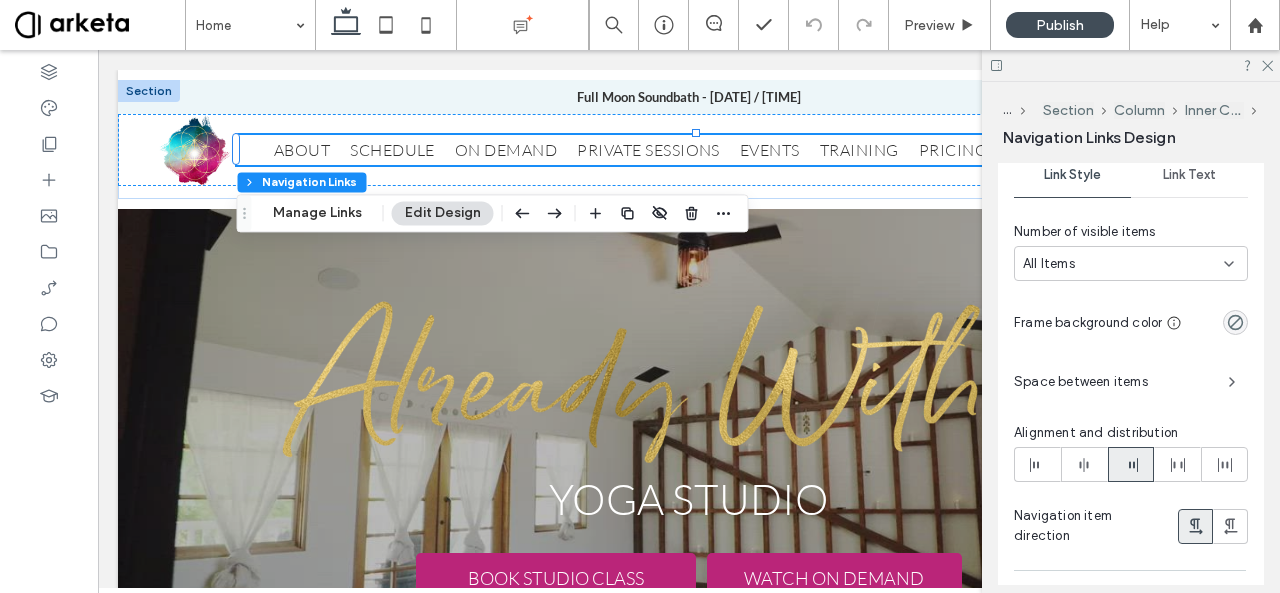 scroll, scrollTop: 1125, scrollLeft: 0, axis: vertical 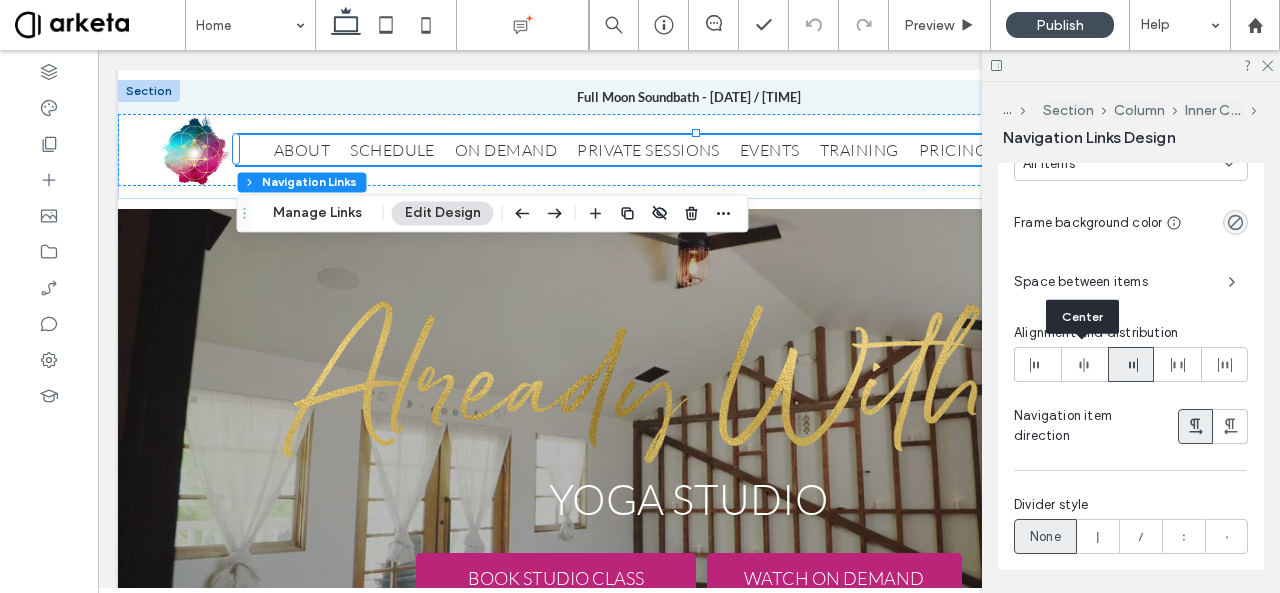 click at bounding box center [1084, 364] 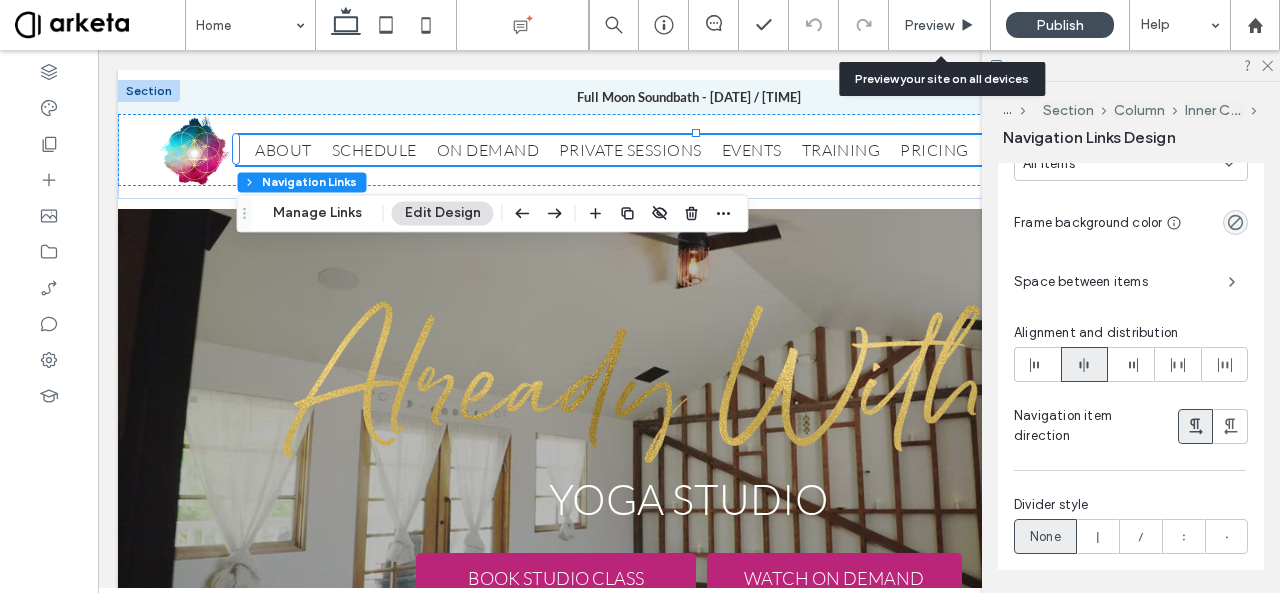 click on "Preview" at bounding box center (929, 25) 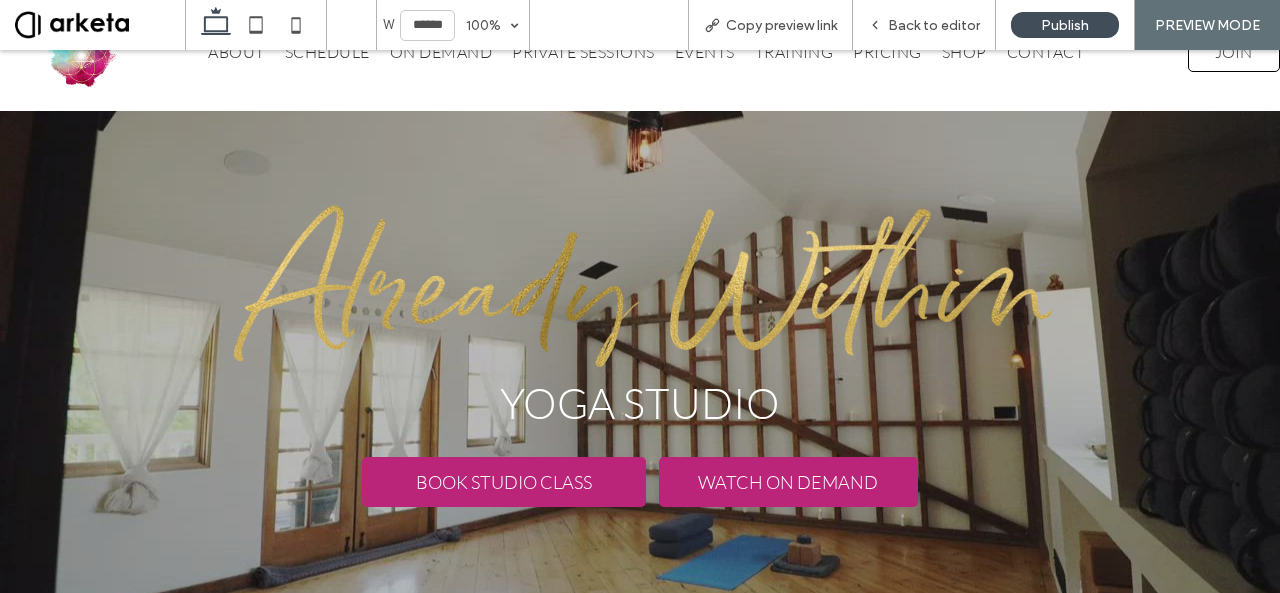 scroll, scrollTop: 0, scrollLeft: 0, axis: both 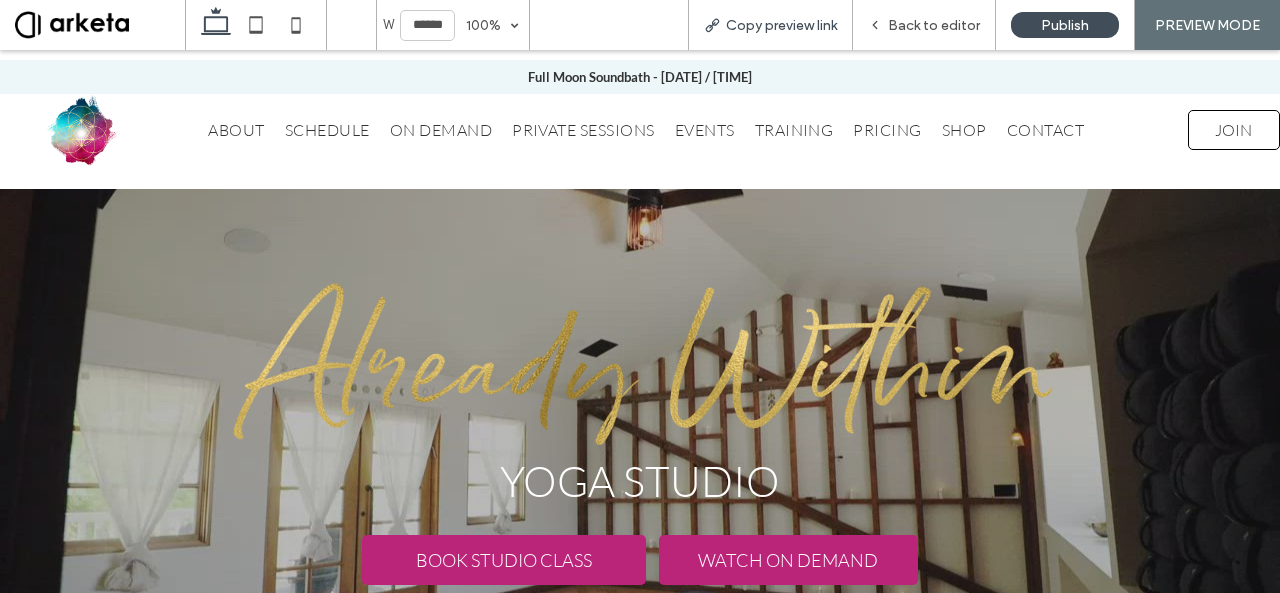 click on "Copy preview link" at bounding box center (781, 25) 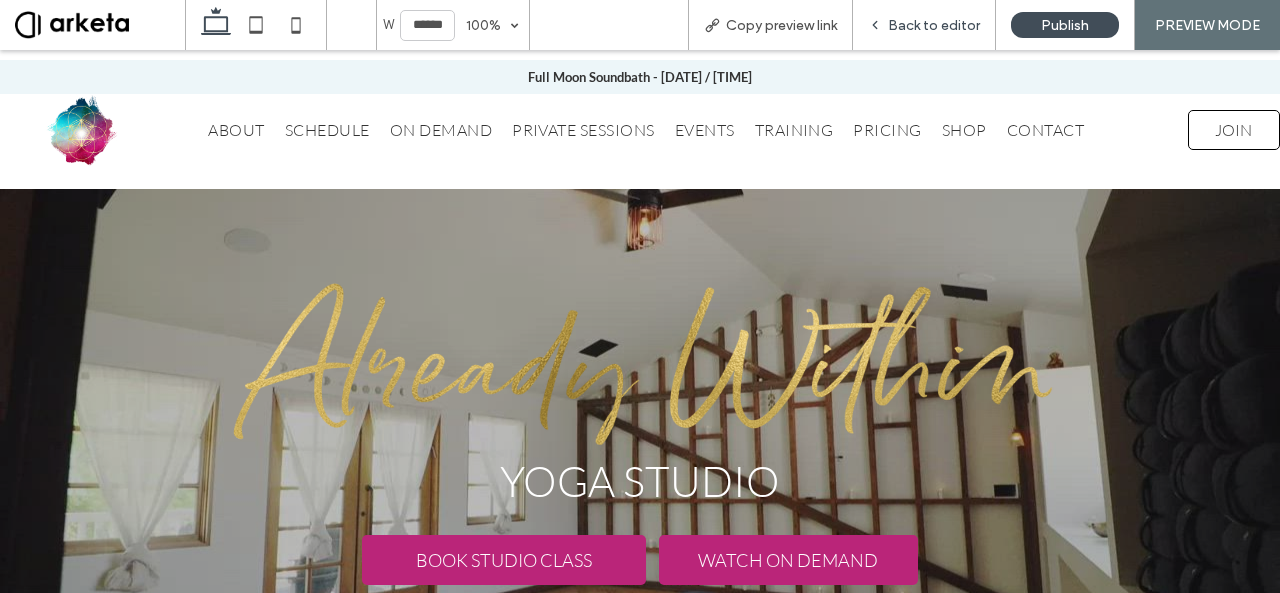 click on "Back to editor" at bounding box center [934, 25] 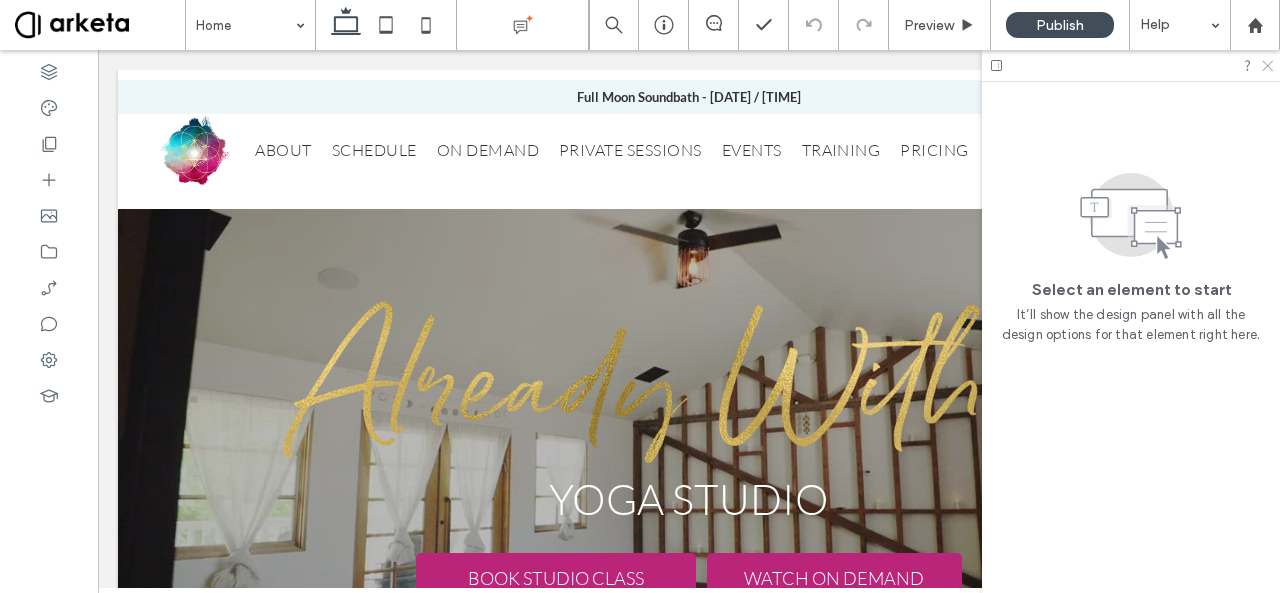 click 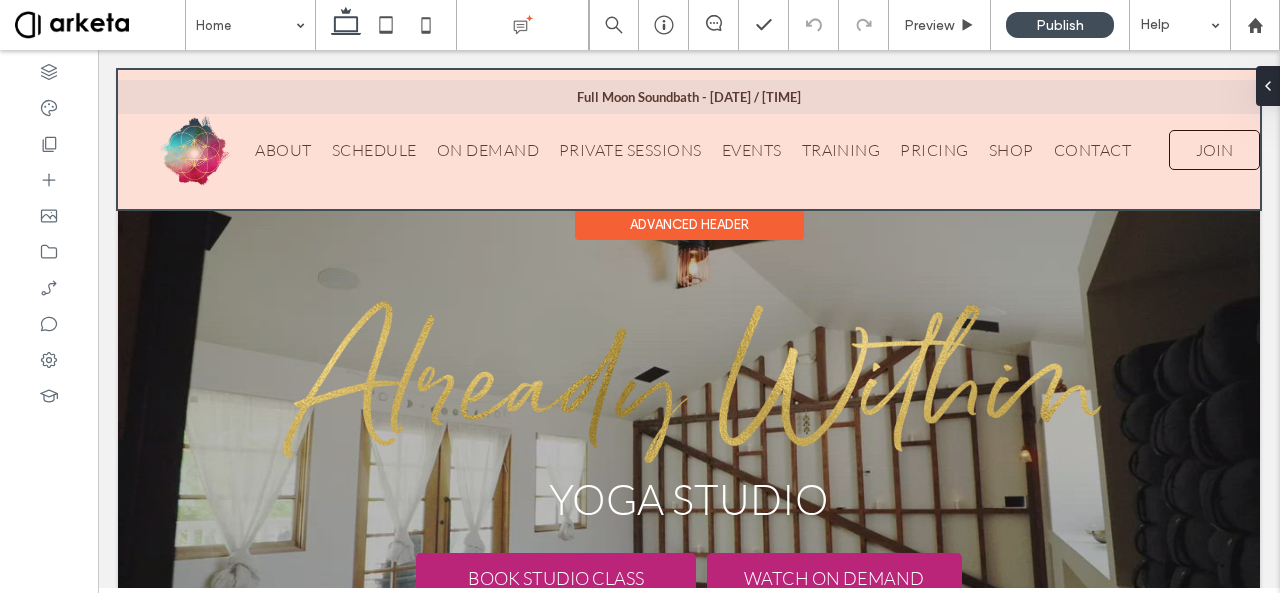 click at bounding box center (689, 139) 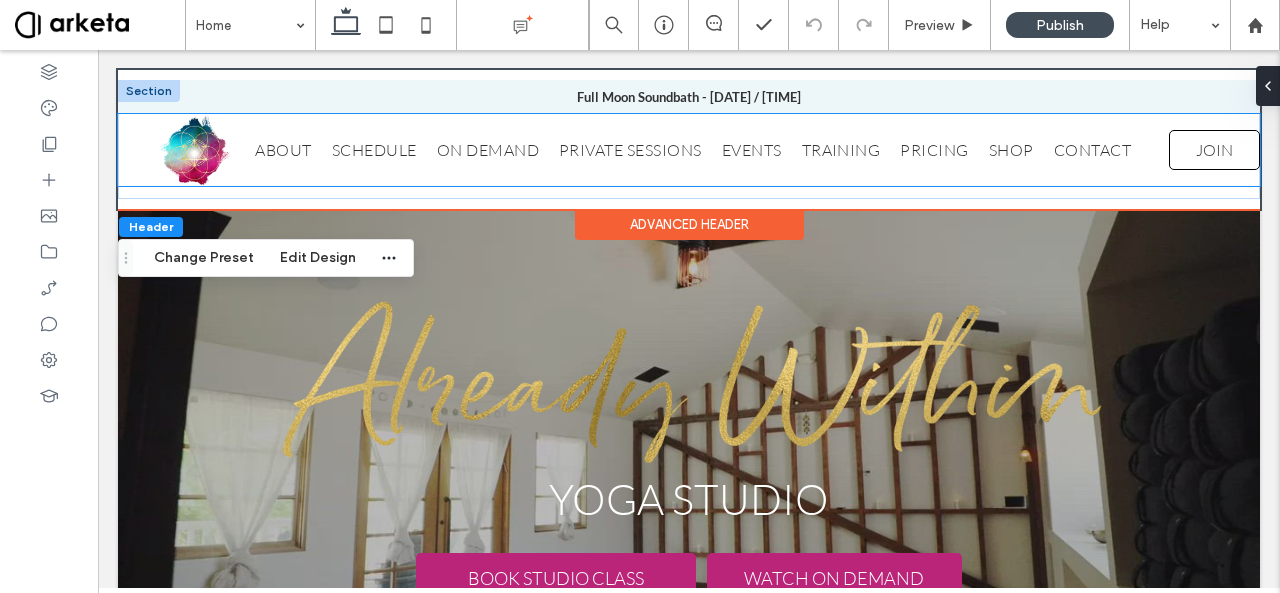 click on "ABOUT
SCHEDULE
ON DEMAND
PRIVATE SESSIONS
EVENTS
TRAINING
PRICING
SHOP
CONTACT
JOIN" at bounding box center (689, 150) 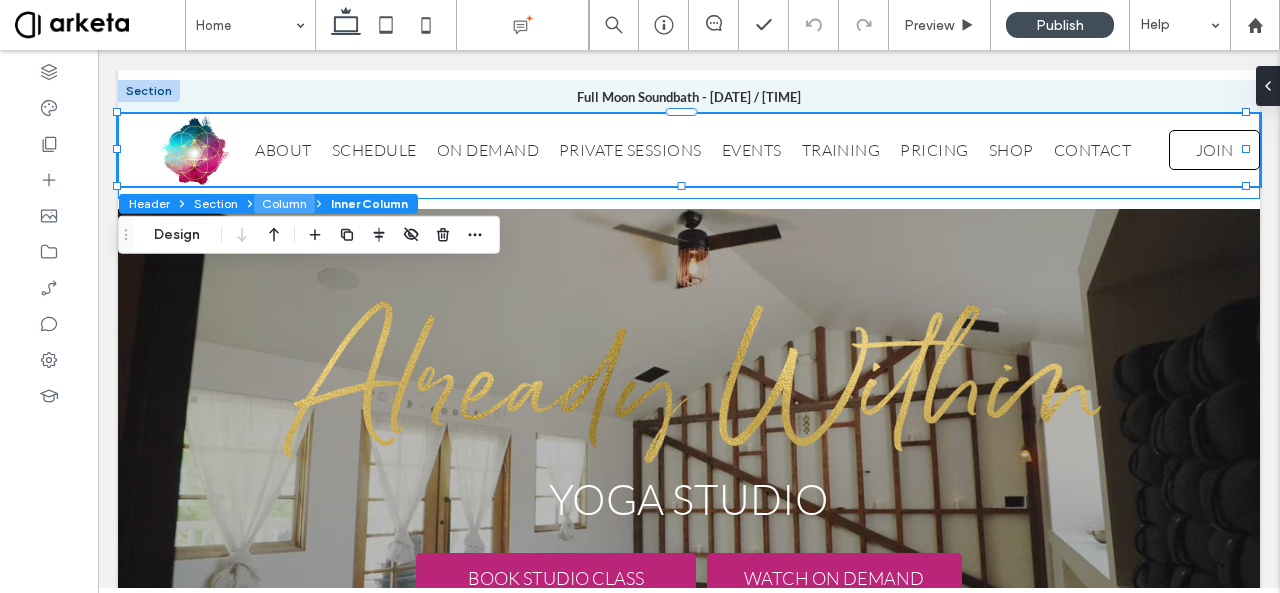 click on "Column" at bounding box center [284, 204] 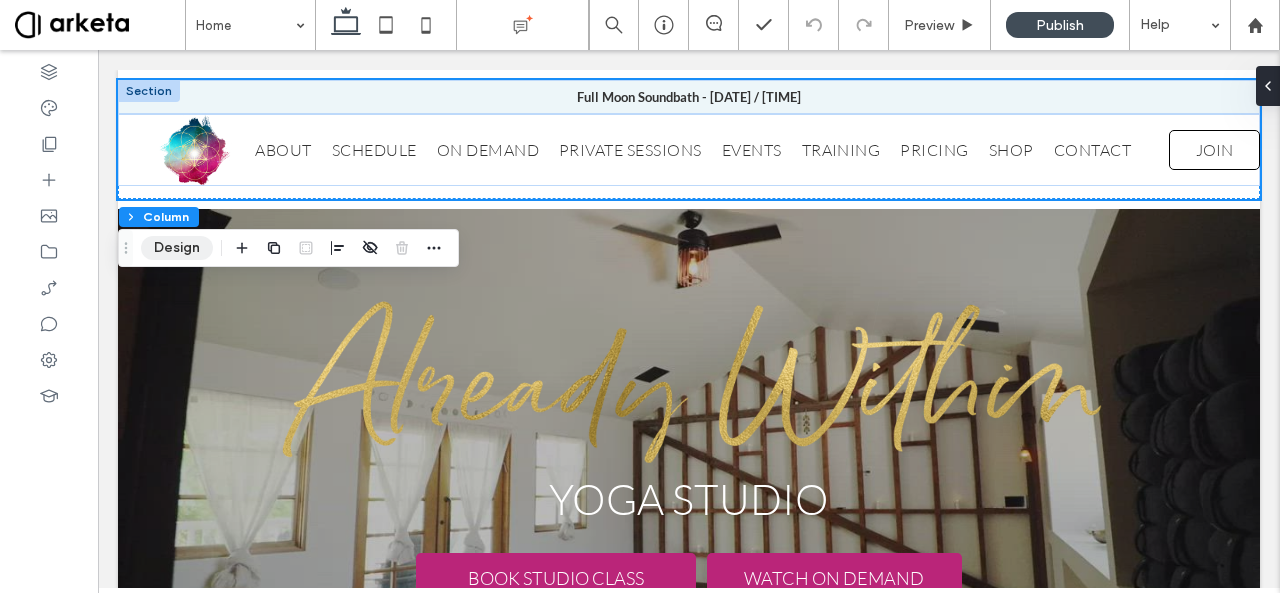 click on "Design" at bounding box center [177, 248] 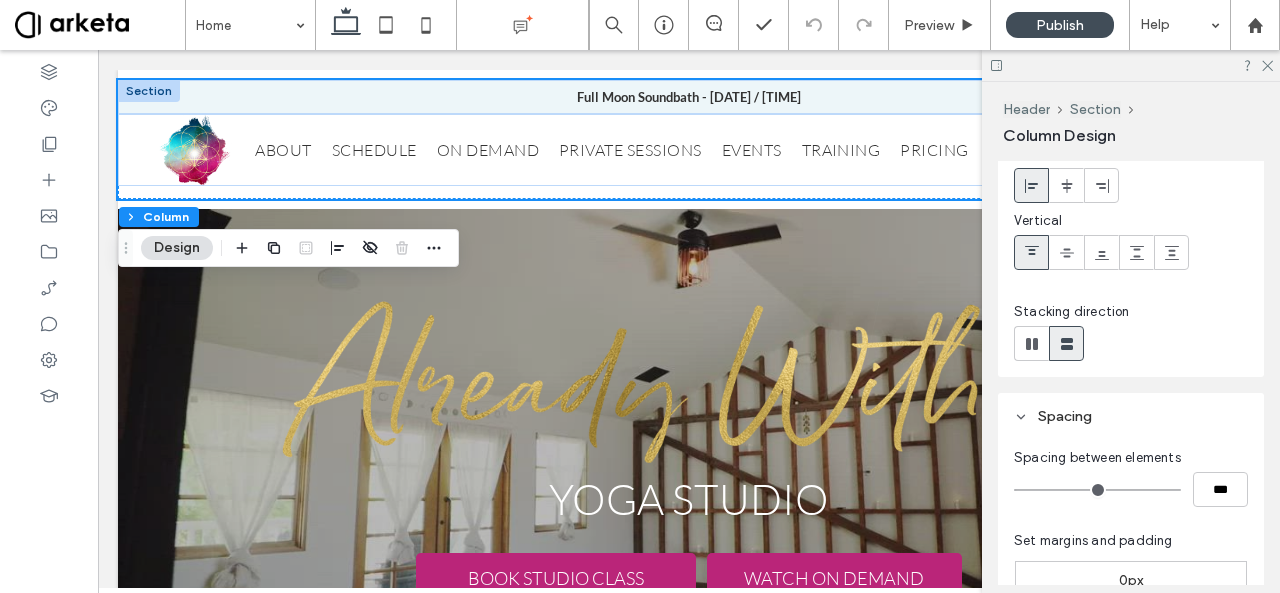 scroll, scrollTop: 0, scrollLeft: 0, axis: both 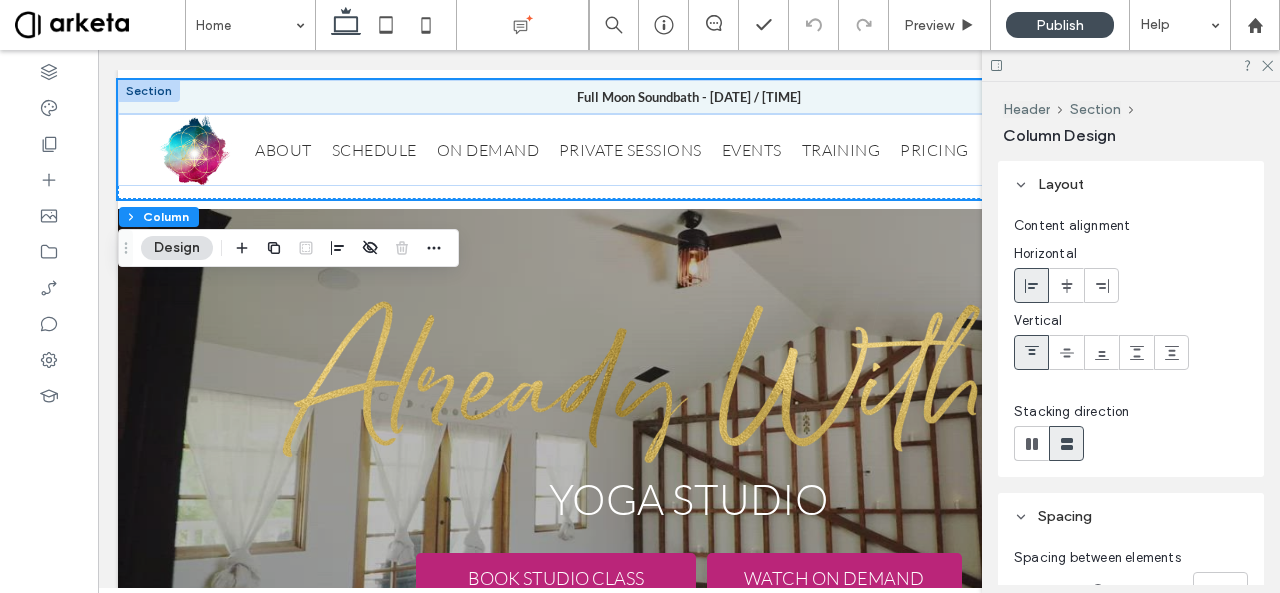click 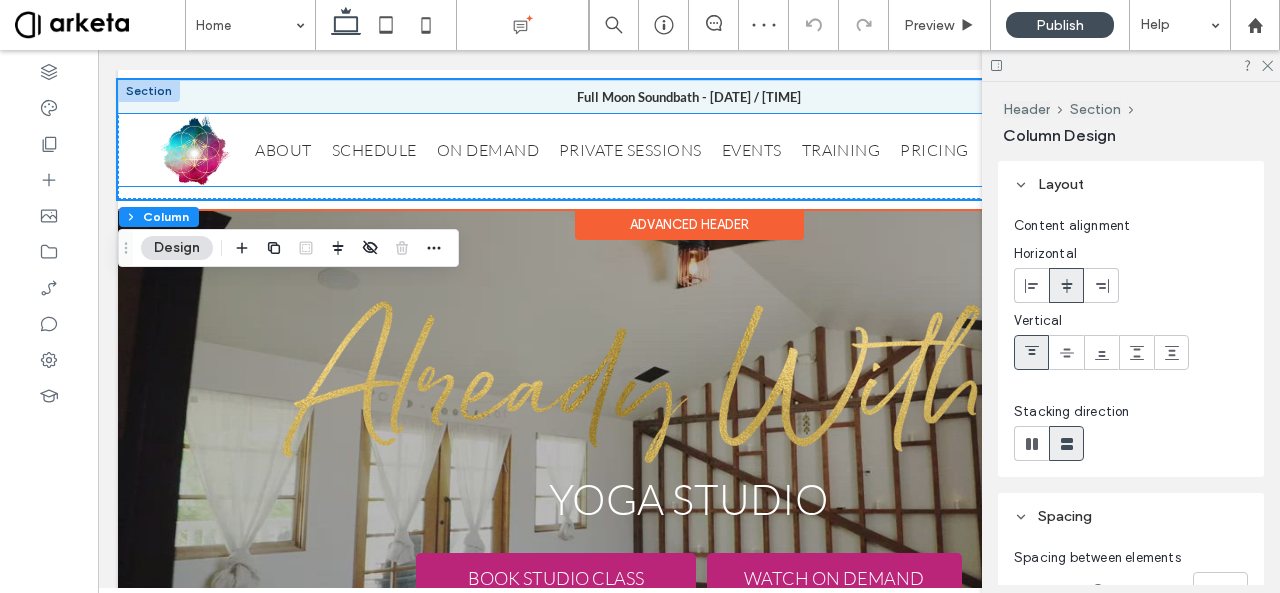 click at bounding box center (194, 150) 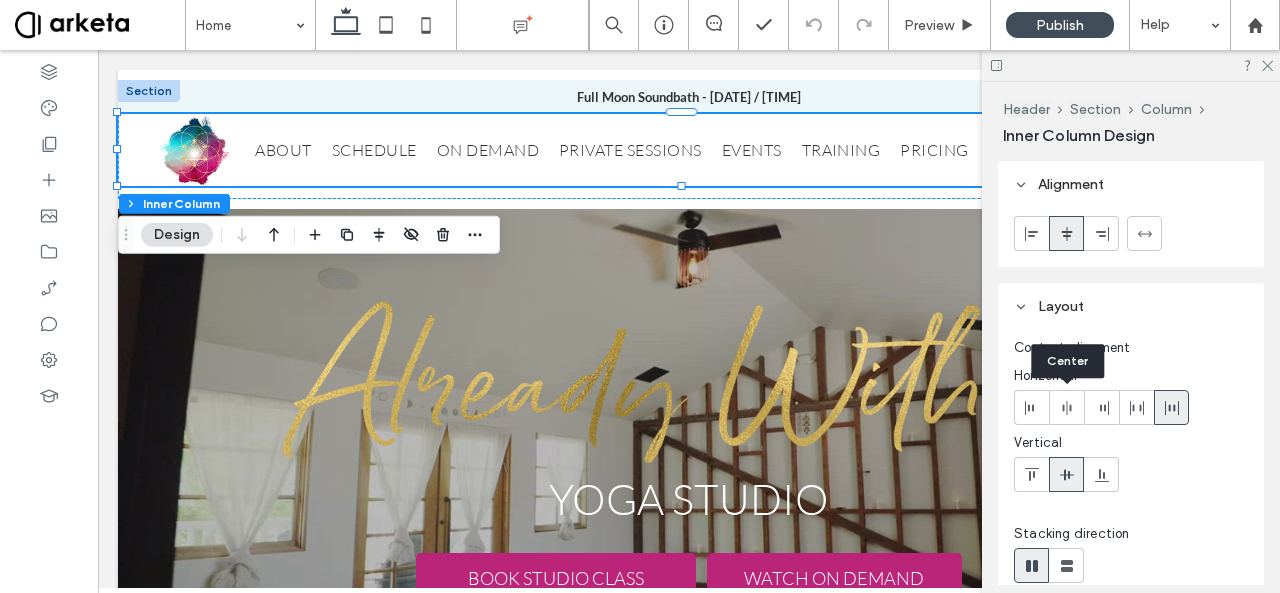 click 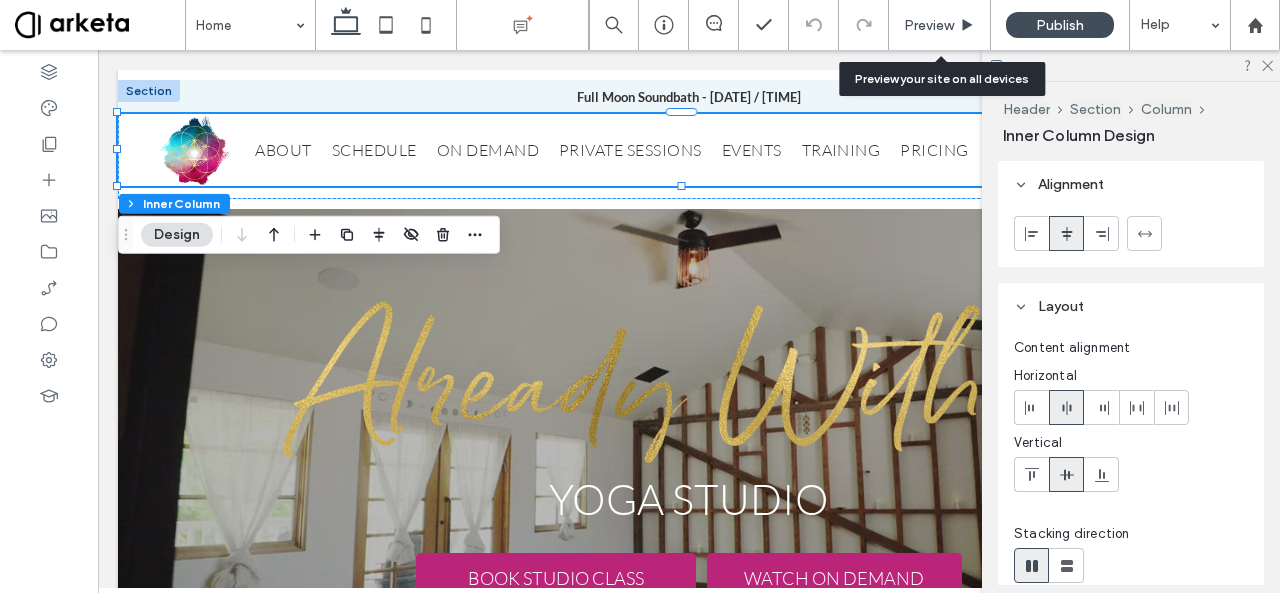 click on "Preview" at bounding box center (929, 25) 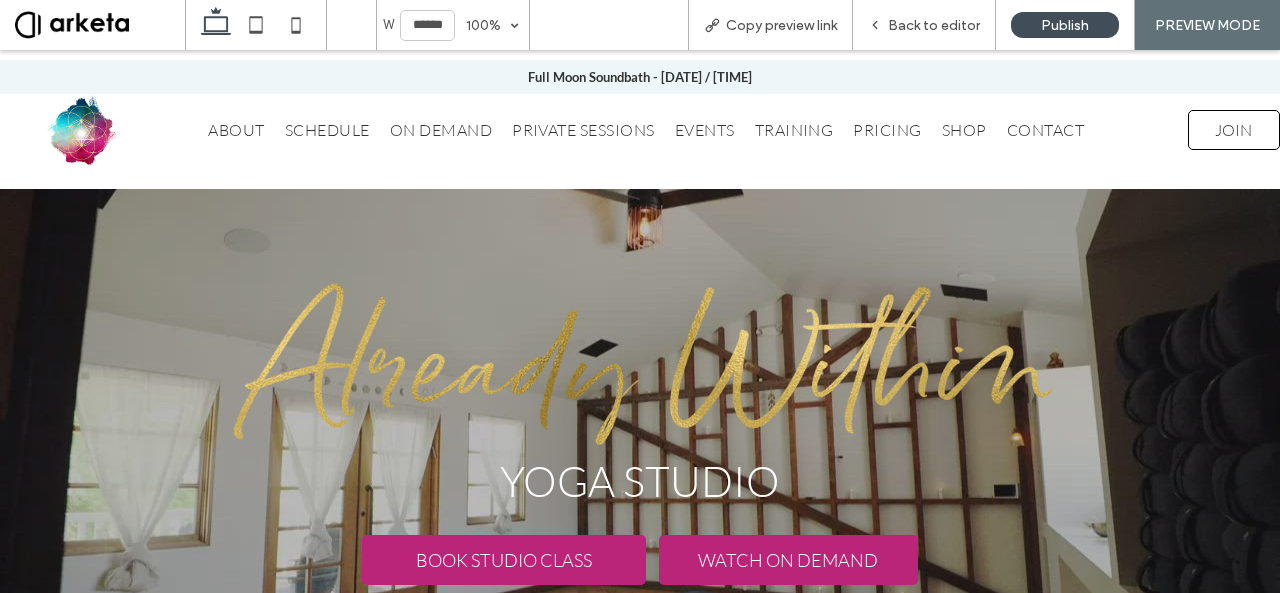 click on "YOGA STUDIO
BOOK STUDIO CLASS
WATCH ON DEMAND" at bounding box center (640, 433) 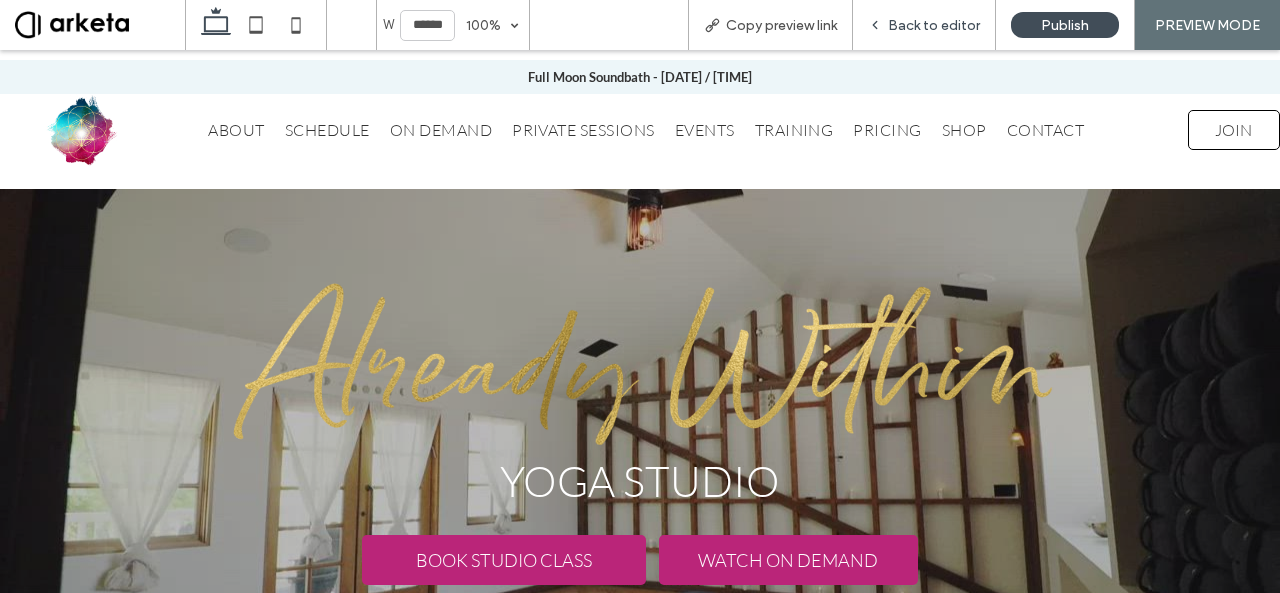 click on "Back to editor" at bounding box center (934, 25) 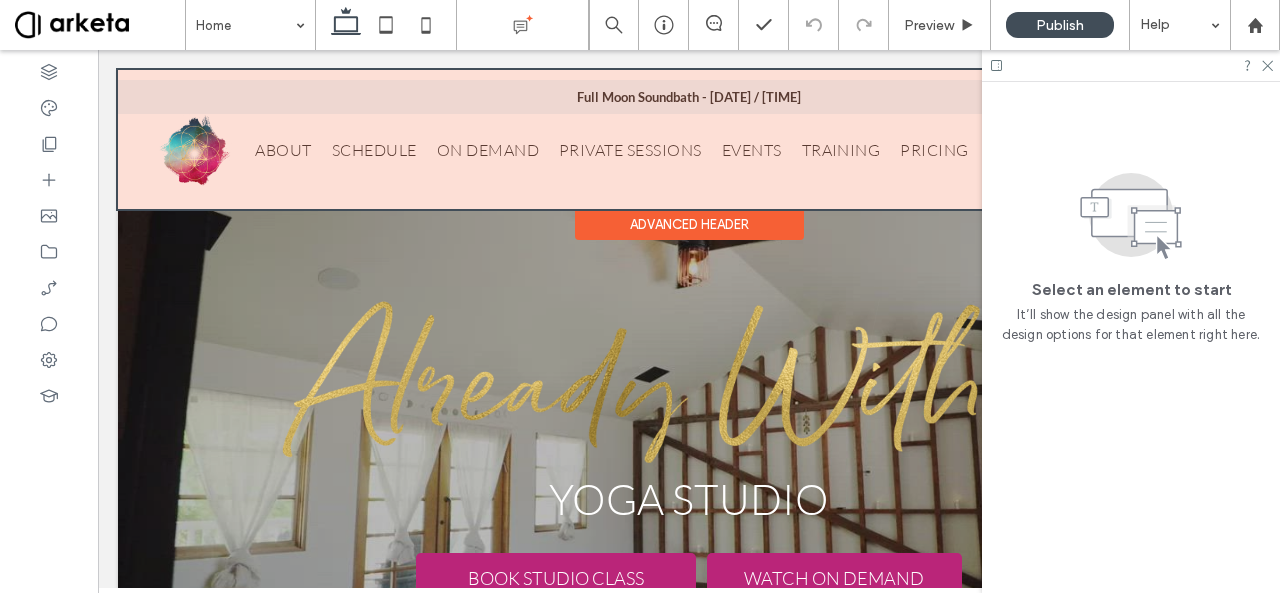 click at bounding box center [689, 139] 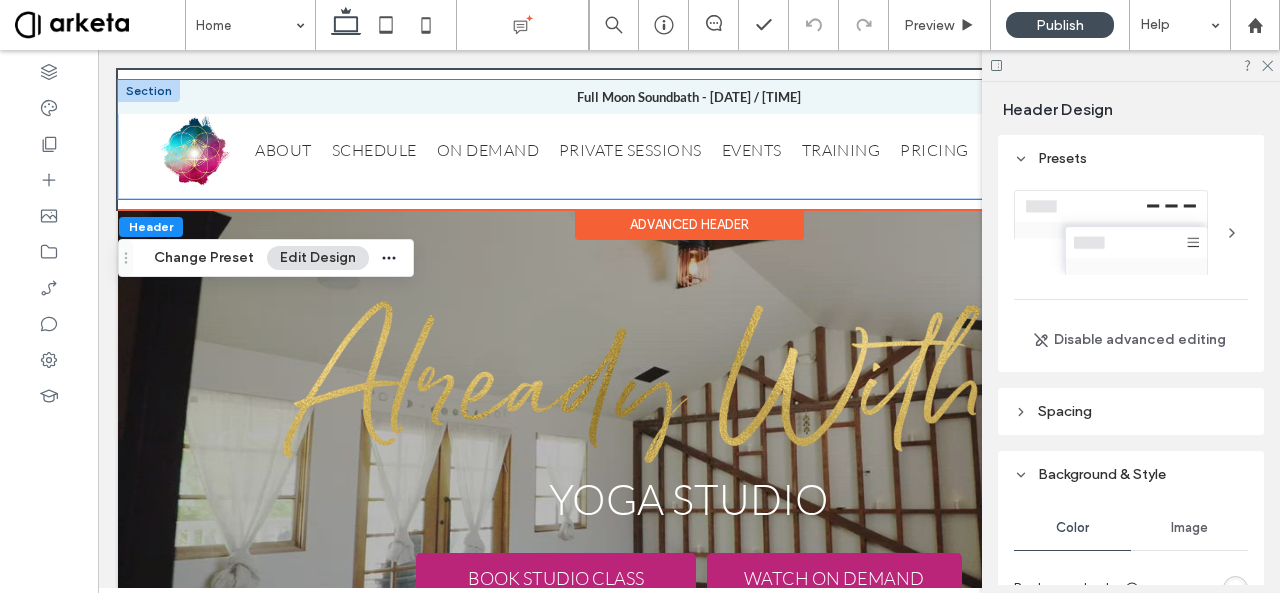 click on "ABOUT
SCHEDULE
ON DEMAND
PRIVATE SESSIONS
EVENTS
TRAINING
PRICING
SHOP
CONTACT
JOIN" at bounding box center (689, 150) 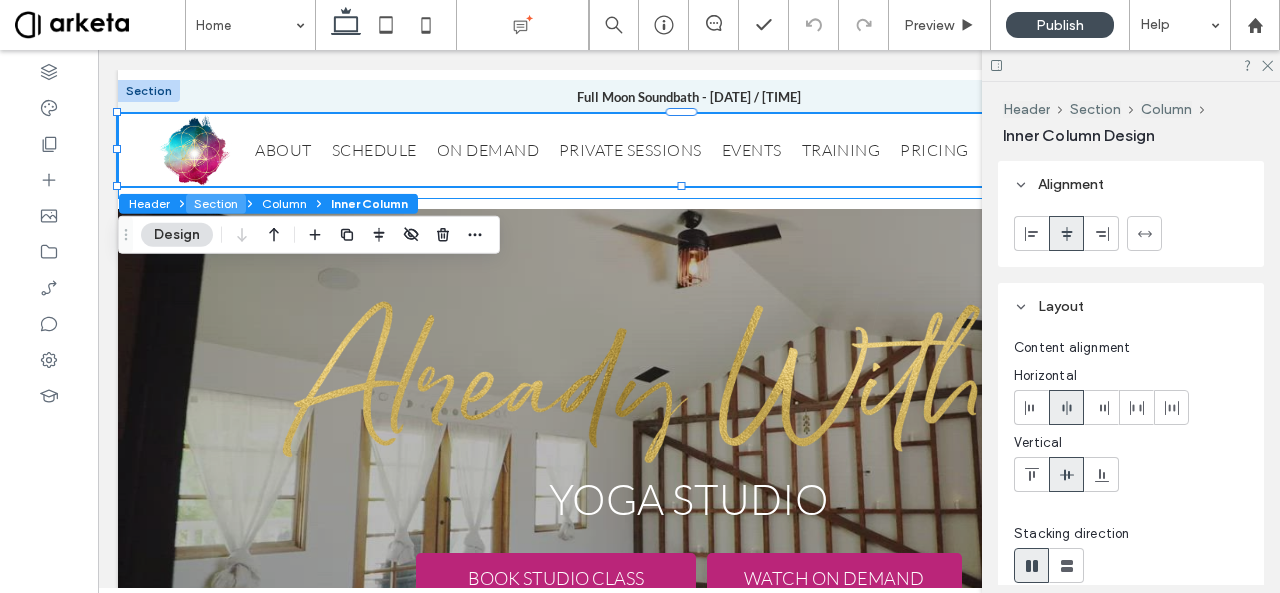 click on "Section" at bounding box center [216, 204] 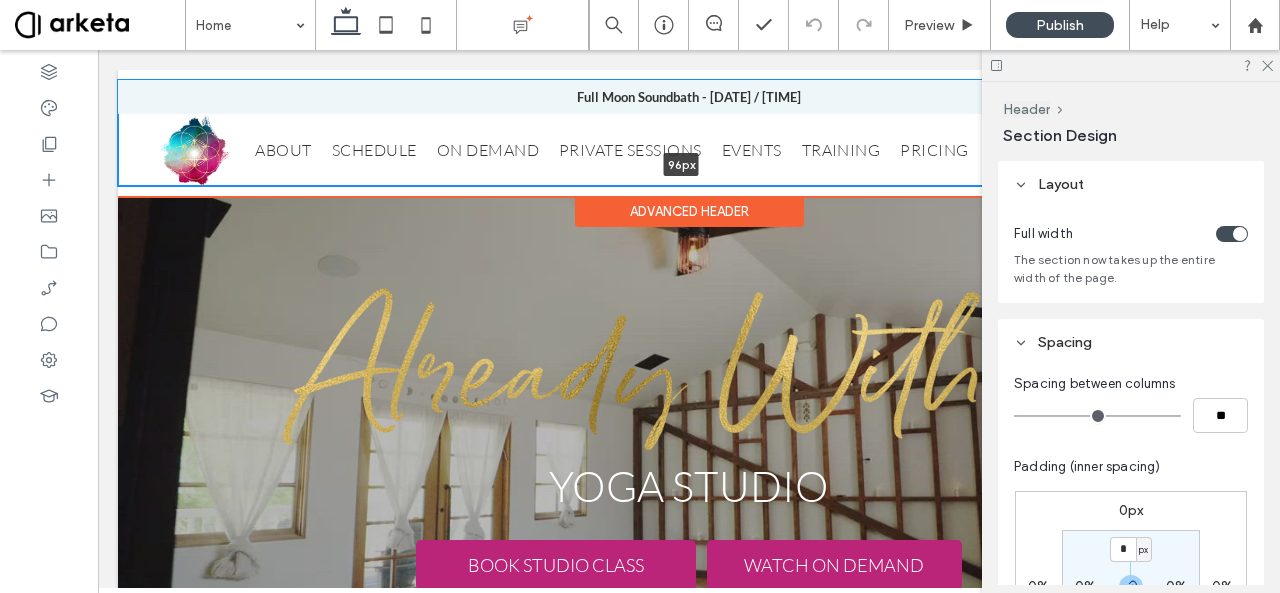 drag, startPoint x: 468, startPoint y: 198, endPoint x: 476, endPoint y: 175, distance: 24.351591 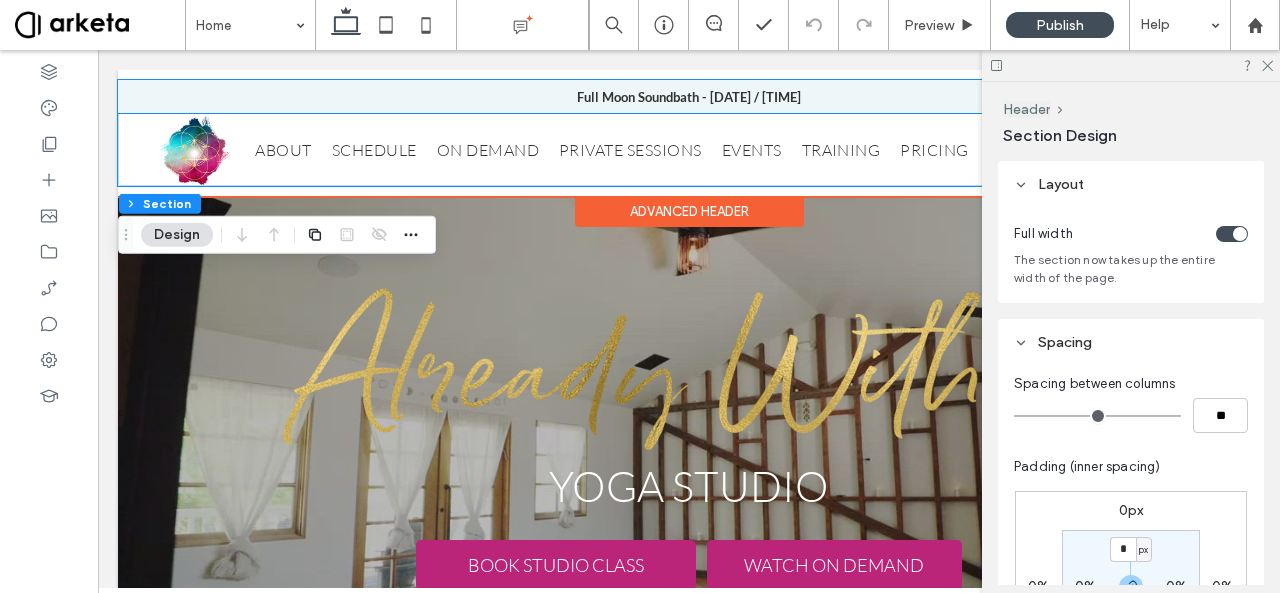 click at bounding box center (194, 150) 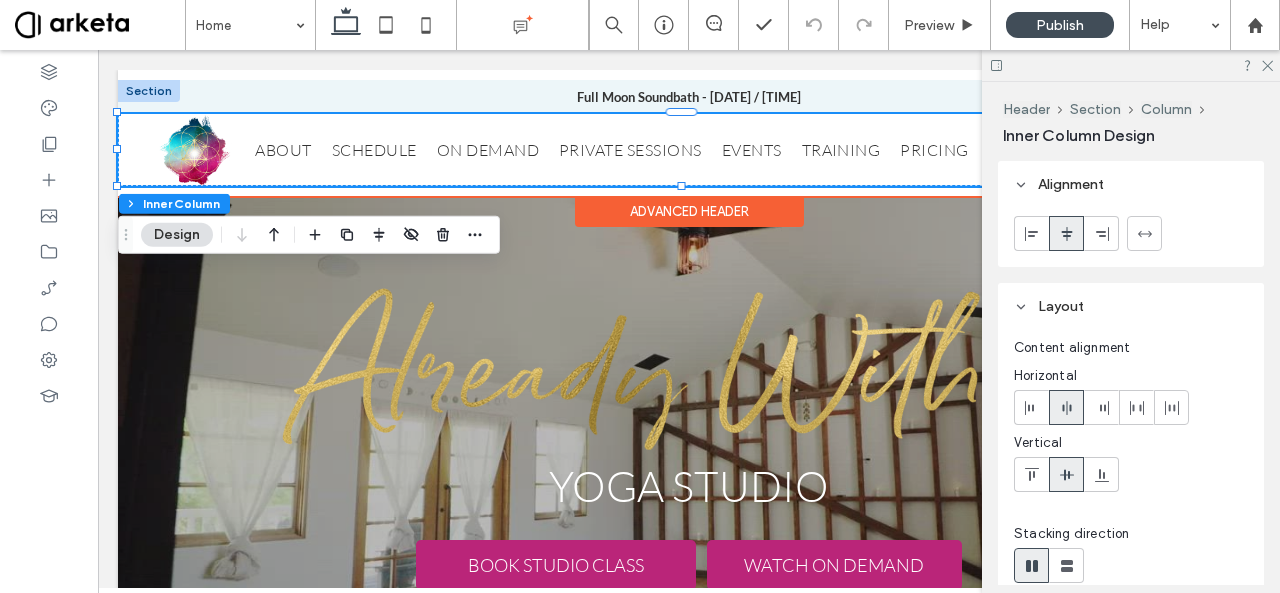 click at bounding box center [194, 150] 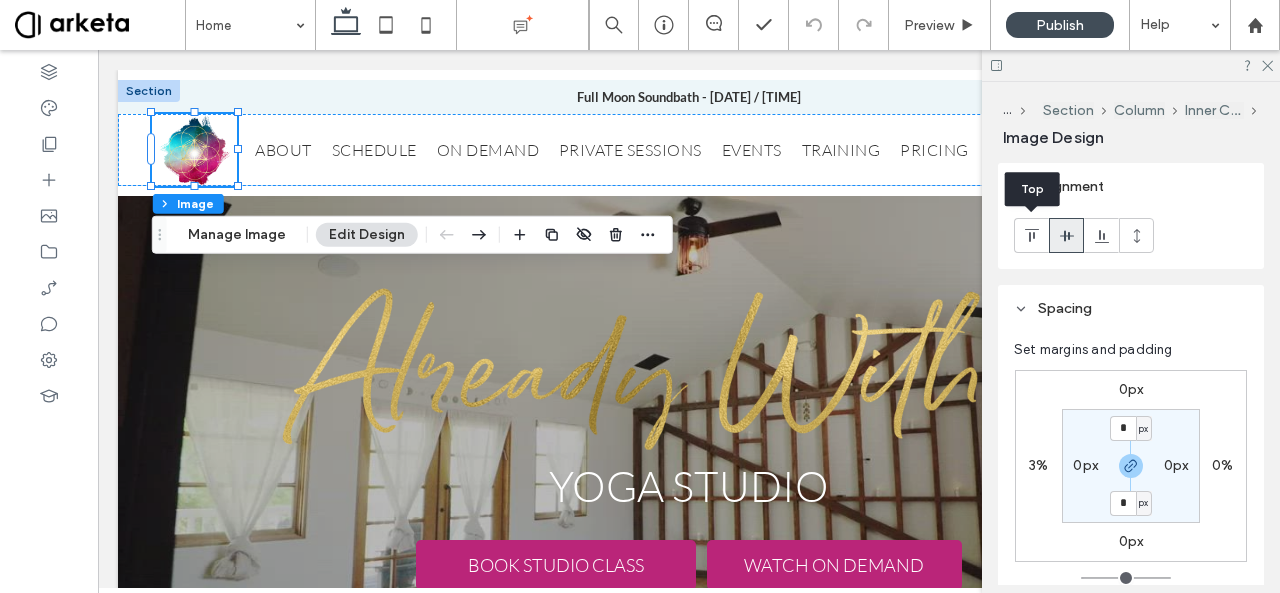click 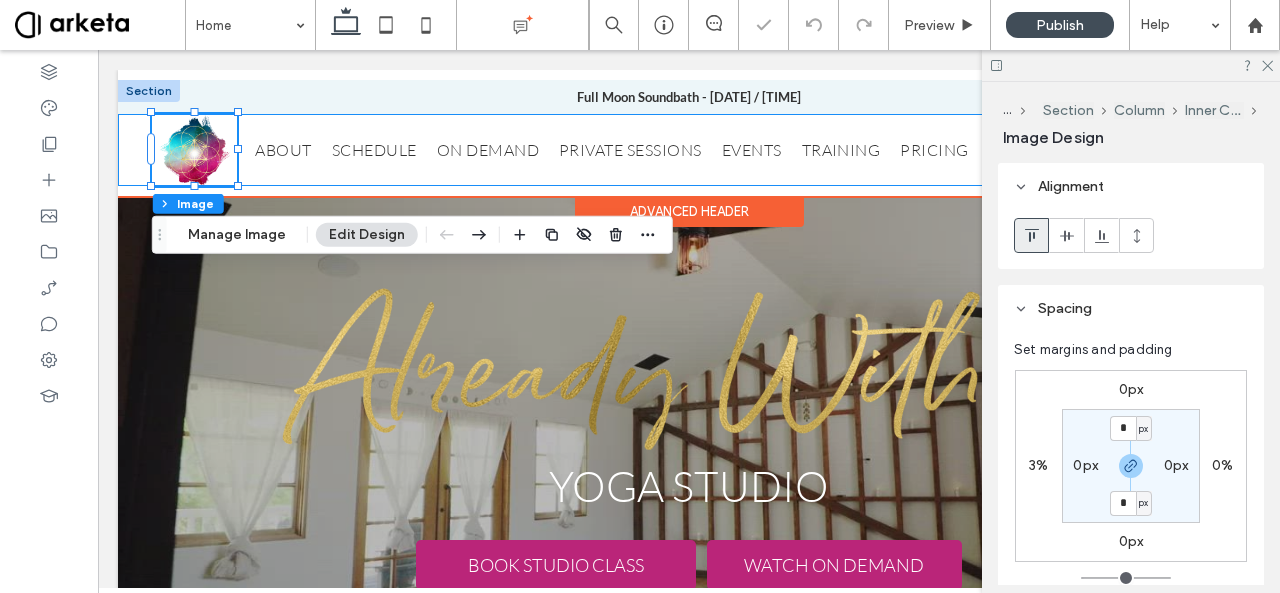 click on "ABOUT
SCHEDULE
ON DEMAND
PRIVATE SESSIONS
EVENTS
TRAINING
PRICING
SHOP
CONTACT
JOIN" at bounding box center (689, 150) 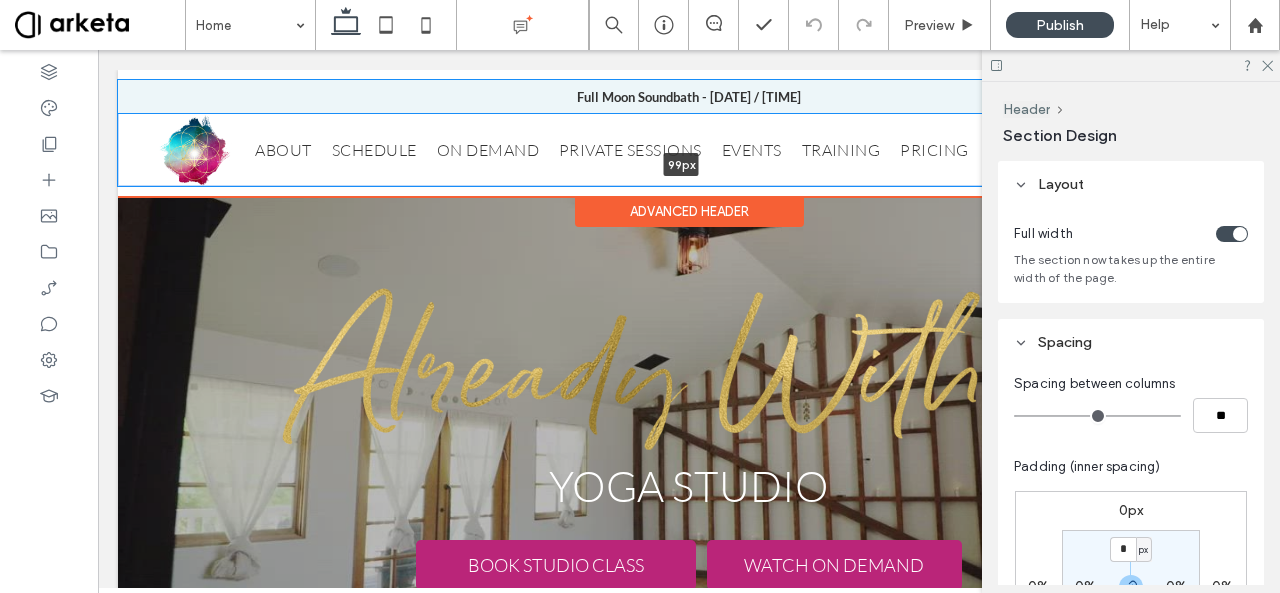 click on "Full Moon Soundbath - Tuesday, July 8 / 7 pm
ABOUT
SCHEDULE
ON DEMAND
PRIVATE SESSIONS
EVENTS
TRAINING
PRICING
SHOP
CONTACT
JOIN
99px
Section" at bounding box center (689, 133) 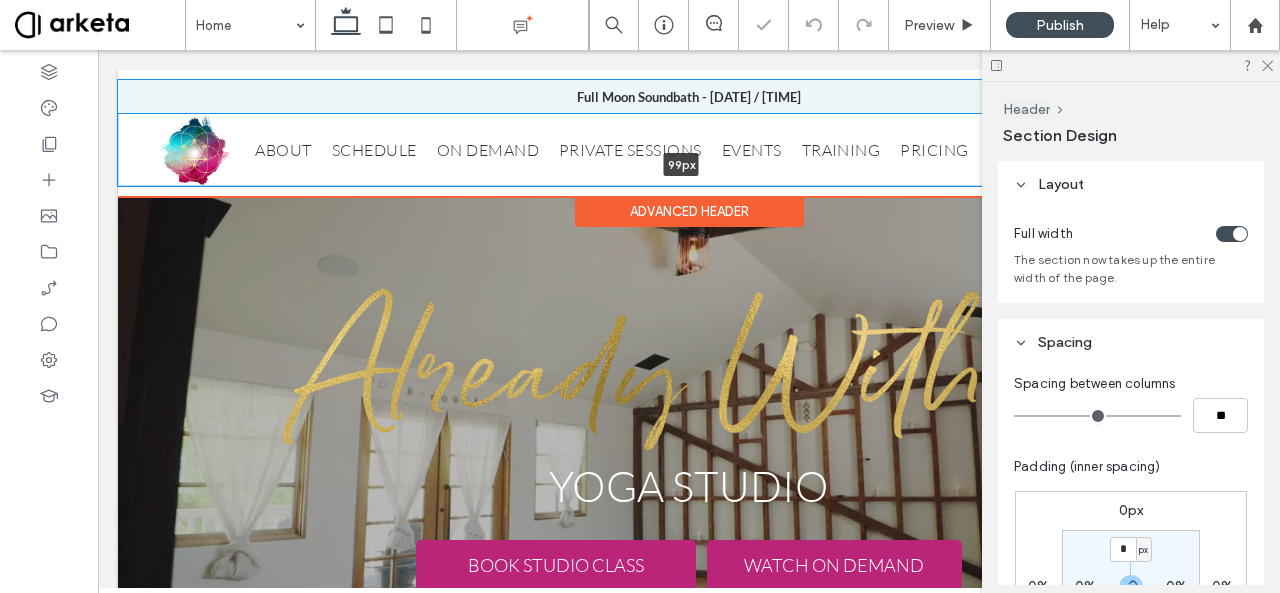 type on "**" 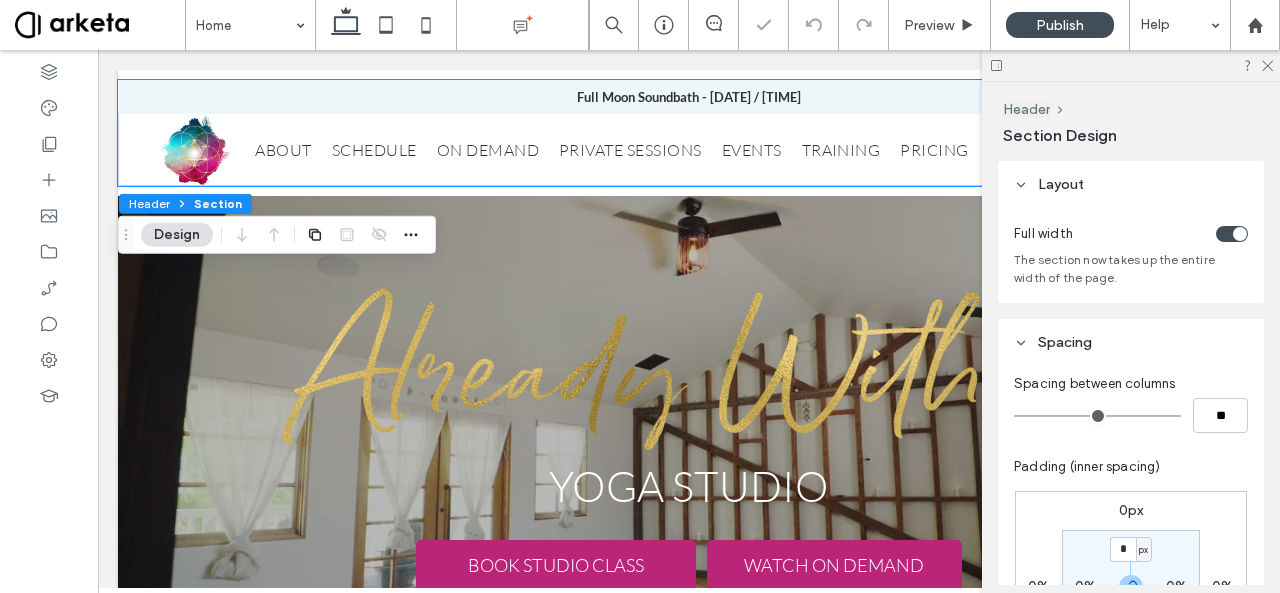 click on "Section" at bounding box center [218, 203] 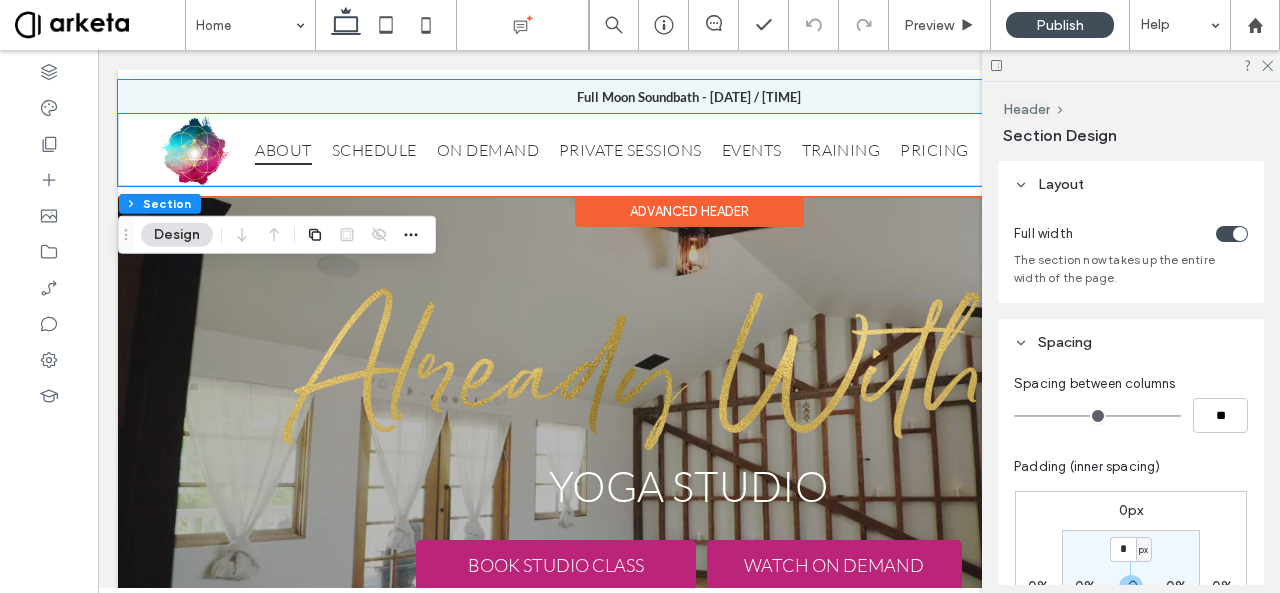 click on "ABOUT" at bounding box center [293, 150] 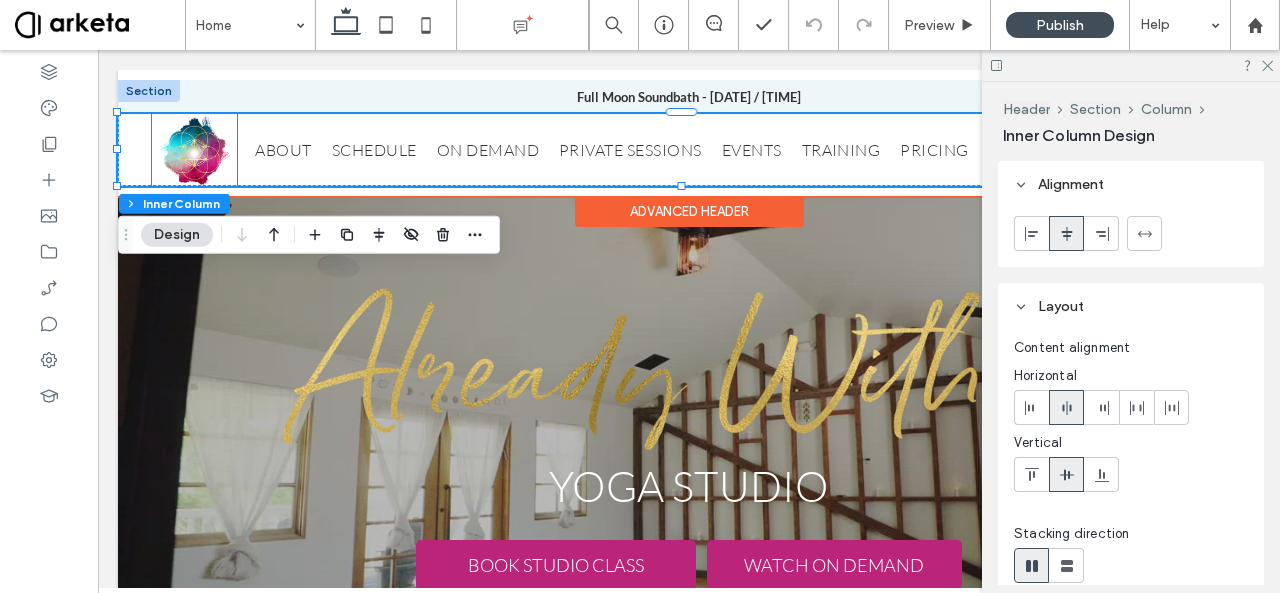 click at bounding box center (194, 150) 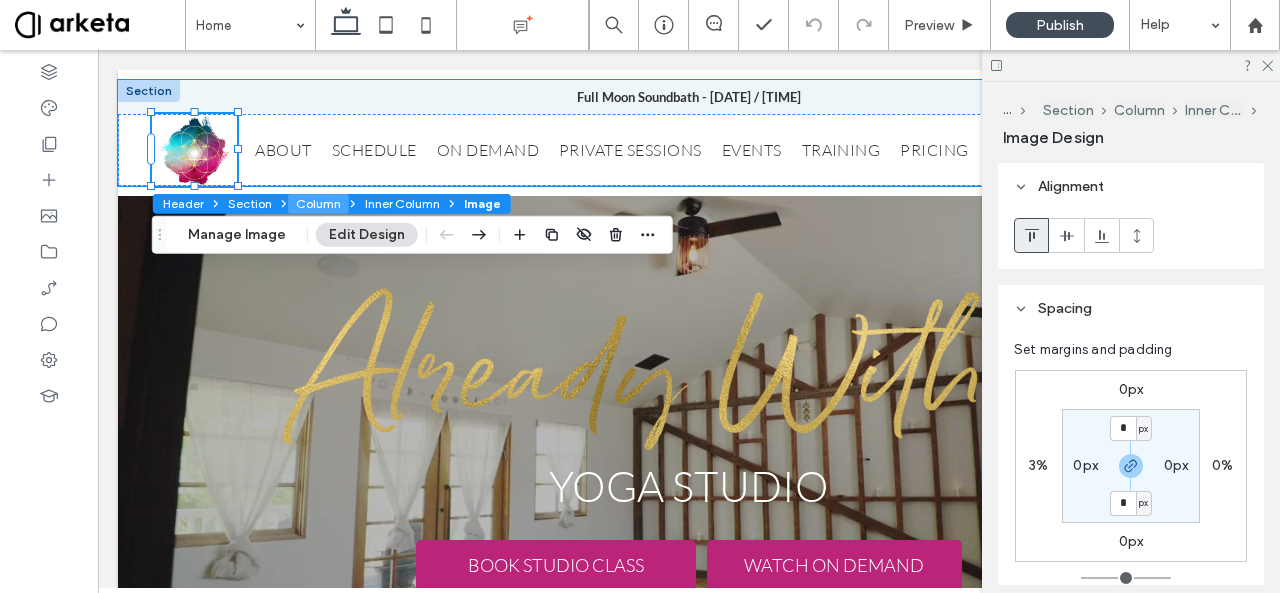 click on "Column" at bounding box center [318, 204] 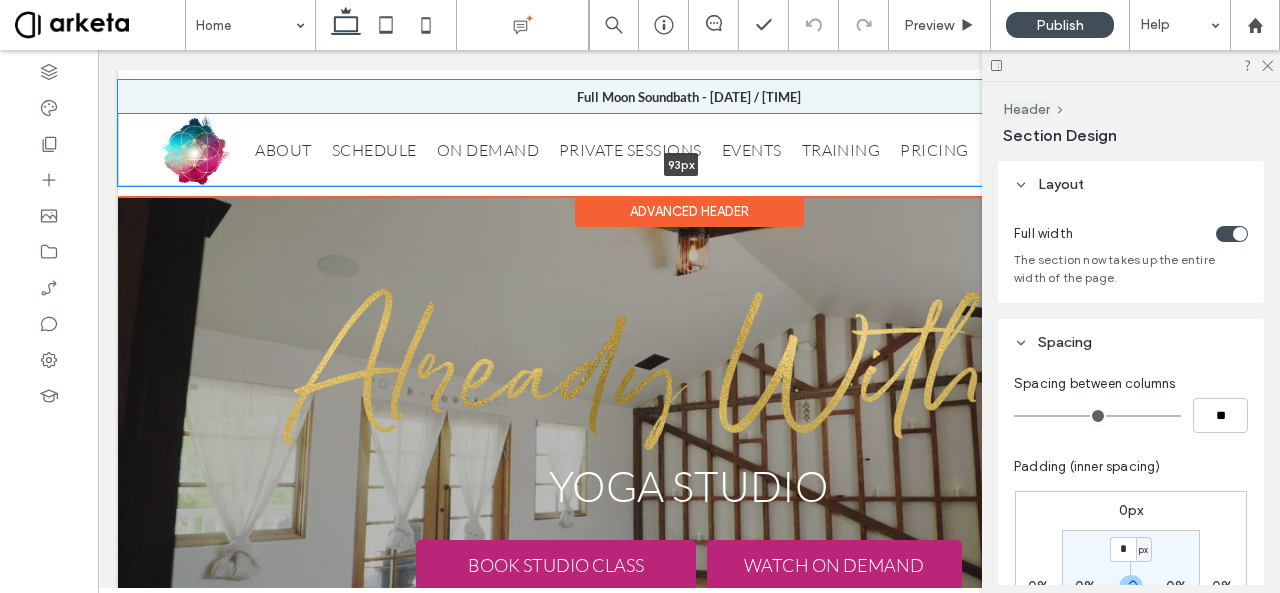 drag, startPoint x: 416, startPoint y: 183, endPoint x: 422, endPoint y: 171, distance: 13.416408 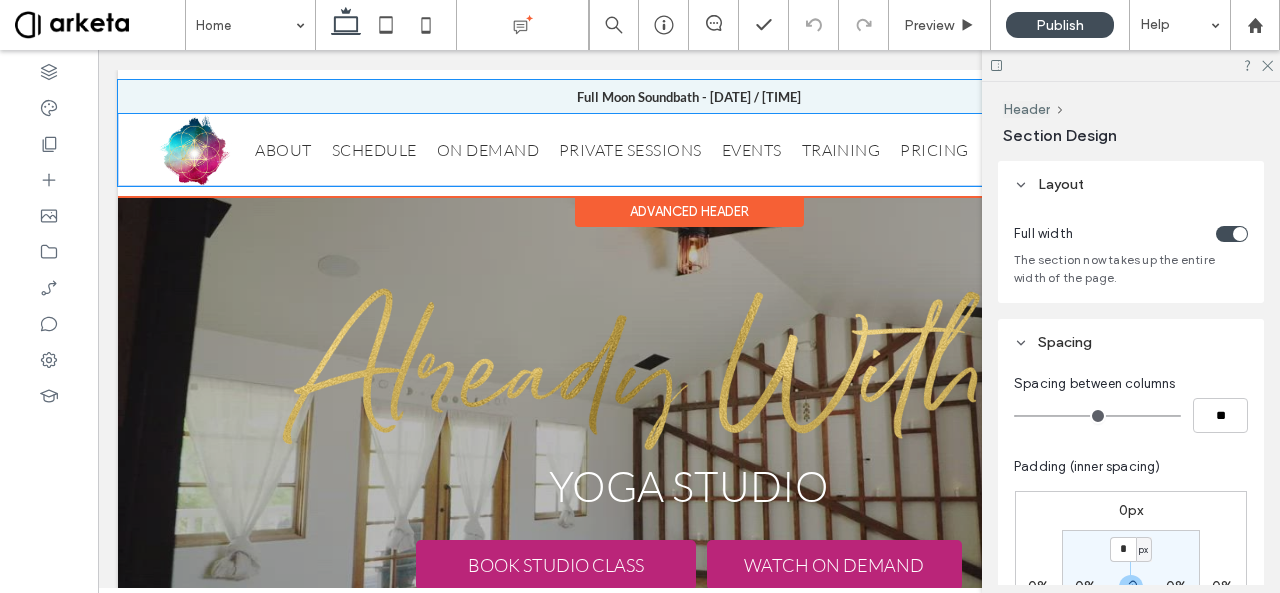 type on "**" 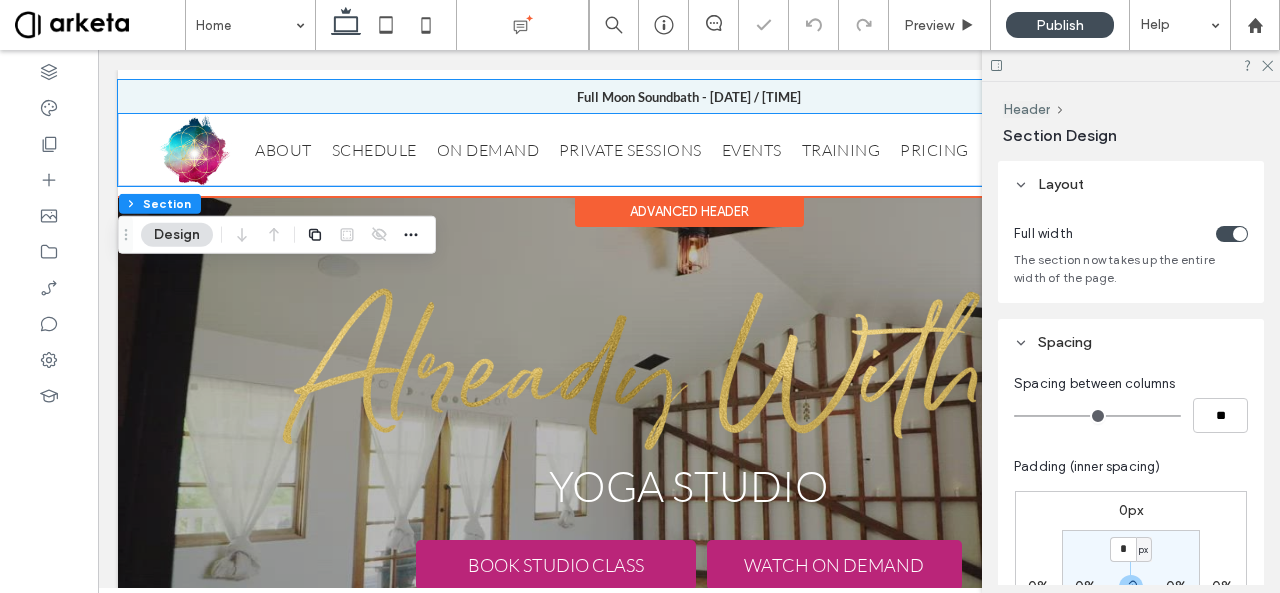 click at bounding box center [194, 150] 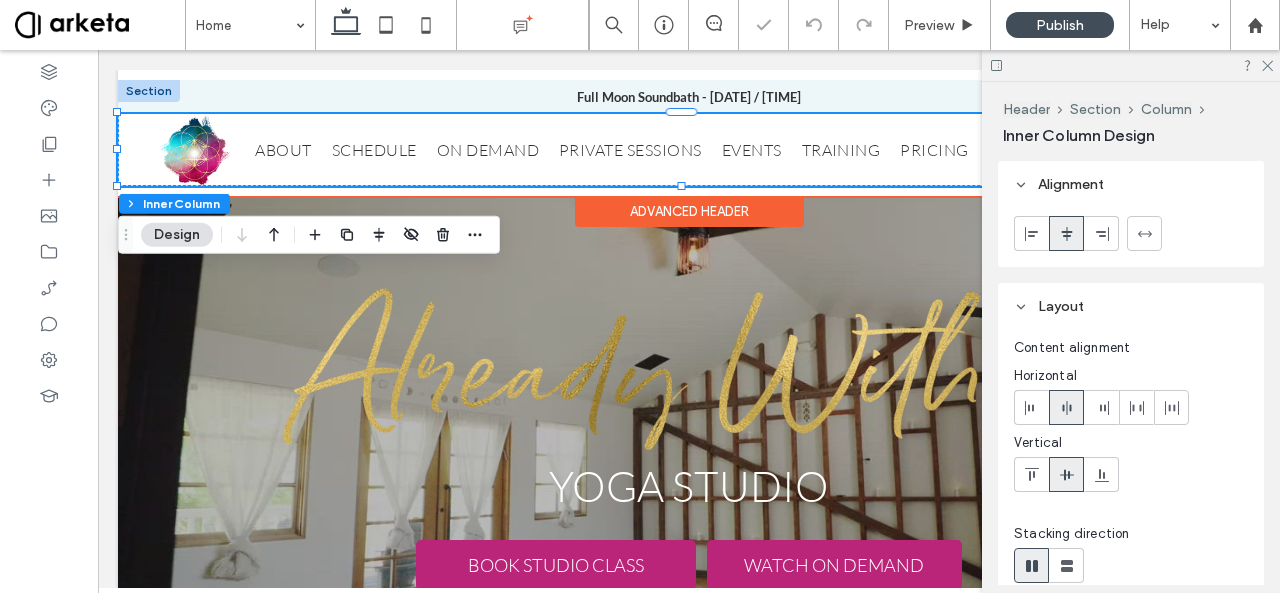 click at bounding box center (194, 150) 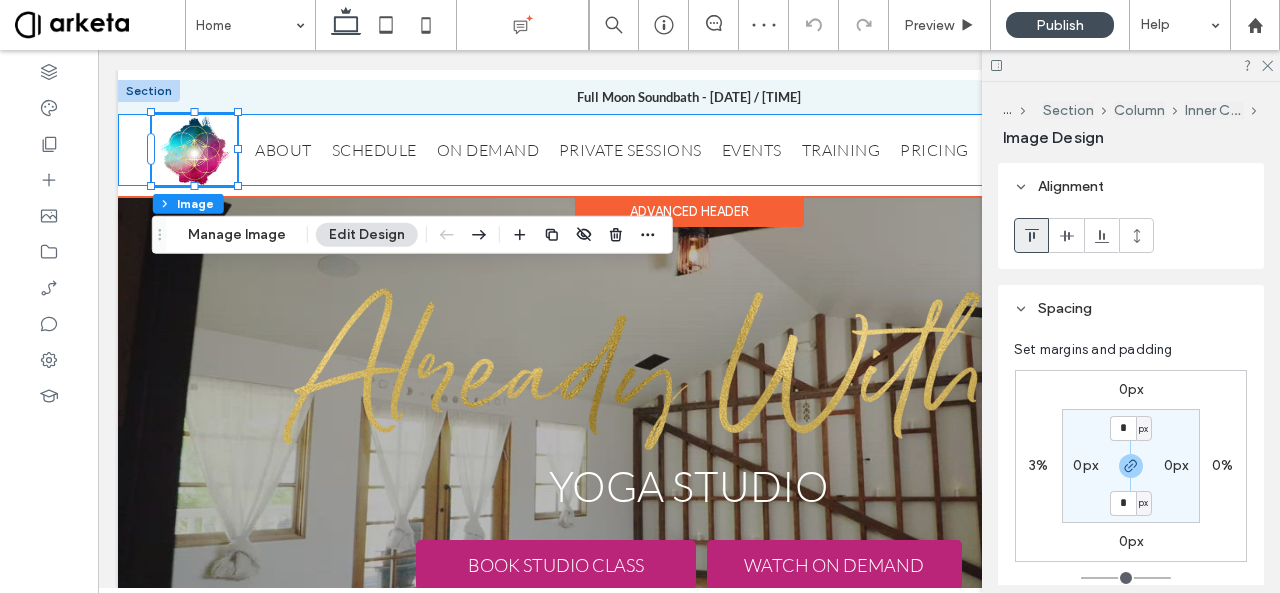 click at bounding box center (194, 150) 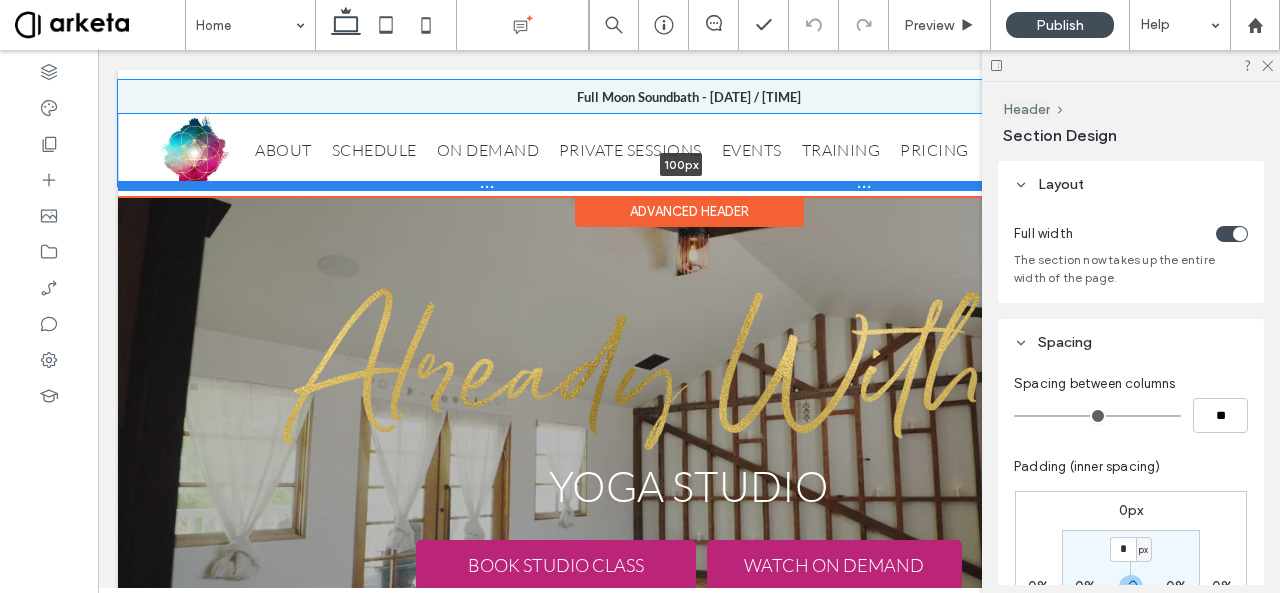 click at bounding box center (681, 186) 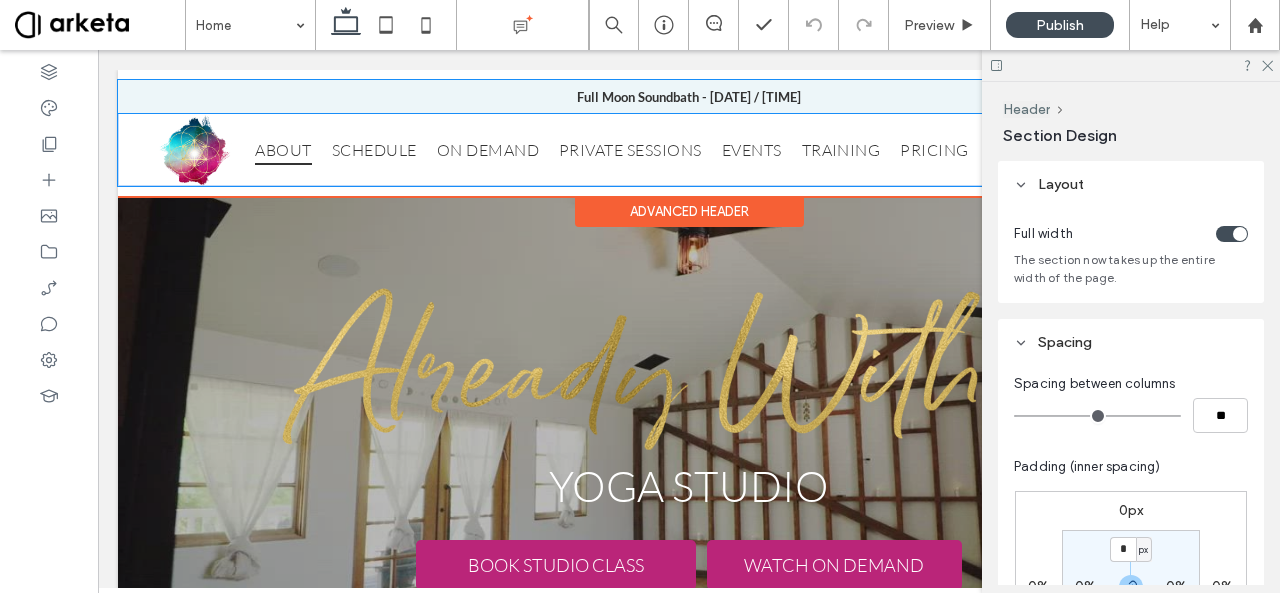 type on "***" 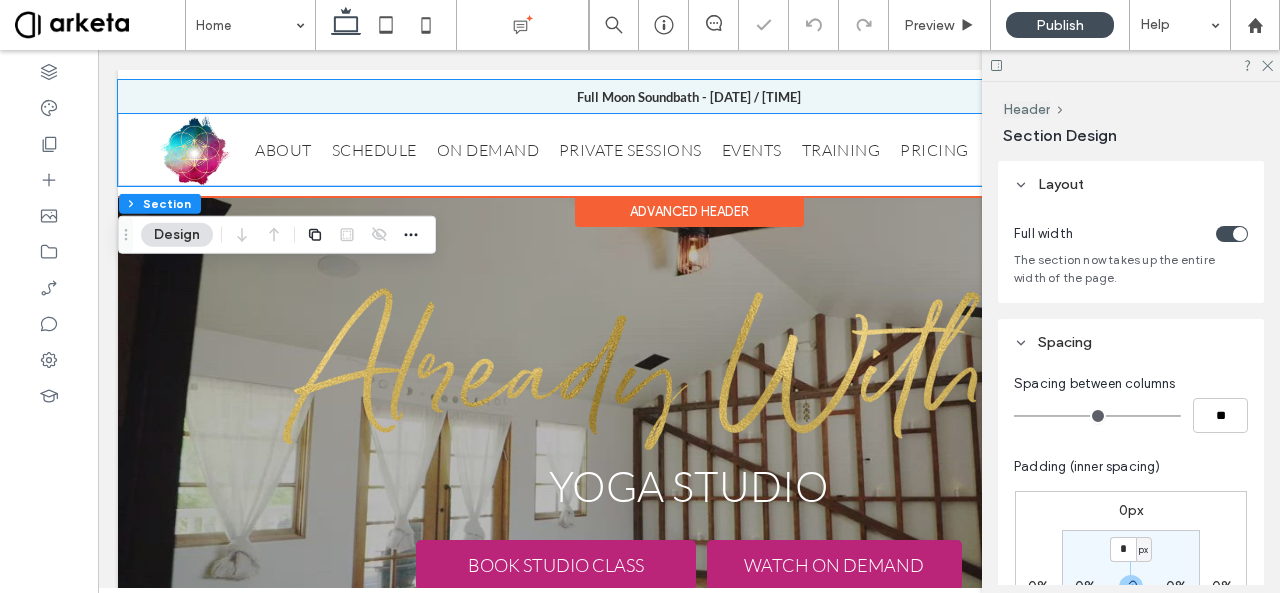 click at bounding box center [194, 150] 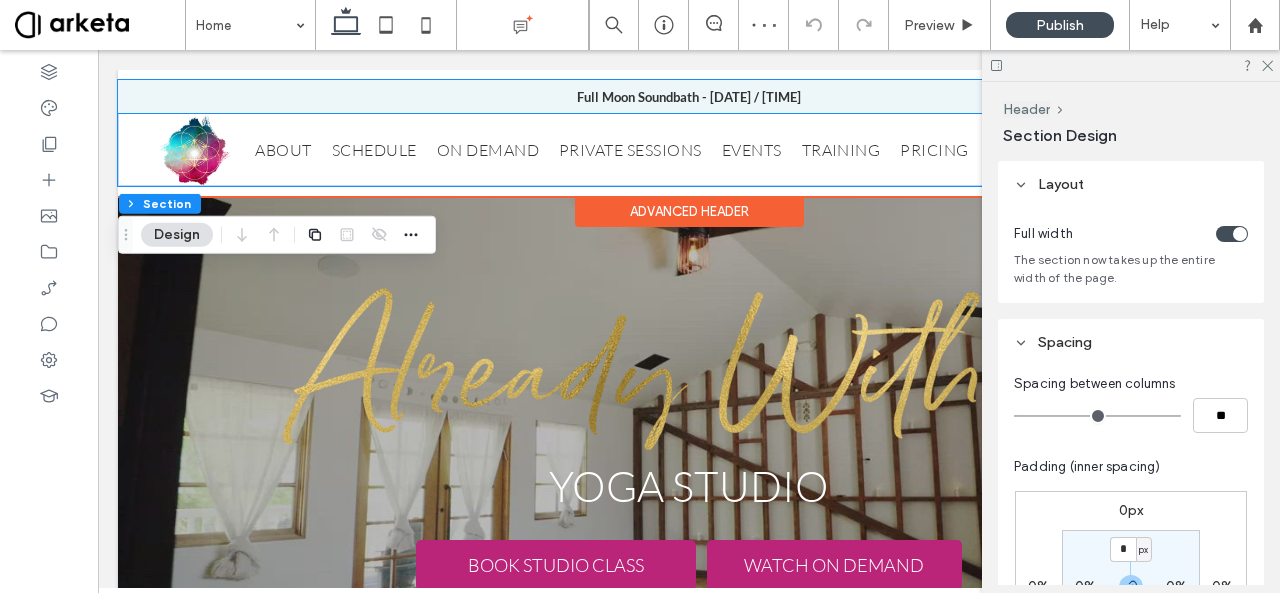 click at bounding box center (194, 150) 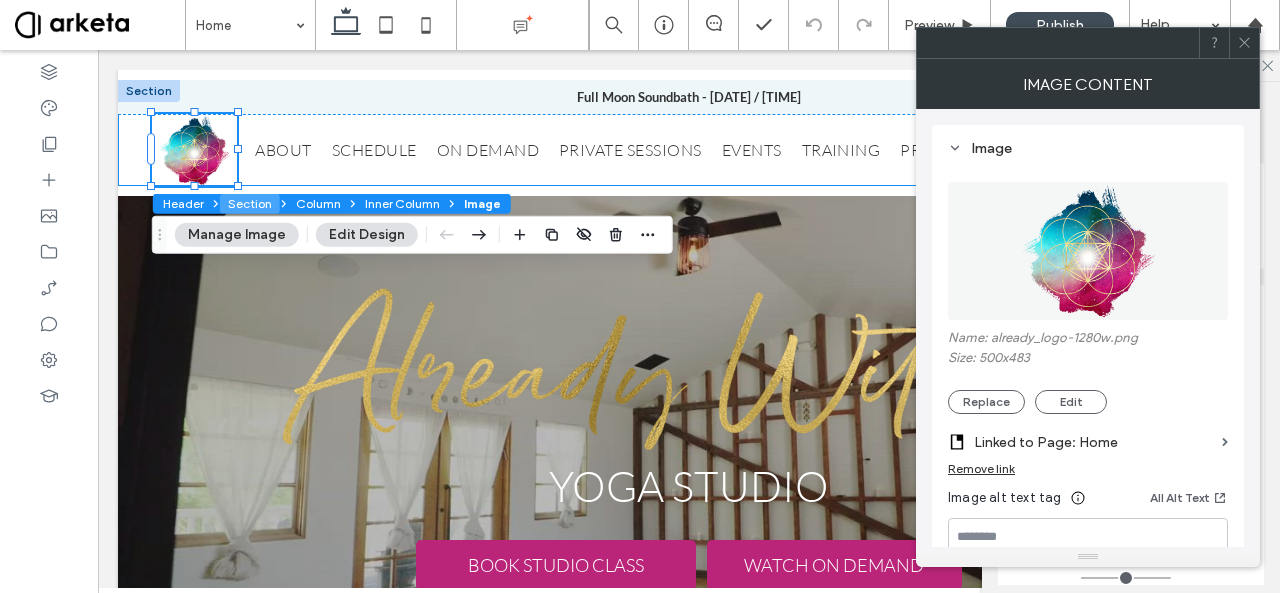 click on "Section" at bounding box center [250, 204] 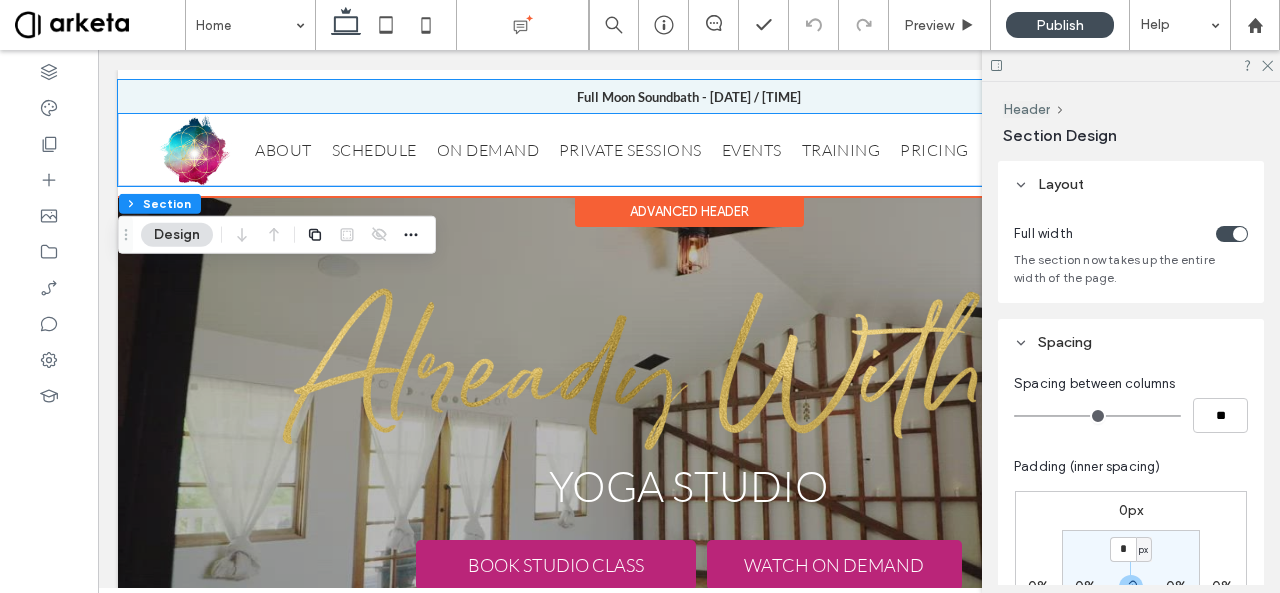 click at bounding box center (194, 150) 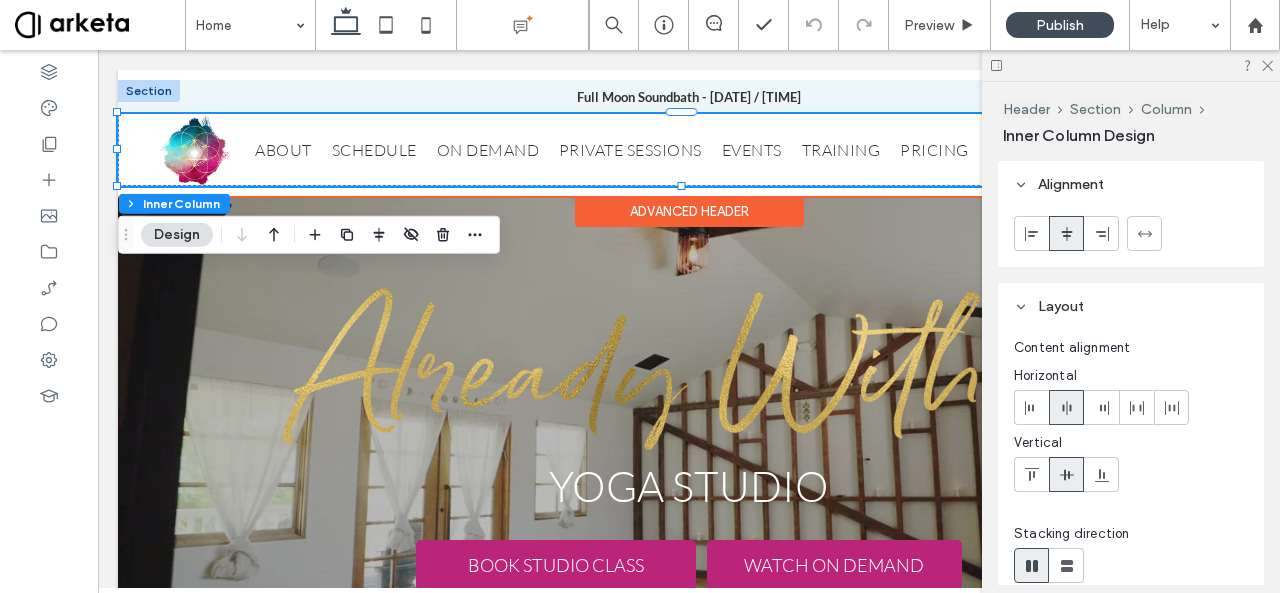 click at bounding box center (194, 150) 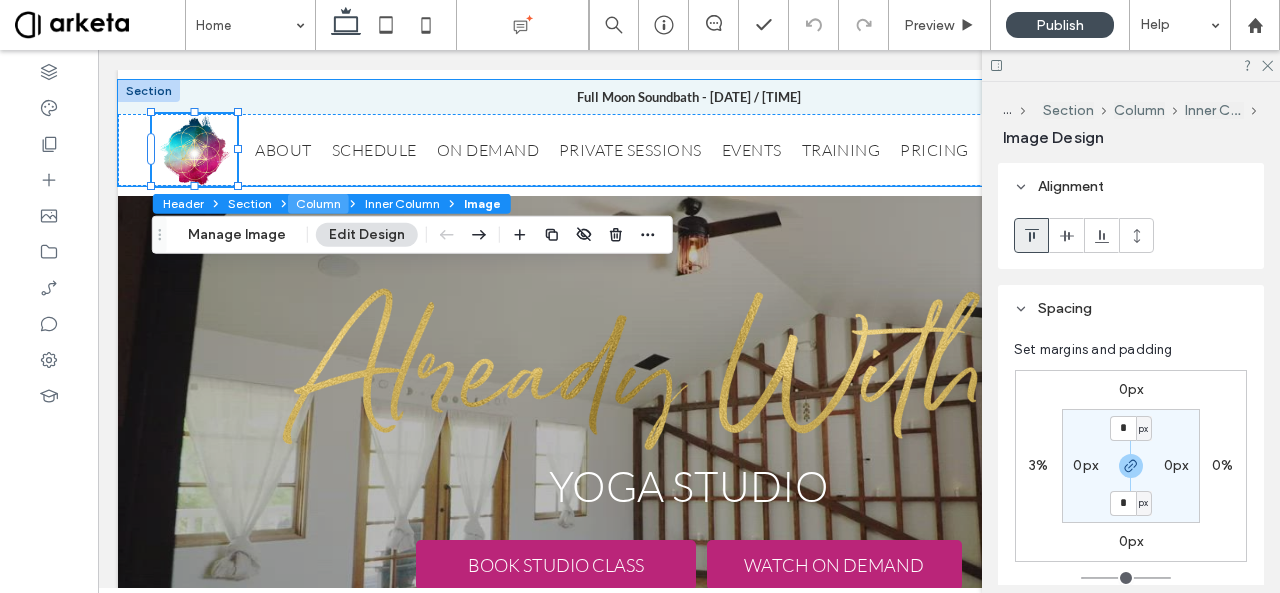 click on "Column" at bounding box center (318, 204) 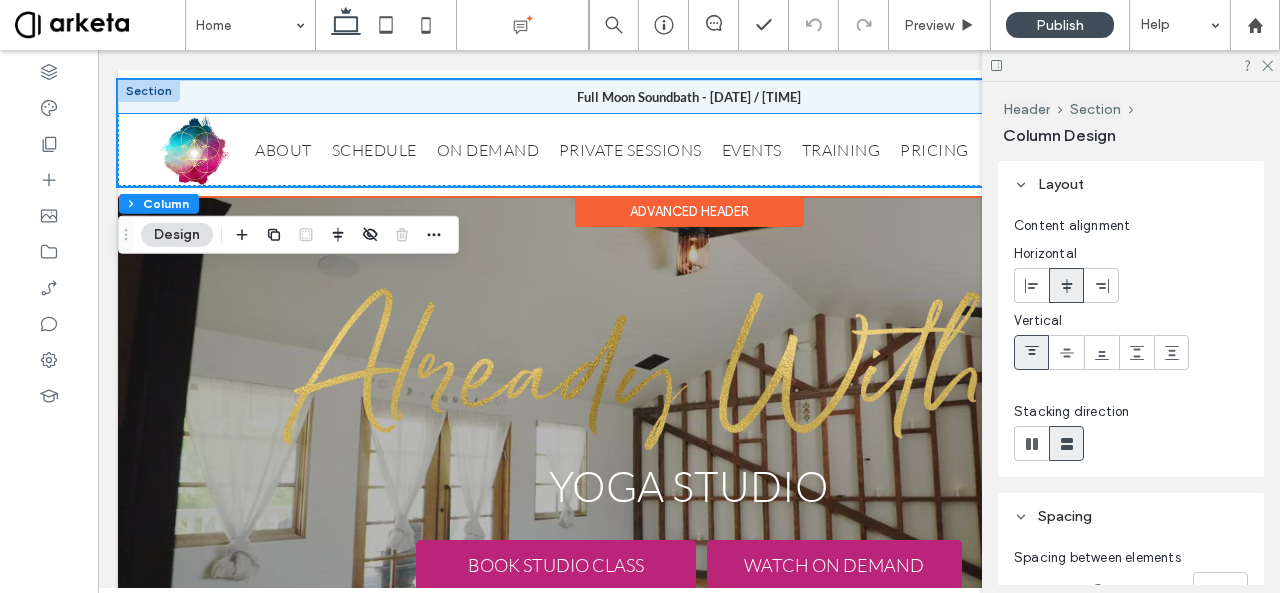 click at bounding box center [194, 150] 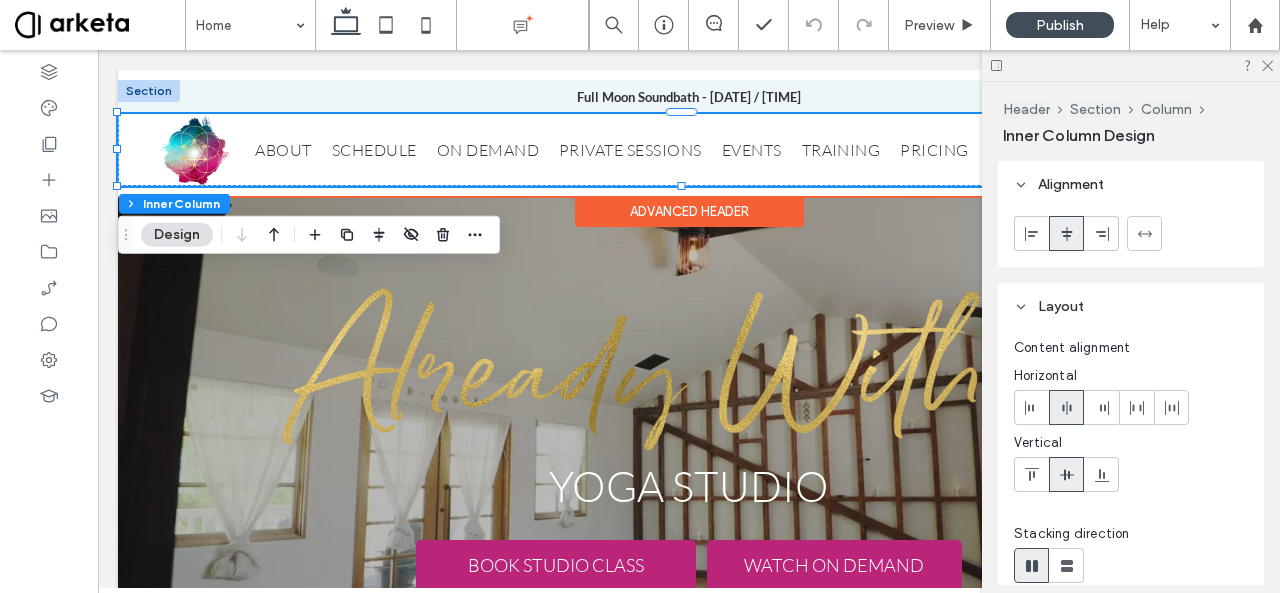 click at bounding box center [194, 150] 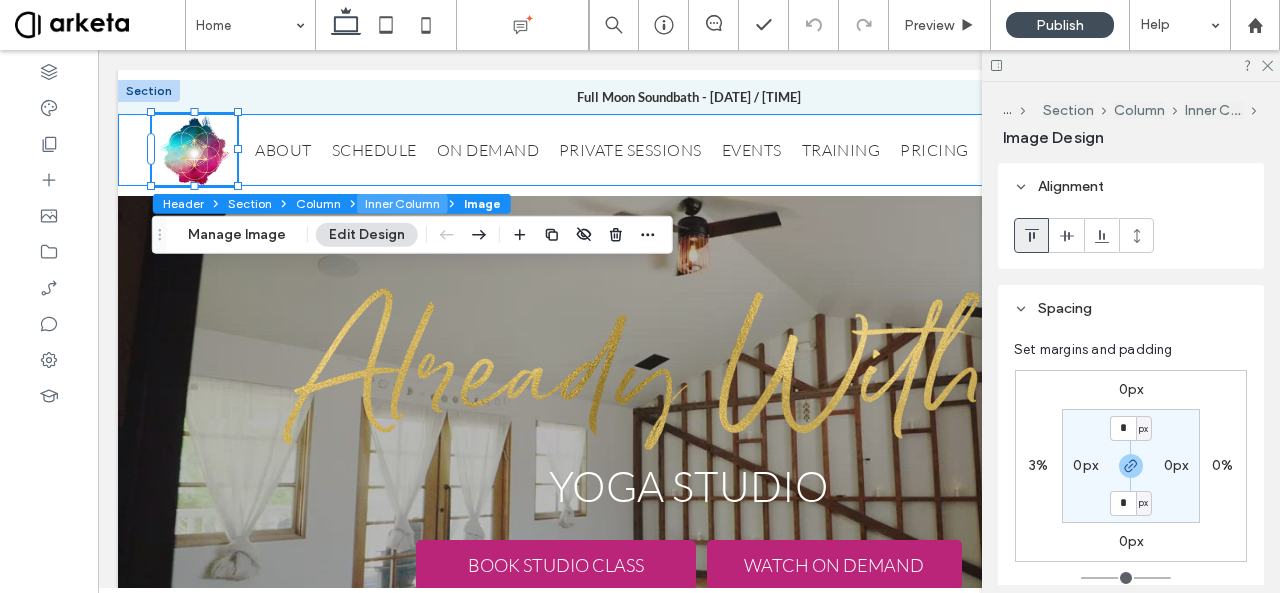drag, startPoint x: 387, startPoint y: 205, endPoint x: 661, endPoint y: 171, distance: 276.10144 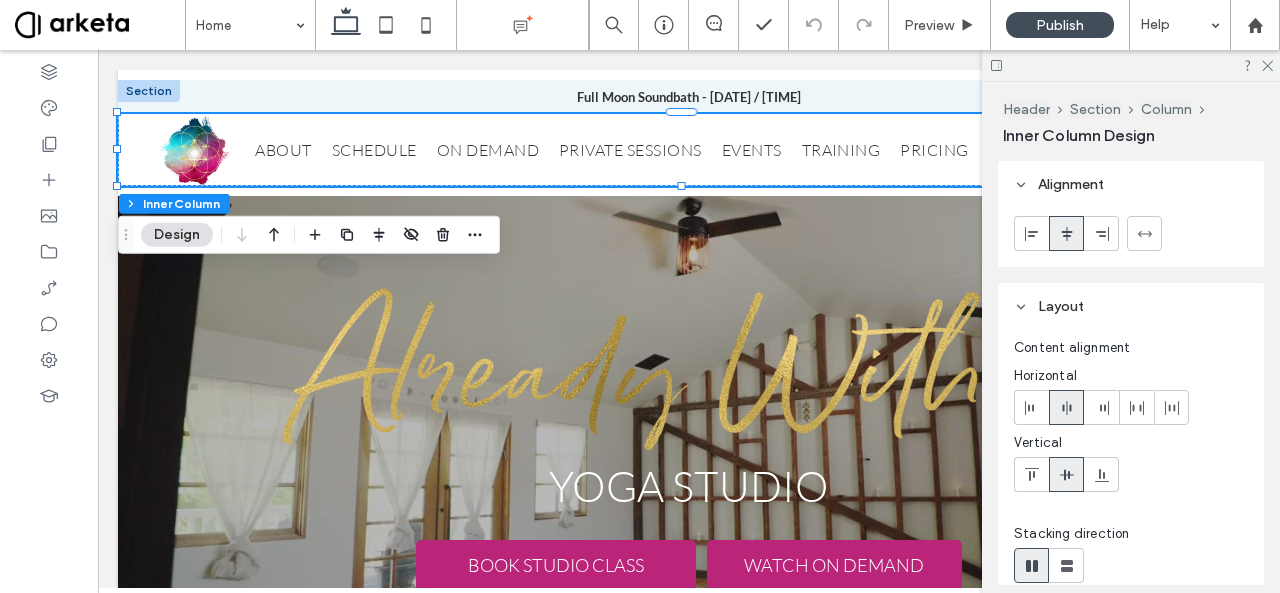 scroll, scrollTop: 100, scrollLeft: 0, axis: vertical 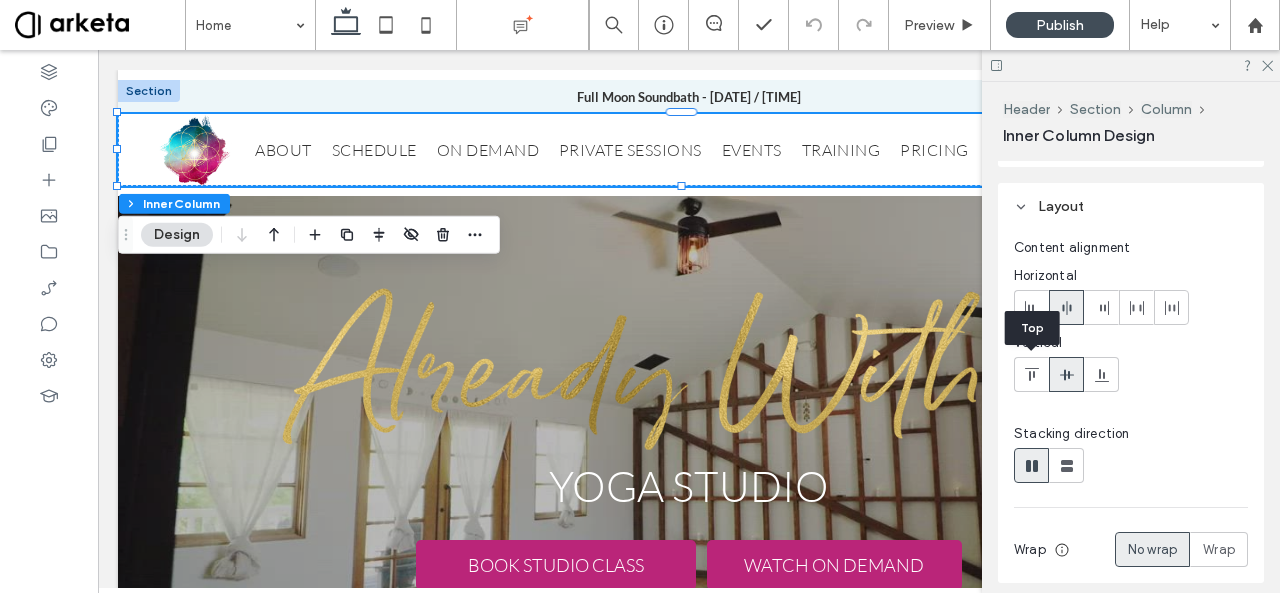 click 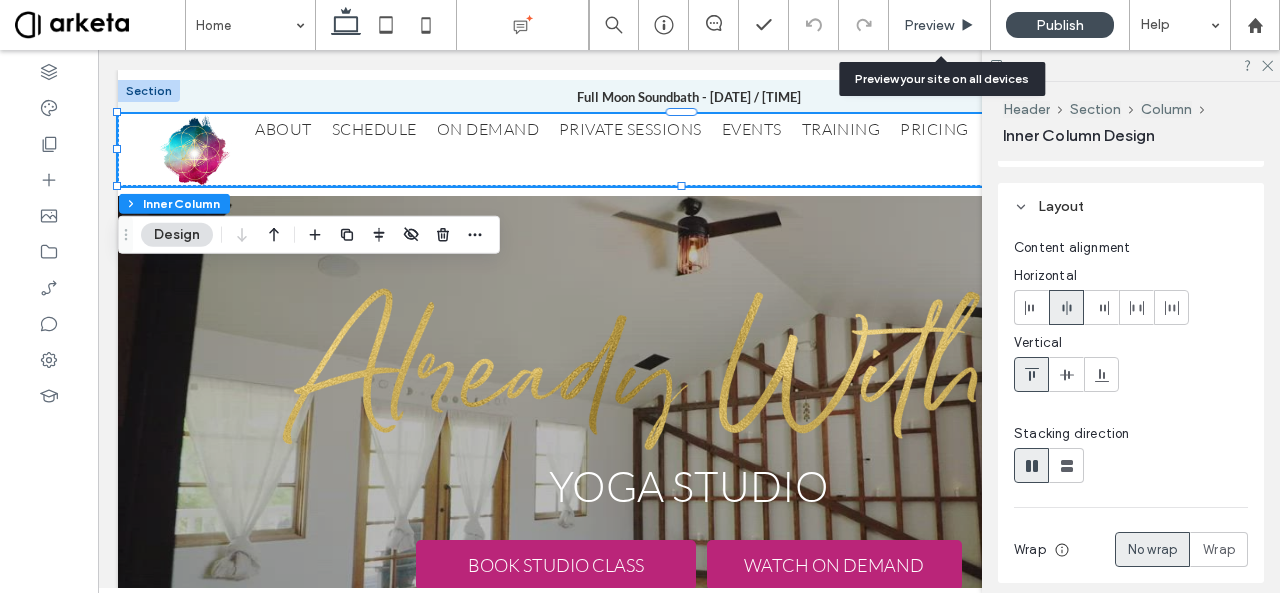 click on "Preview" at bounding box center [929, 25] 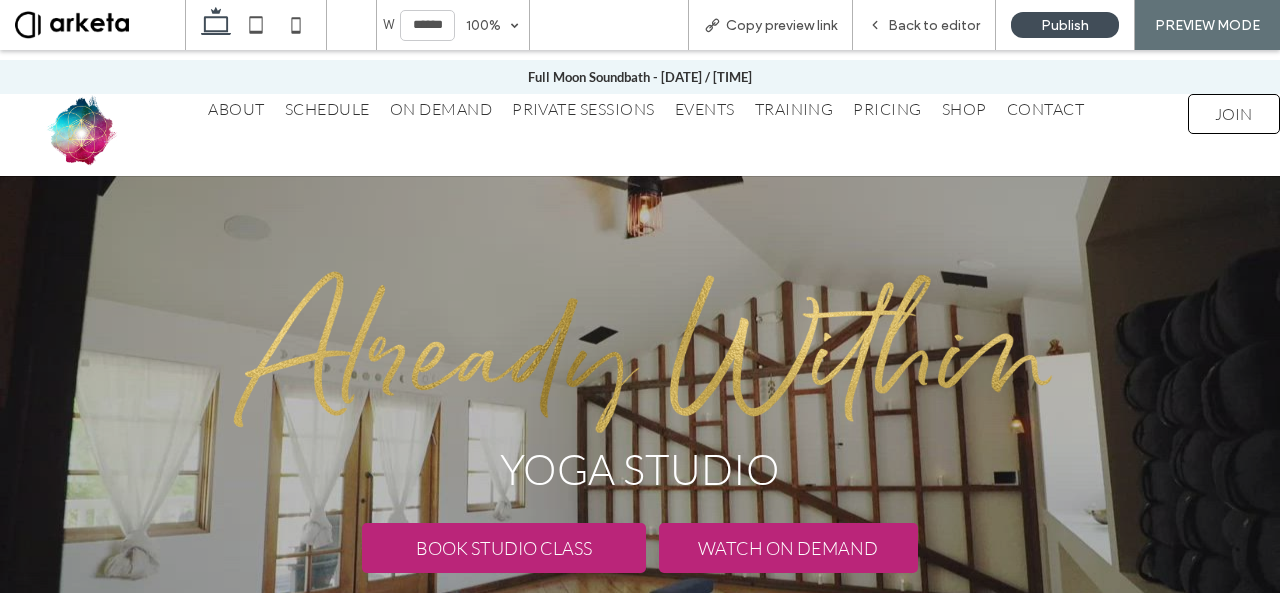 click on "Back to editor" at bounding box center (934, 25) 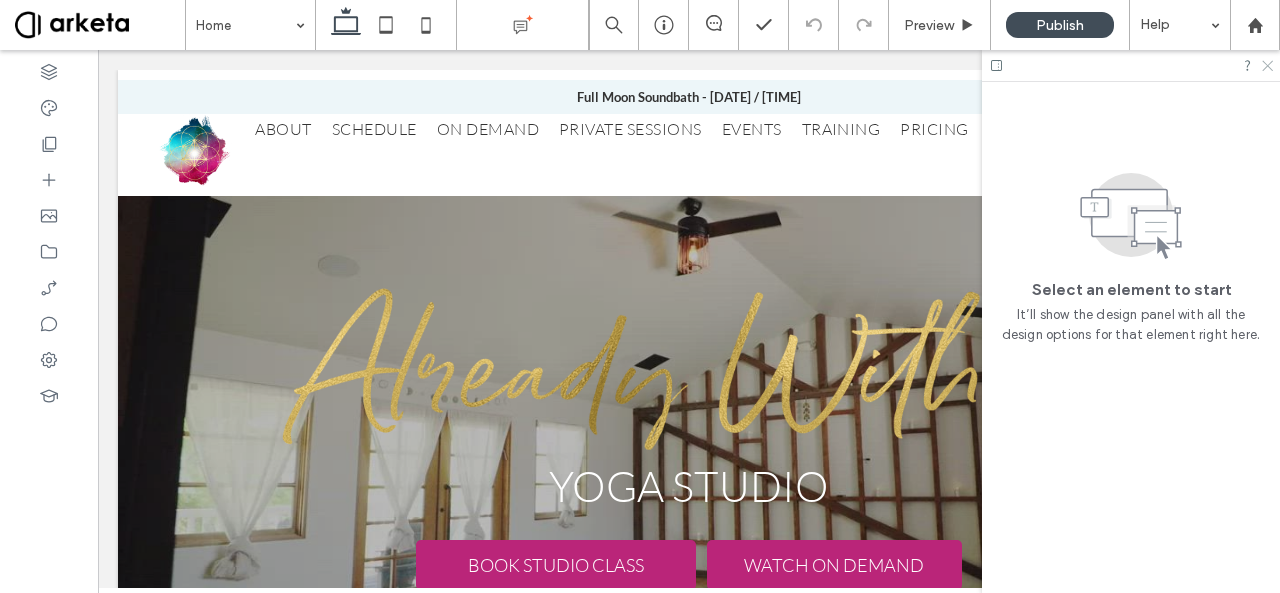 click 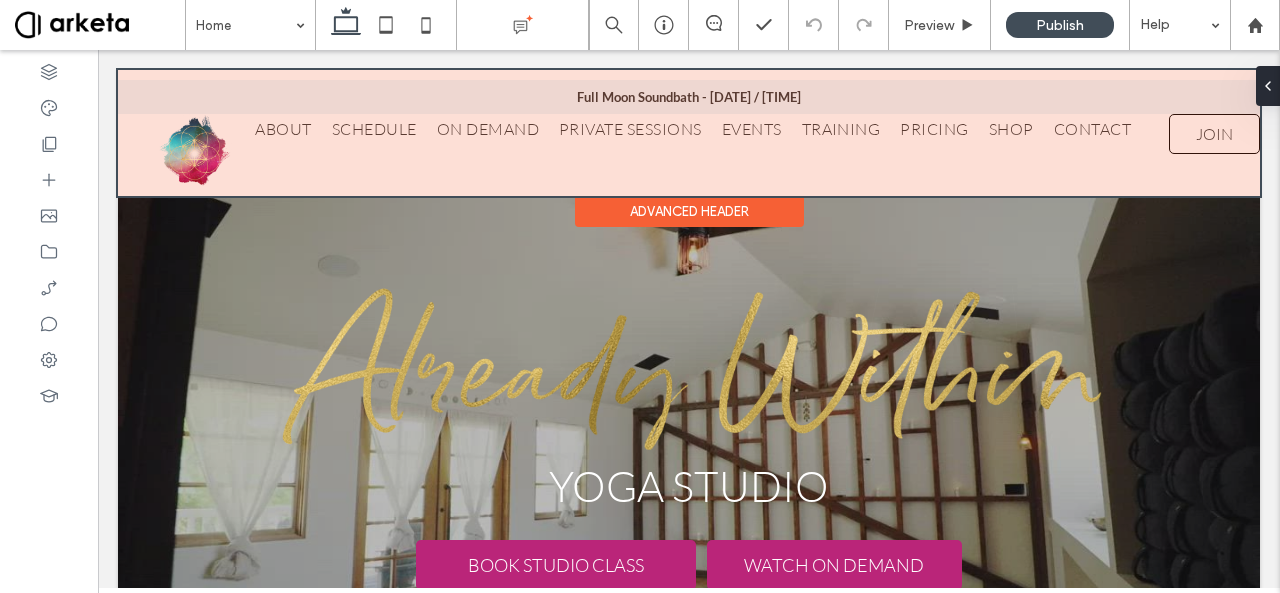 click at bounding box center (689, 133) 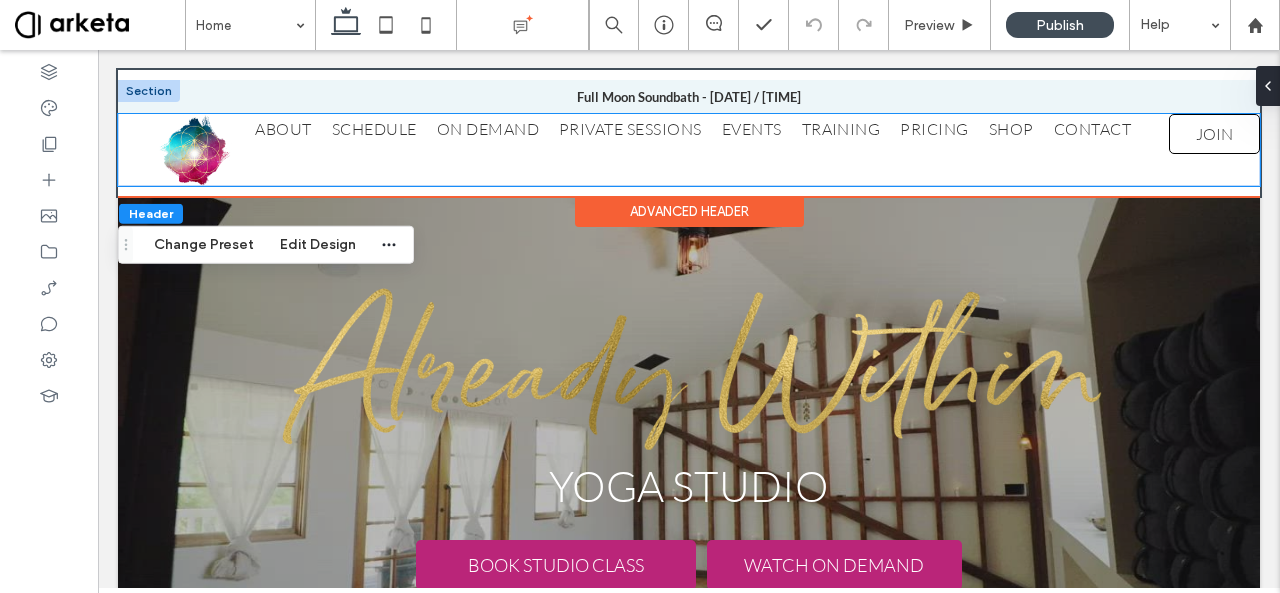 click on "ABOUT
SCHEDULE
ON DEMAND
PRIVATE SESSIONS
EVENTS
TRAINING
PRICING
SHOP
CONTACT
JOIN" at bounding box center [689, 150] 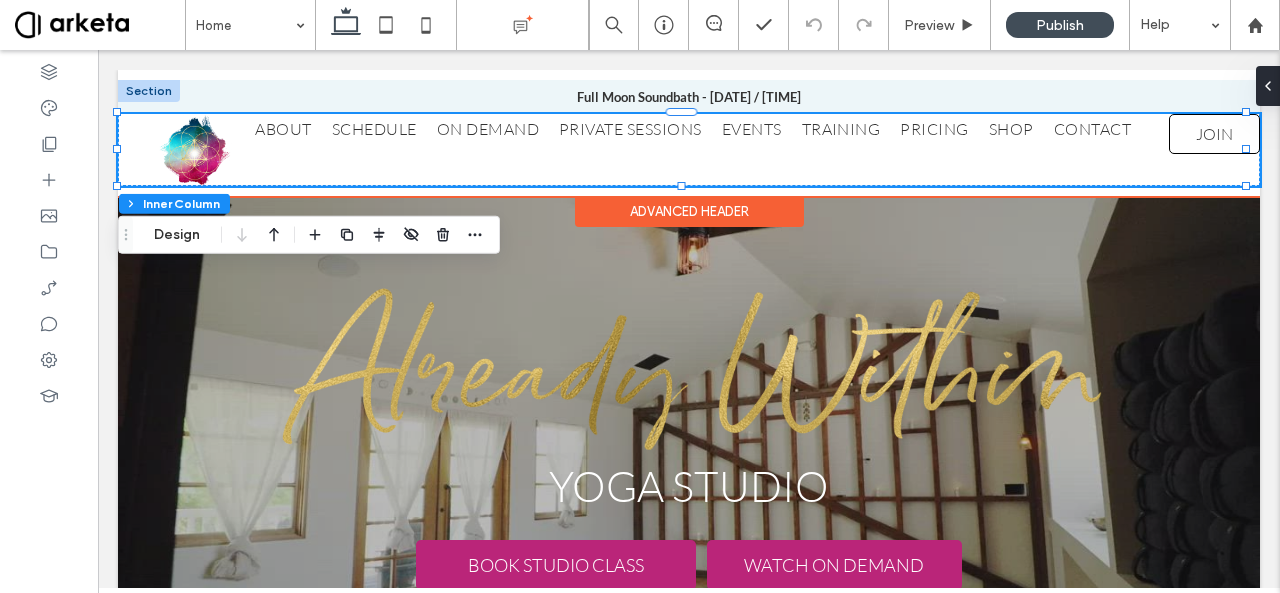 click on "ABOUT
SCHEDULE
ON DEMAND
PRIVATE SESSIONS
EVENTS
TRAINING
PRICING
SHOP
CONTACT
JOIN" at bounding box center [689, 150] 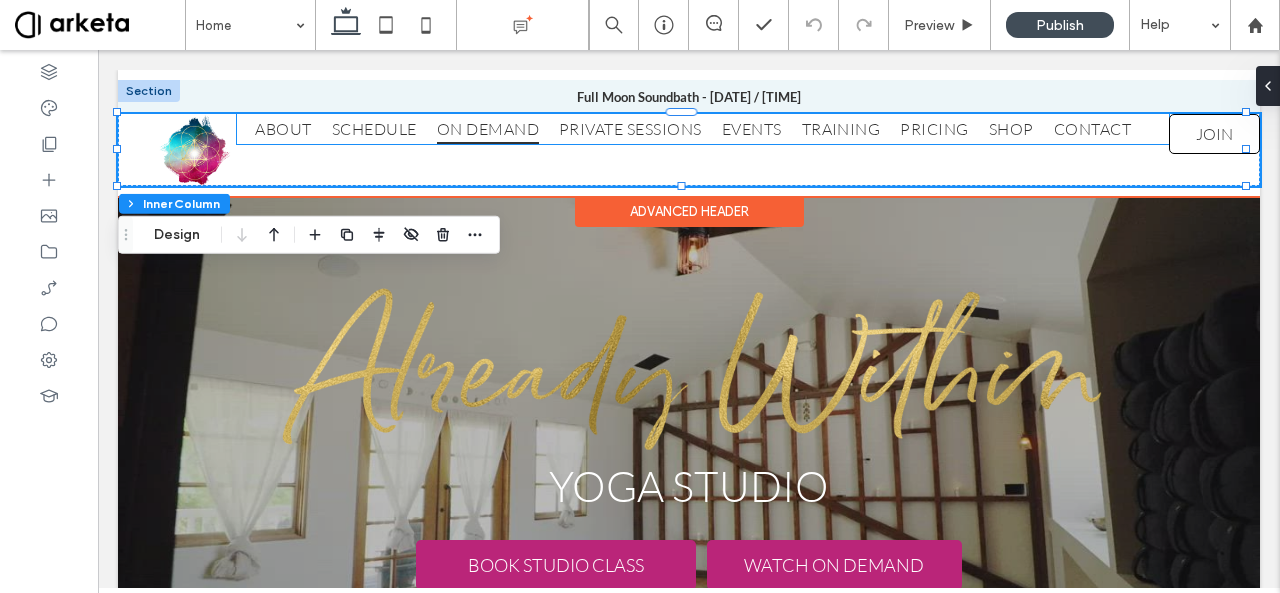 click on "ON DEMAND" at bounding box center (498, 129) 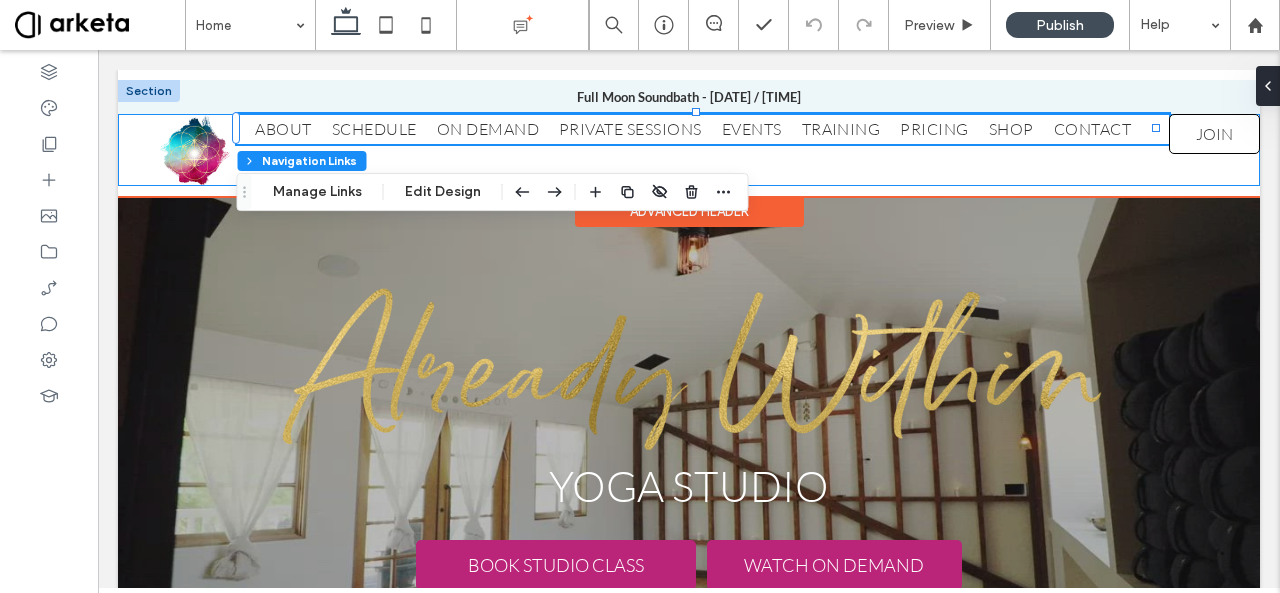click on "ABOUT
SCHEDULE
ON DEMAND
PRIVATE SESSIONS
EVENTS
TRAINING
PRICING
SHOP
CONTACT
JOIN" at bounding box center (689, 150) 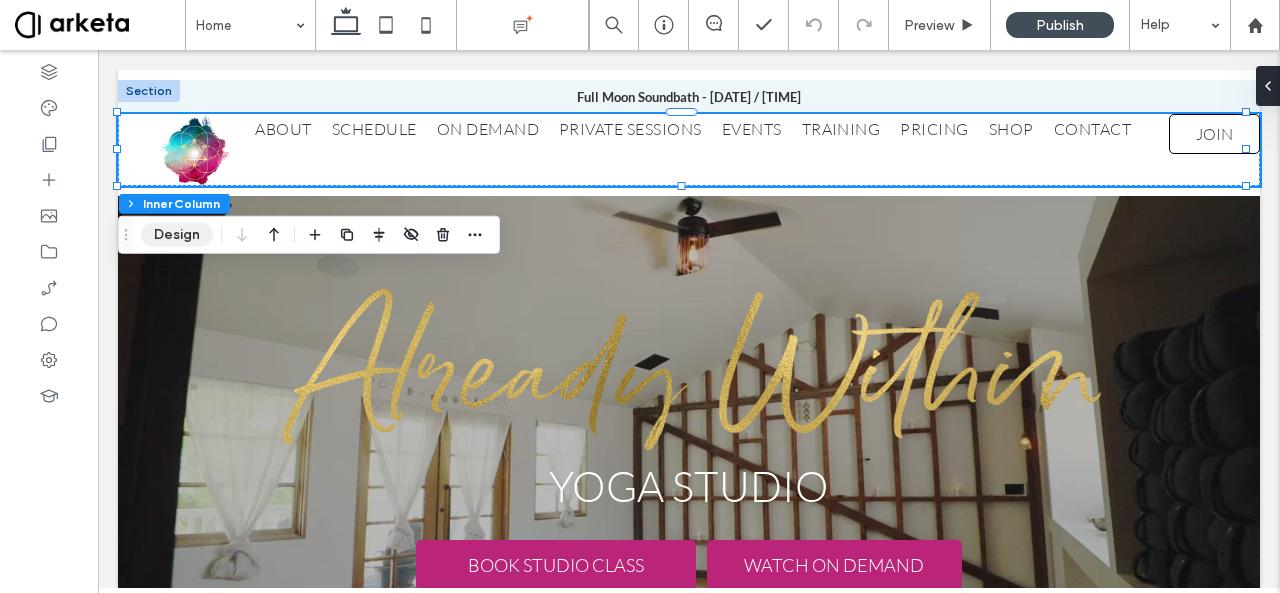 click on "Design" at bounding box center [177, 235] 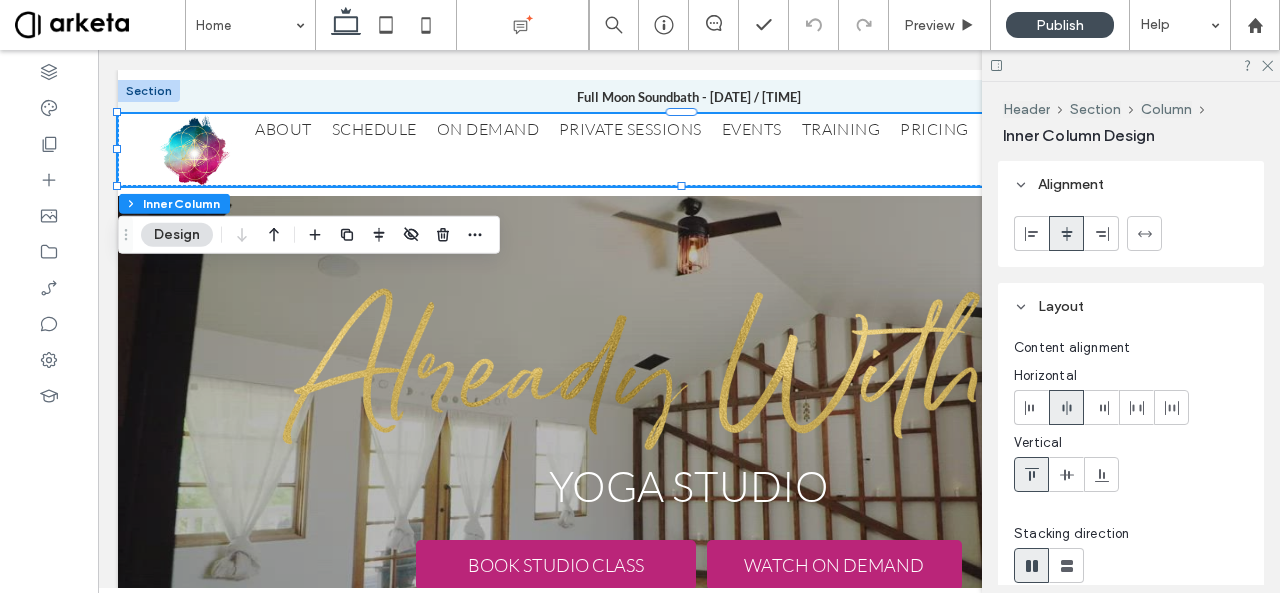 scroll, scrollTop: 100, scrollLeft: 0, axis: vertical 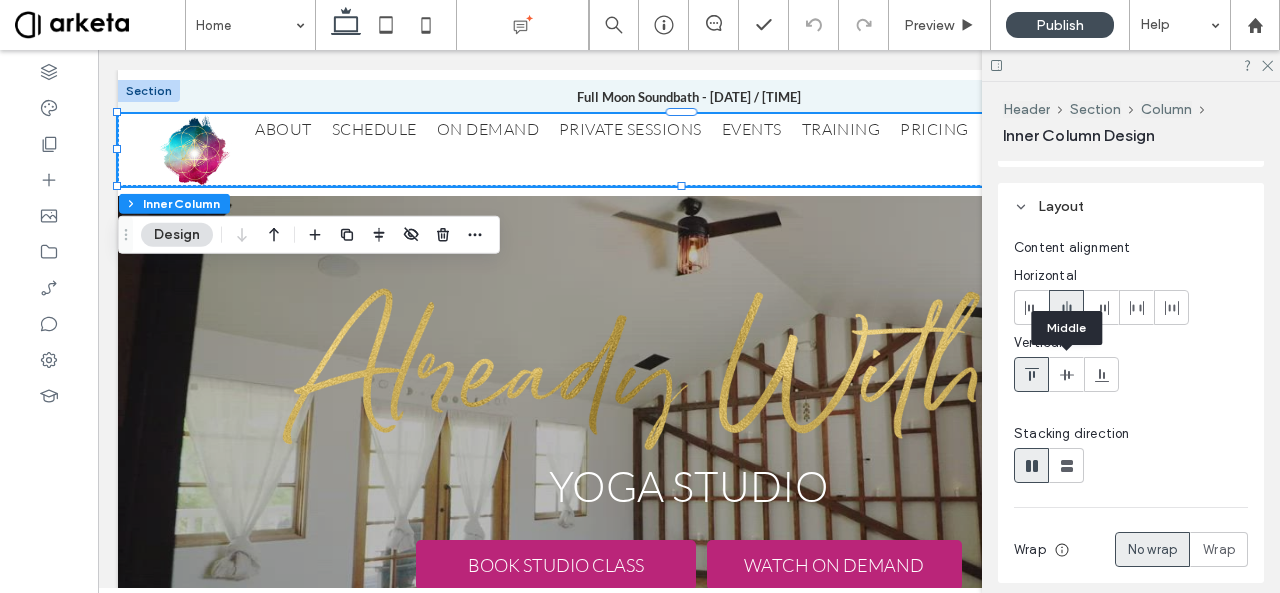 click 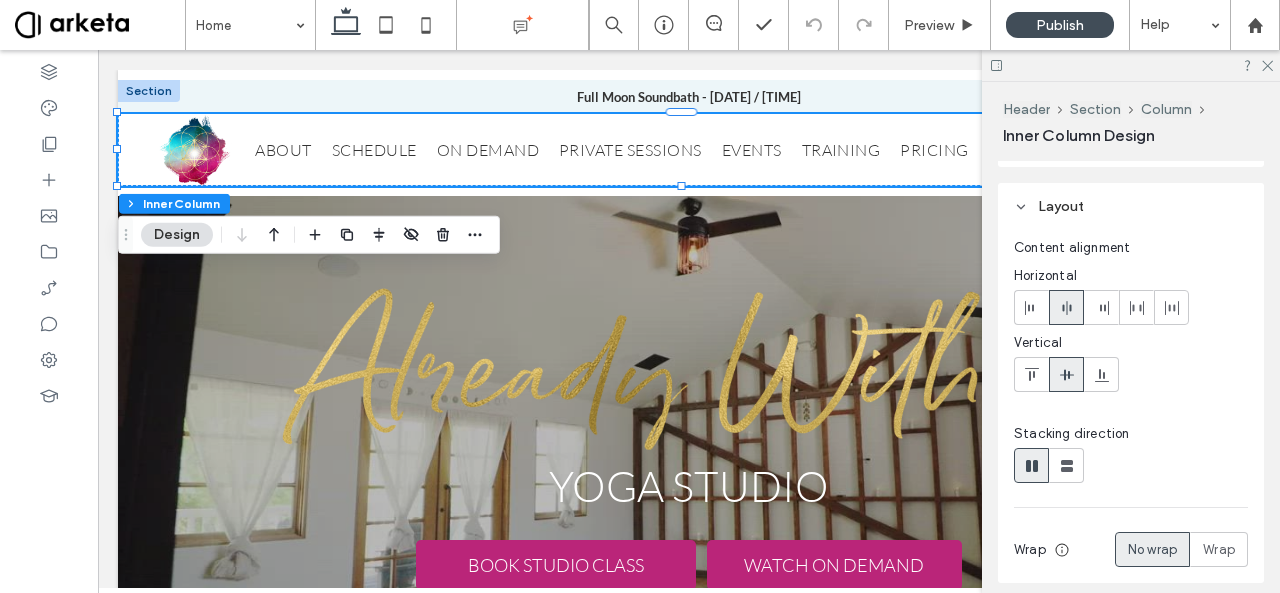 scroll, scrollTop: 400, scrollLeft: 0, axis: vertical 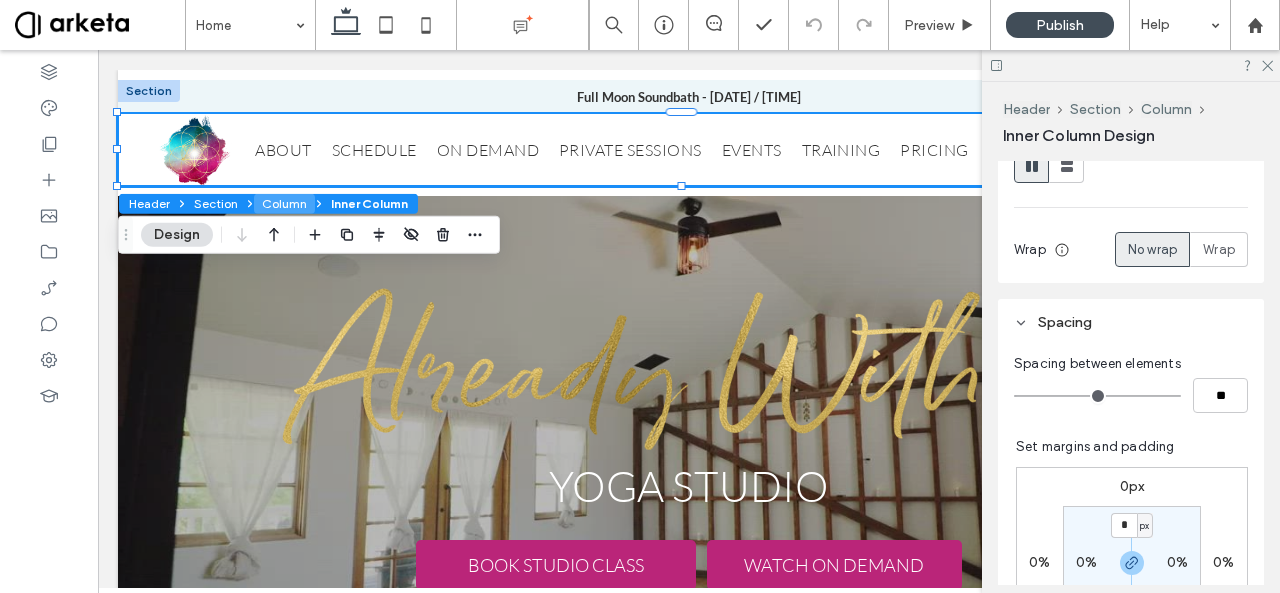 click on "Column" at bounding box center [284, 204] 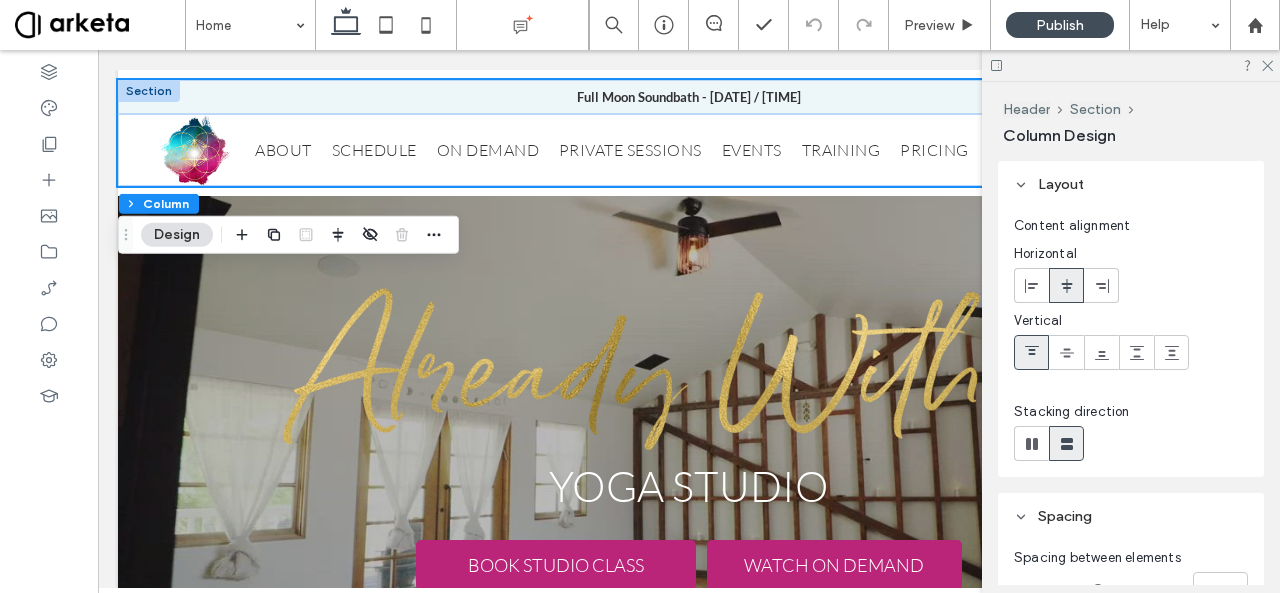 scroll, scrollTop: 200, scrollLeft: 0, axis: vertical 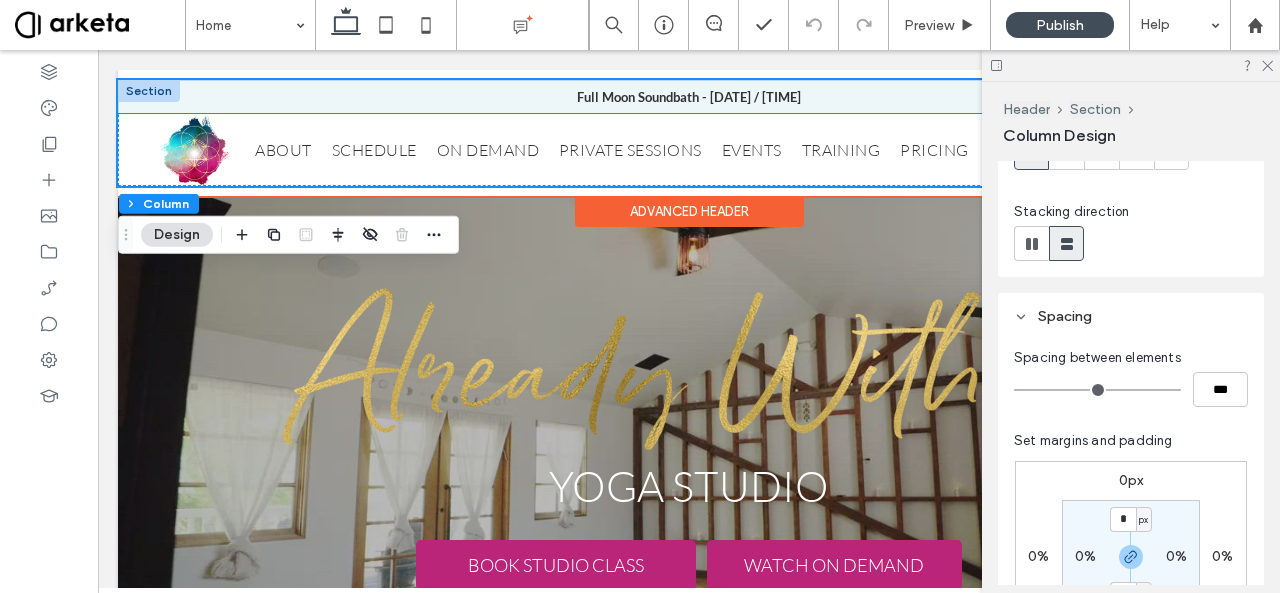 click on "ABOUT
SCHEDULE
ON DEMAND
PRIVATE SESSIONS
EVENTS
TRAINING
PRICING
SHOP
CONTACT
JOIN" at bounding box center (689, 150) 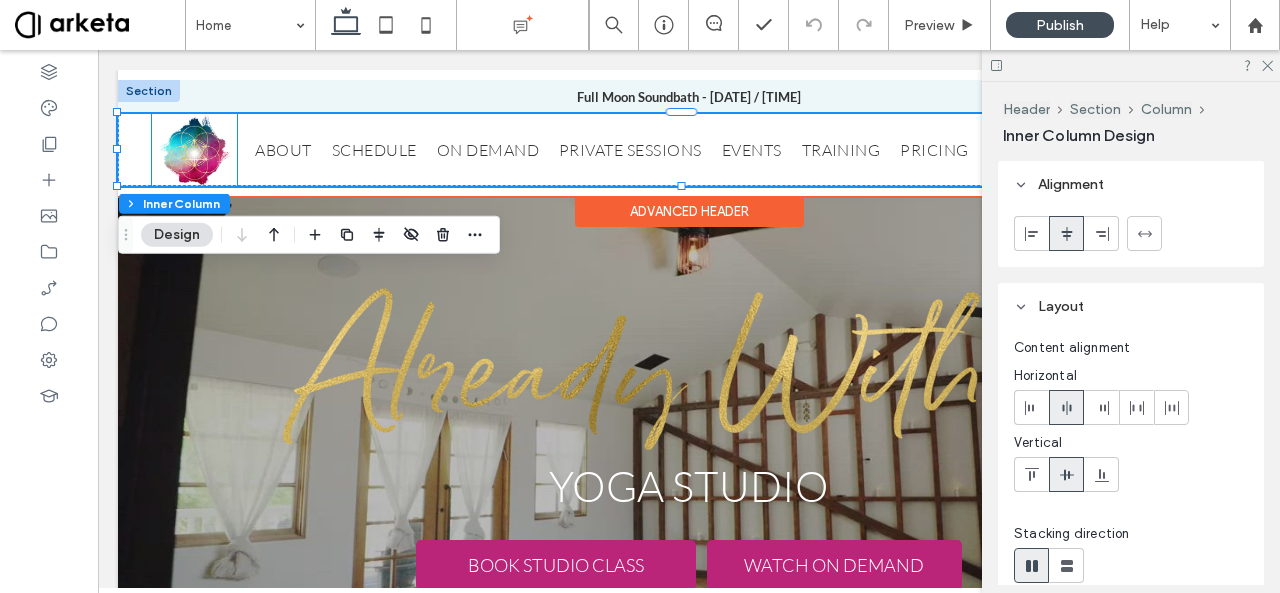 click at bounding box center (194, 150) 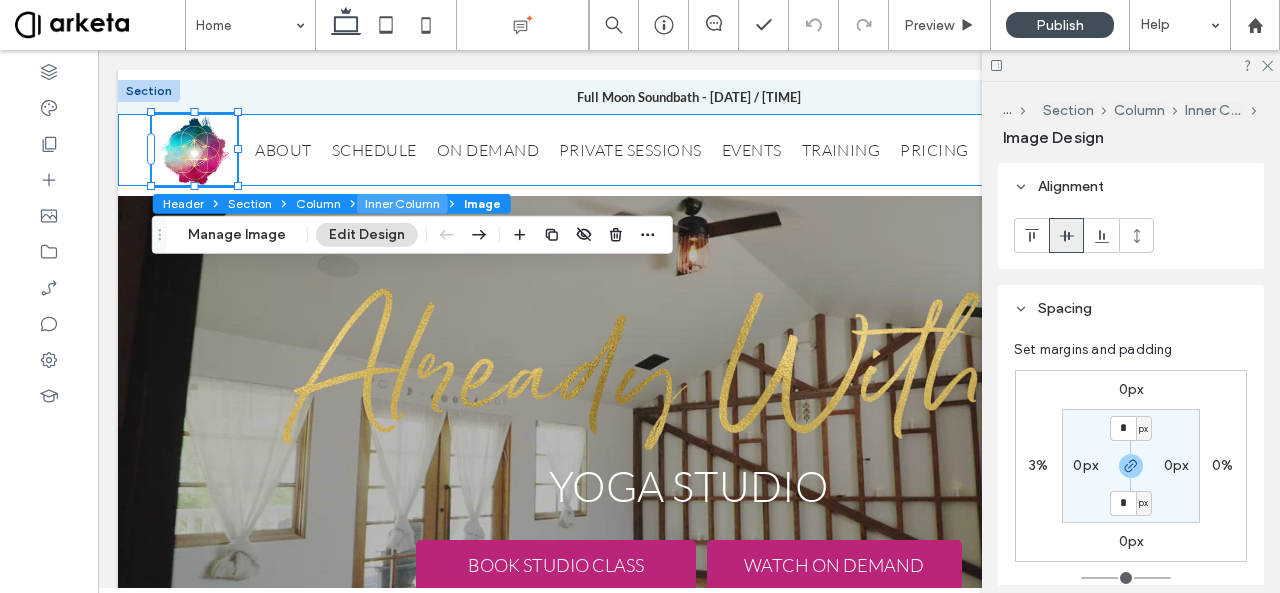 click on "Inner Column" at bounding box center [402, 204] 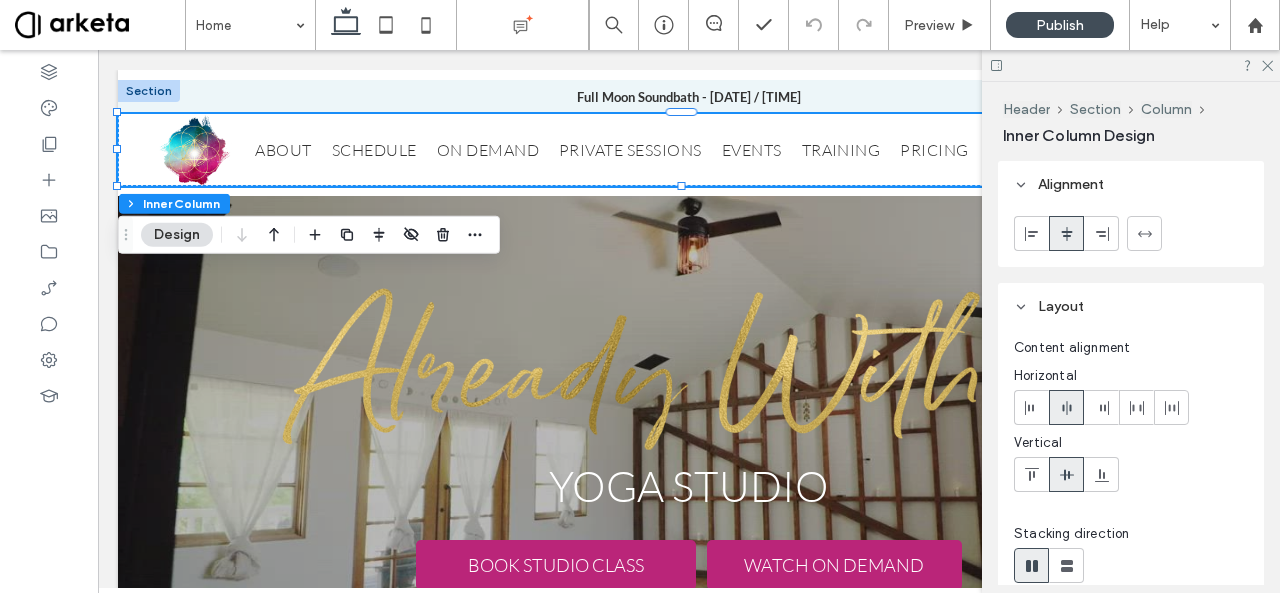 scroll, scrollTop: 300, scrollLeft: 0, axis: vertical 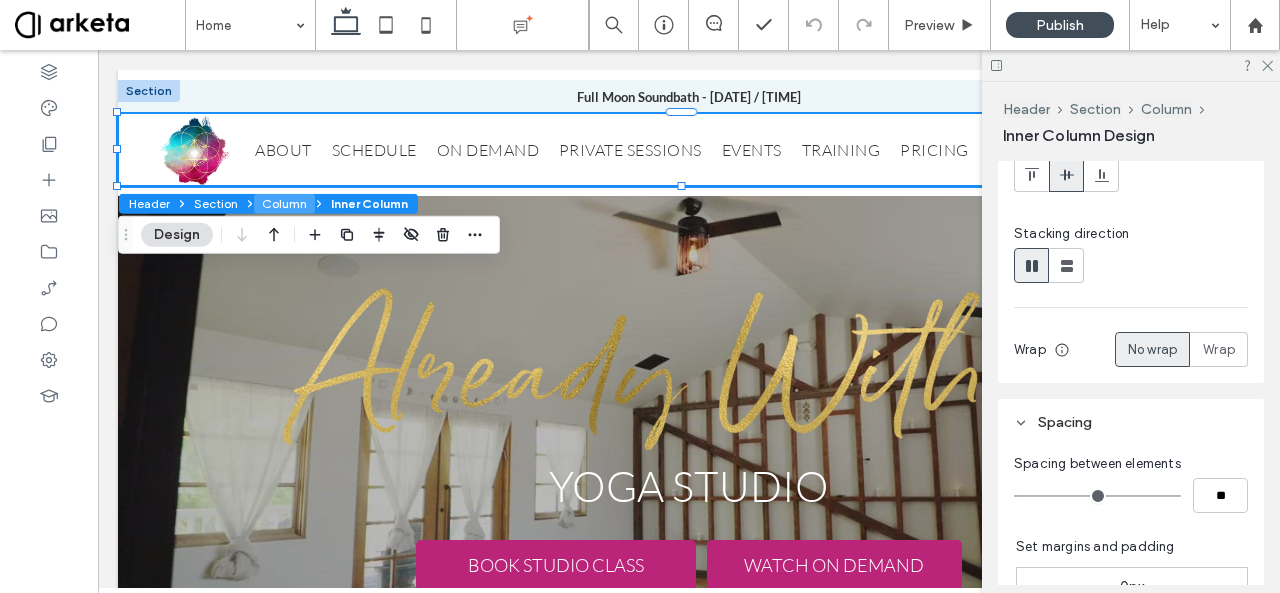 drag, startPoint x: 294, startPoint y: 195, endPoint x: 571, endPoint y: 201, distance: 277.06497 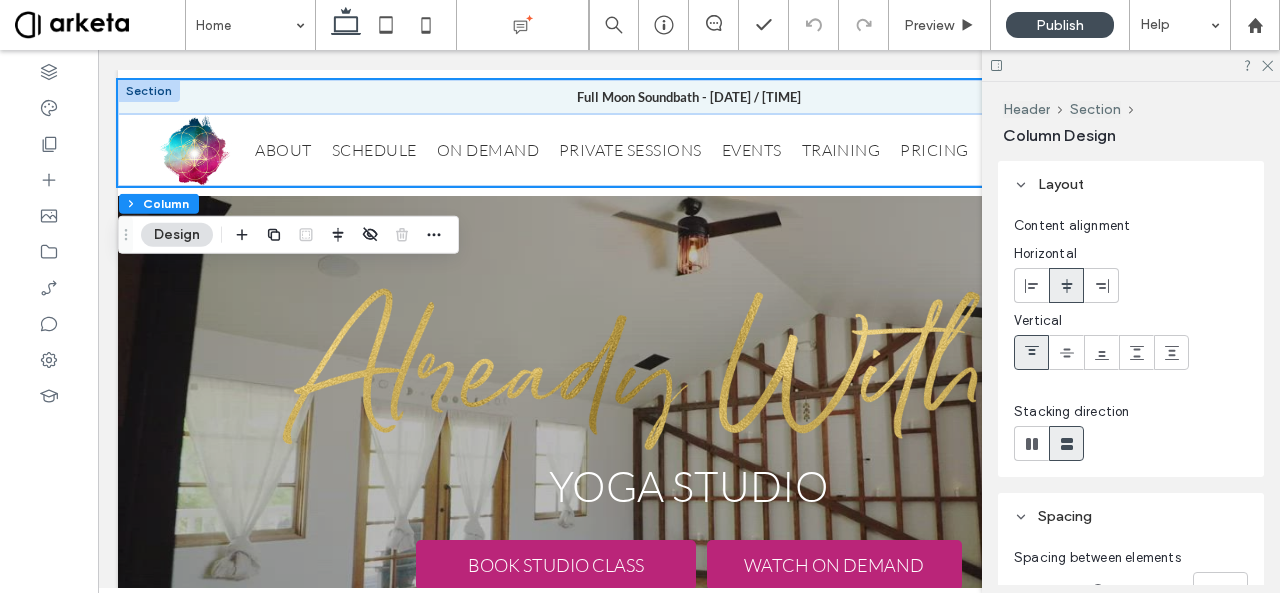 scroll, scrollTop: 300, scrollLeft: 0, axis: vertical 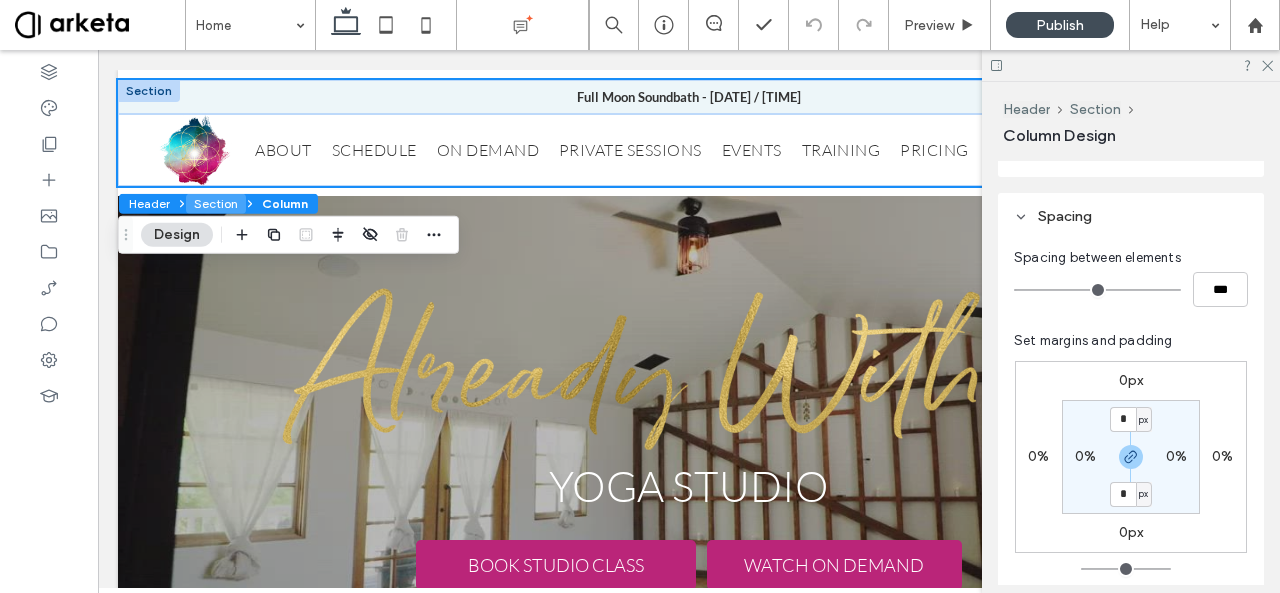 click on "Section" at bounding box center [216, 204] 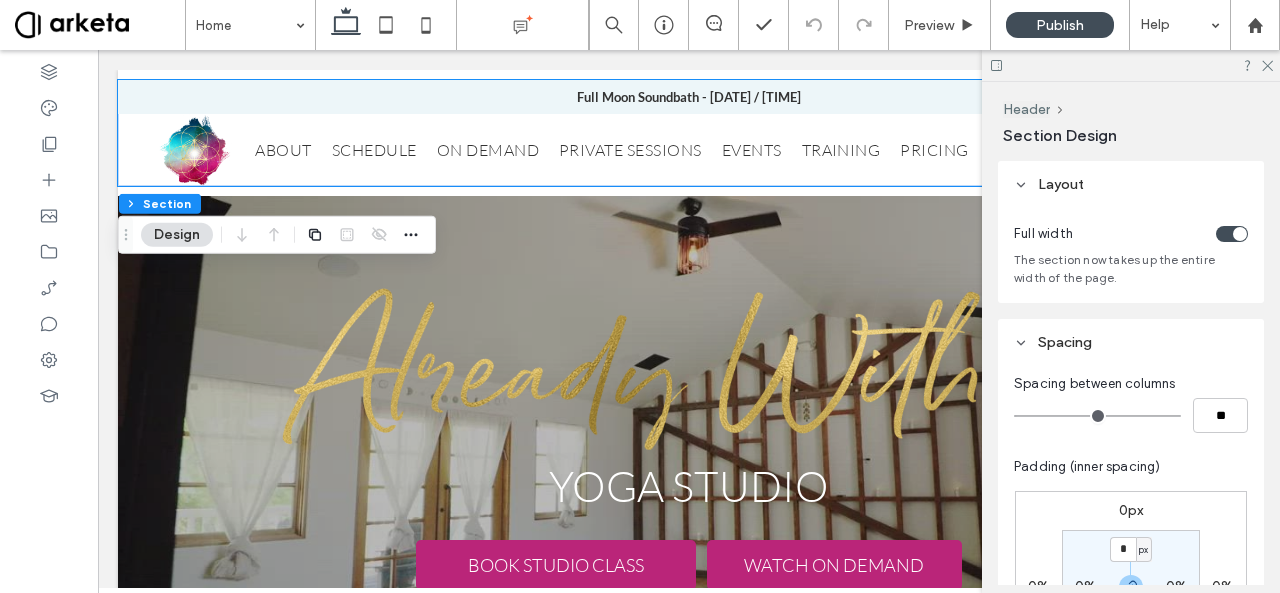 scroll, scrollTop: 300, scrollLeft: 0, axis: vertical 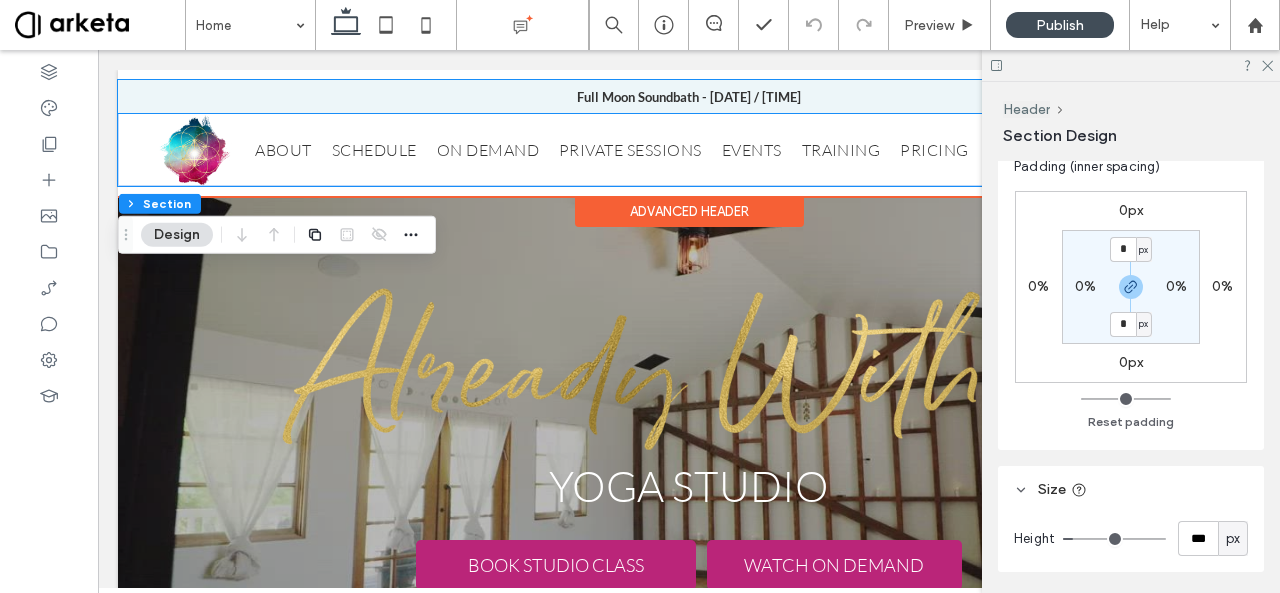 click at bounding box center (194, 150) 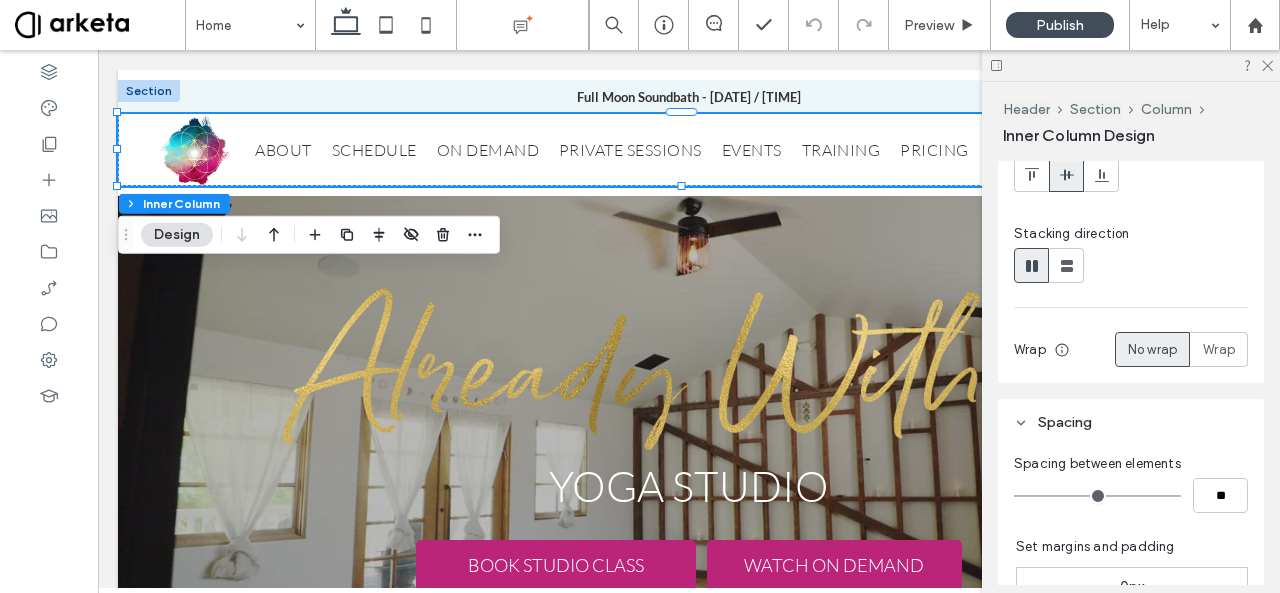 scroll, scrollTop: 200, scrollLeft: 0, axis: vertical 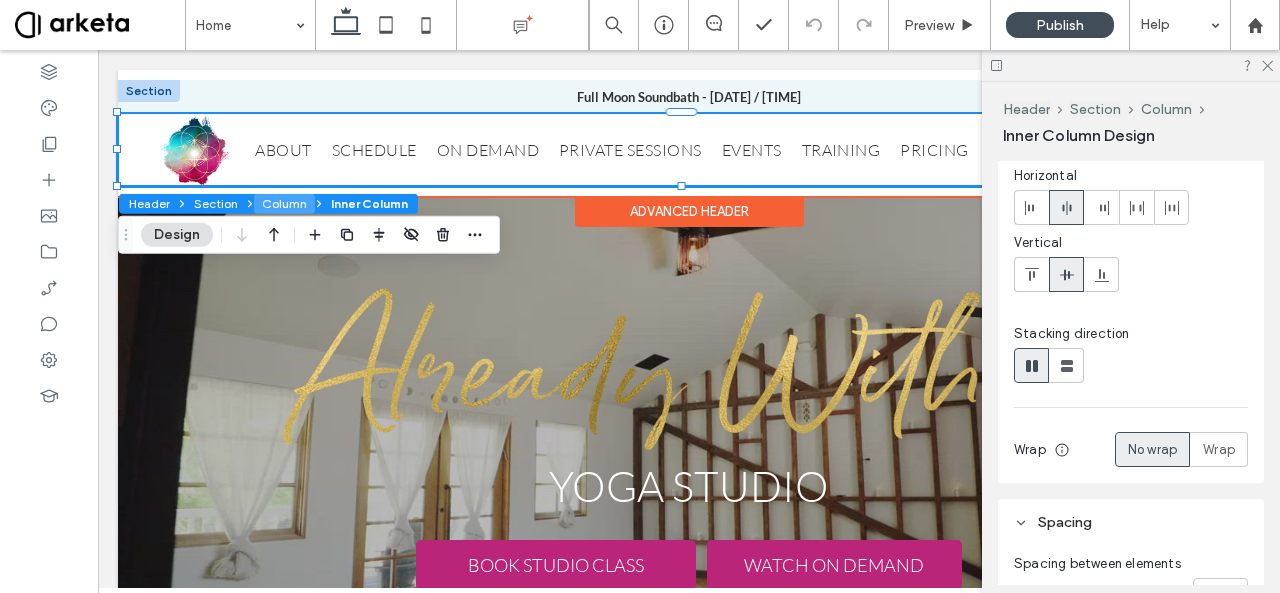 drag, startPoint x: 258, startPoint y: 201, endPoint x: 679, endPoint y: 201, distance: 421 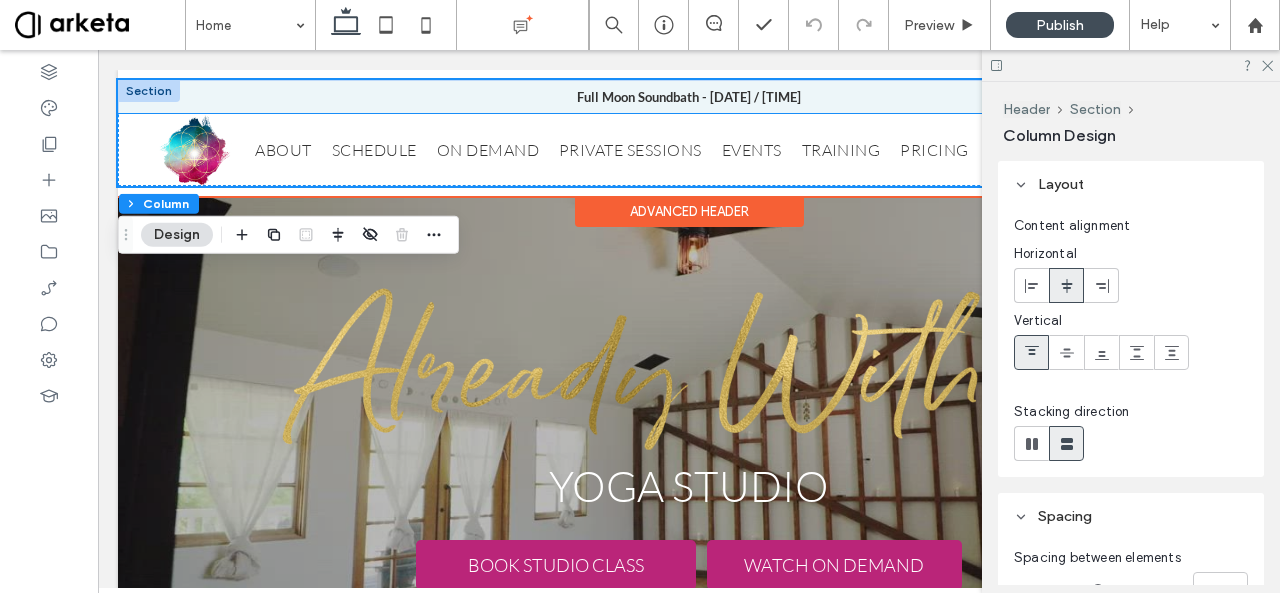 click at bounding box center (194, 150) 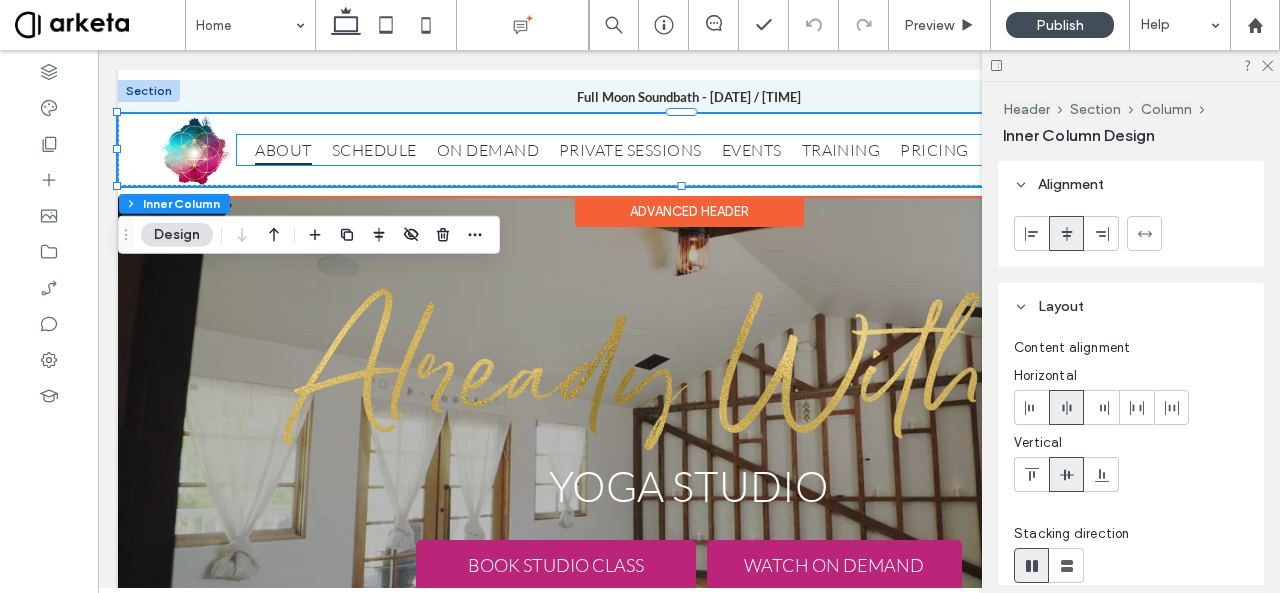 click on "ABOUT" at bounding box center [283, 150] 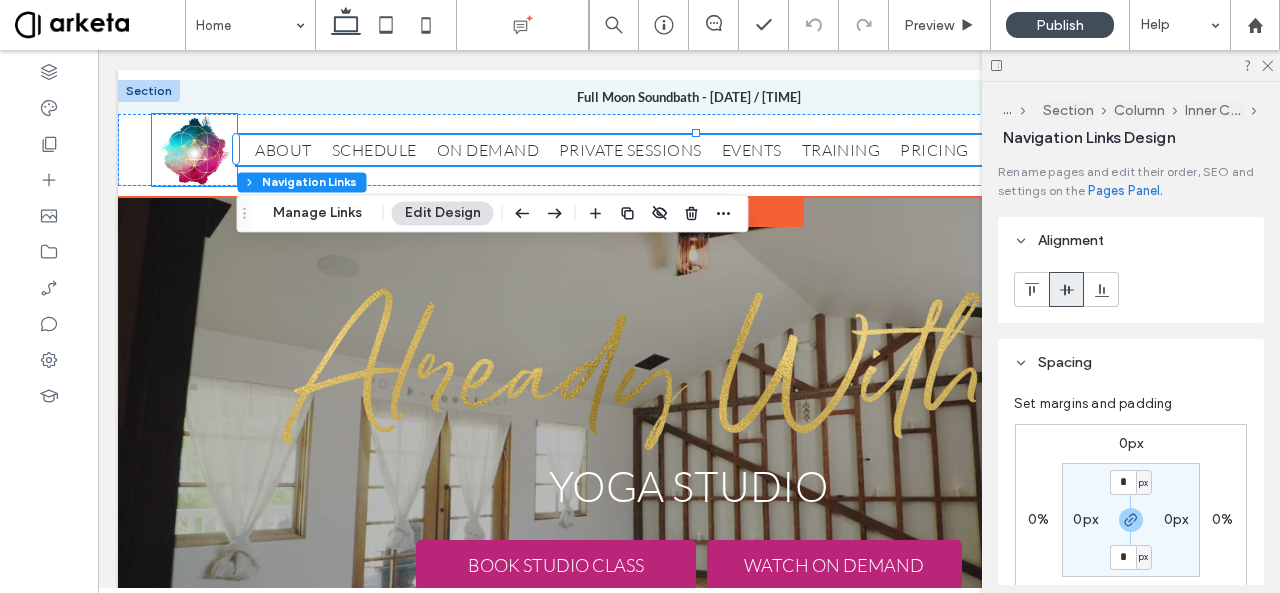 click at bounding box center (194, 150) 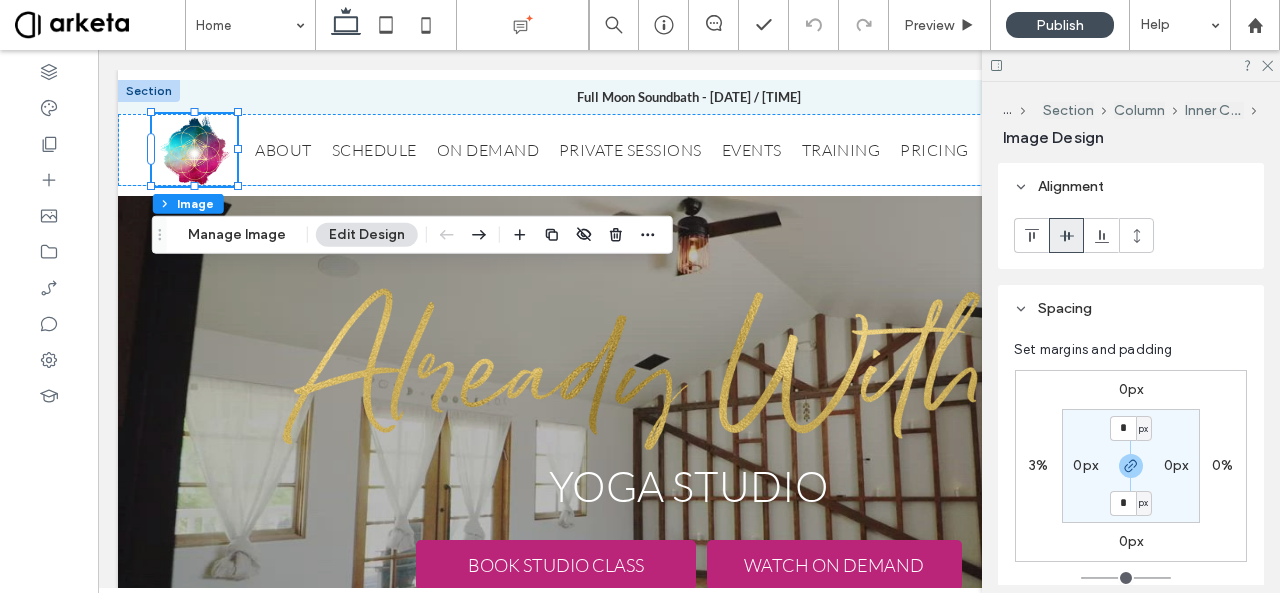 click on "3%" at bounding box center (1038, 465) 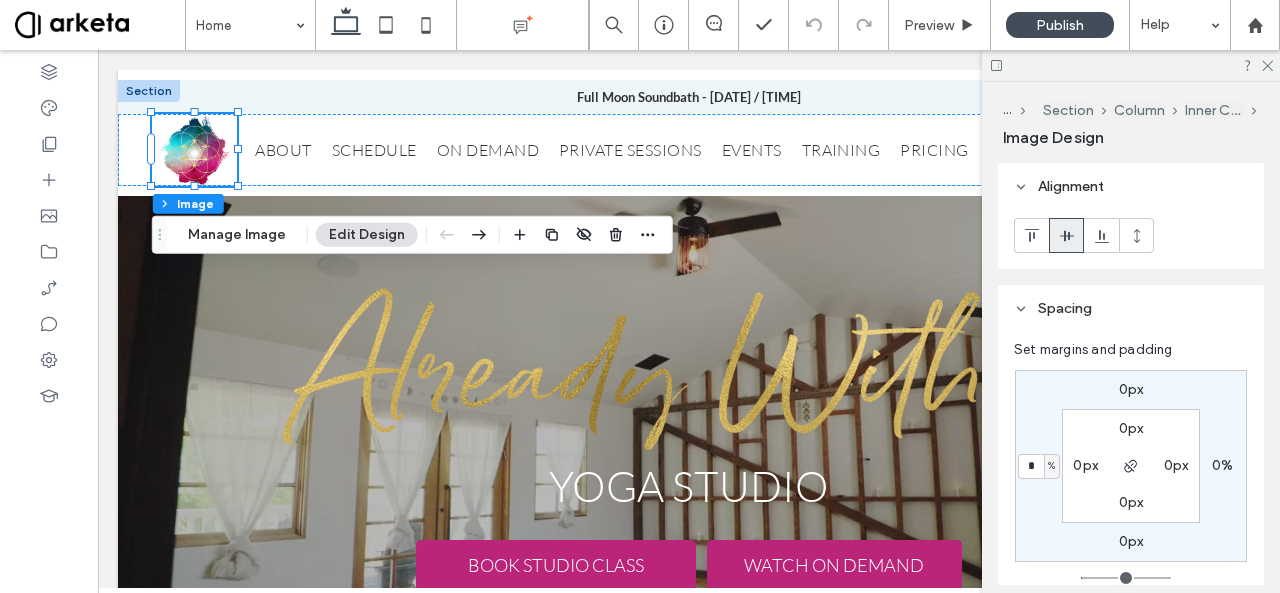 type on "*" 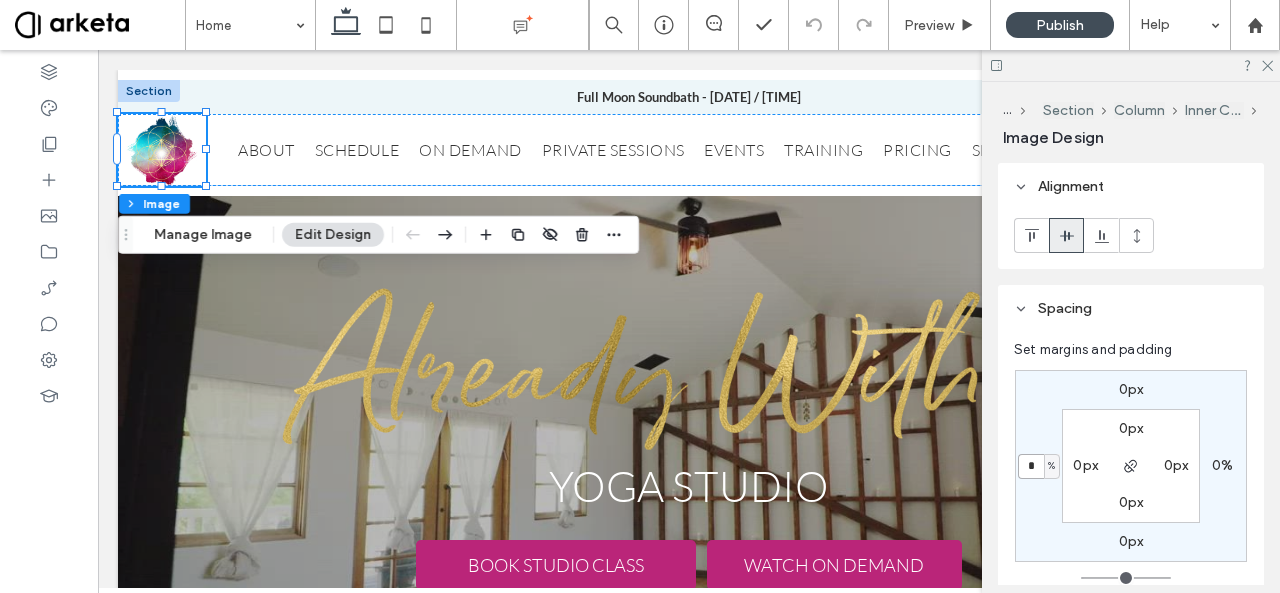 click on "*" at bounding box center [1031, 466] 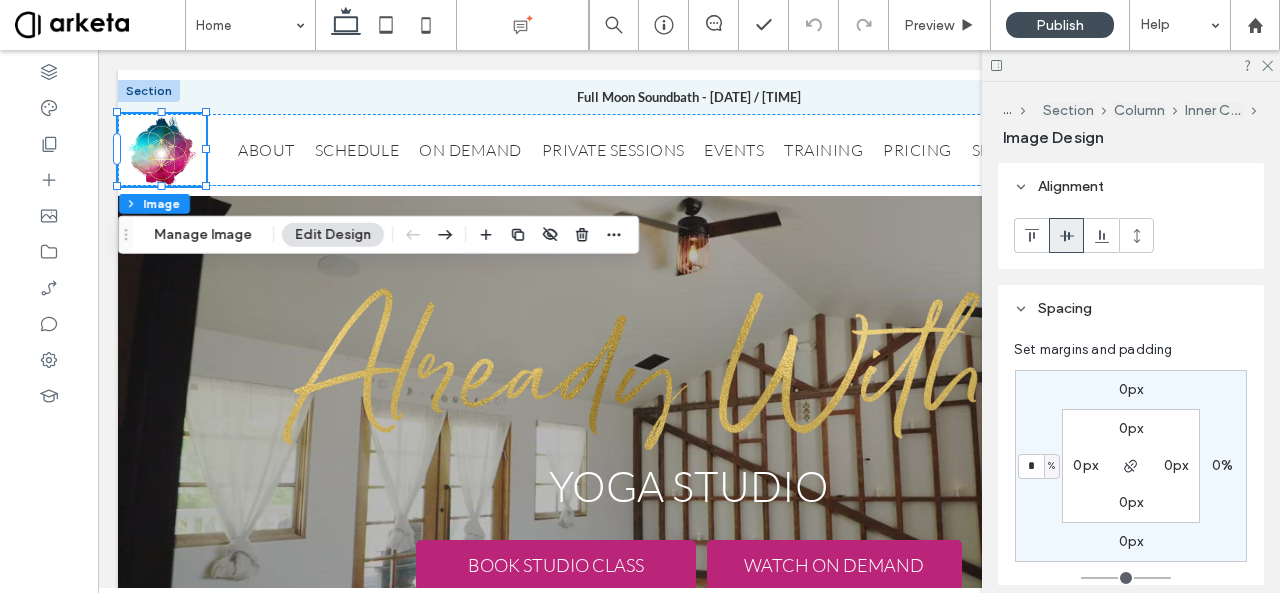 type on "*" 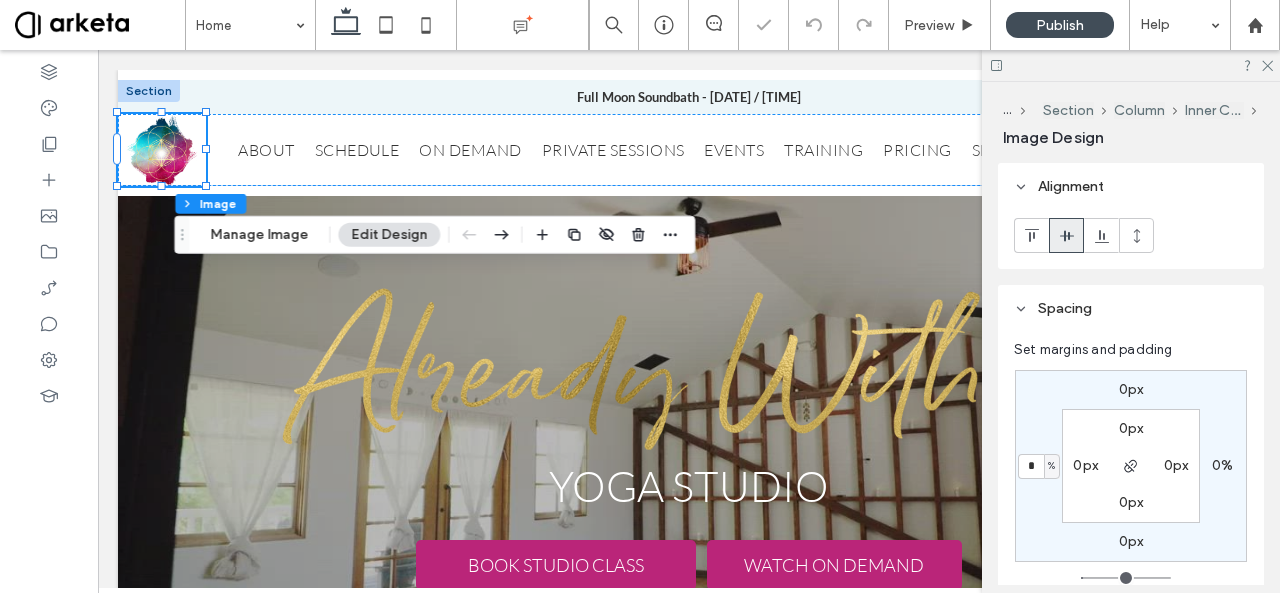 click on "0px 0% 0px * % 0px 0px 0px 0px" at bounding box center [1131, 466] 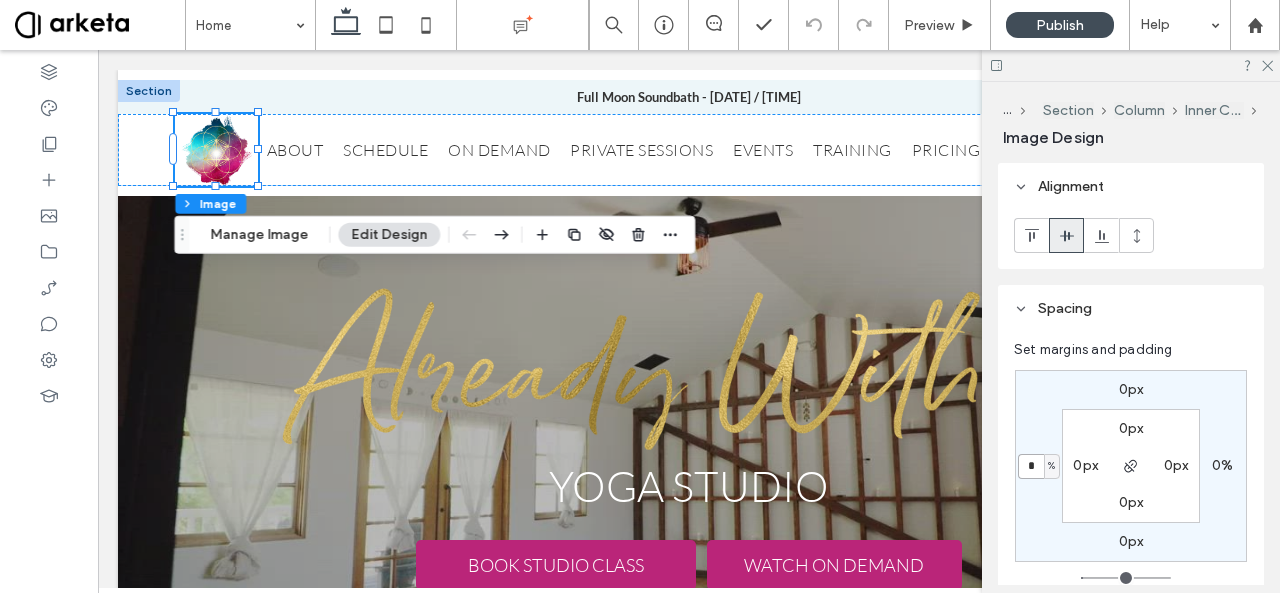 click on "*" at bounding box center [1031, 466] 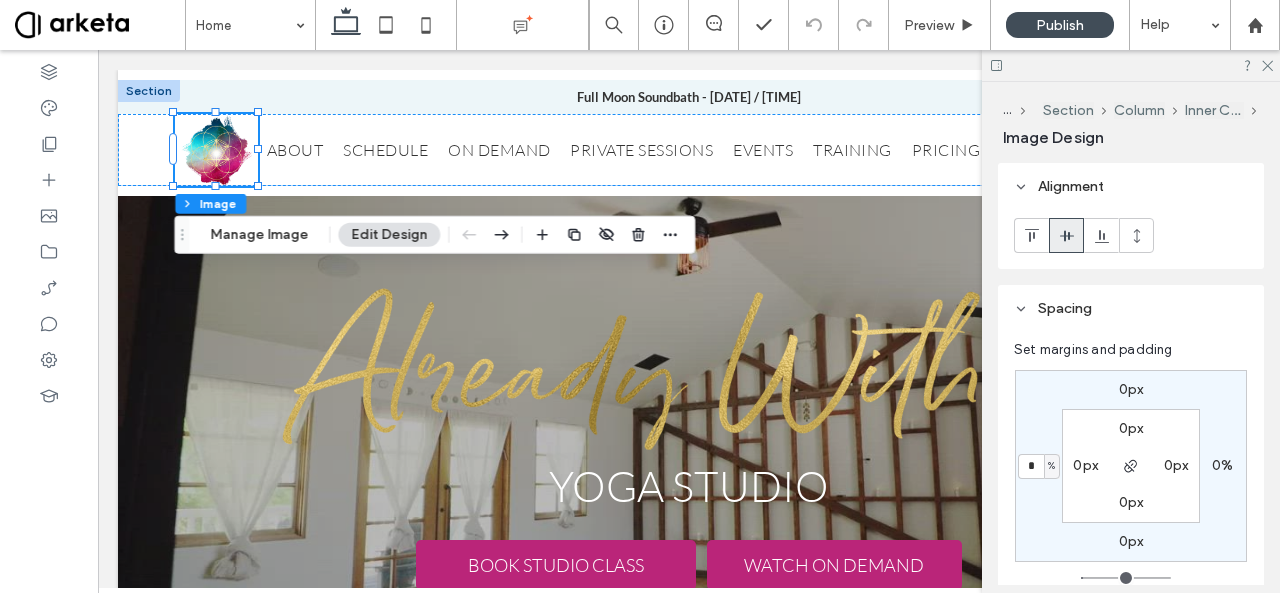 type on "*" 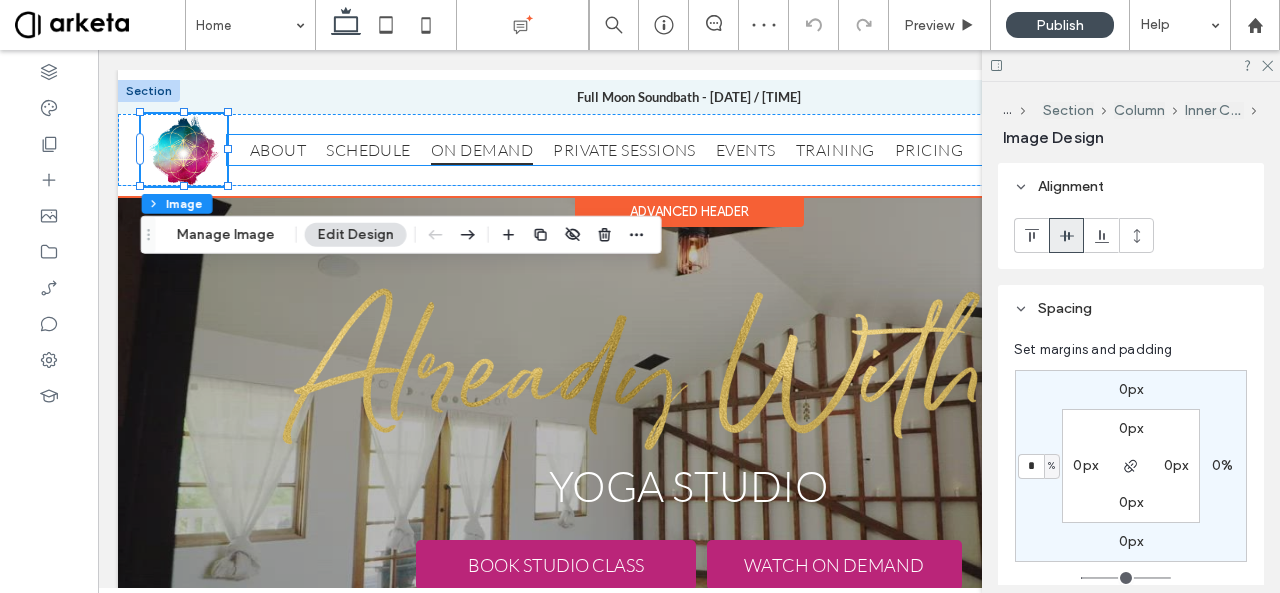 click on "ON DEMAND" at bounding box center [492, 150] 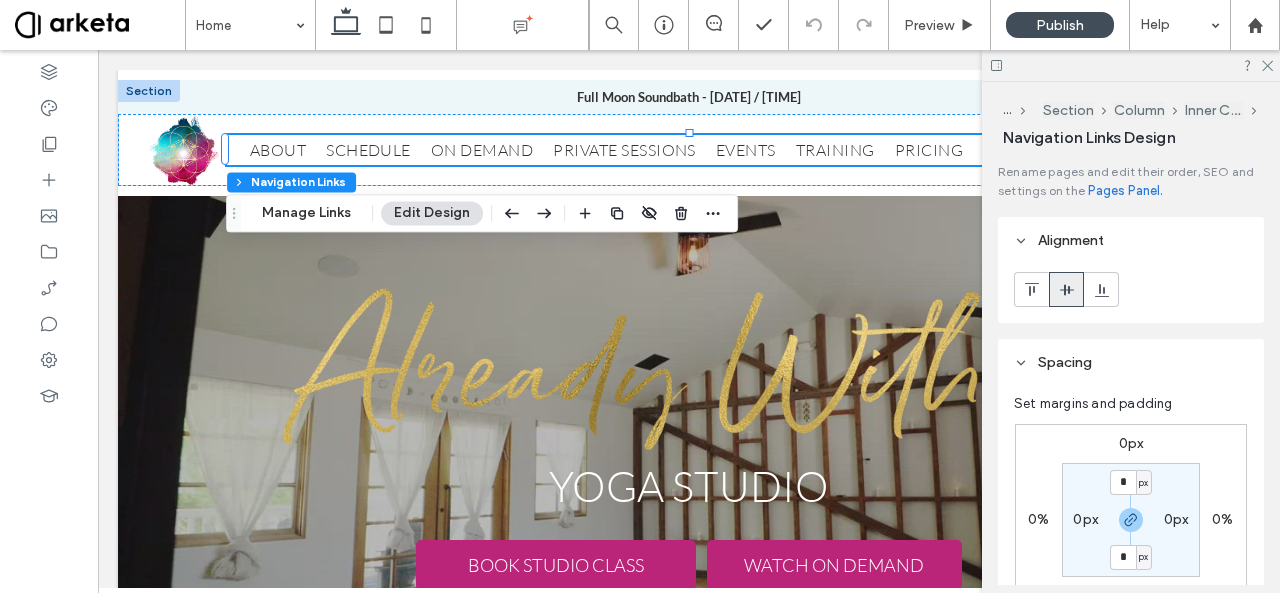 scroll, scrollTop: 400, scrollLeft: 0, axis: vertical 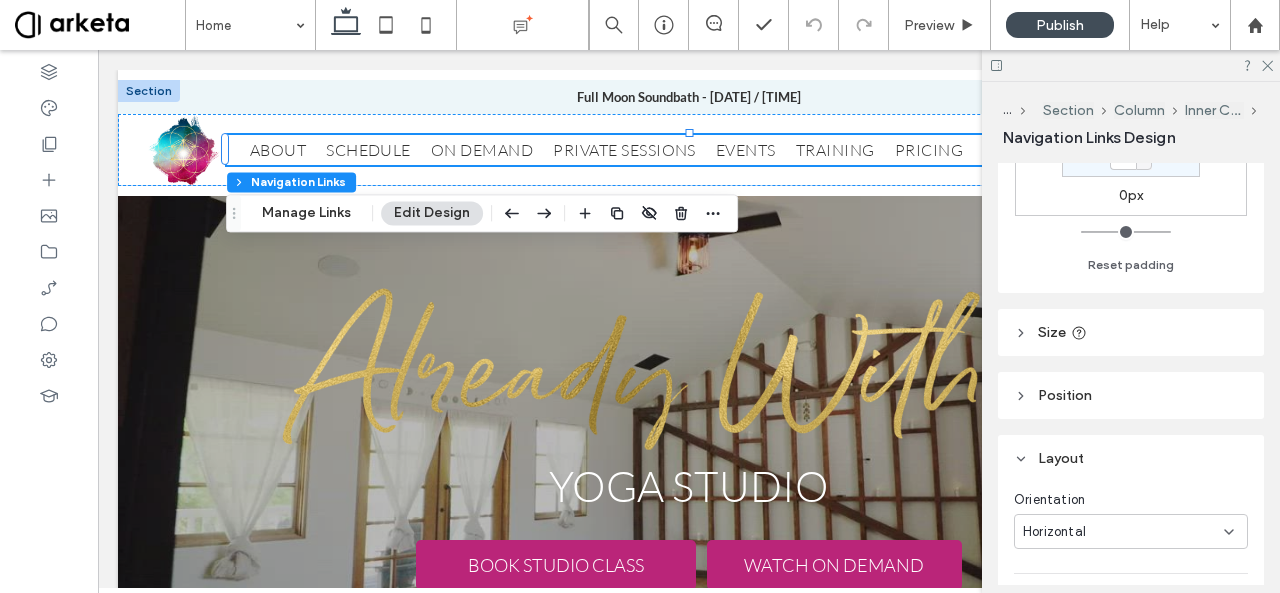 click on "Size" at bounding box center (1052, 332) 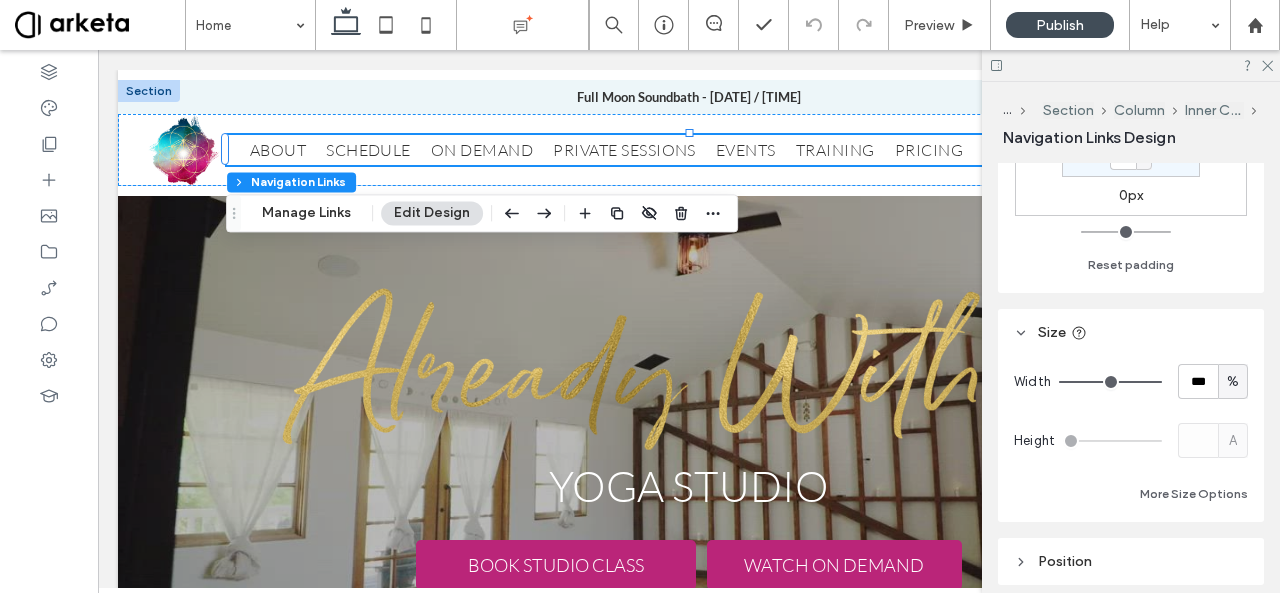 scroll, scrollTop: 500, scrollLeft: 0, axis: vertical 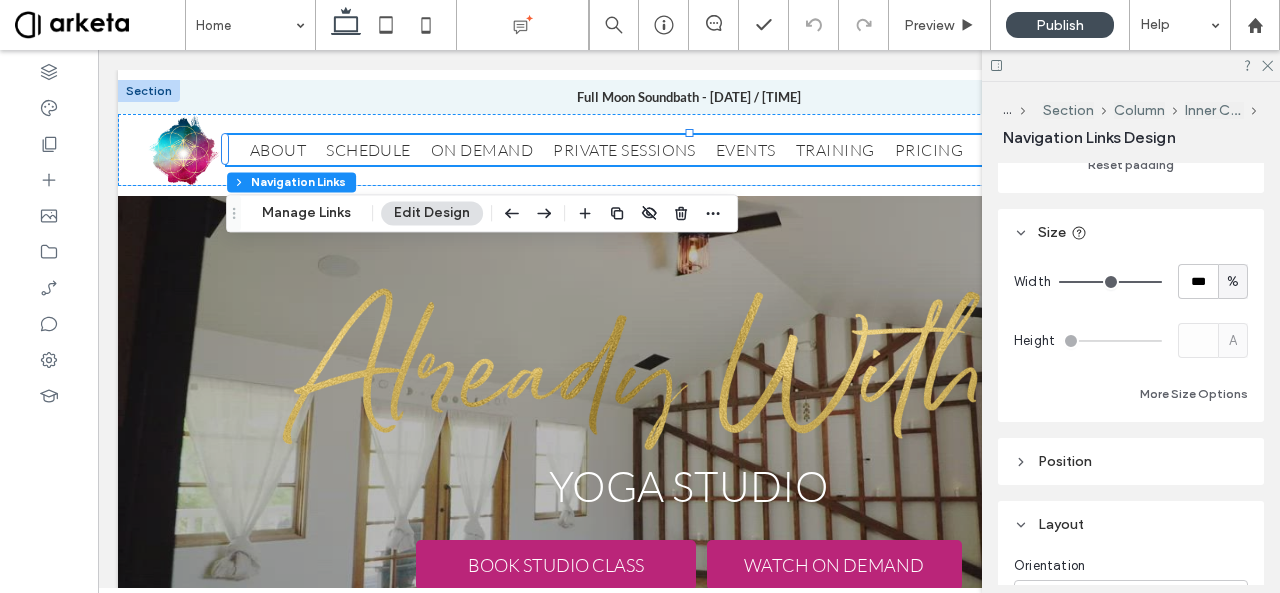 type on "**" 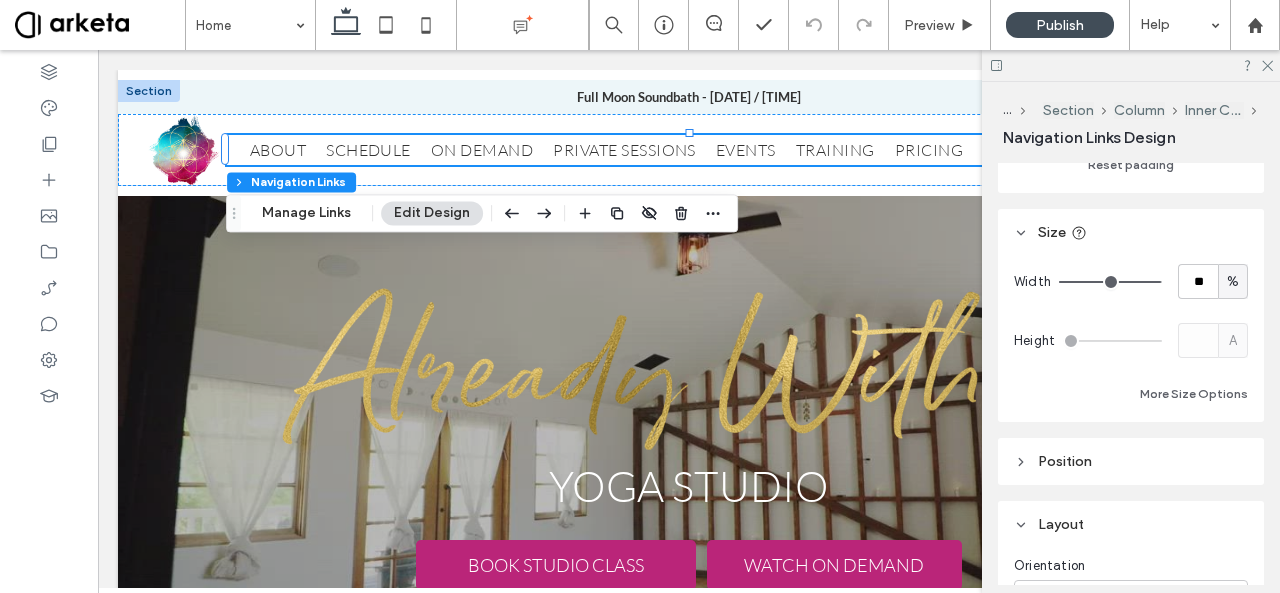 type on "**" 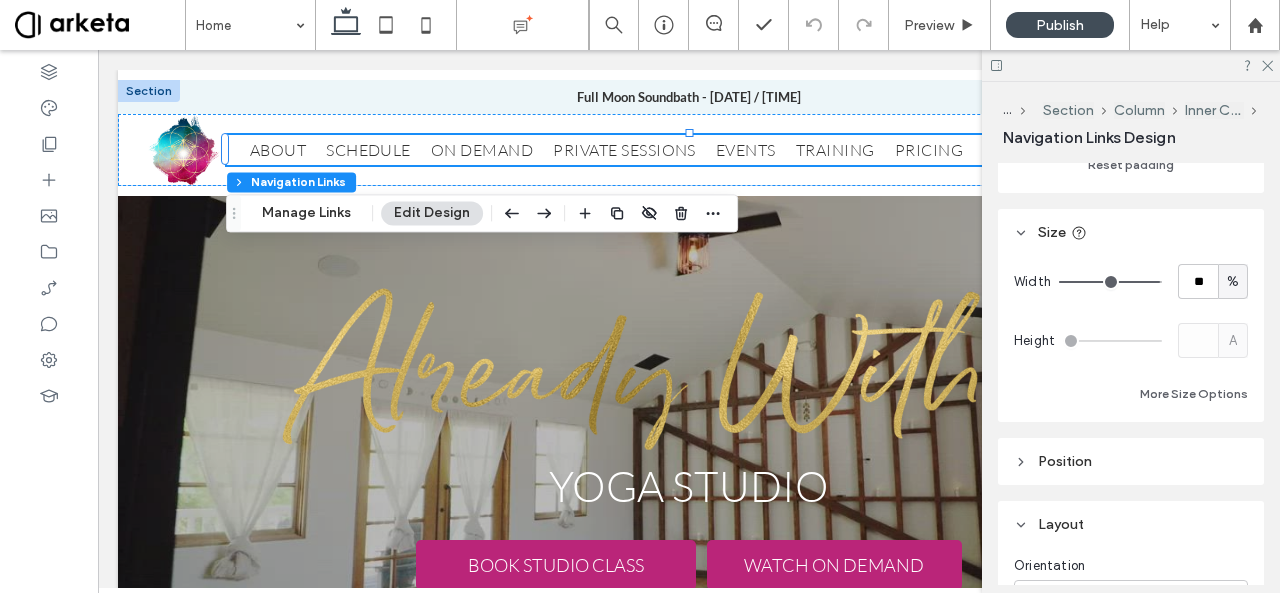 type on "**" 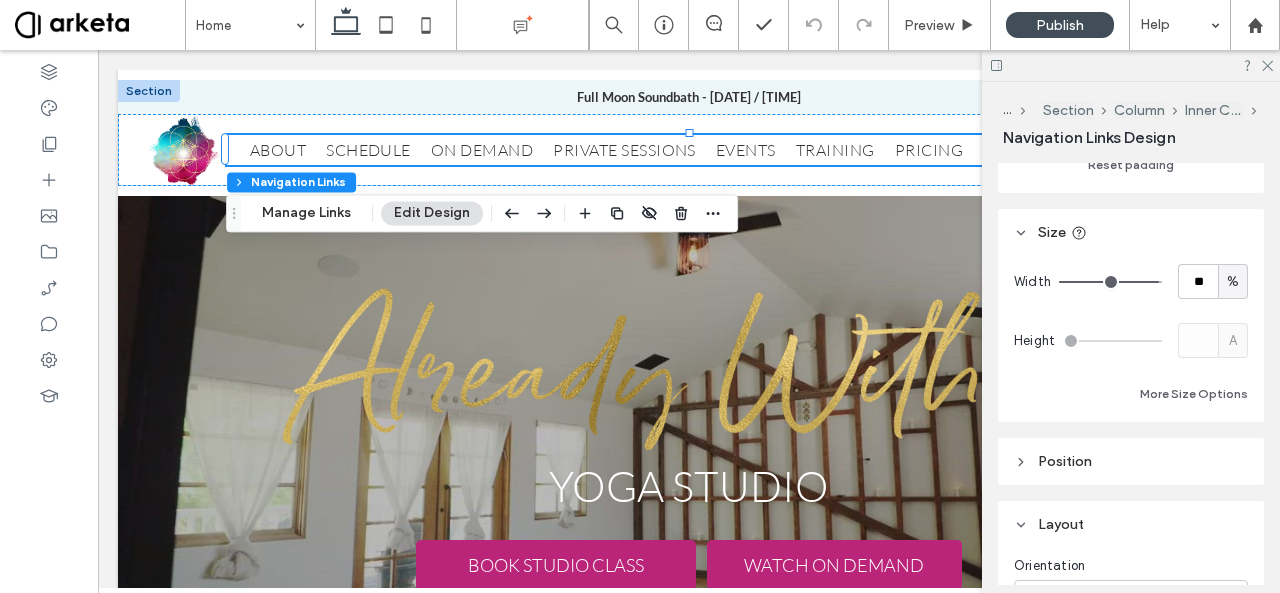 click at bounding box center (1110, 282) 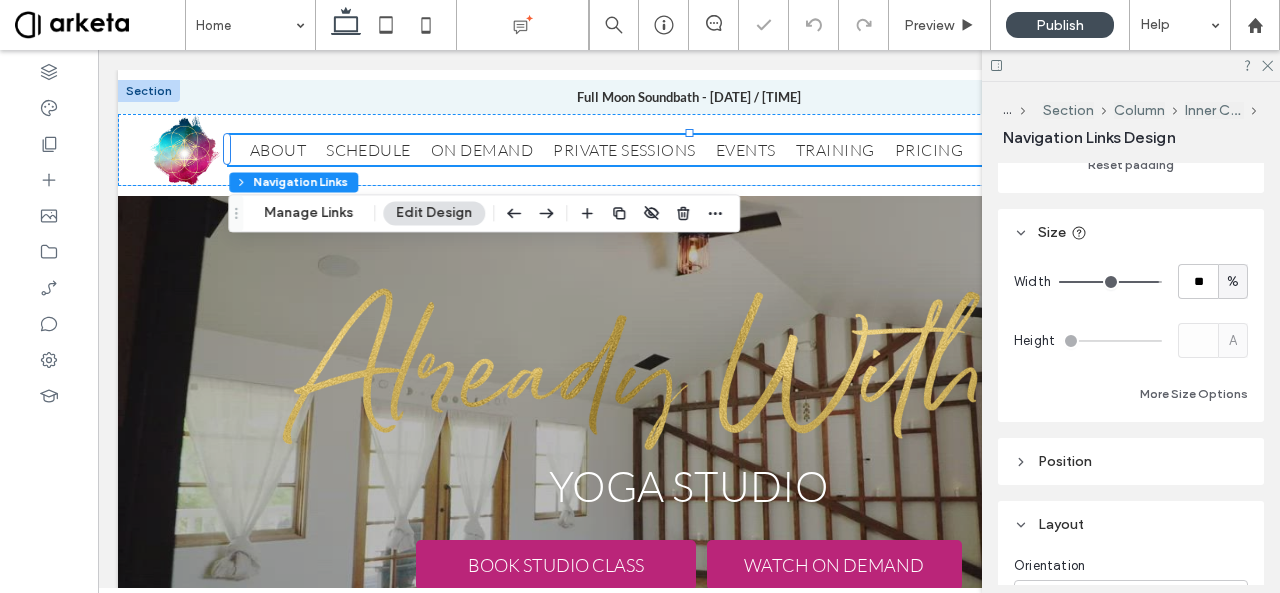 type on "**" 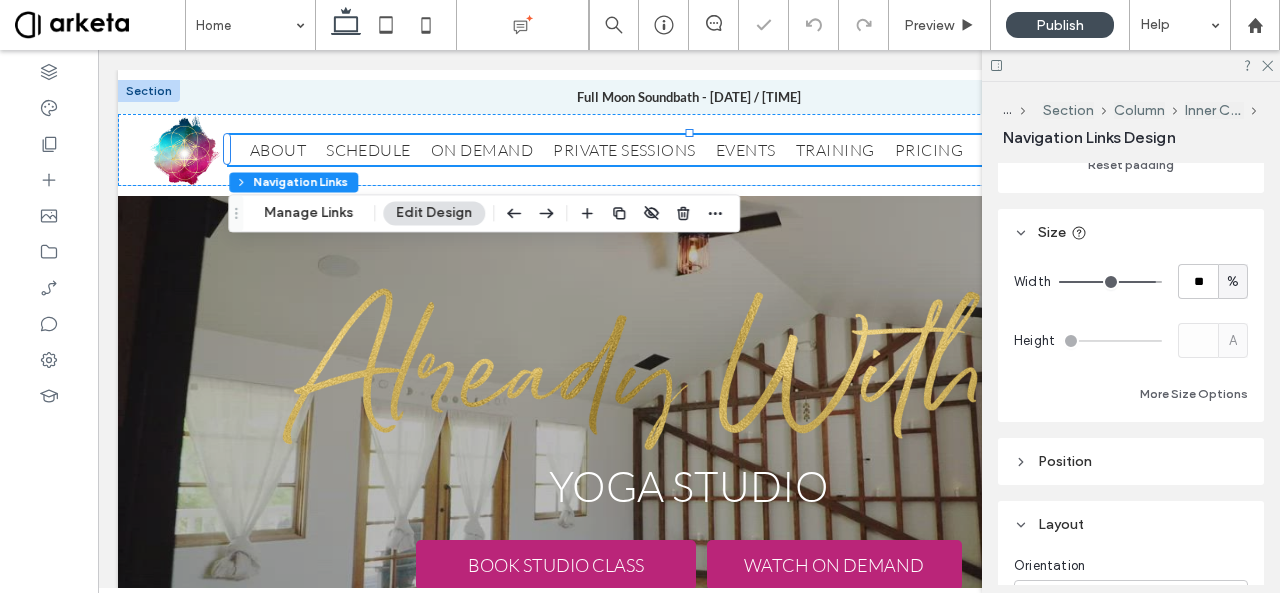 type on "**" 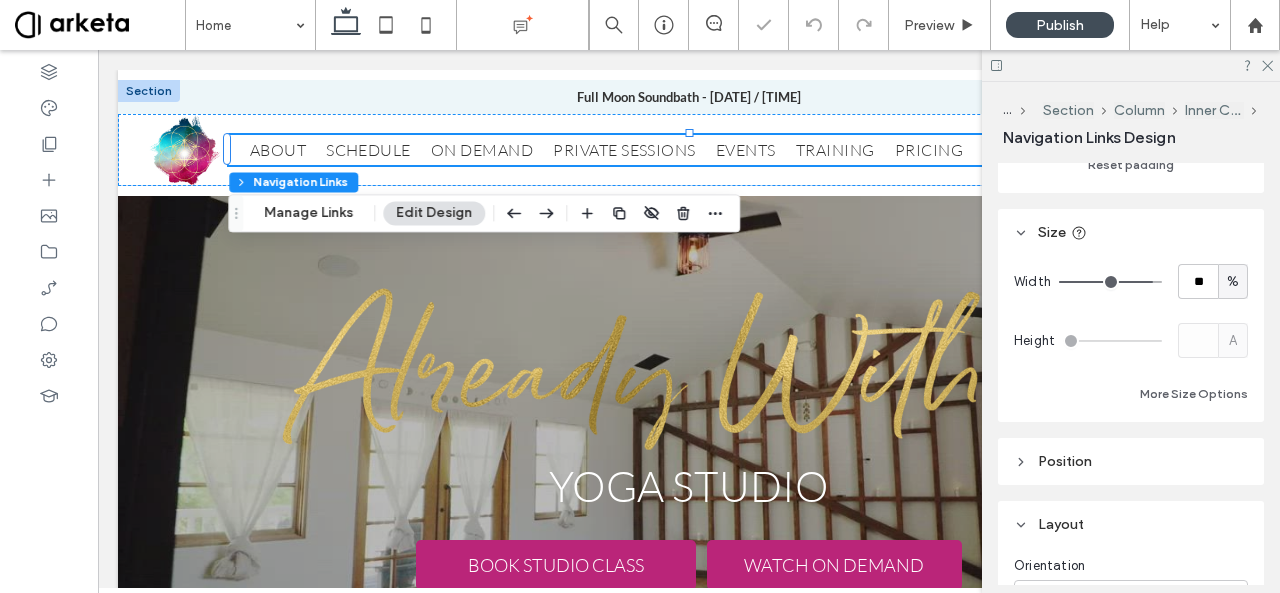 click at bounding box center [1110, 282] 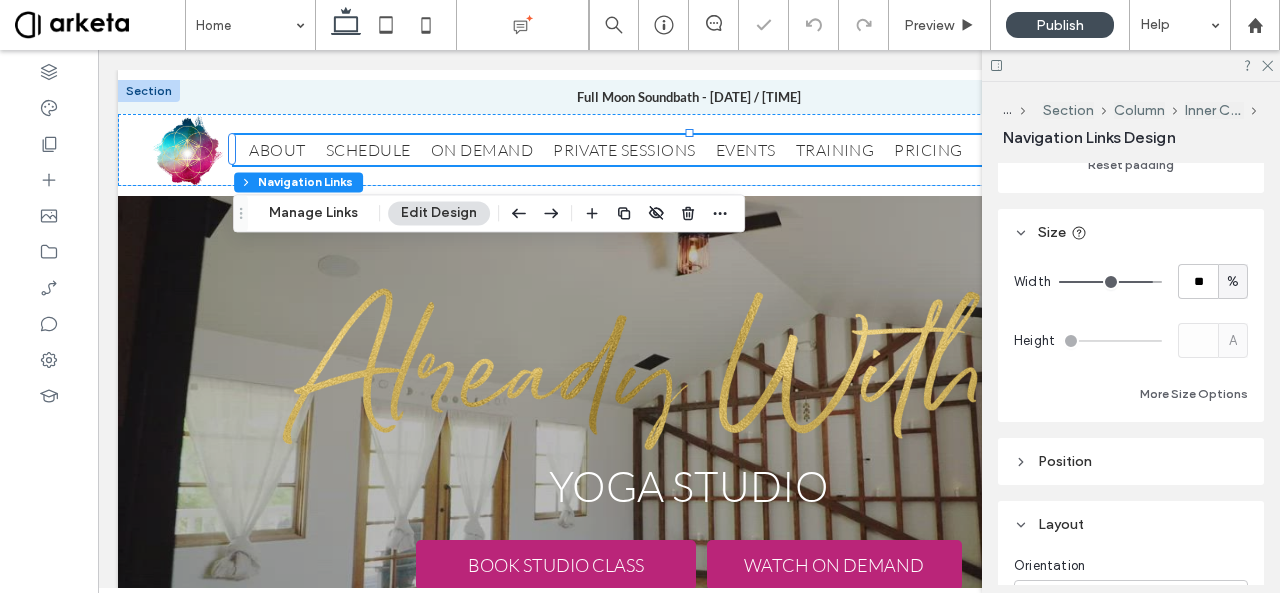 type on "**" 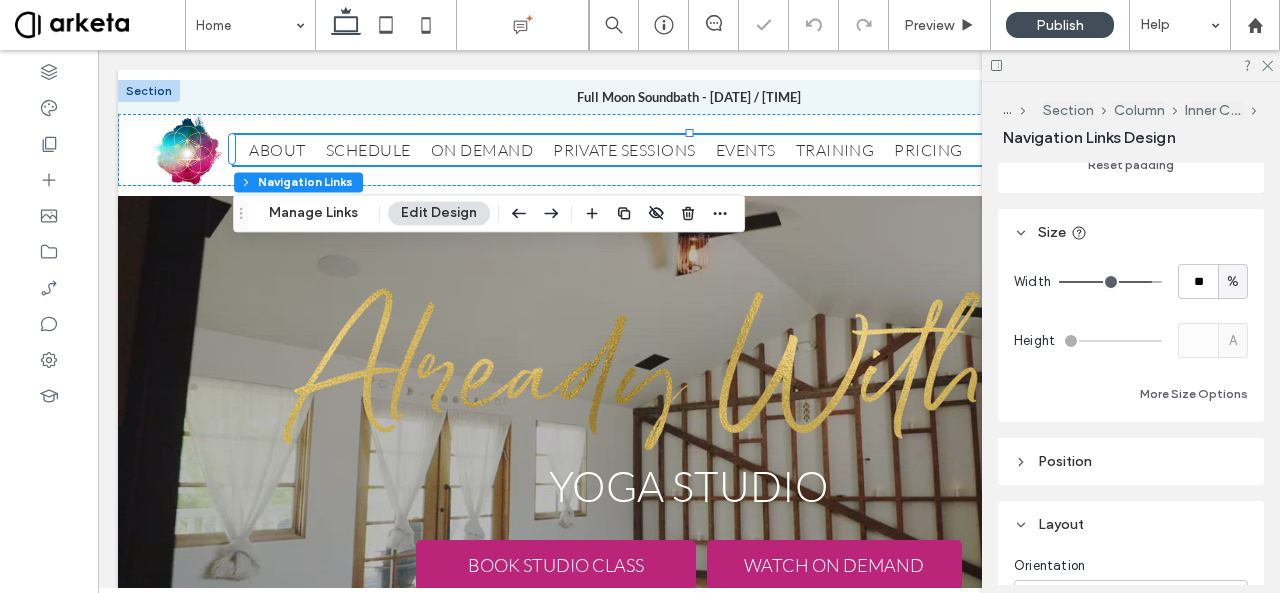 type on "**" 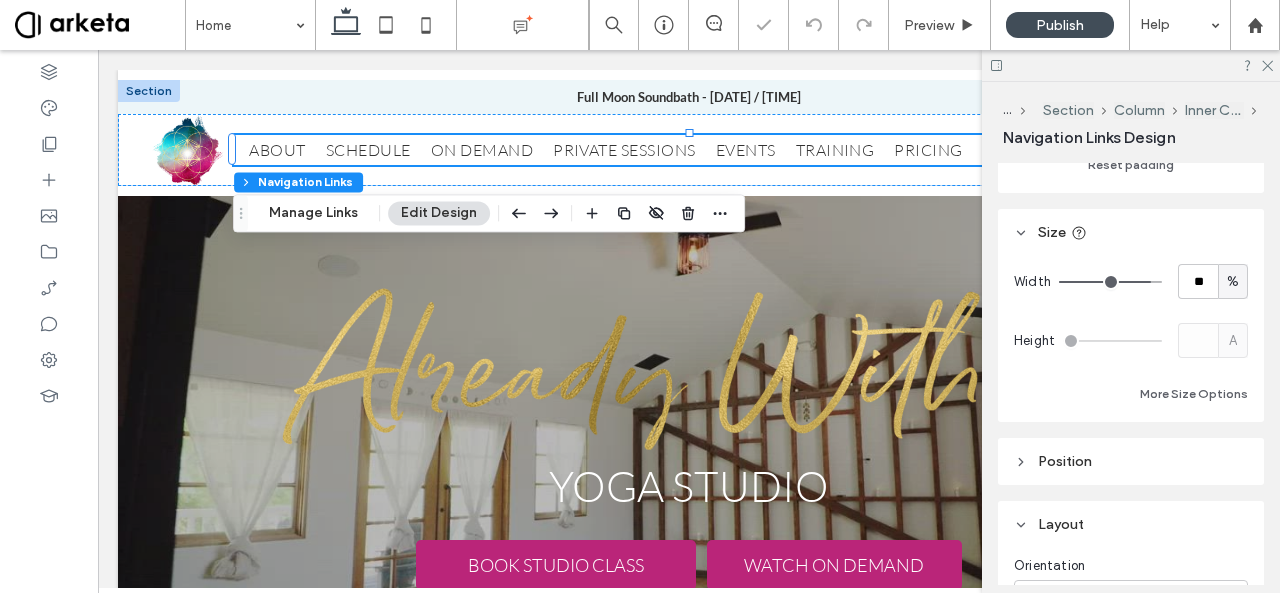 type on "**" 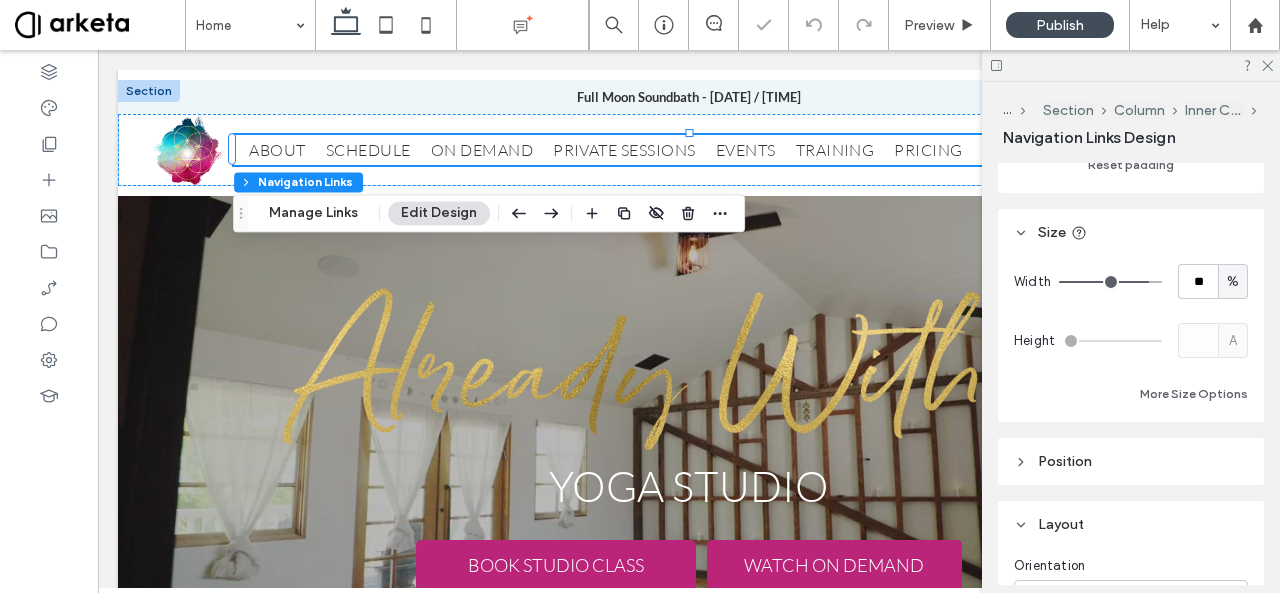 type on "**" 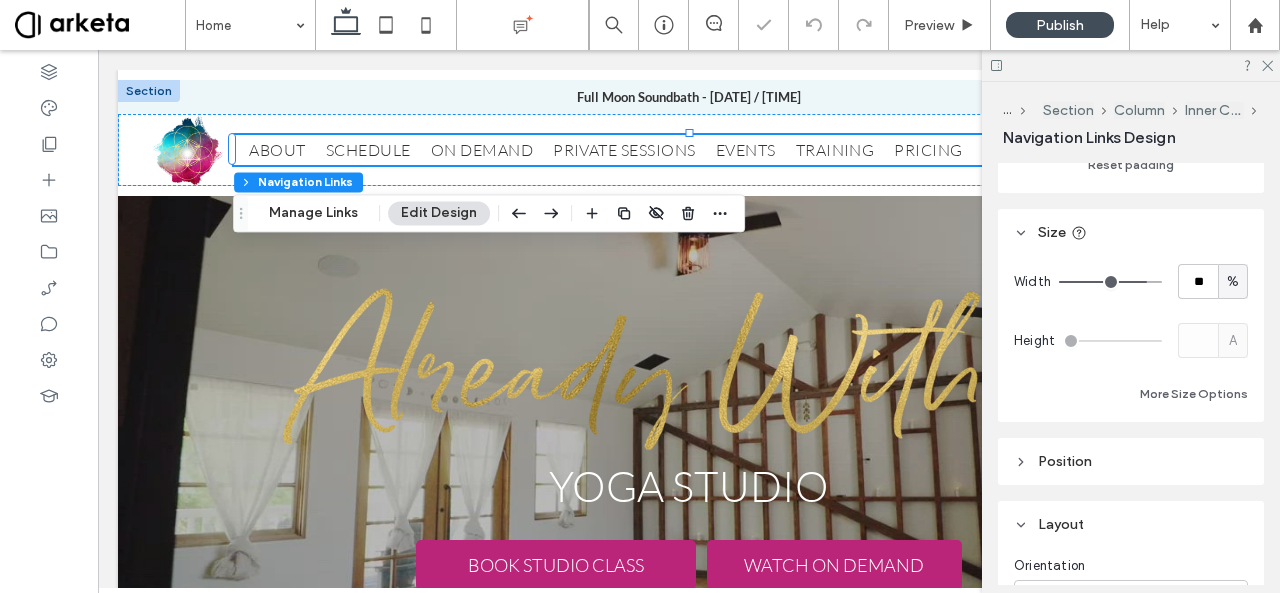 click at bounding box center (1110, 282) 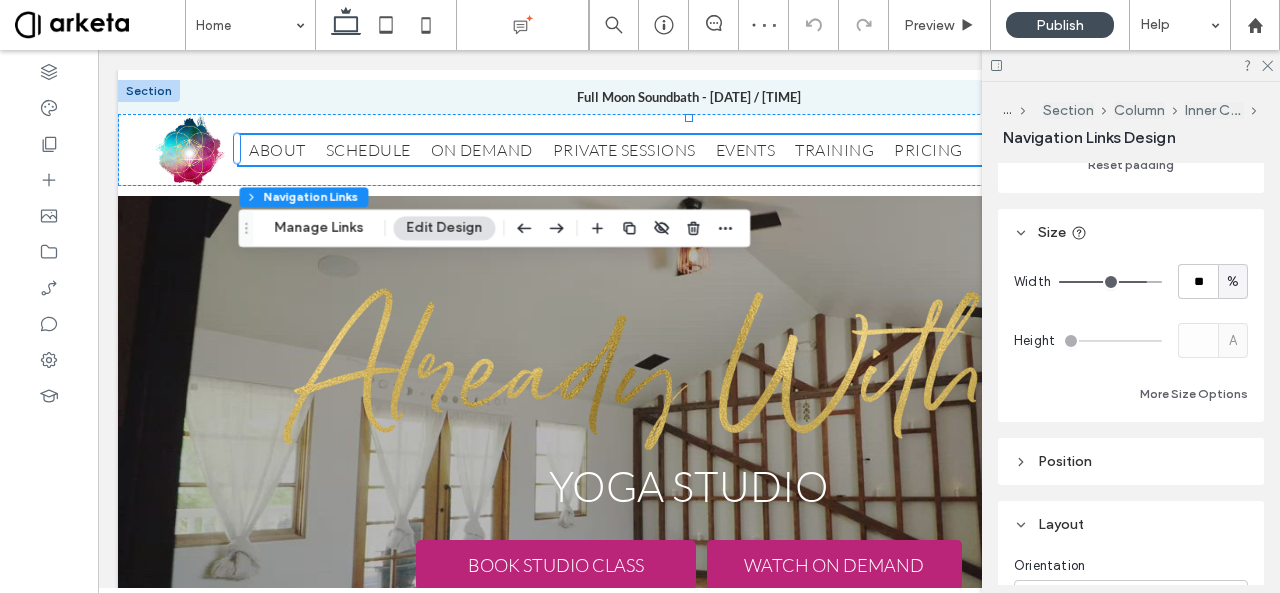 type on "**" 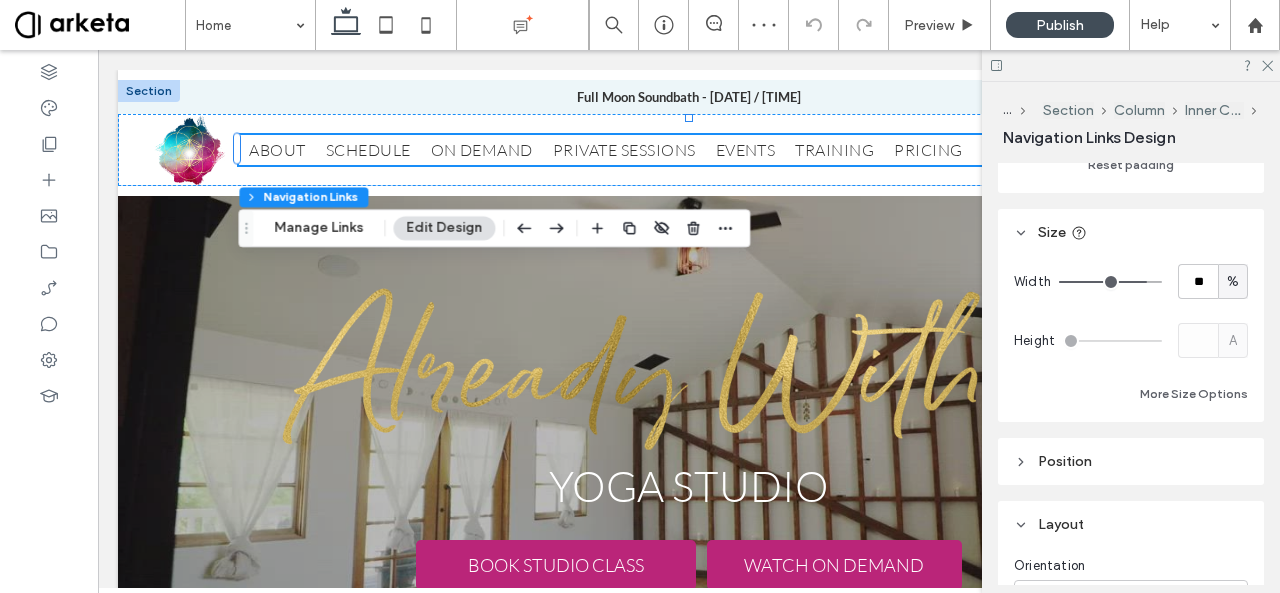 type on "**" 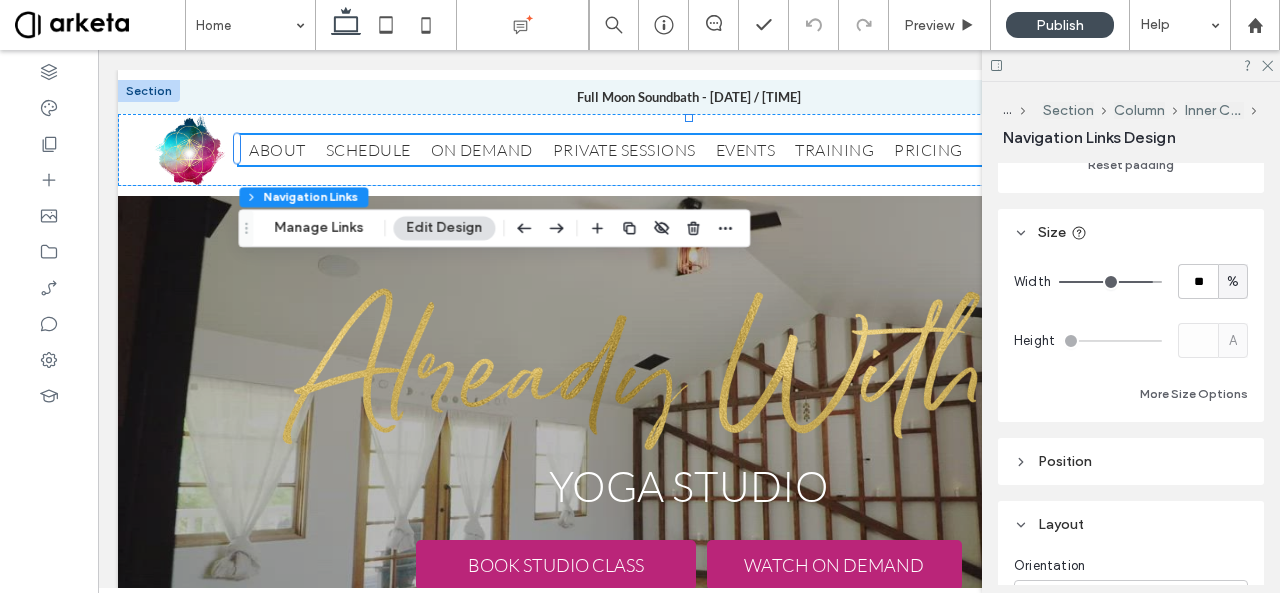 type on "**" 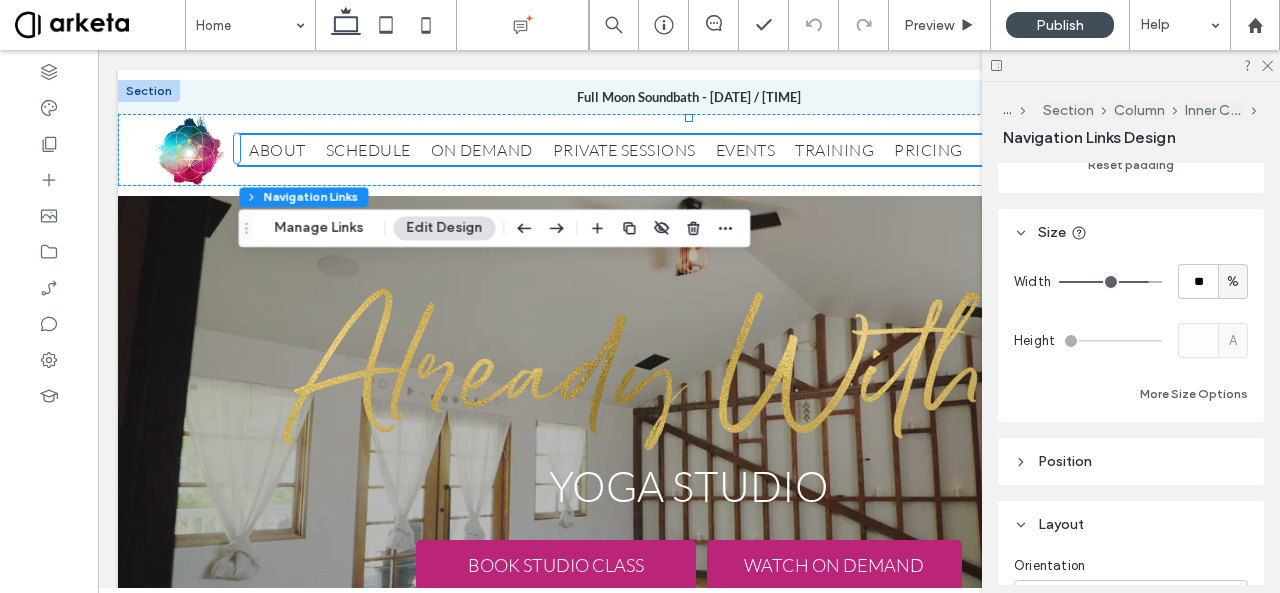 type on "**" 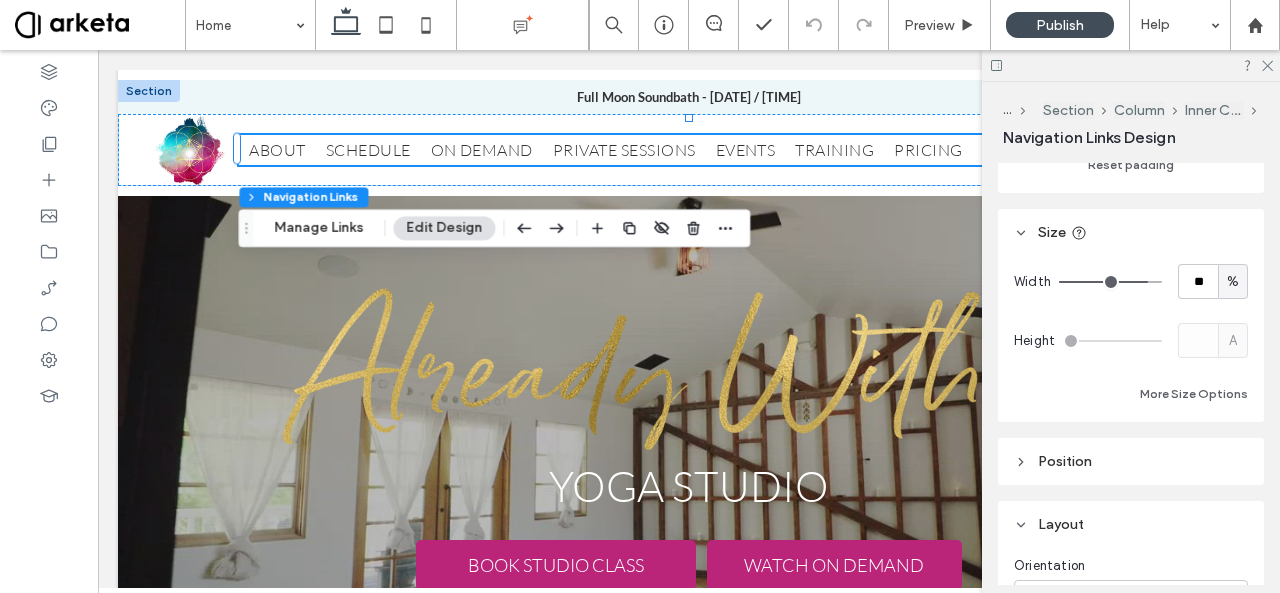 type on "**" 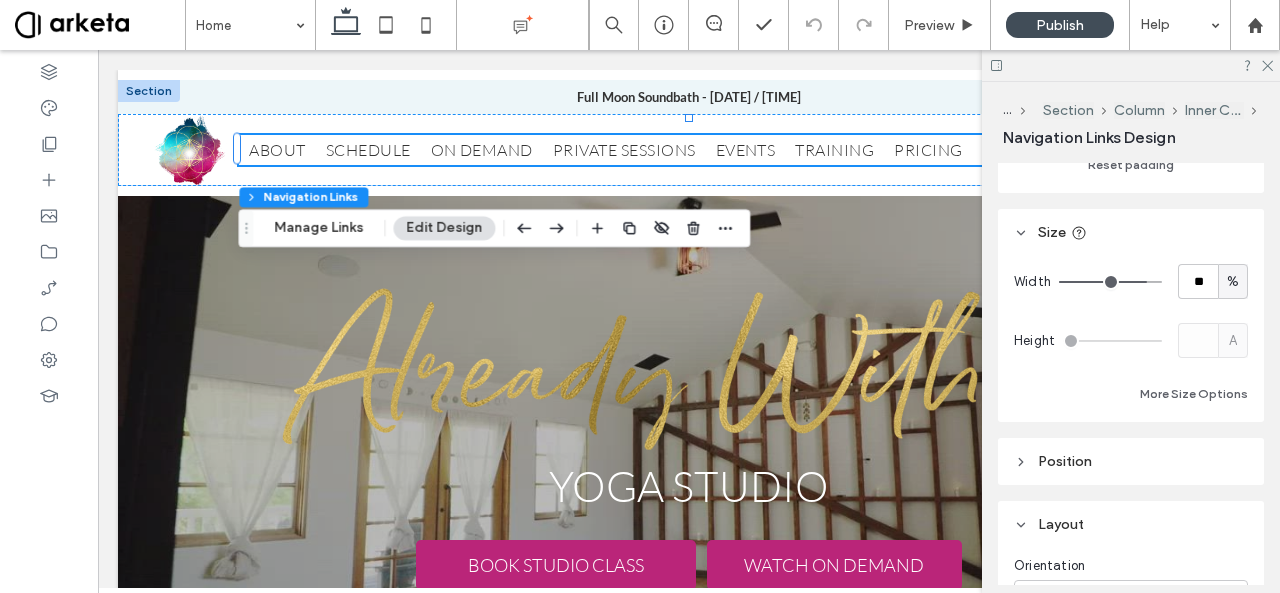 type on "**" 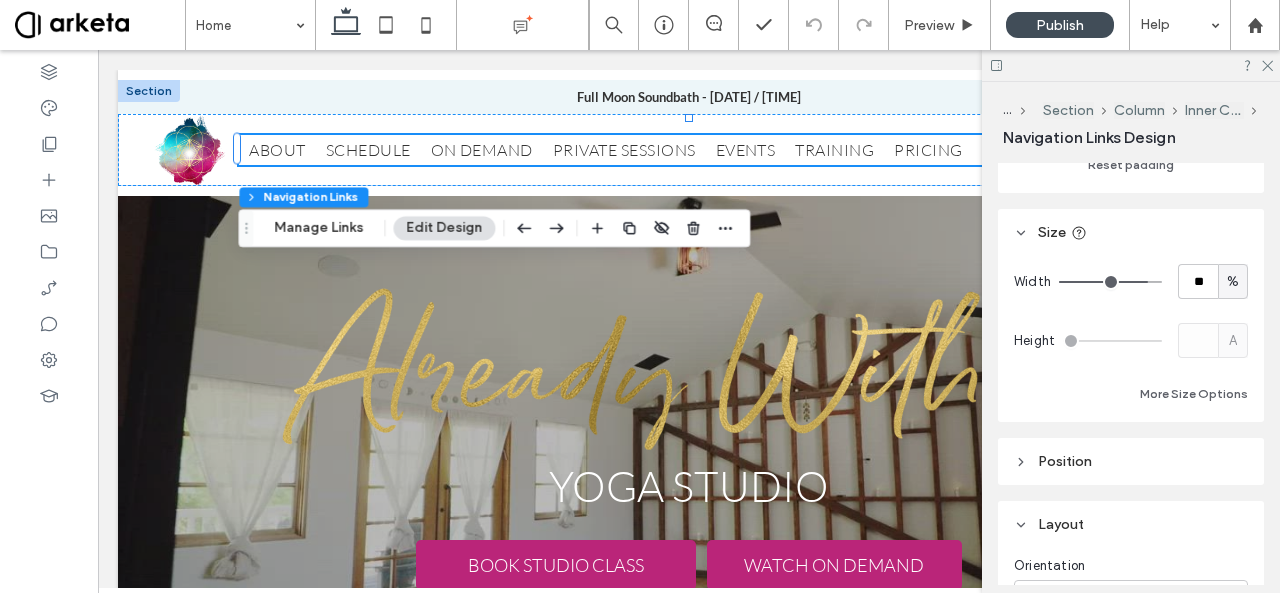 click at bounding box center [1110, 282] 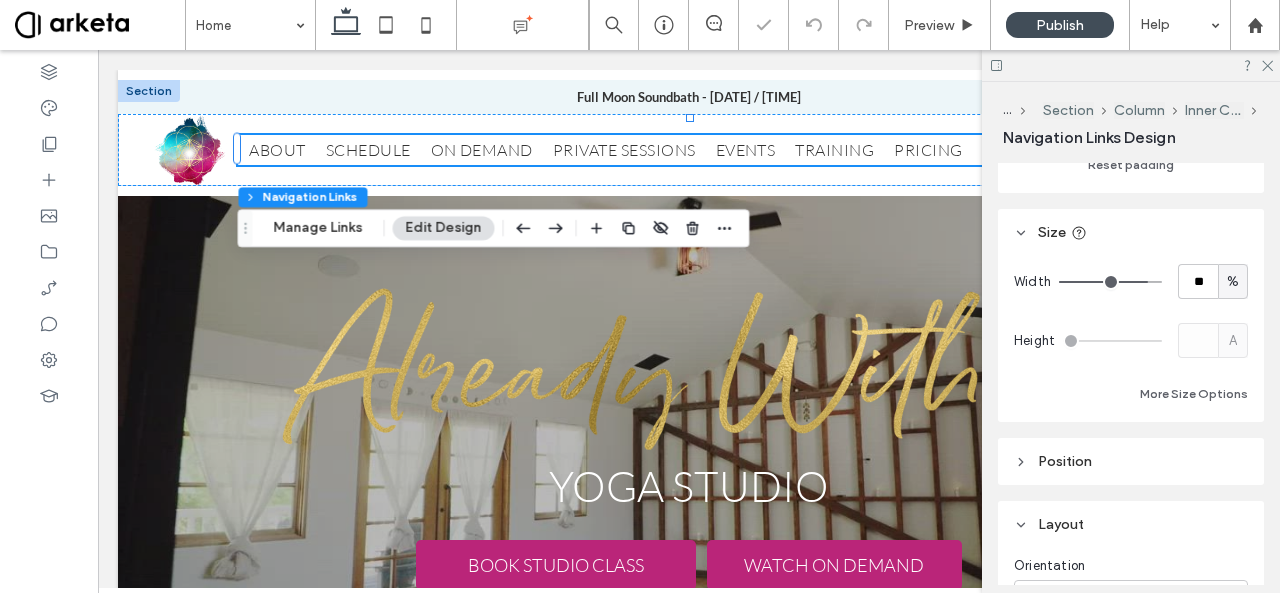 type on "**" 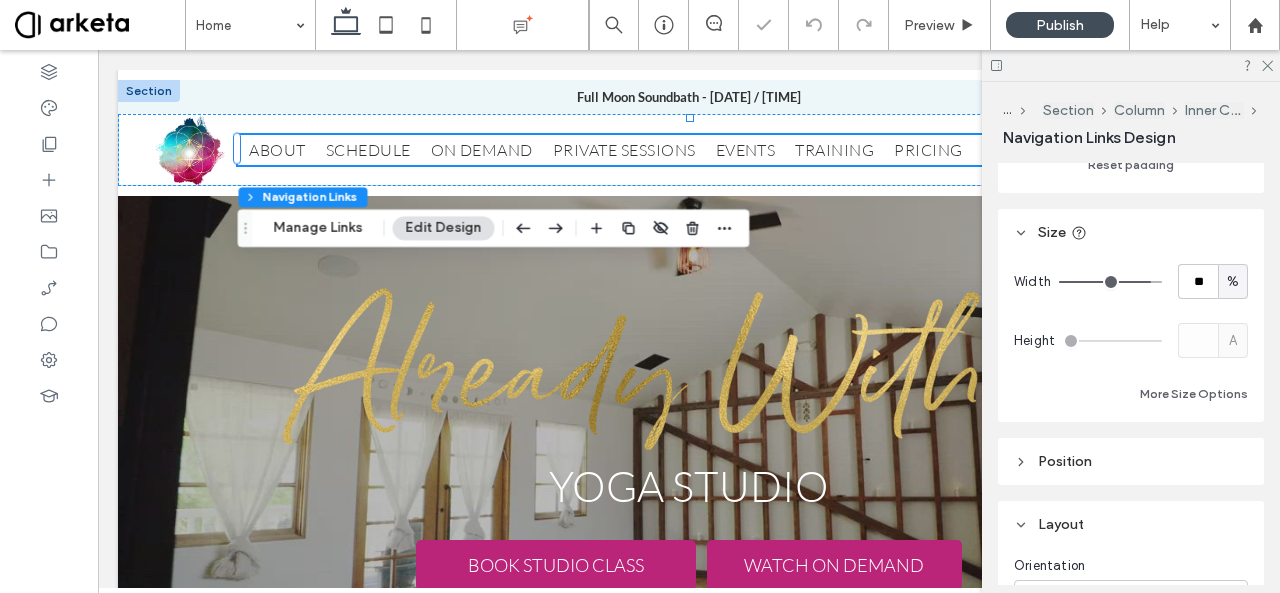 type on "**" 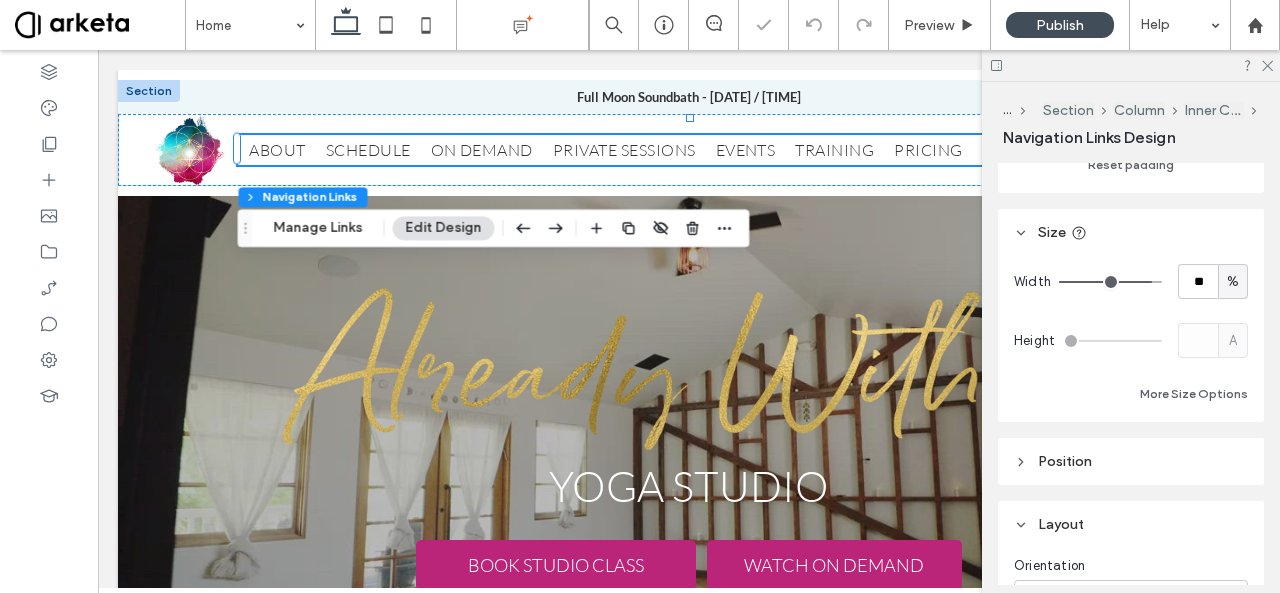 type on "**" 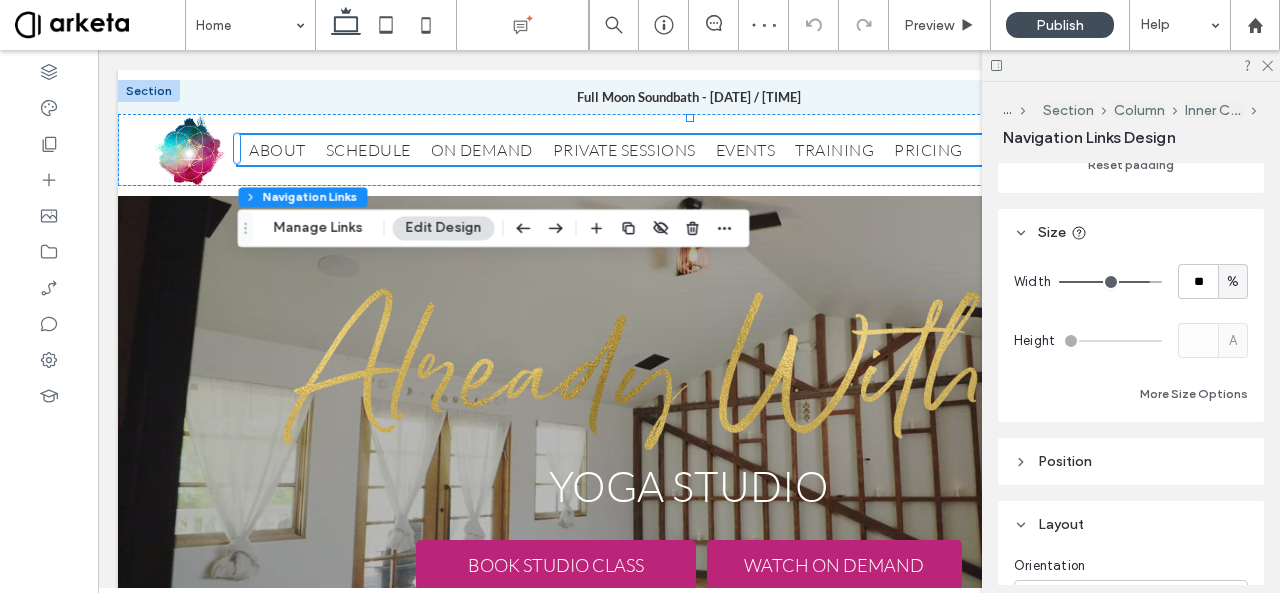 type on "**" 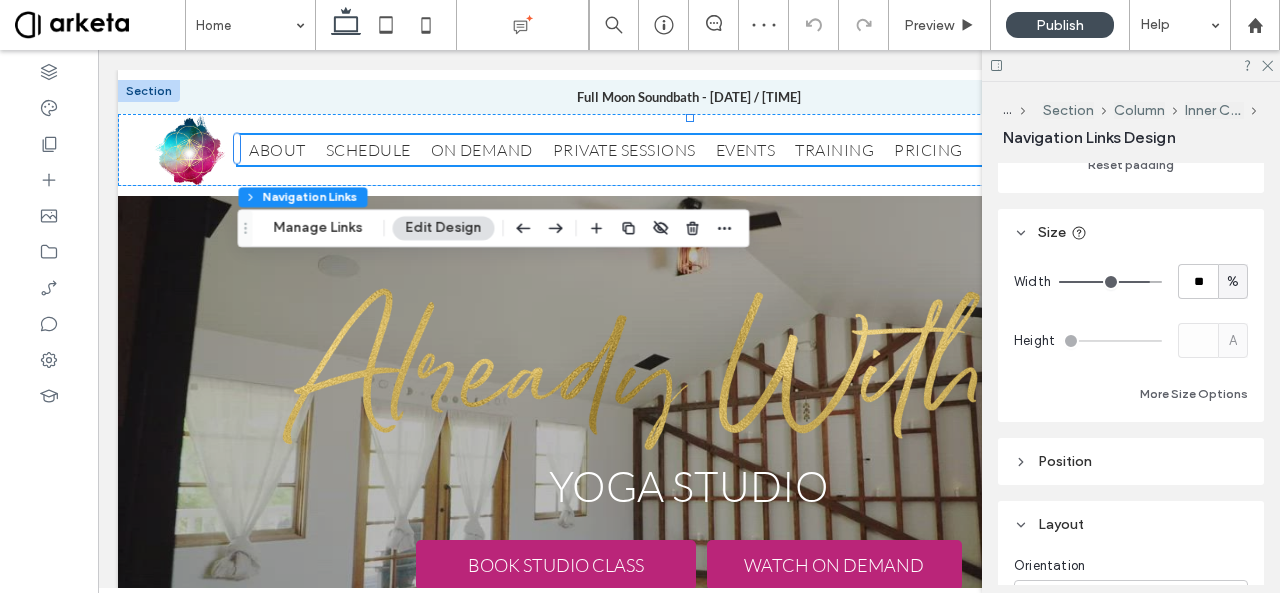 type on "**" 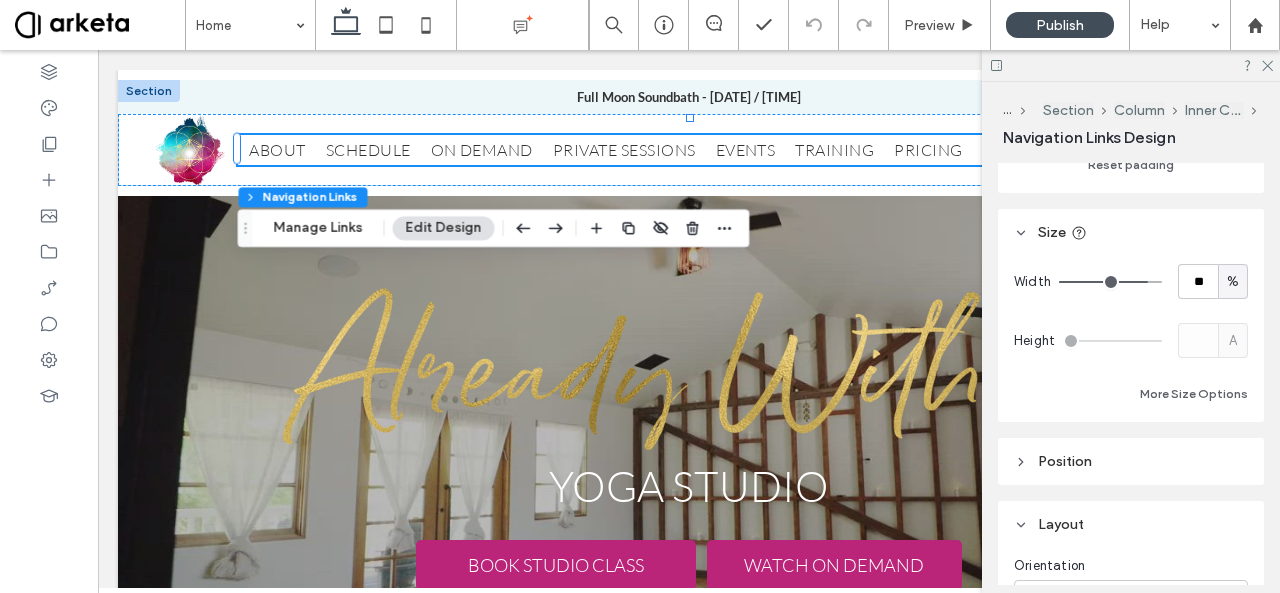 type on "**" 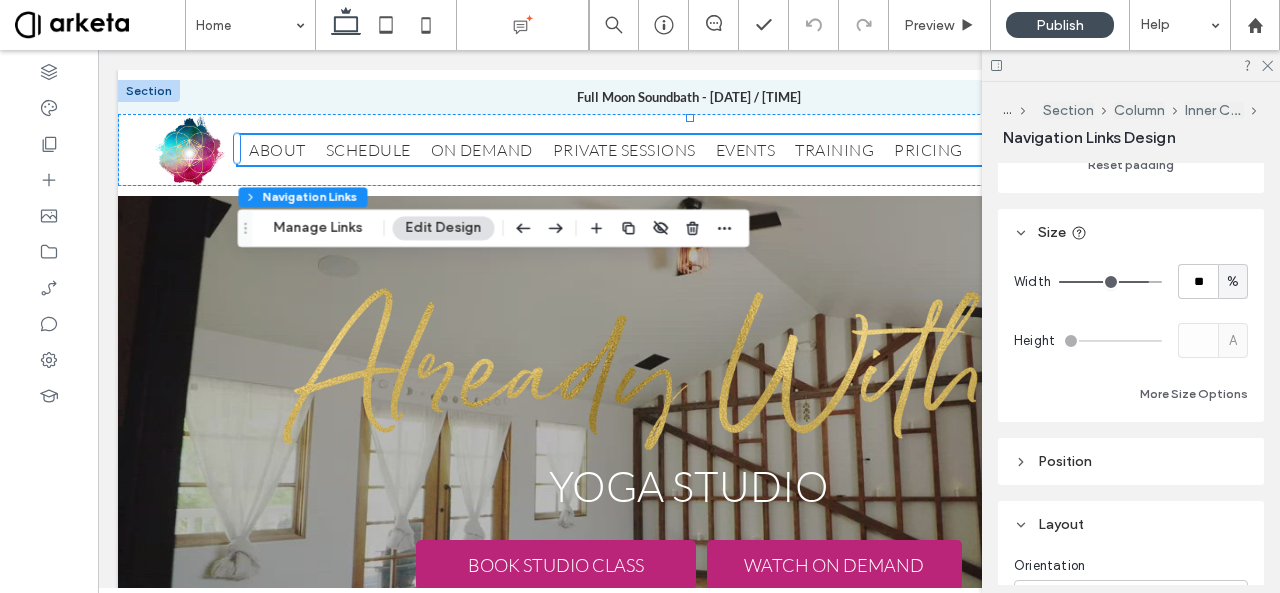 type on "**" 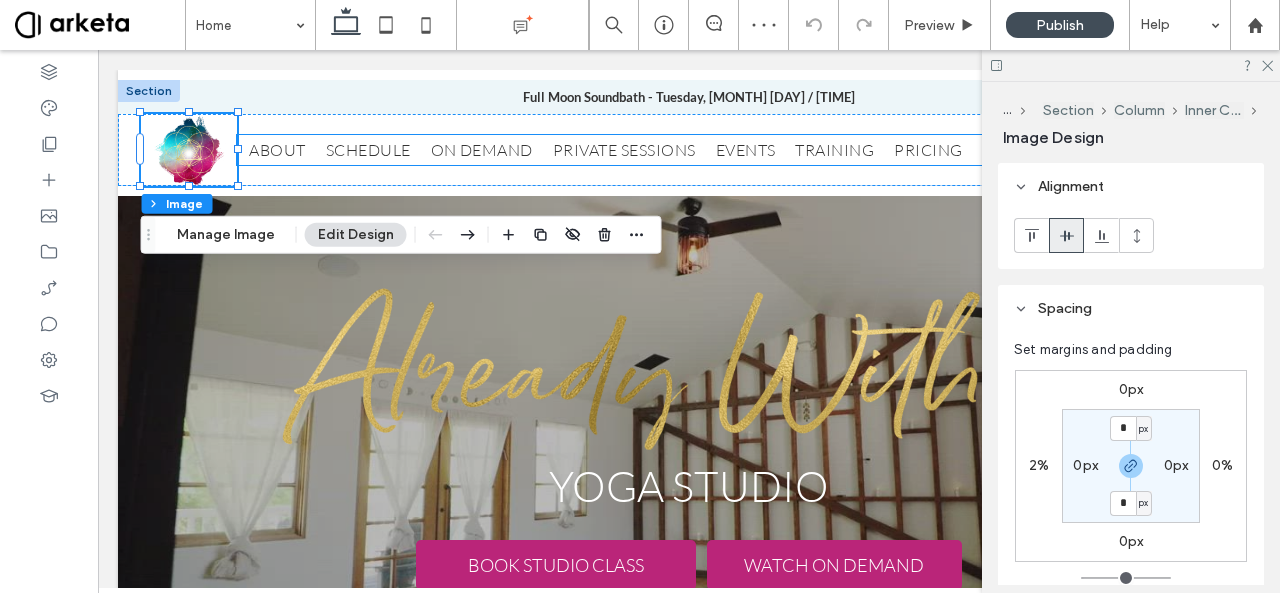 scroll, scrollTop: 0, scrollLeft: 0, axis: both 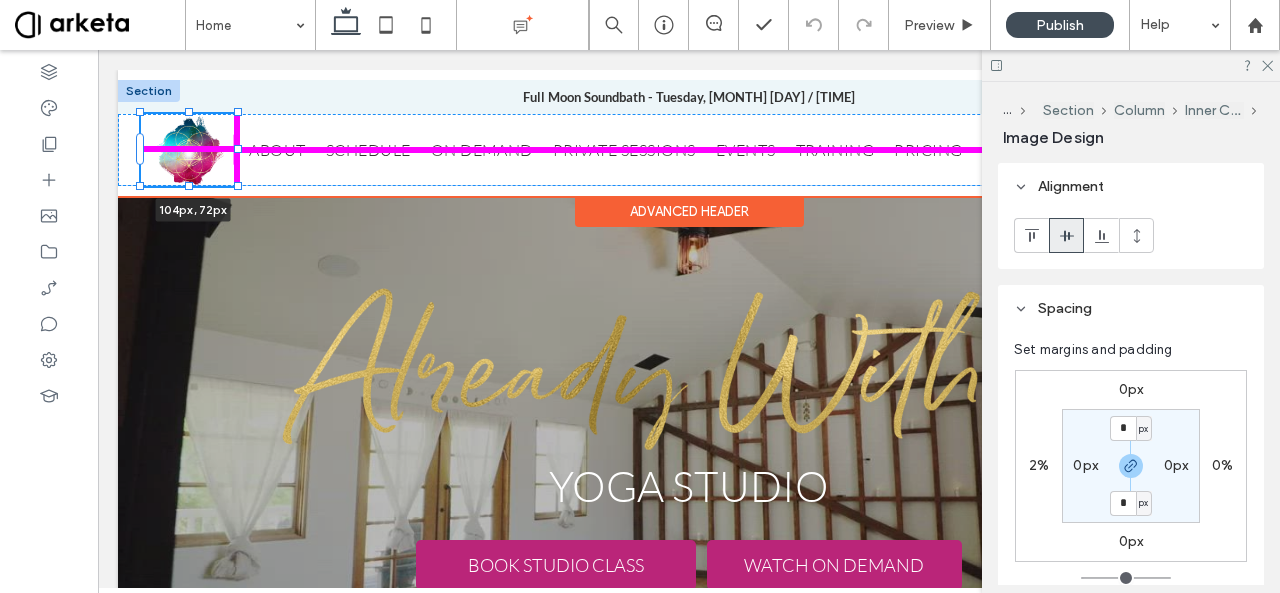 click at bounding box center (238, 149) 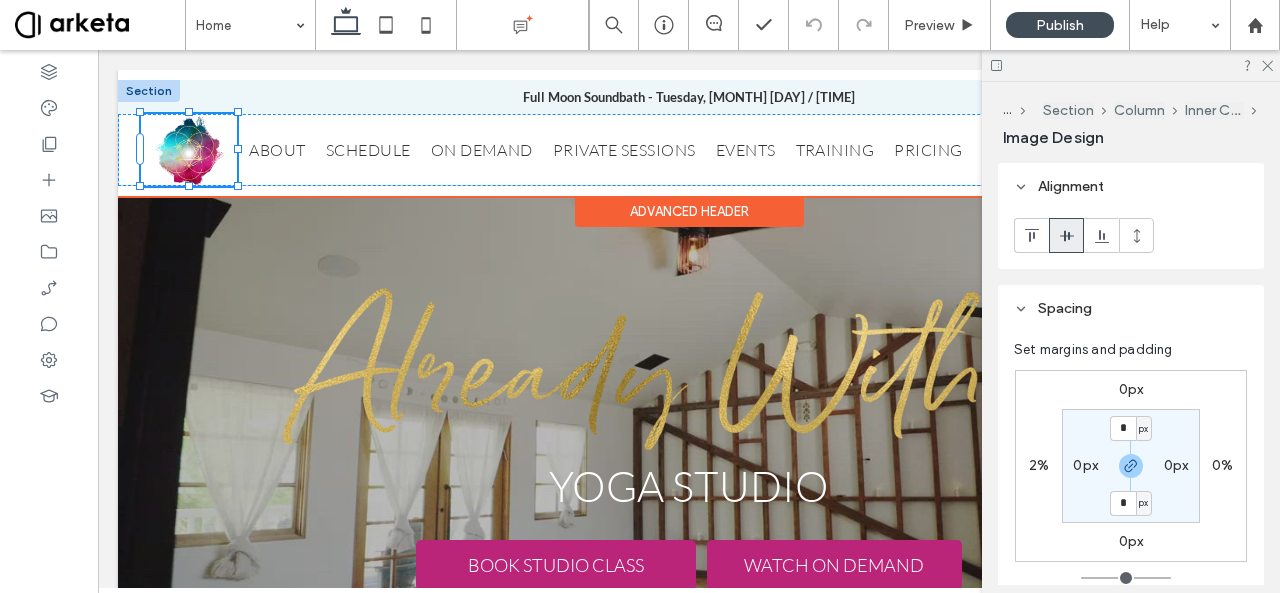 type on "**" 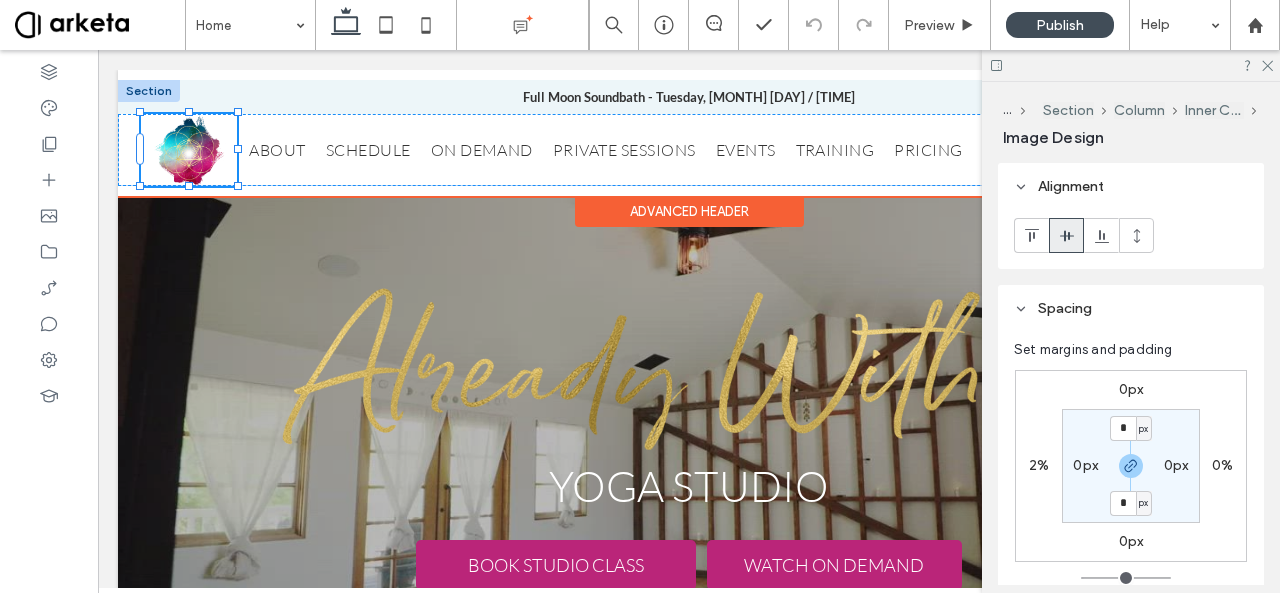 type on "**" 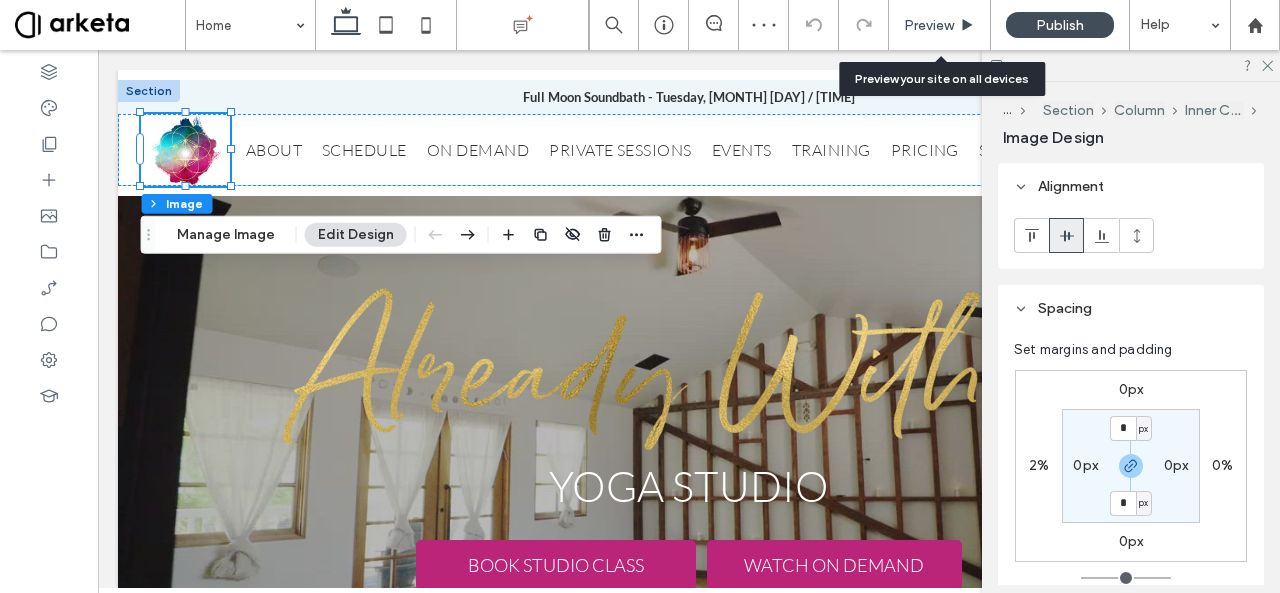 click on "Preview" at bounding box center (929, 25) 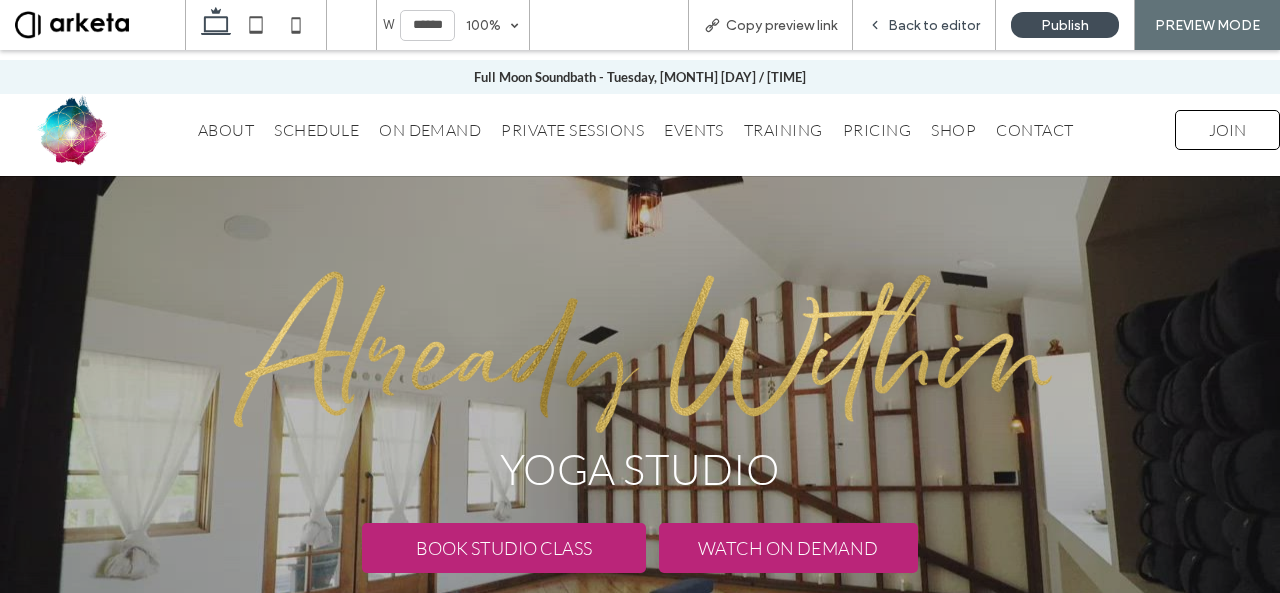 click on "Back to editor" at bounding box center [934, 25] 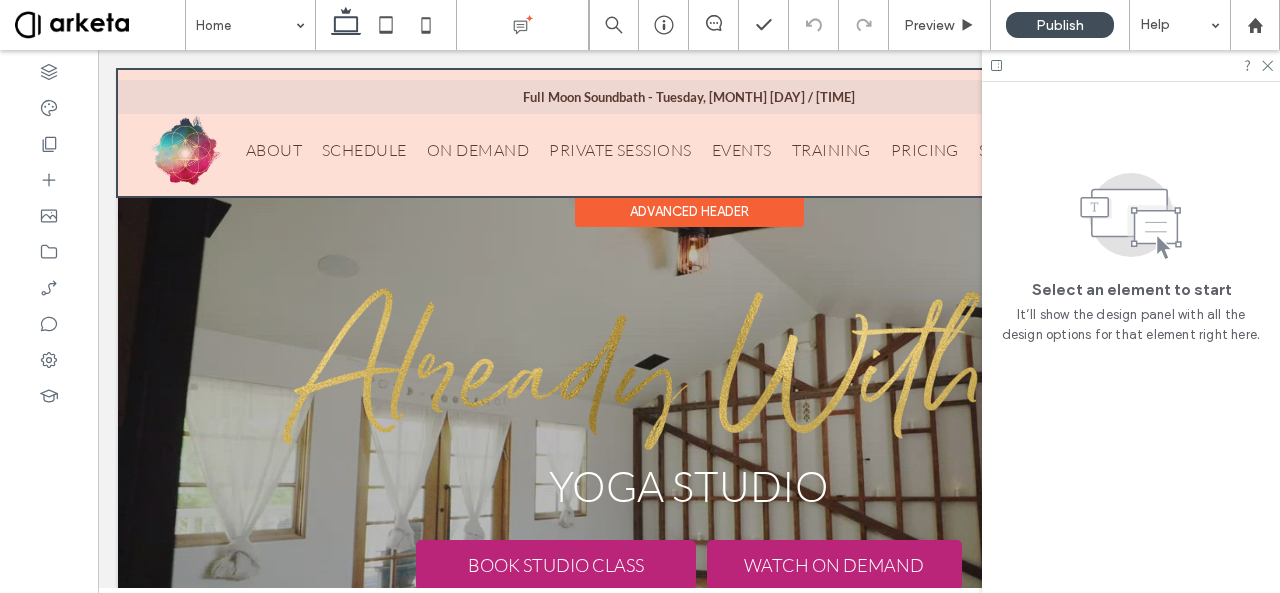 click at bounding box center [689, 133] 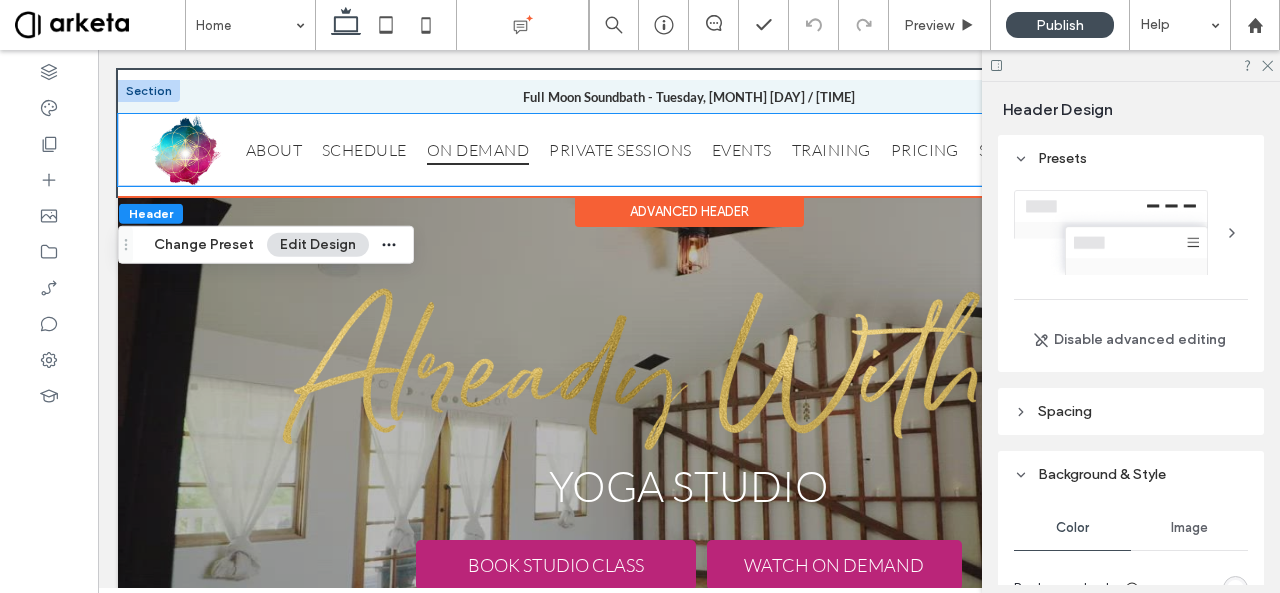 click on "SCHEDULE" at bounding box center [374, 150] 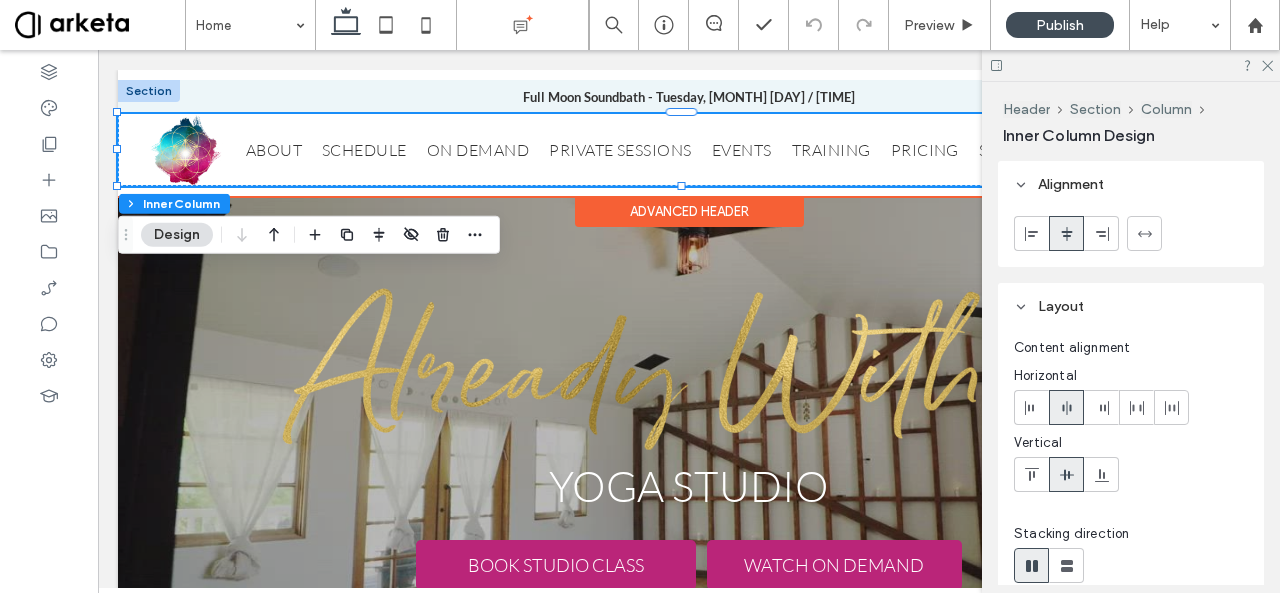 click on "ABOUT
SCHEDULE
ON DEMAND
PRIVATE SESSIONS
EVENTS
TRAINING
PRICING
SHOP
CONTACT
JOIN" at bounding box center (689, 150) 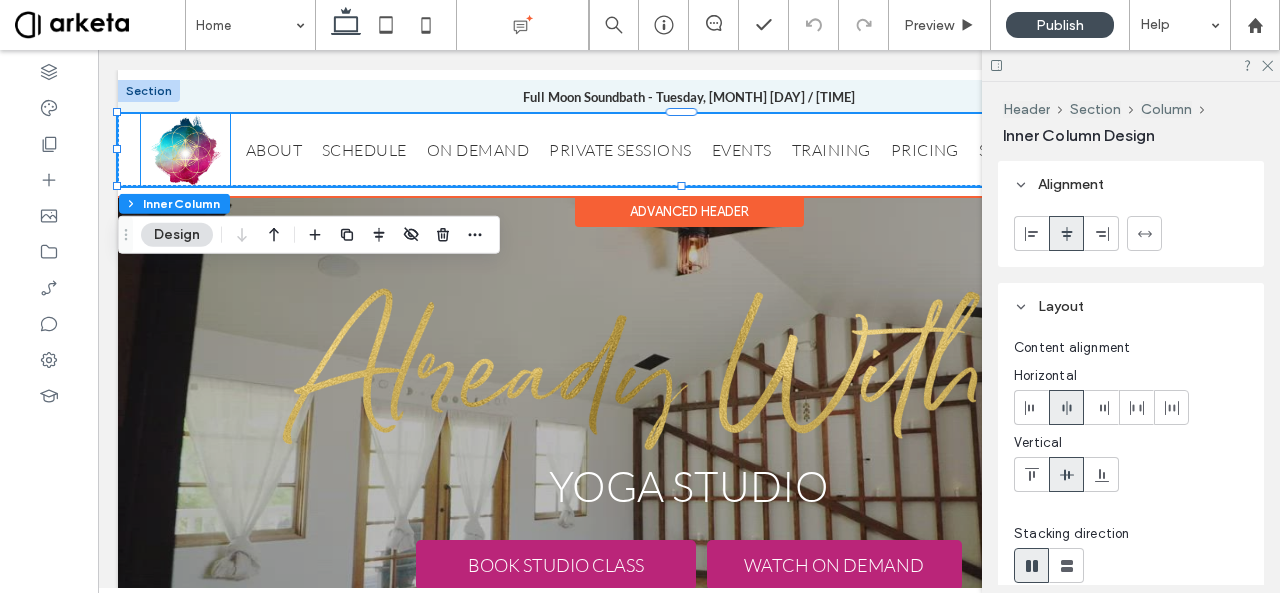 click at bounding box center (186, 150) 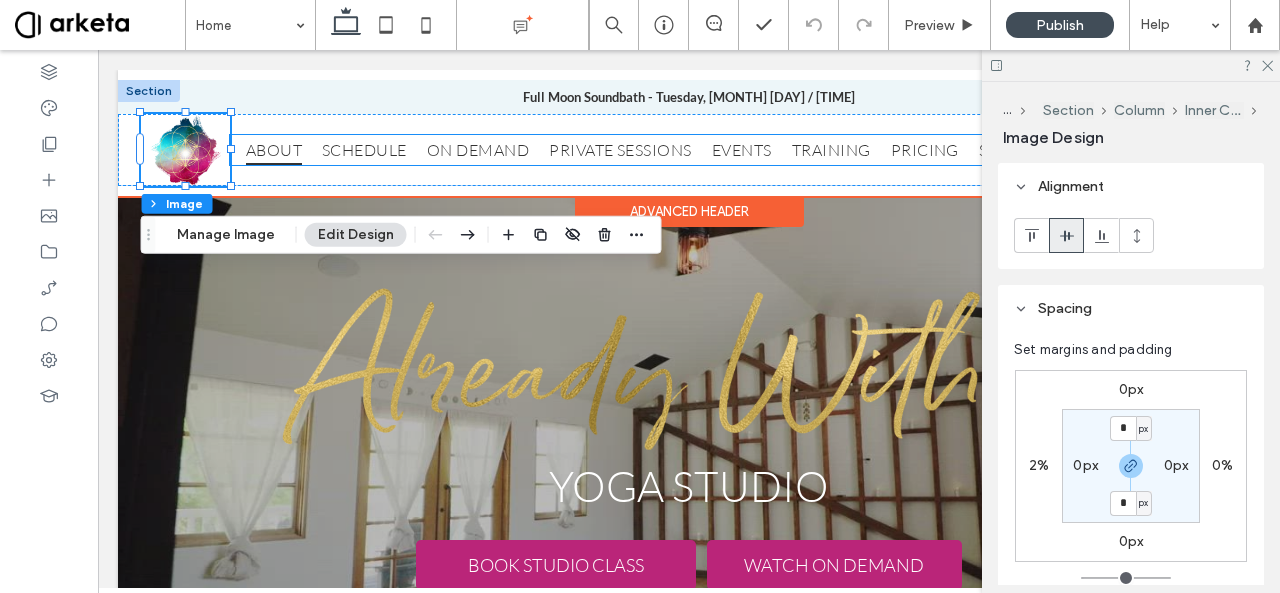 click on "ABOUT" at bounding box center (284, 150) 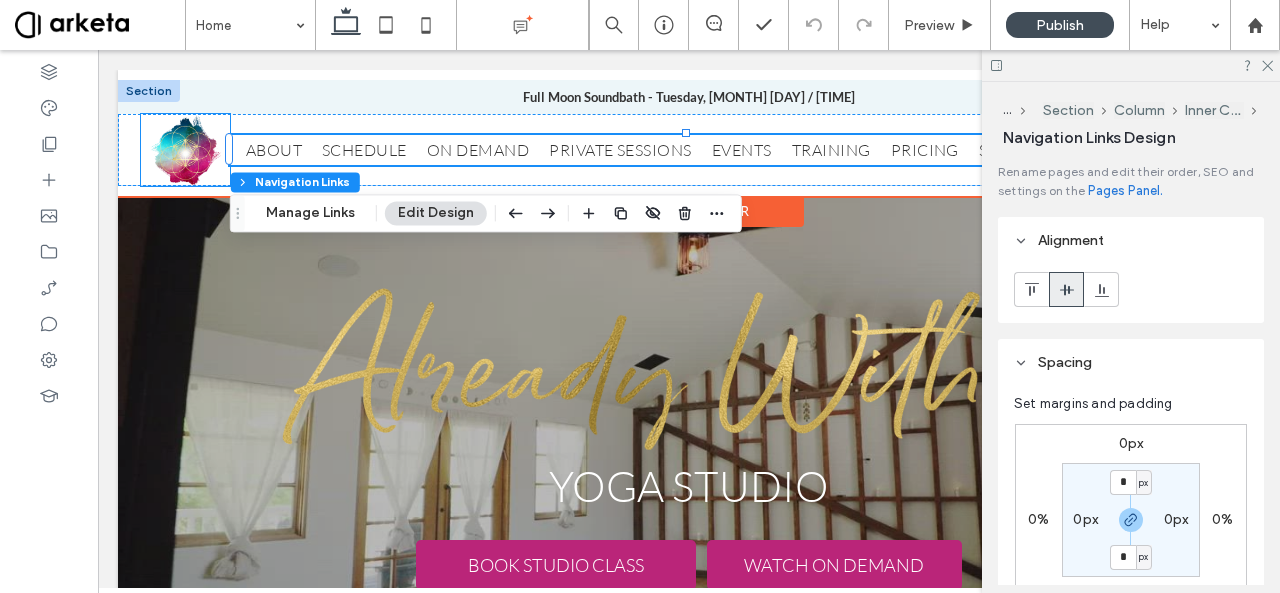 click at bounding box center (186, 150) 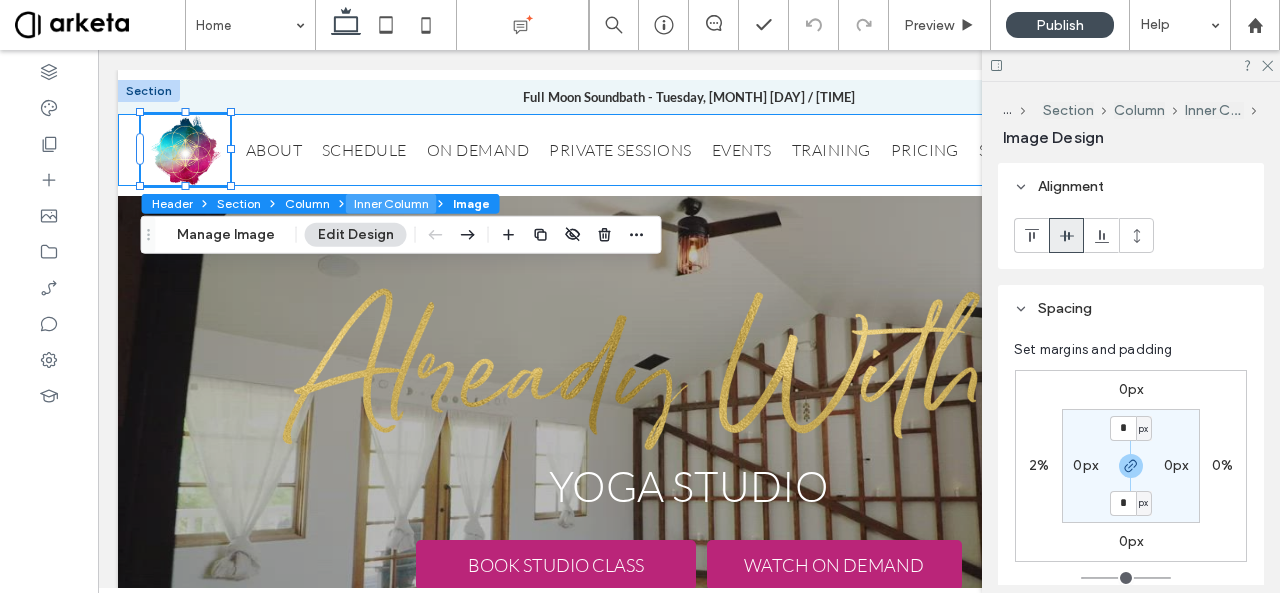 drag, startPoint x: 351, startPoint y: 199, endPoint x: 854, endPoint y: 195, distance: 503.0159 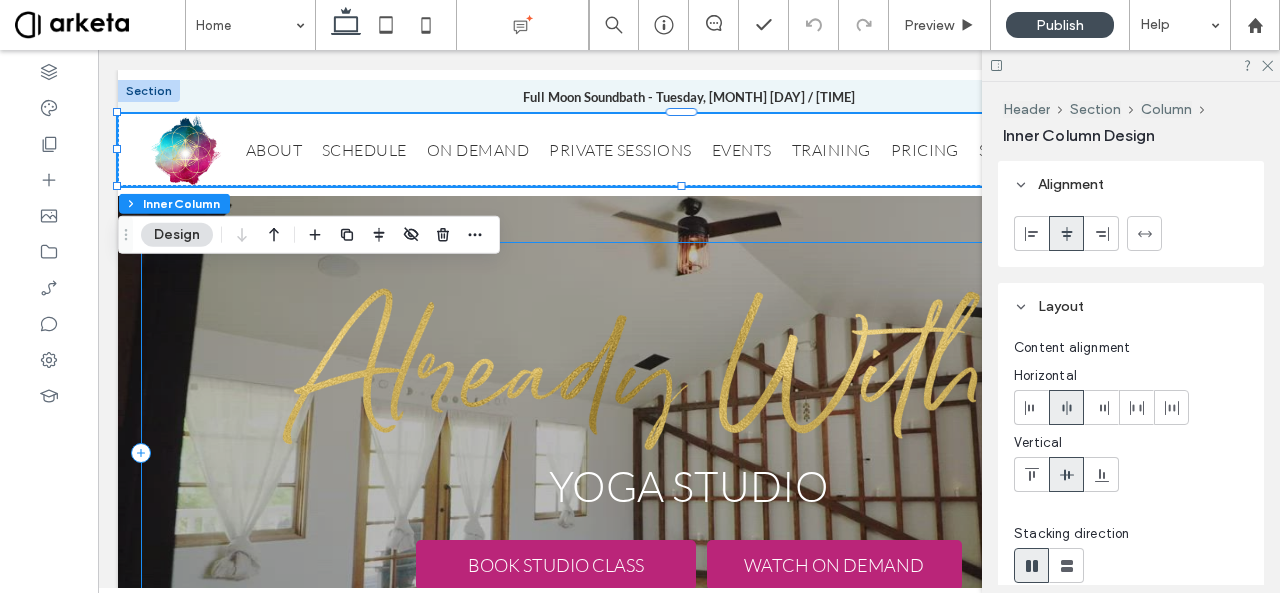scroll, scrollTop: 100, scrollLeft: 0, axis: vertical 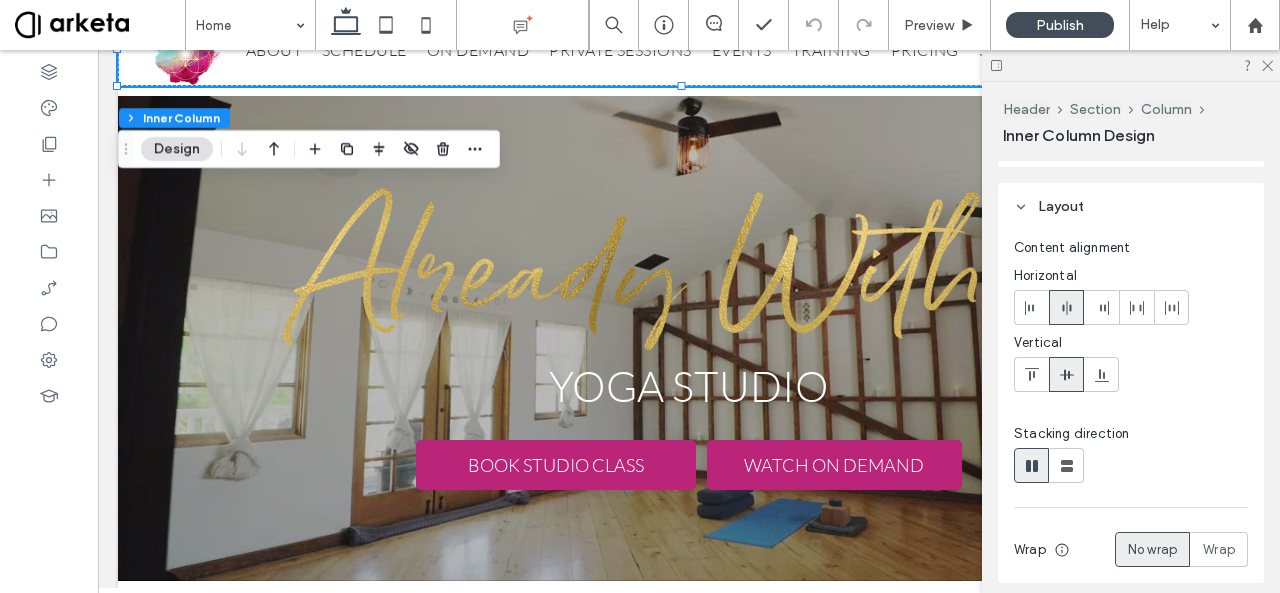 click 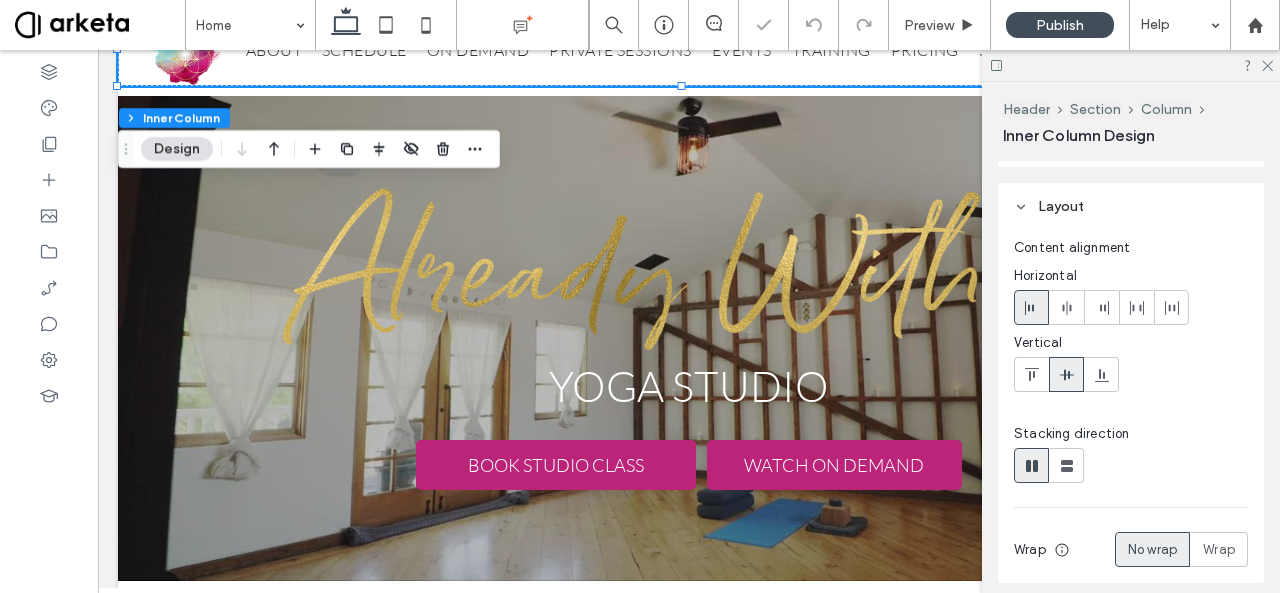 click 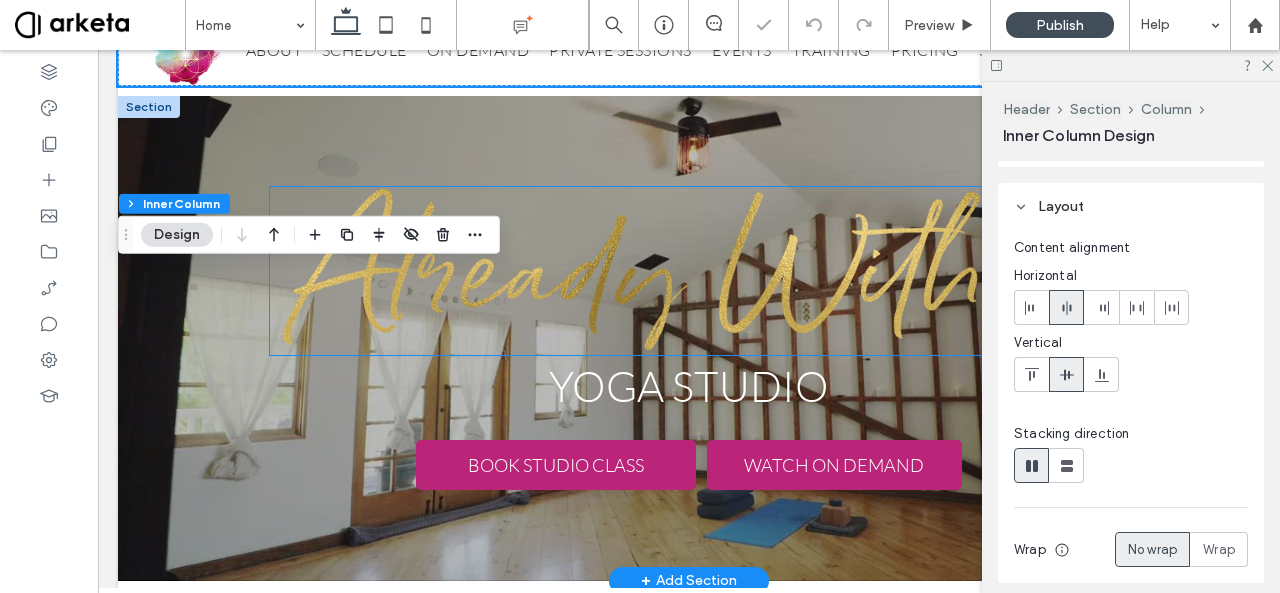 scroll, scrollTop: 0, scrollLeft: 0, axis: both 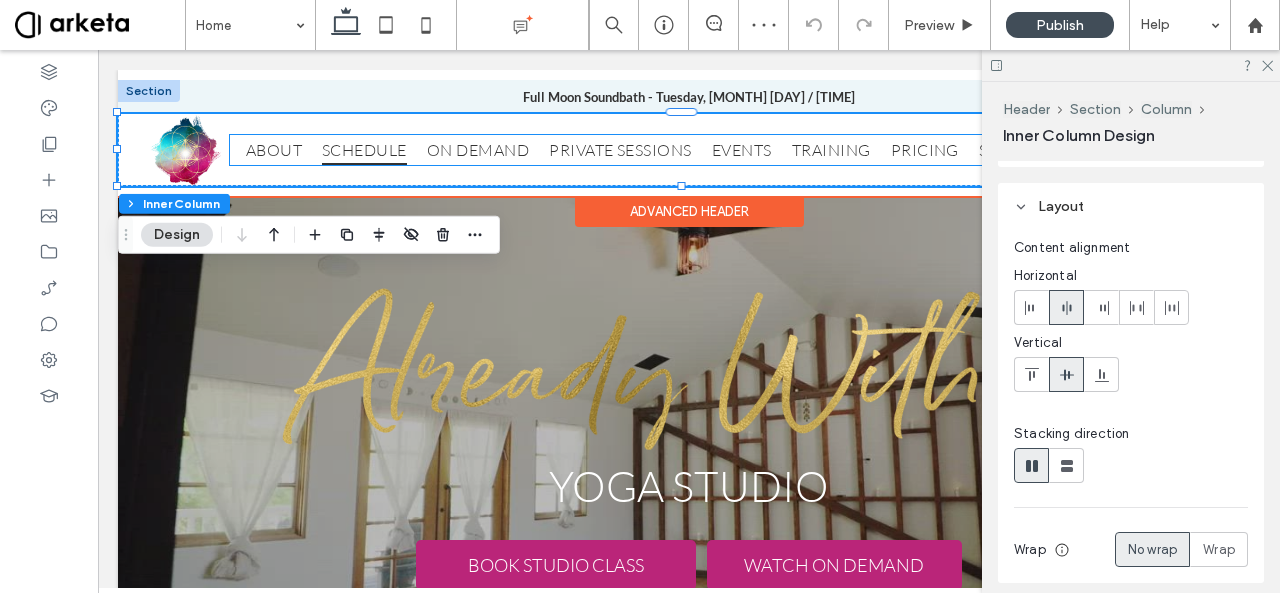 click on "SCHEDULE" at bounding box center (374, 150) 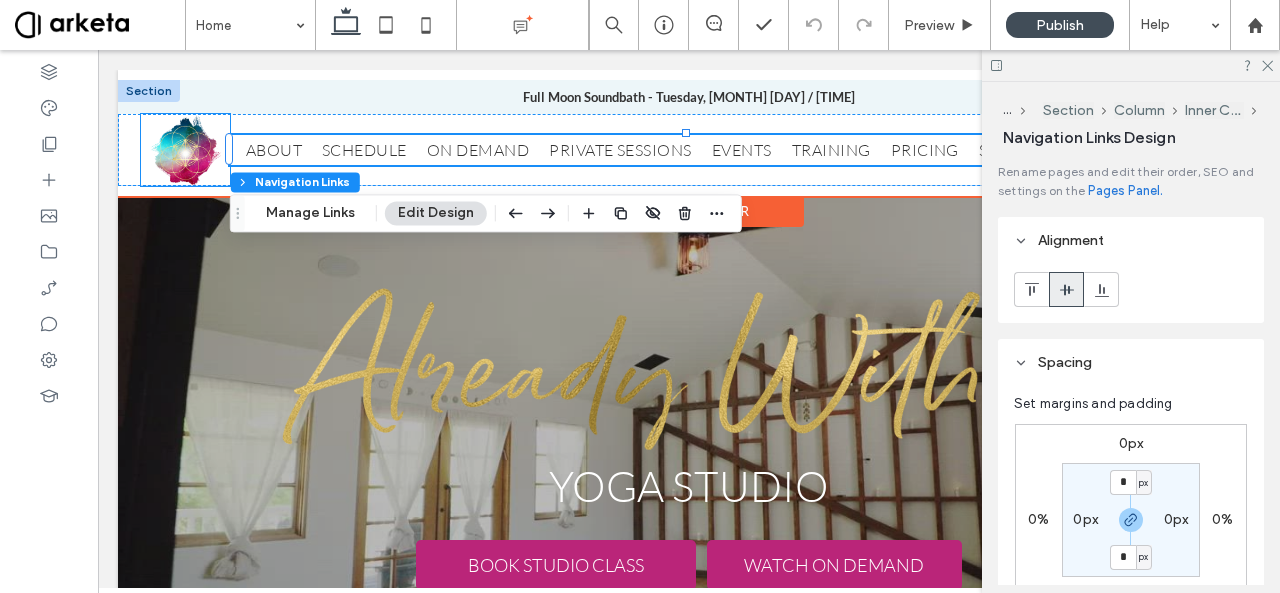 click at bounding box center (186, 150) 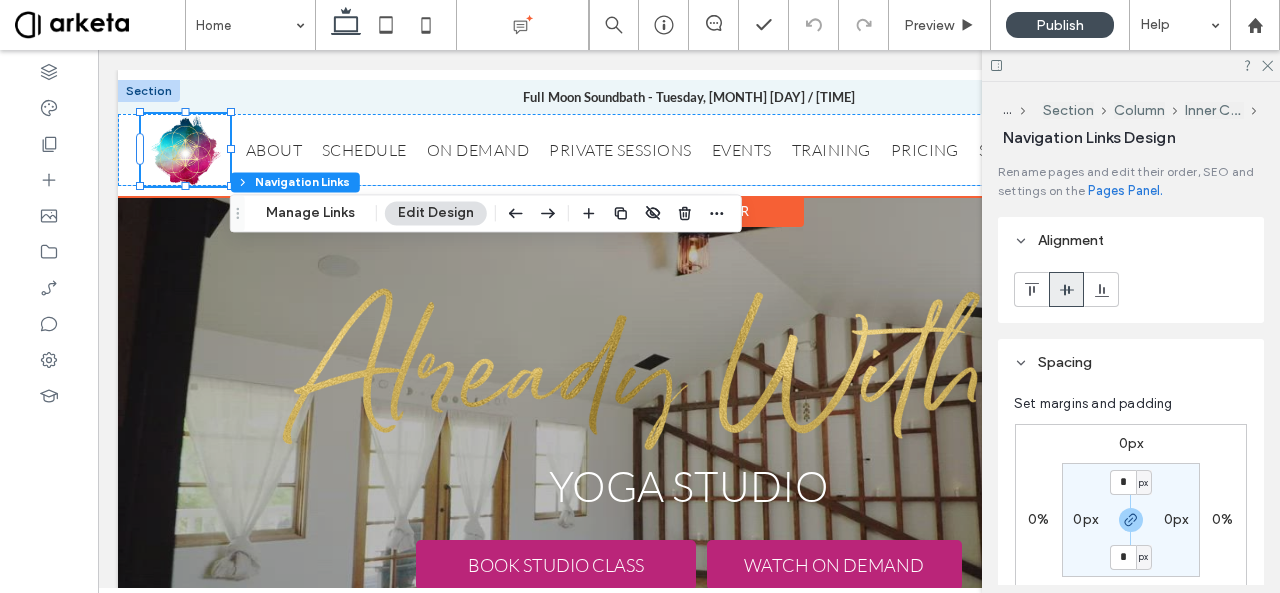 click at bounding box center (186, 150) 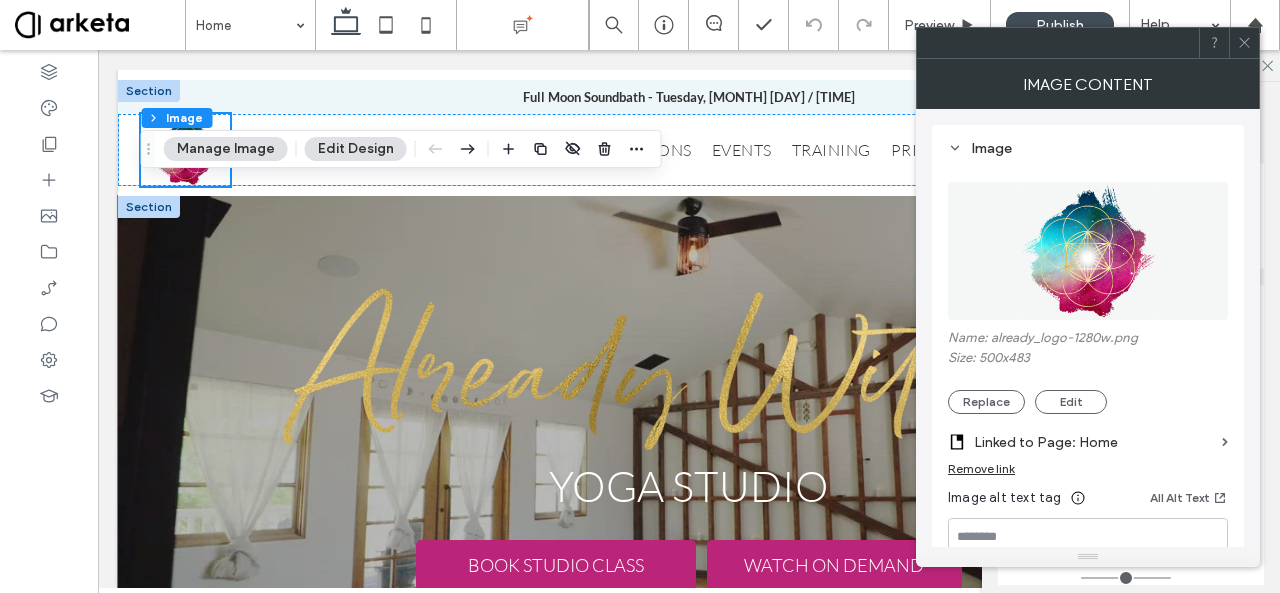 scroll, scrollTop: 100, scrollLeft: 0, axis: vertical 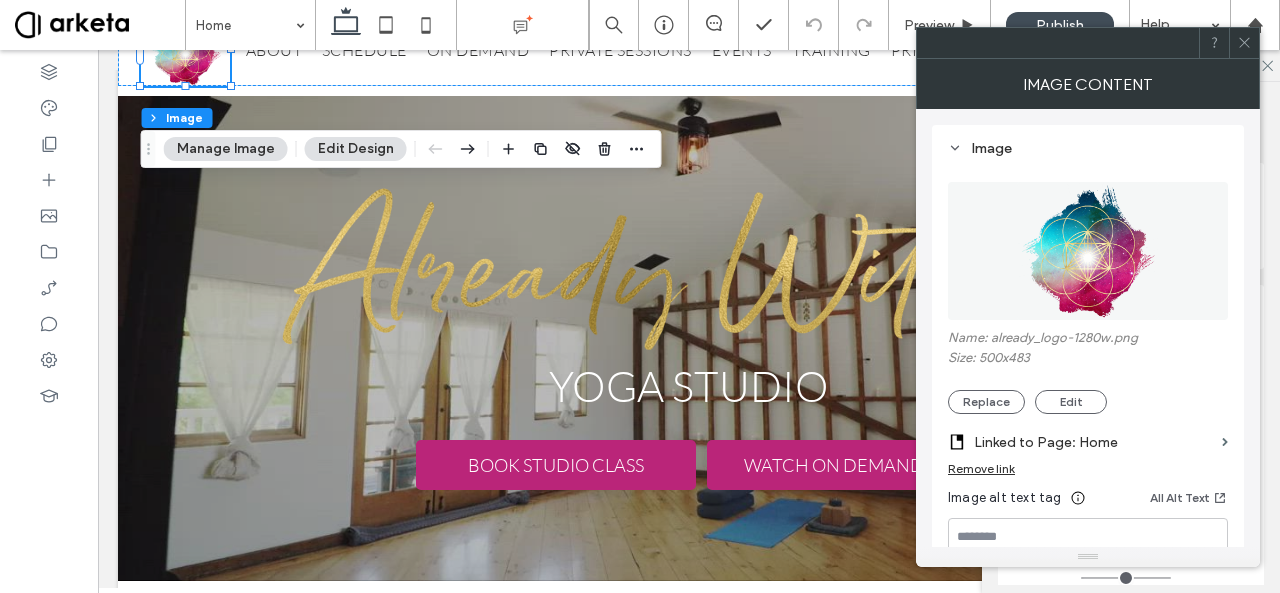 click 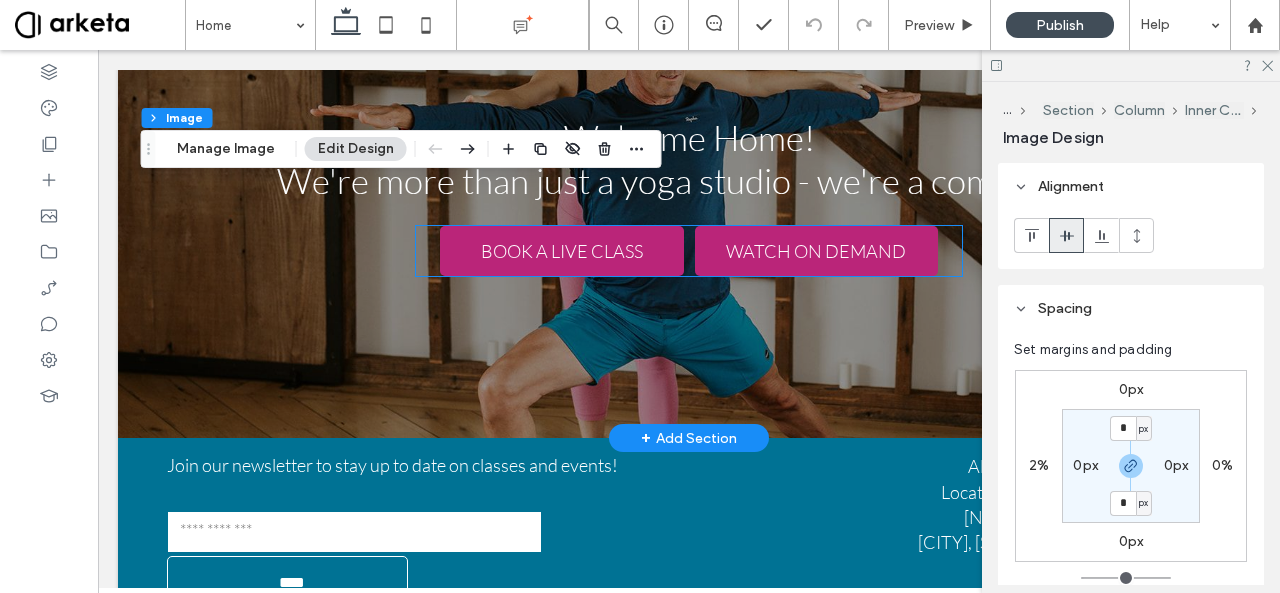 scroll, scrollTop: 3637, scrollLeft: 0, axis: vertical 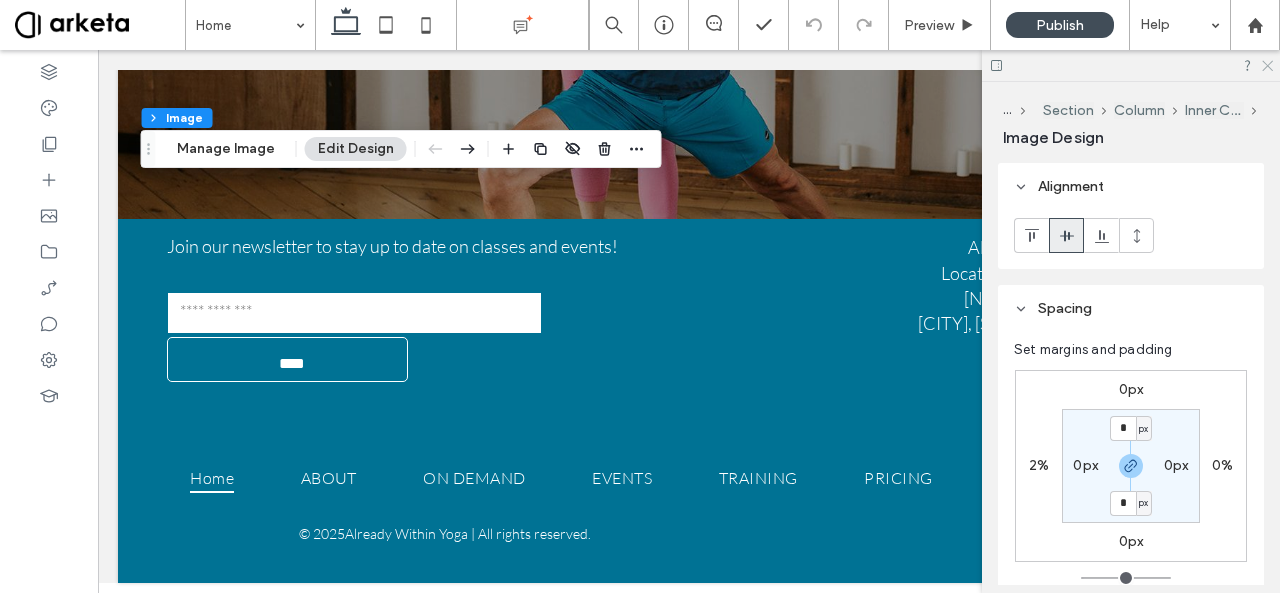 drag, startPoint x: 1271, startPoint y: 69, endPoint x: 716, endPoint y: 182, distance: 566.3868 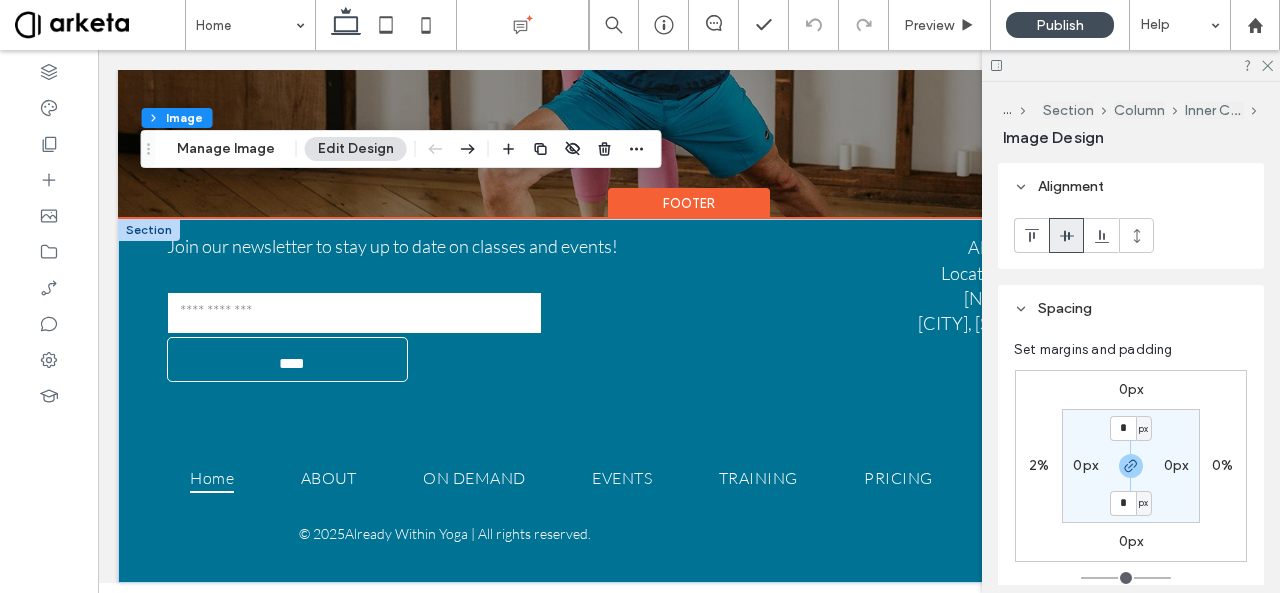 scroll, scrollTop: 3636, scrollLeft: 0, axis: vertical 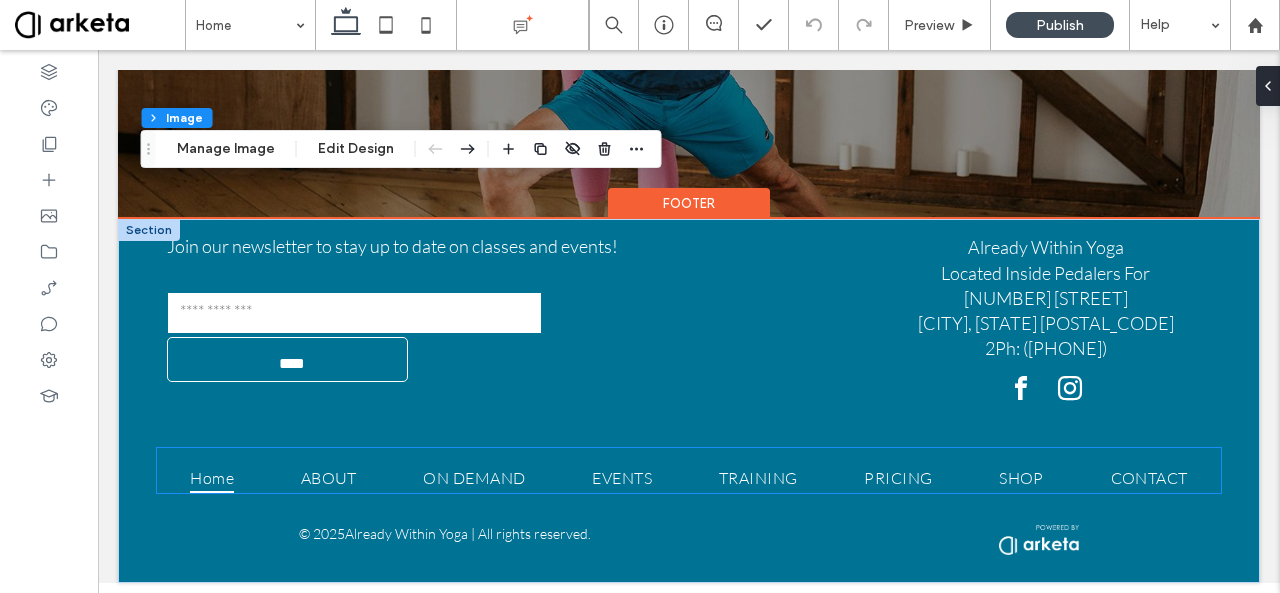 click on "Home
ABOUT
ON DEMAND
EVENTS
TRAINING
PRICING
SHOP
CONTACT" at bounding box center (689, 470) 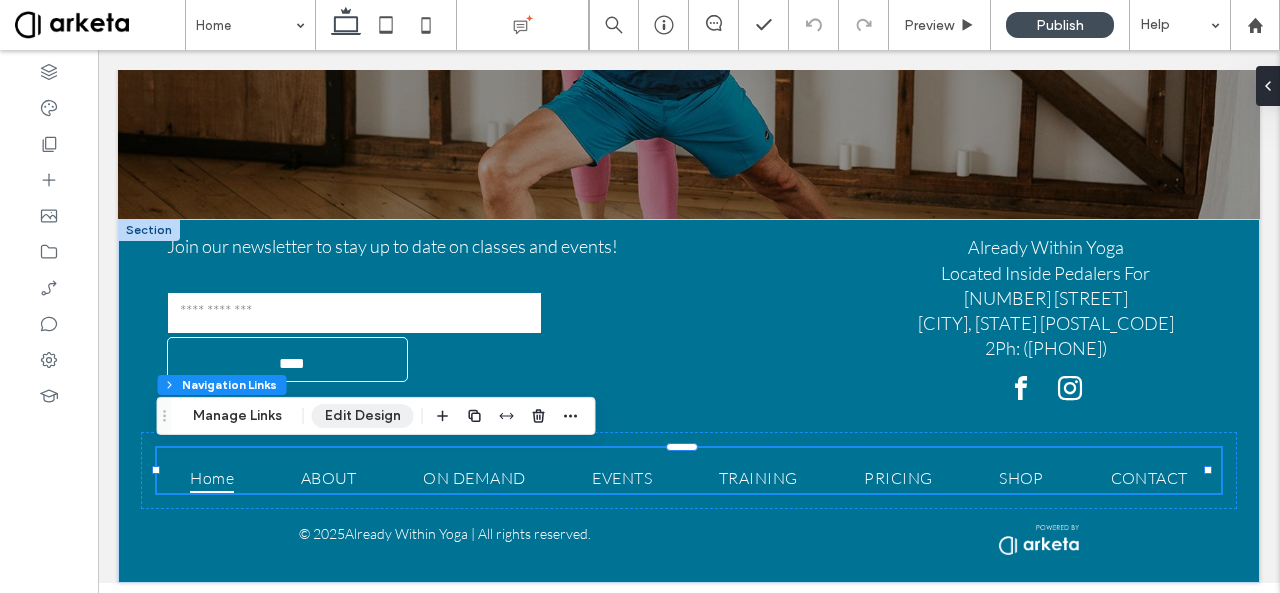 click on "Edit Design" at bounding box center (363, 416) 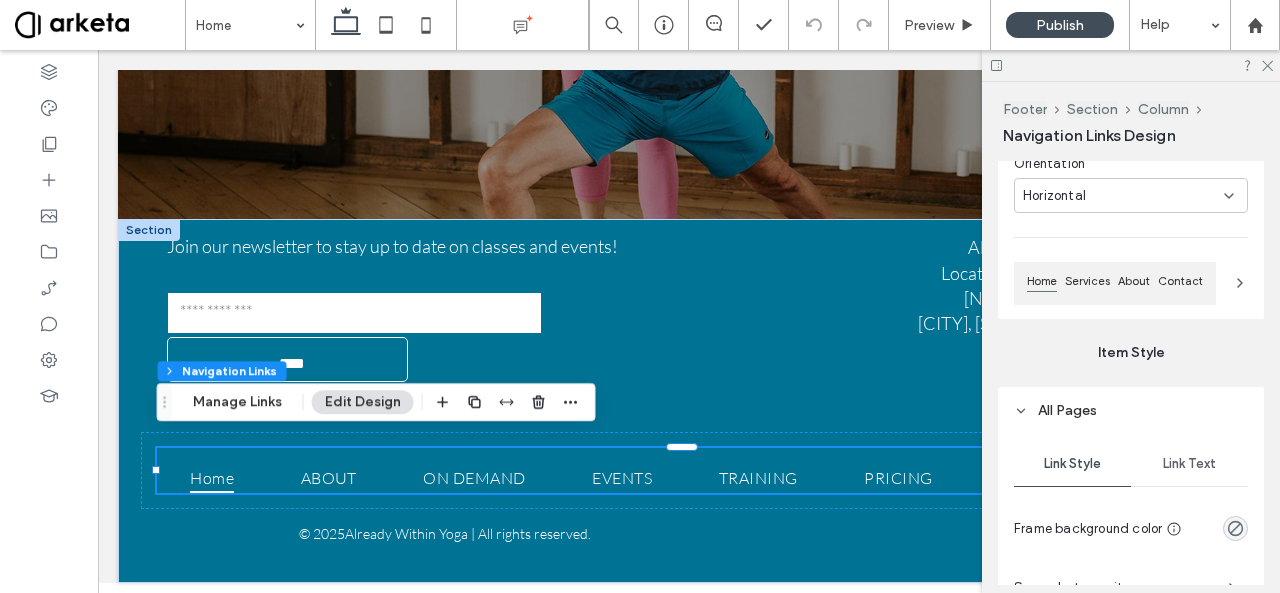 scroll, scrollTop: 1200, scrollLeft: 0, axis: vertical 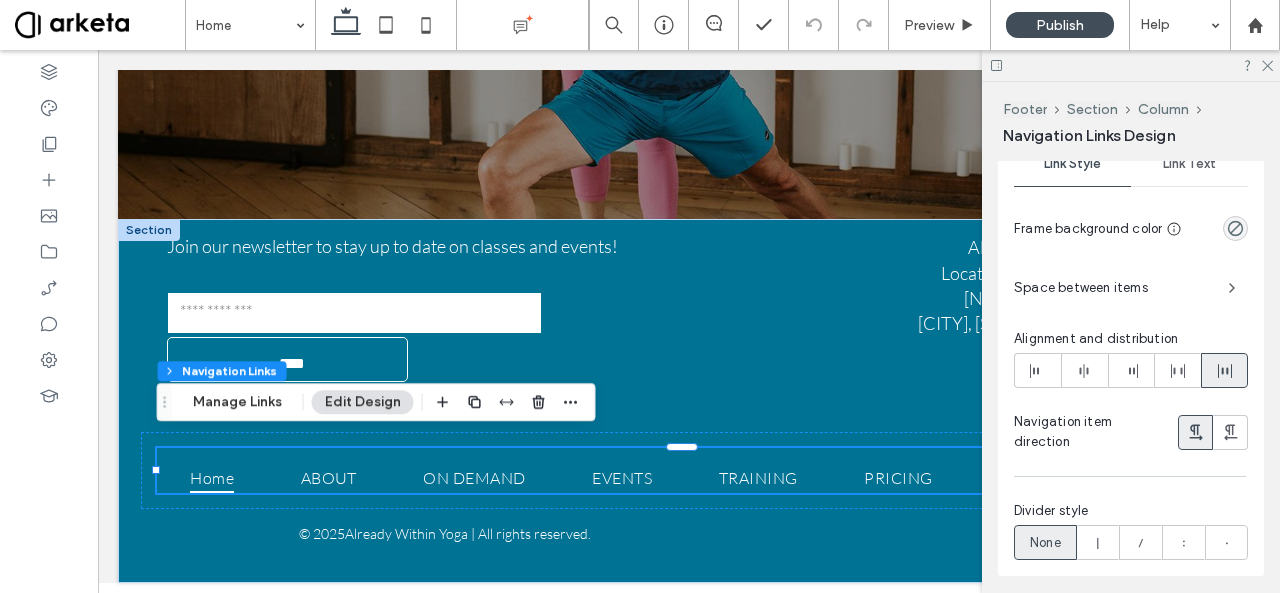 click on "Space between items" at bounding box center [1113, 288] 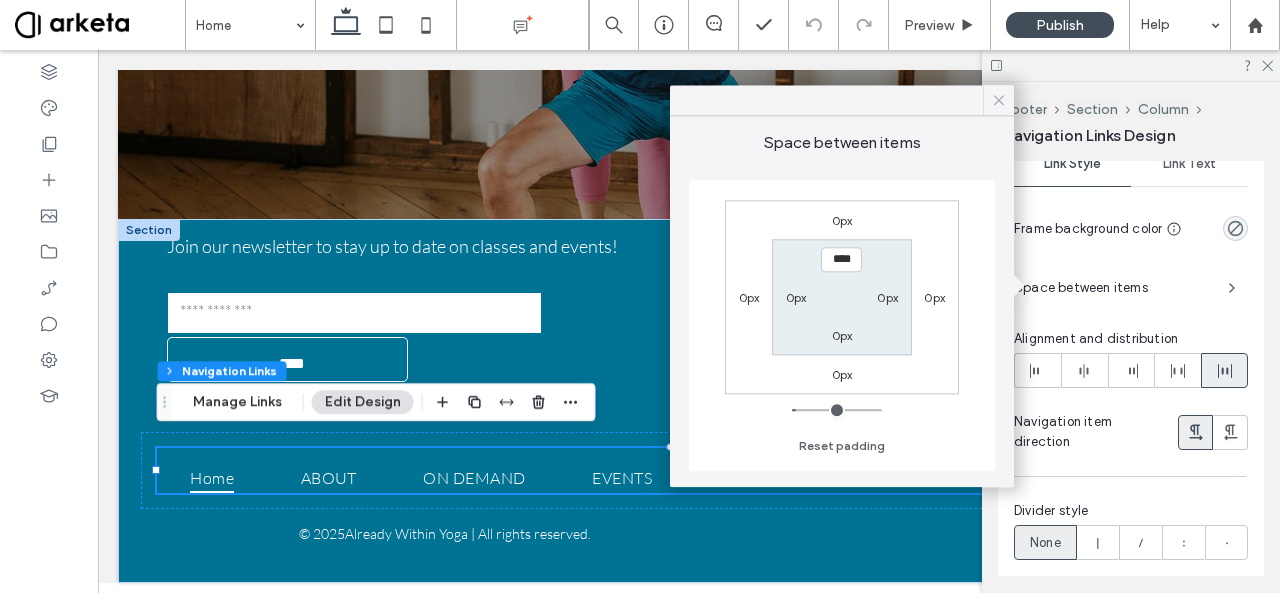 click at bounding box center [998, 100] 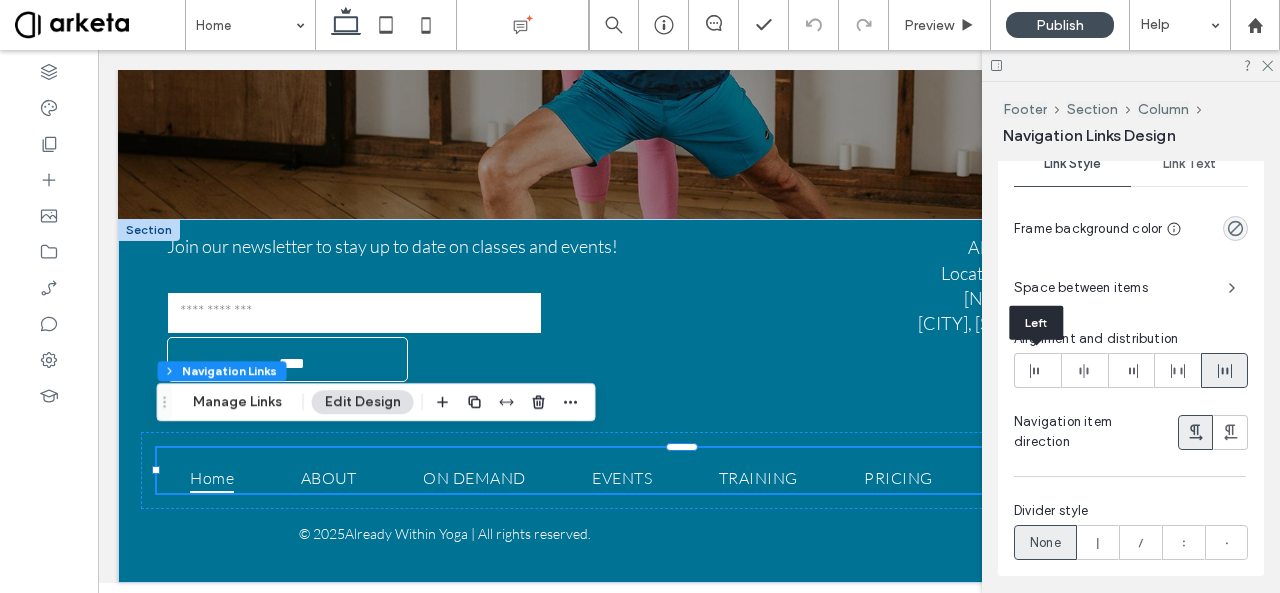 click 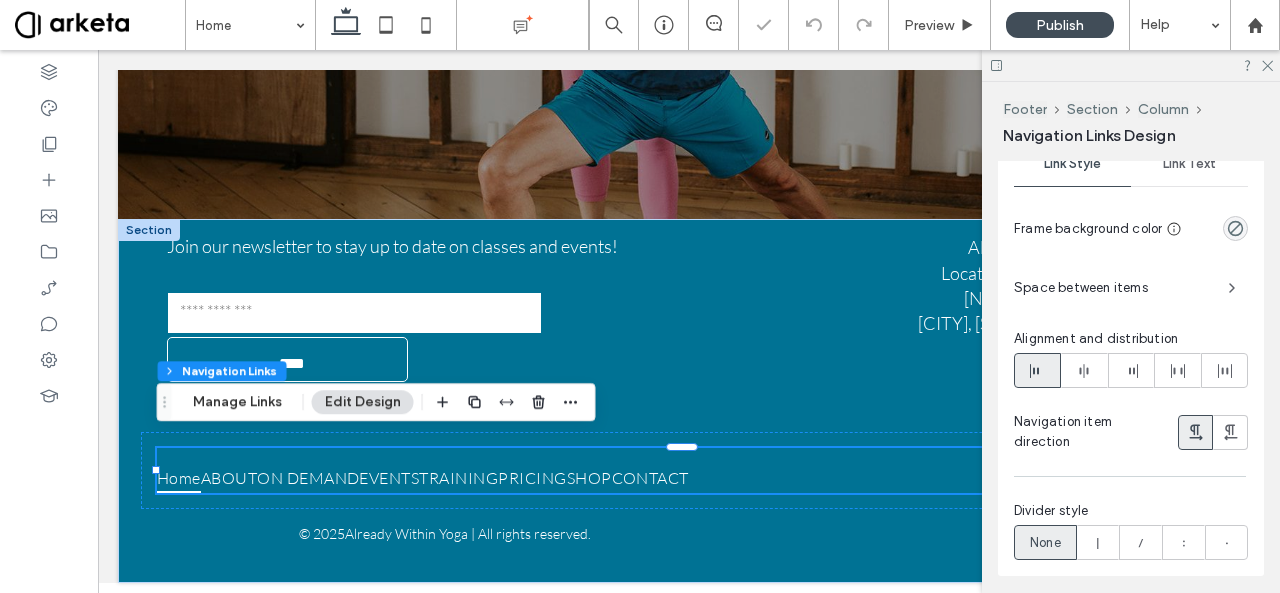 click on "Space between items" at bounding box center (1113, 288) 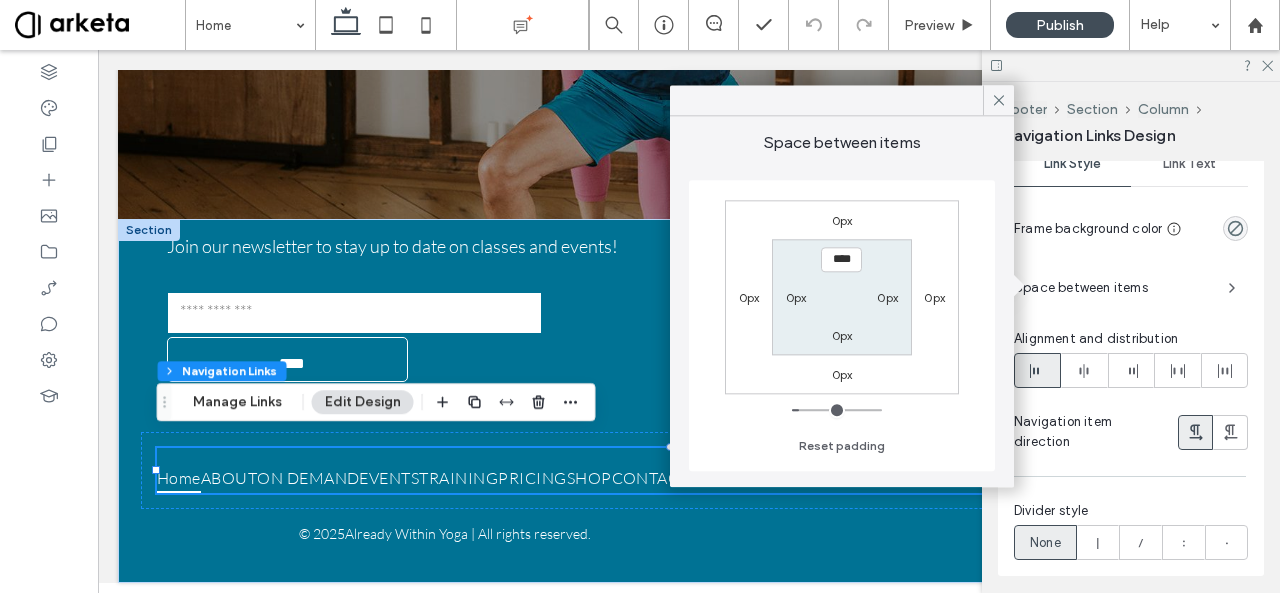 type on "**" 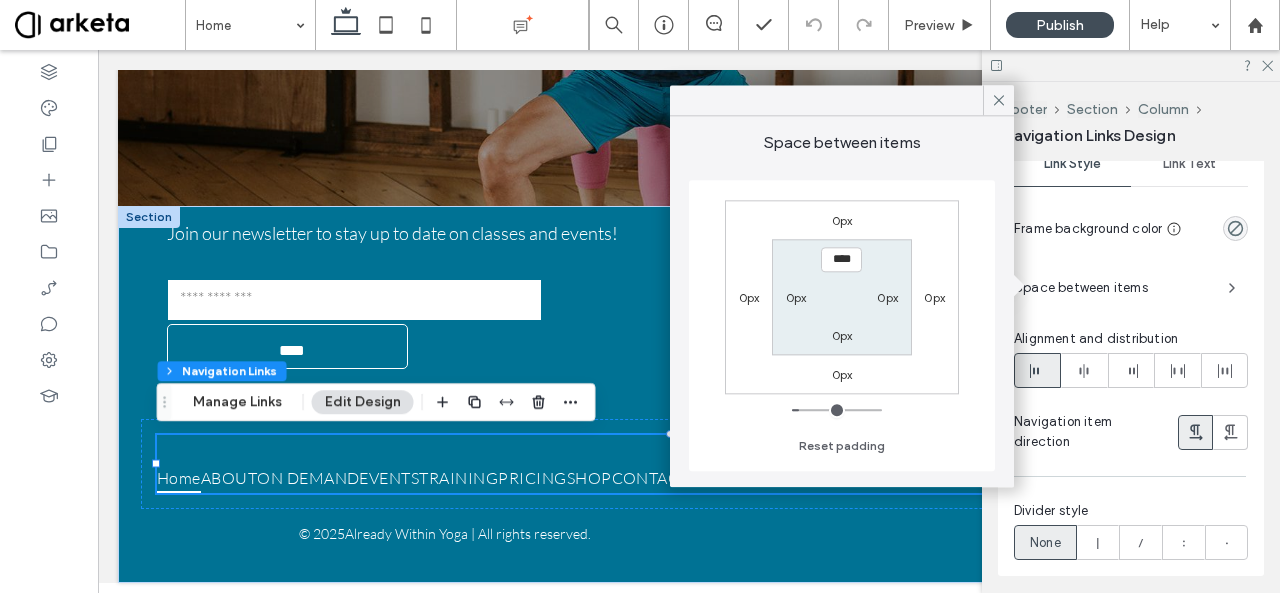 type on "****" 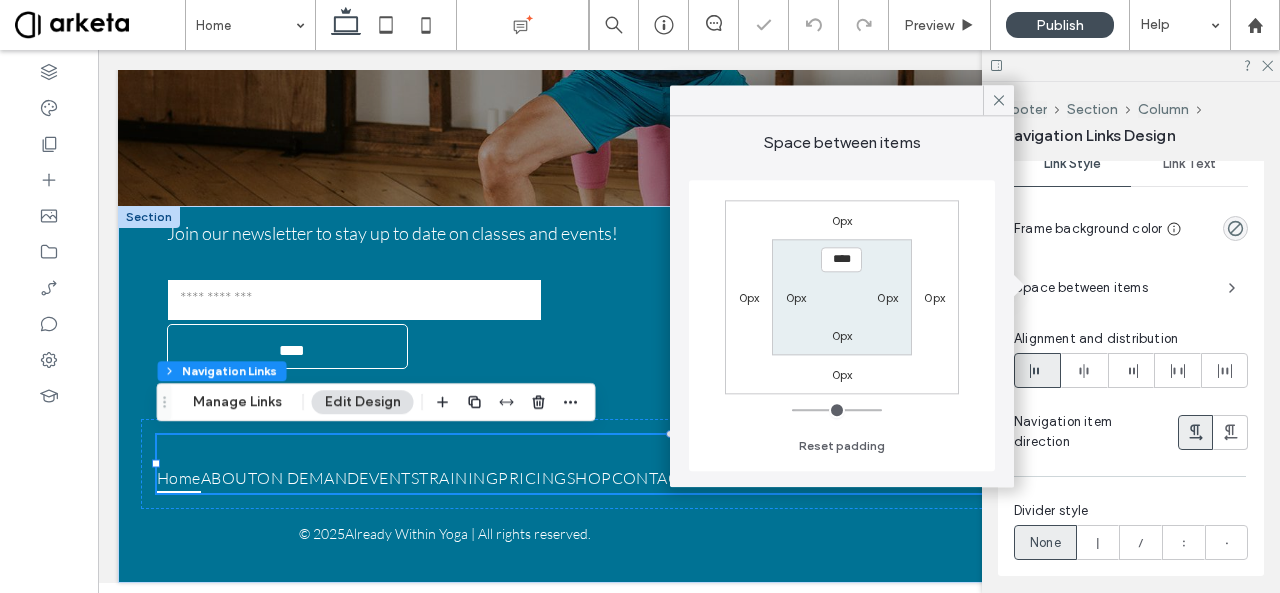 drag, startPoint x: 806, startPoint y: 410, endPoint x: 796, endPoint y: 407, distance: 10.440307 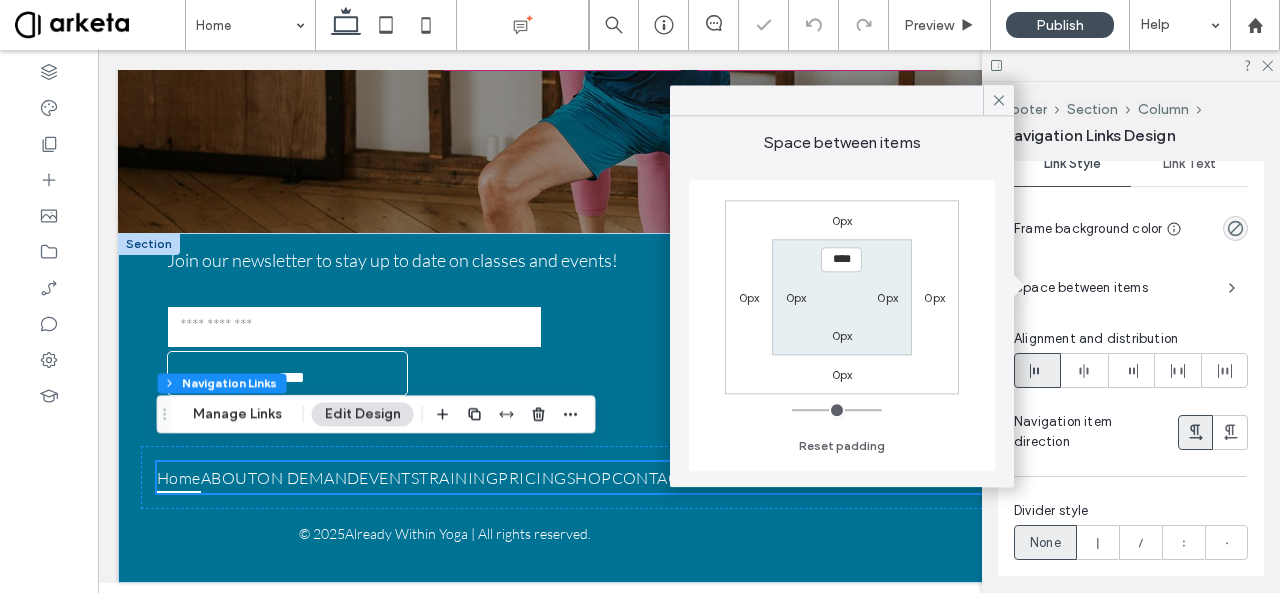 type on "***" 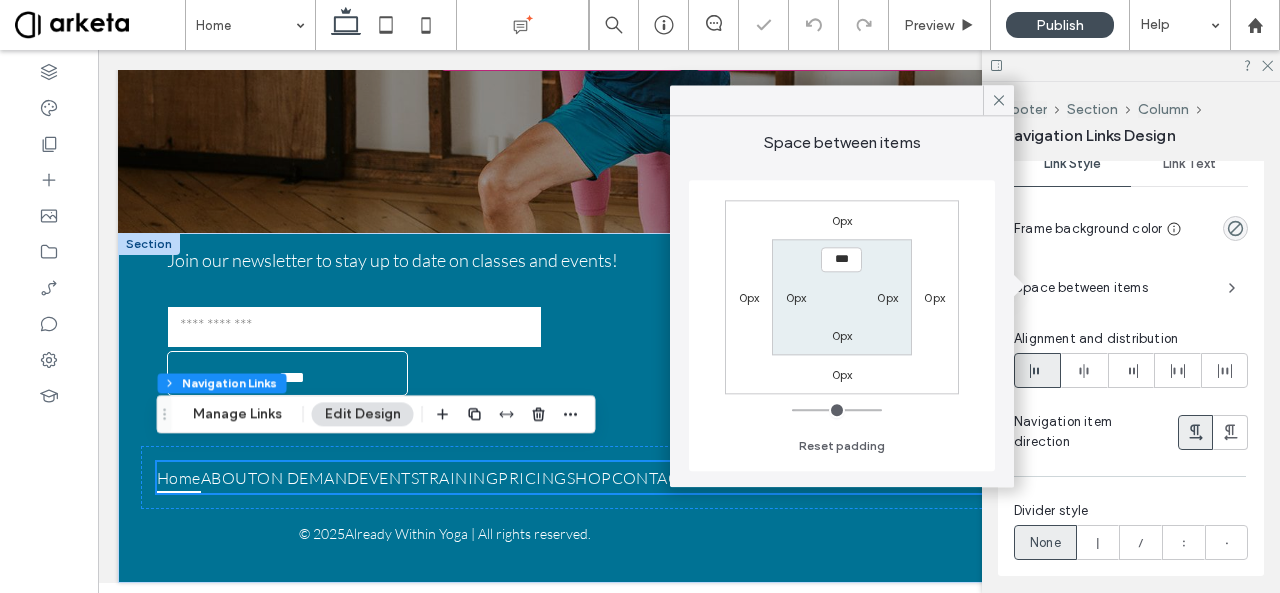 scroll, scrollTop: 3624, scrollLeft: 0, axis: vertical 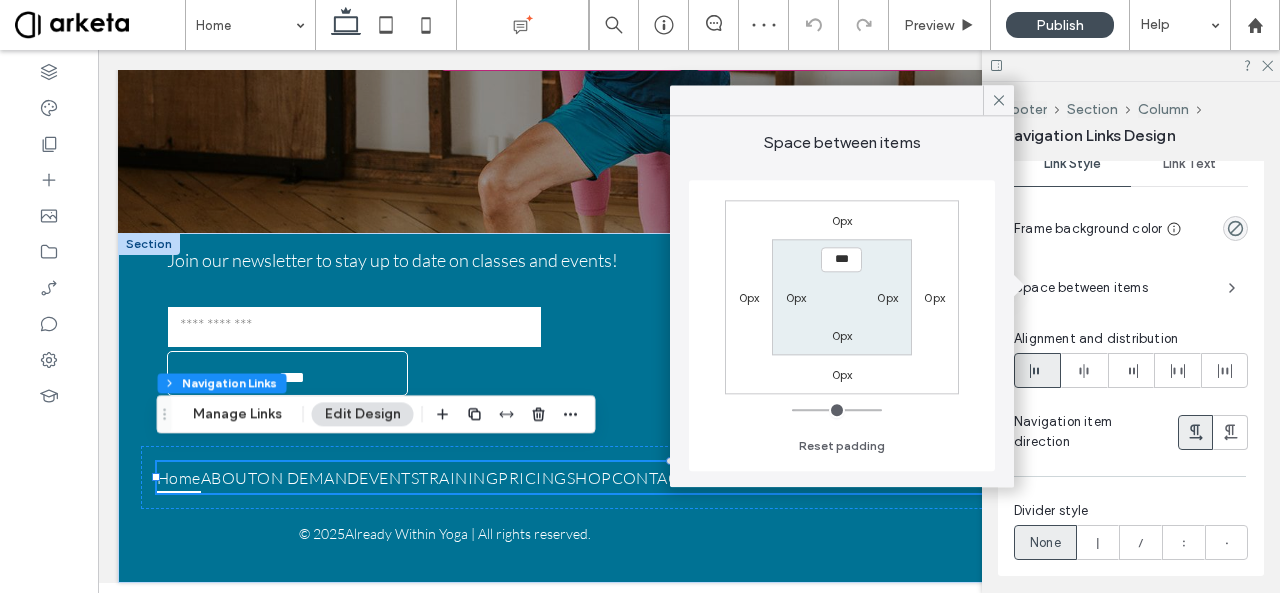 click on "0px" at bounding box center [887, 297] 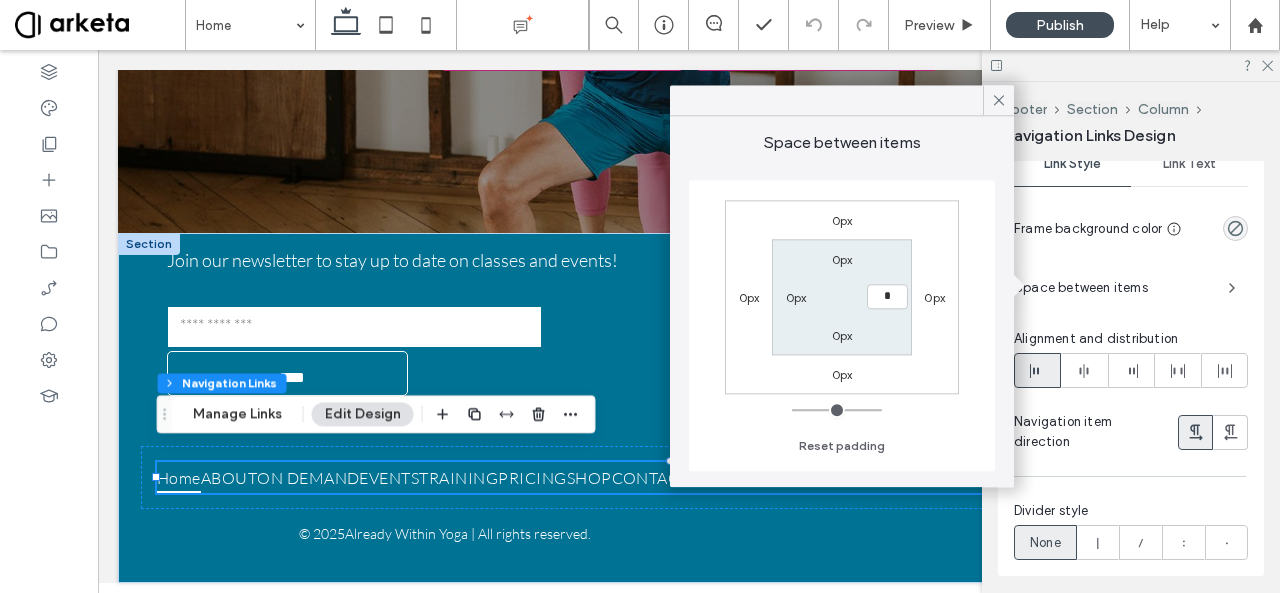 type on "*" 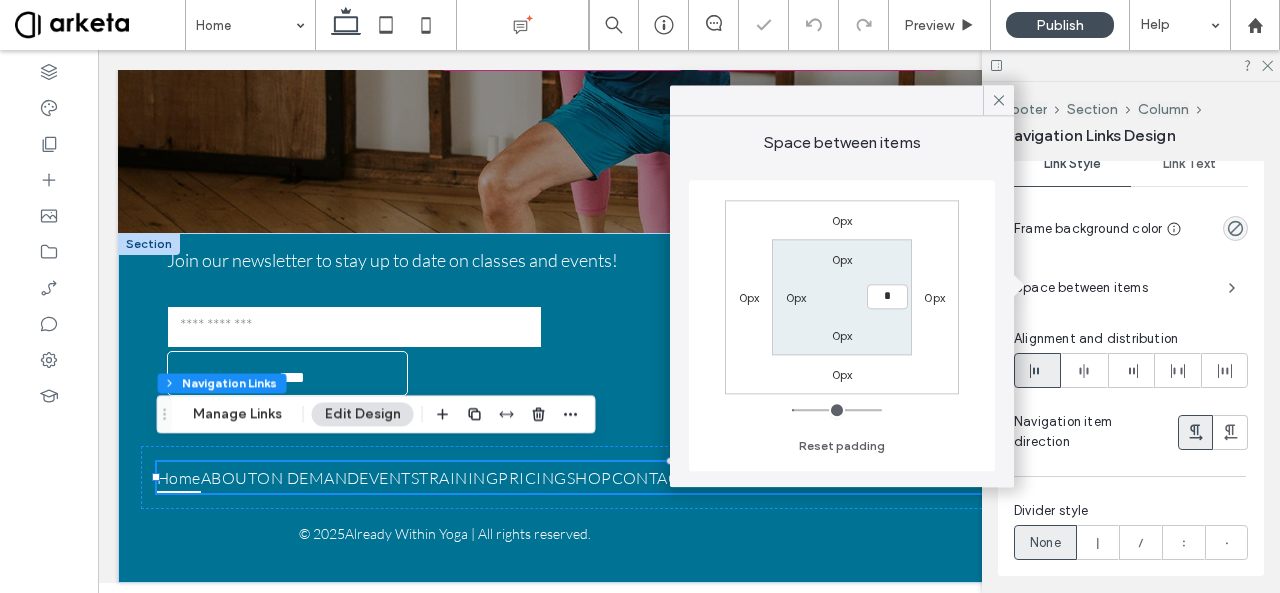 type on "*" 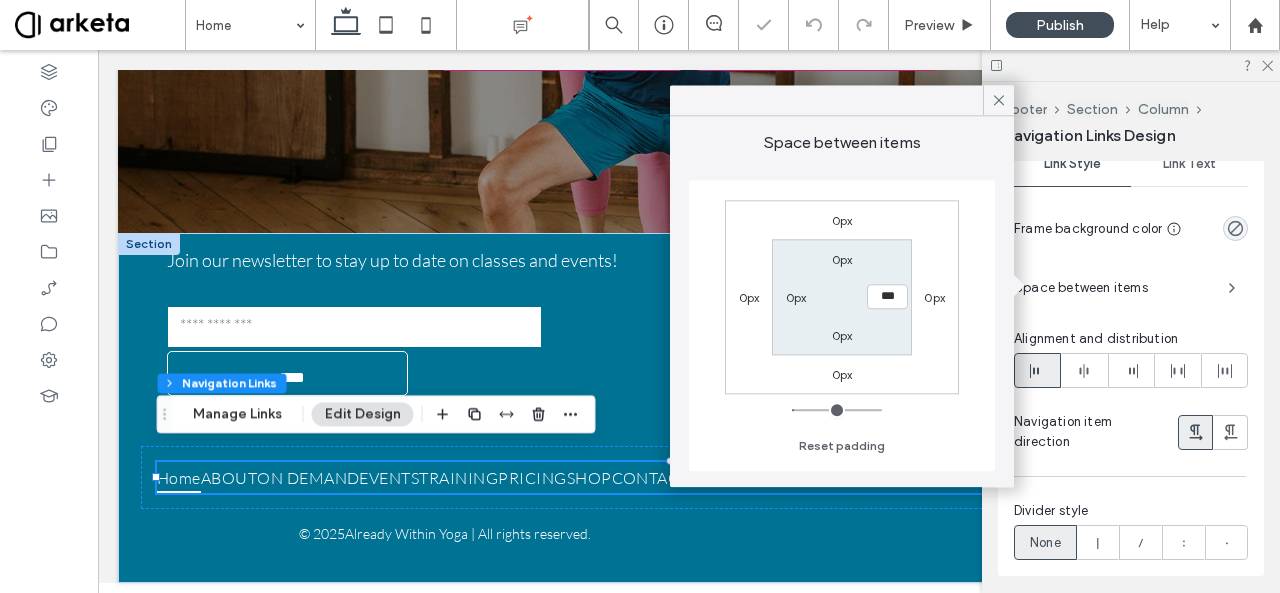click on "0px 0px 0px 0px 0px *** 0px 0px" at bounding box center (842, 297) 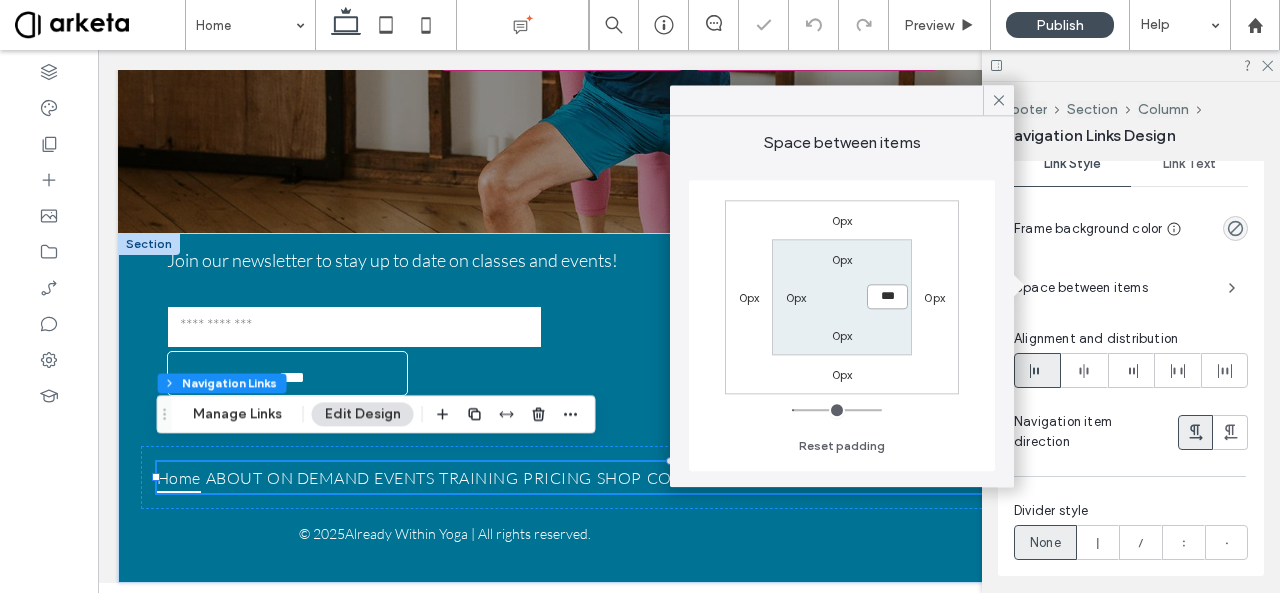 click on "***" at bounding box center (887, 297) 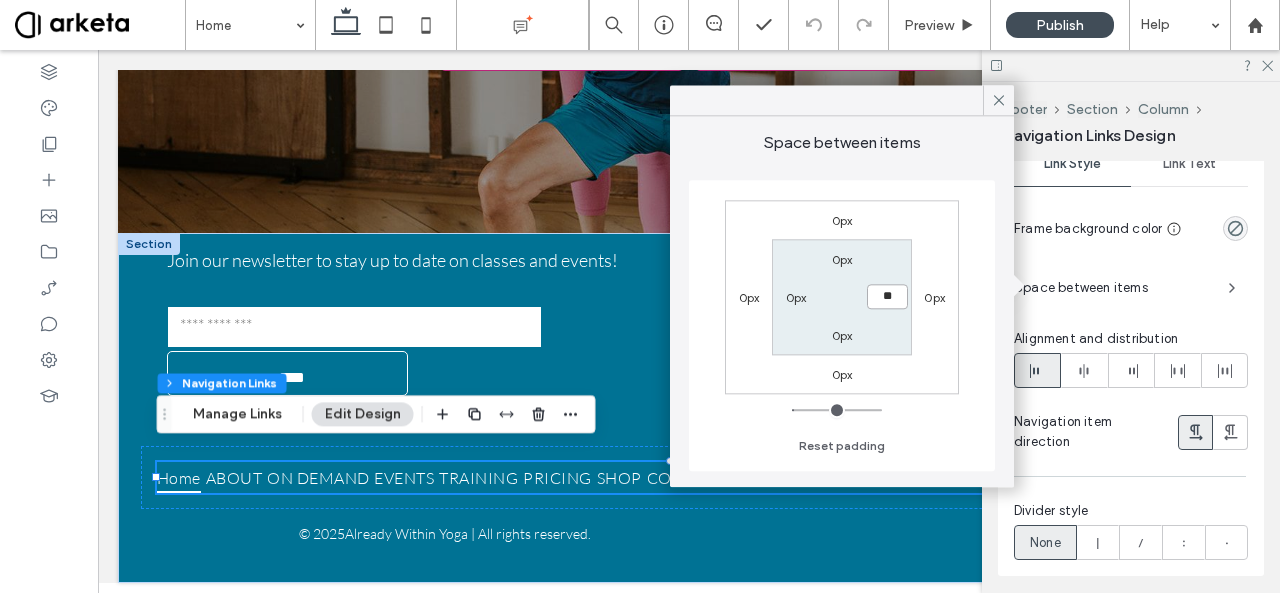 type on "**" 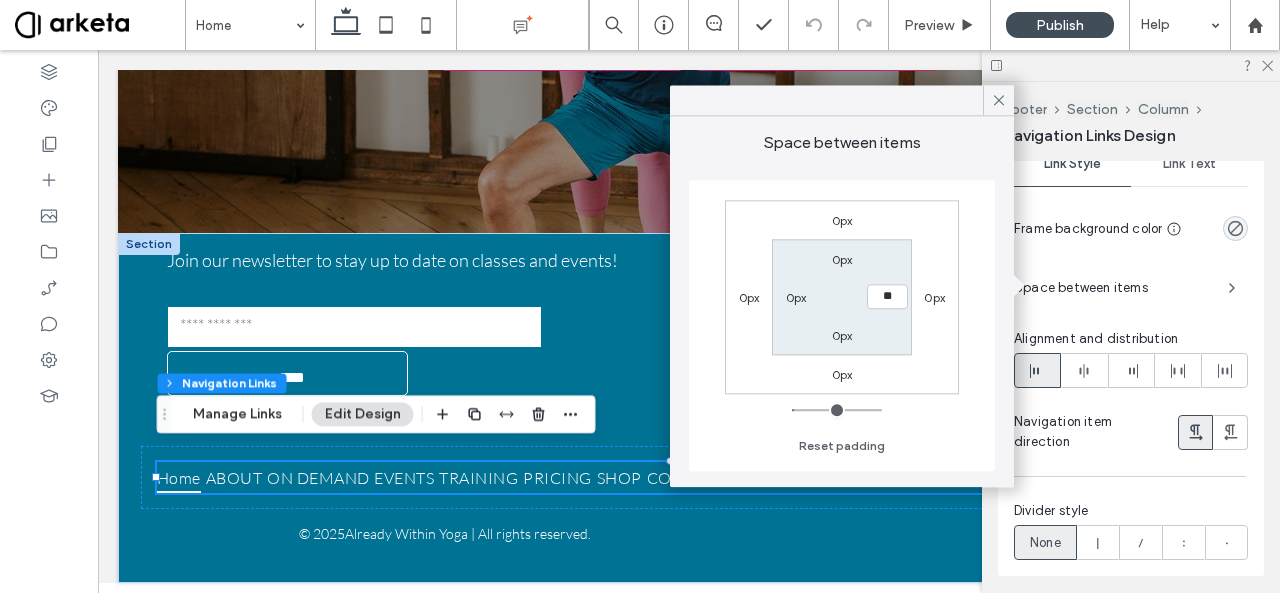 type on "**" 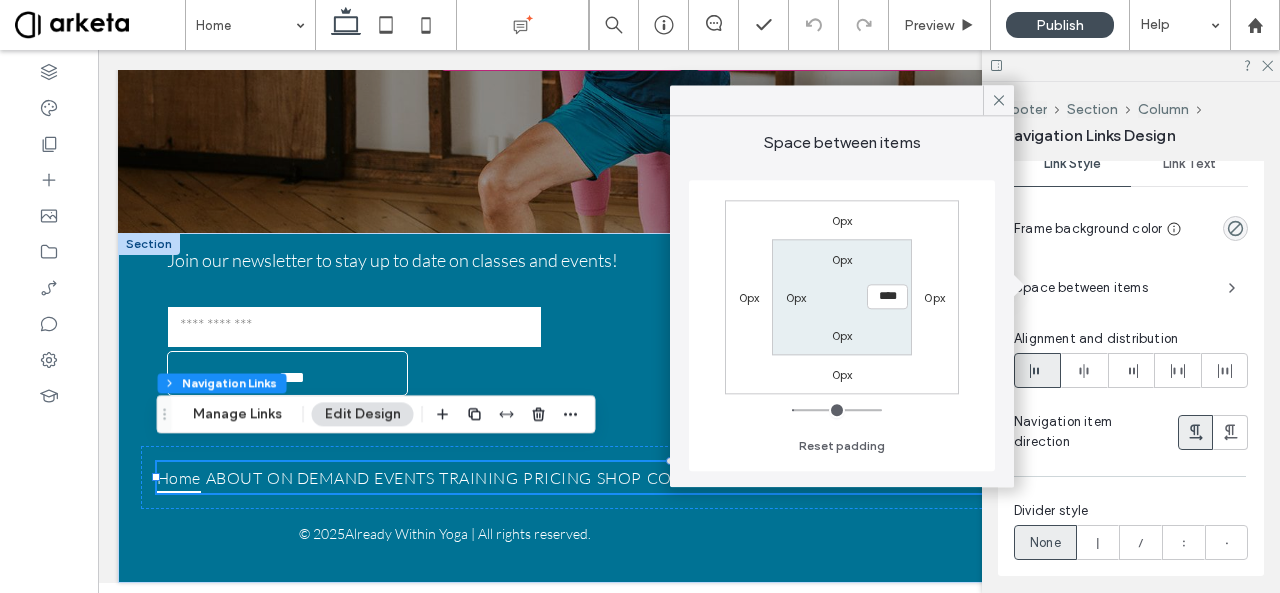 click on "0px **** 0px 0px" at bounding box center (841, 297) 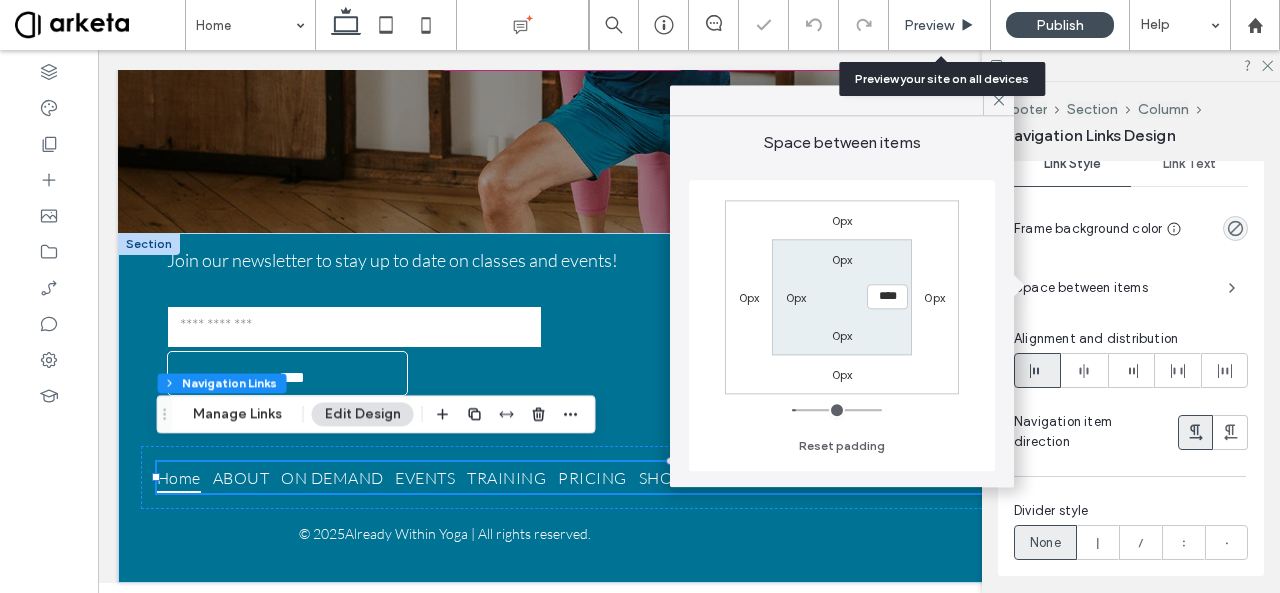 drag, startPoint x: 901, startPoint y: 21, endPoint x: 579, endPoint y: 9, distance: 322.2235 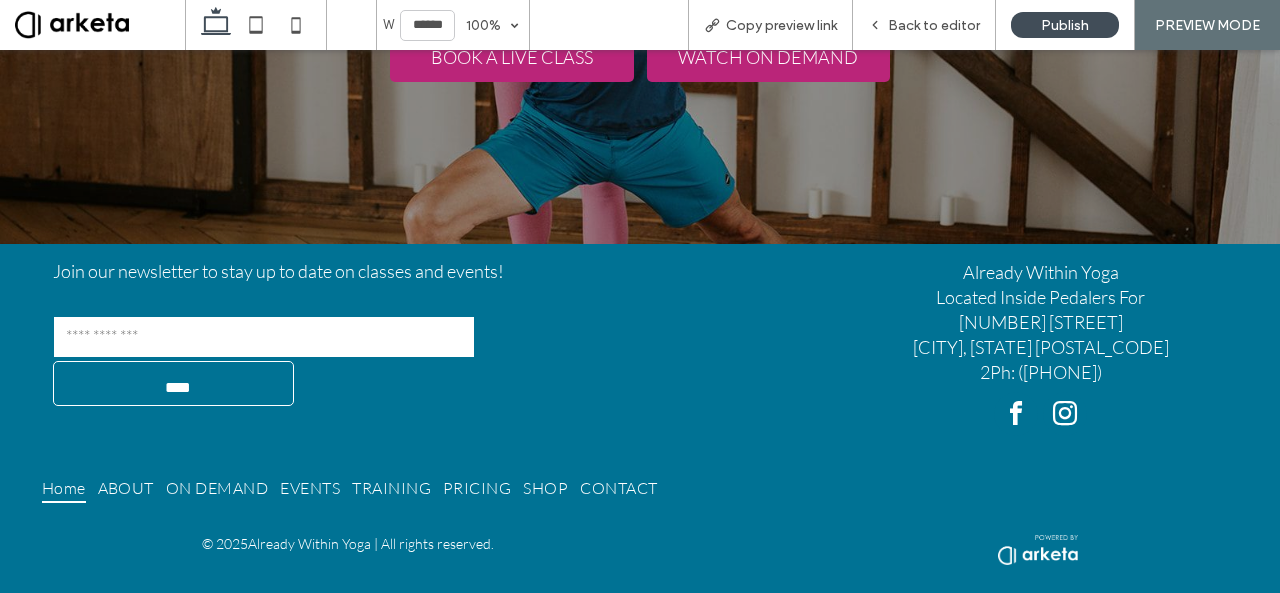 scroll, scrollTop: 3551, scrollLeft: 0, axis: vertical 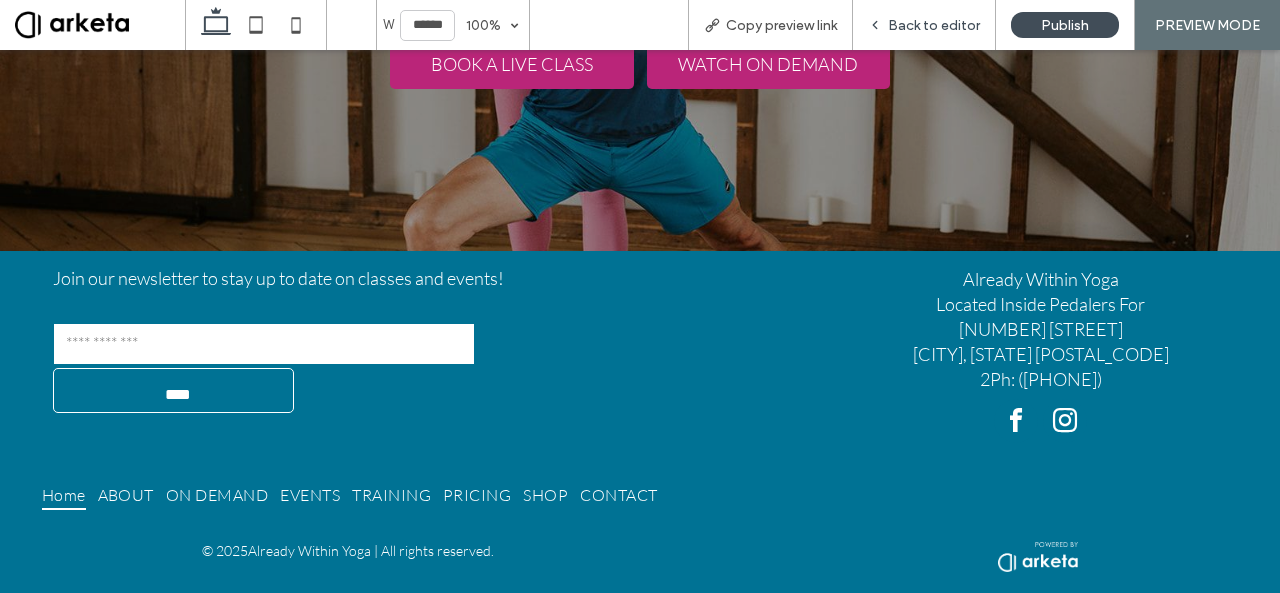 click 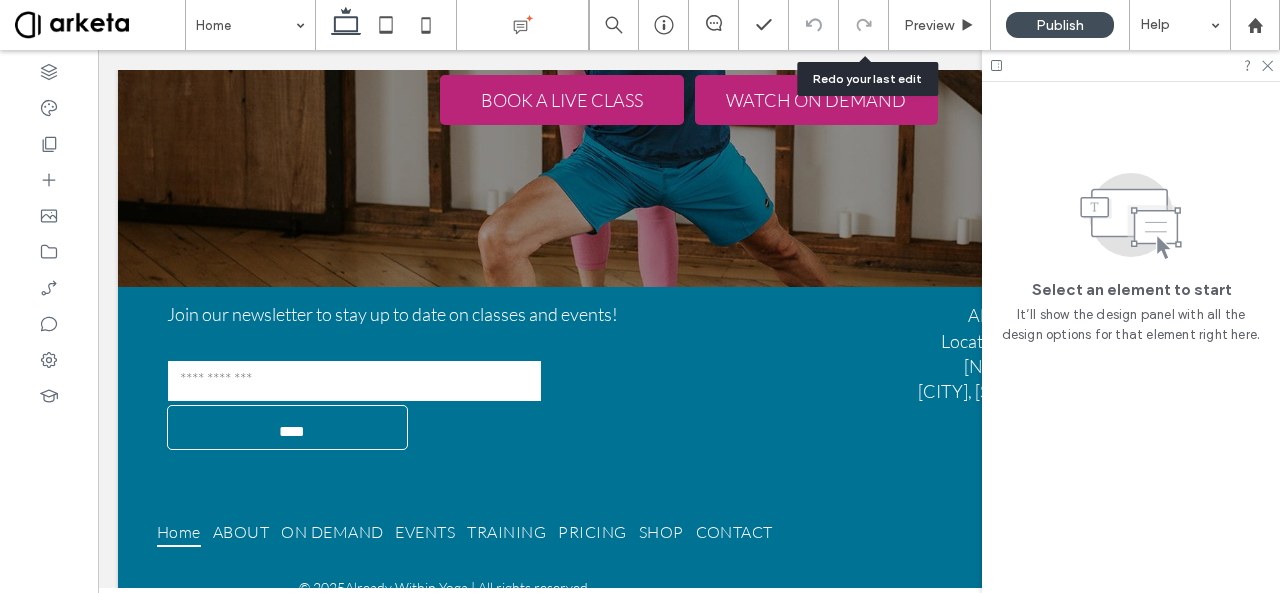 scroll, scrollTop: 3604, scrollLeft: 0, axis: vertical 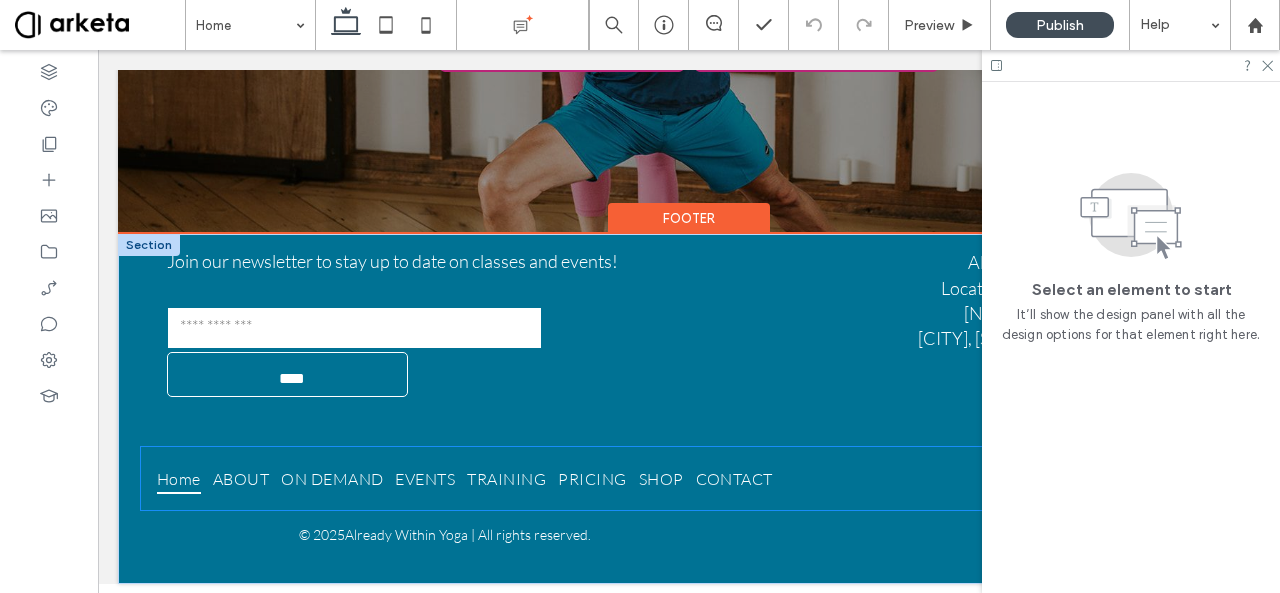 click on "Home
ABOUT
ON DEMAND
EVENTS
TRAINING
PRICING
SHOP
CONTACT" at bounding box center [689, 478] 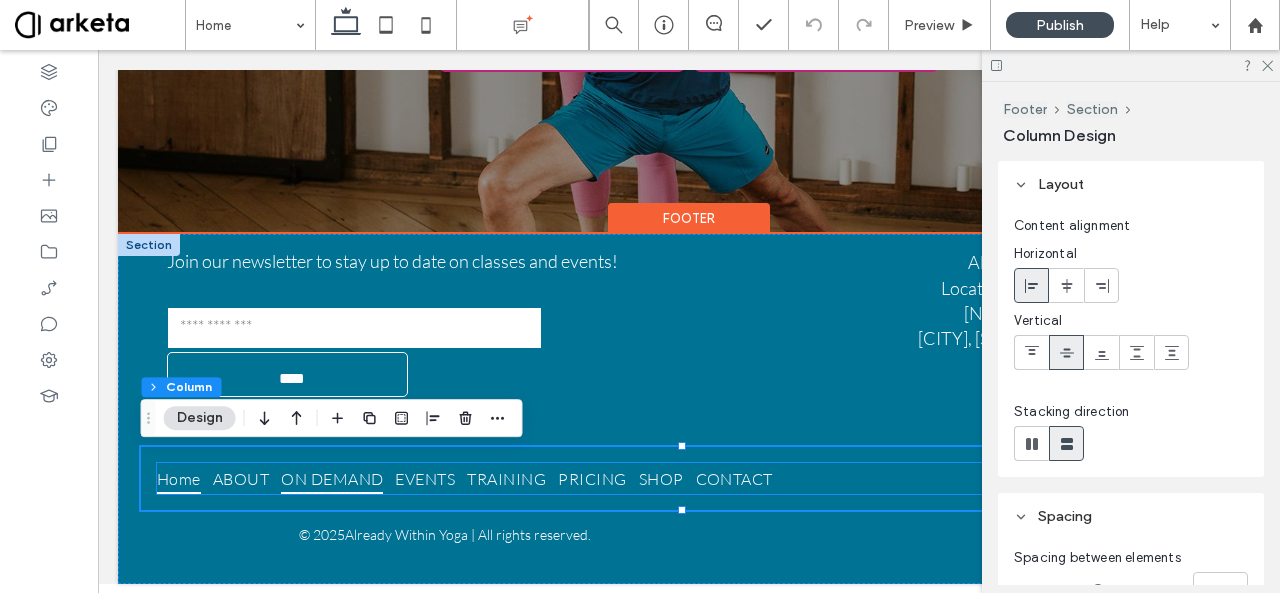 click on "ON DEMAND" at bounding box center (338, 478) 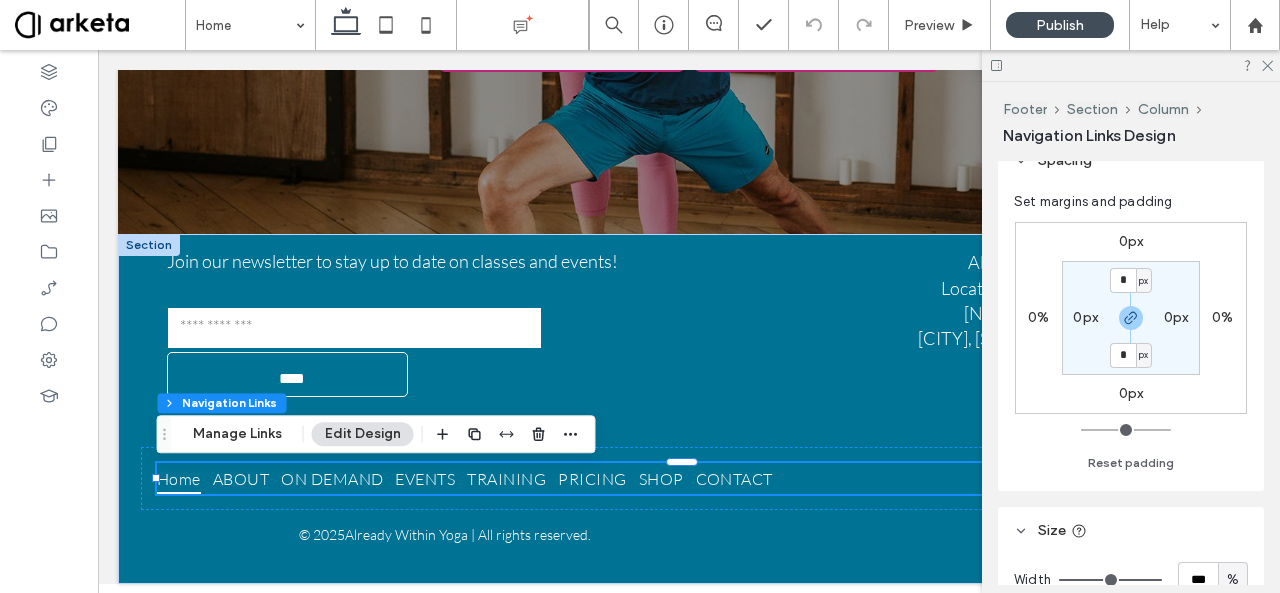scroll, scrollTop: 500, scrollLeft: 0, axis: vertical 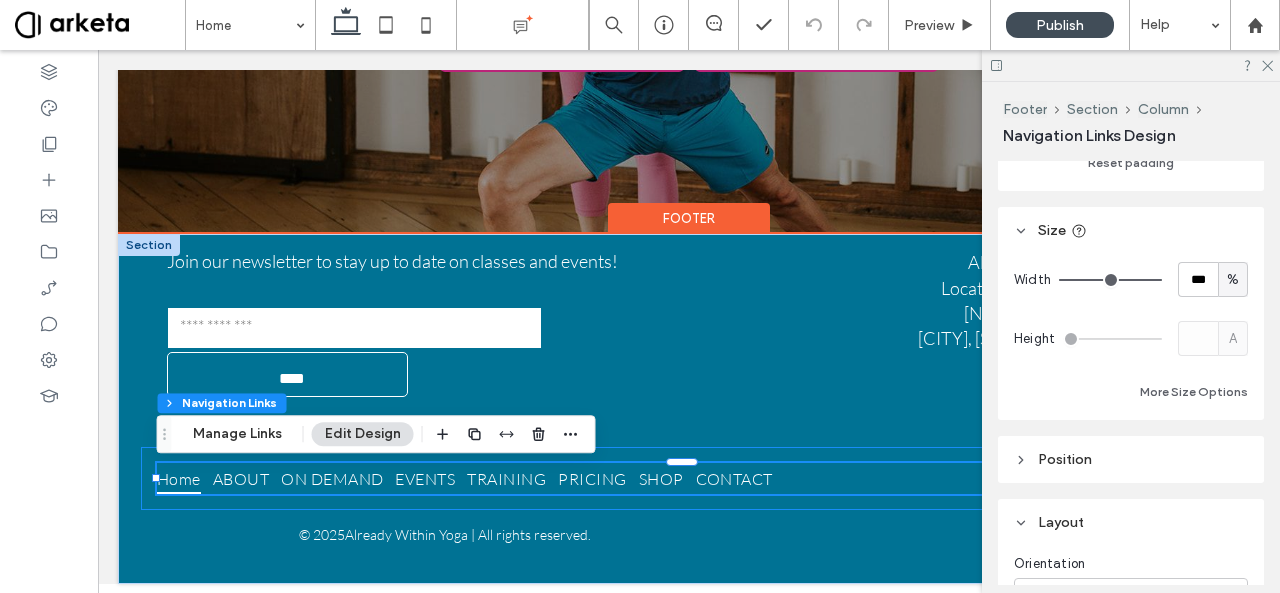 click on "Home
ABOUT
ON DEMAND
EVENTS
TRAINING
PRICING
SHOP
CONTACT" at bounding box center (689, 478) 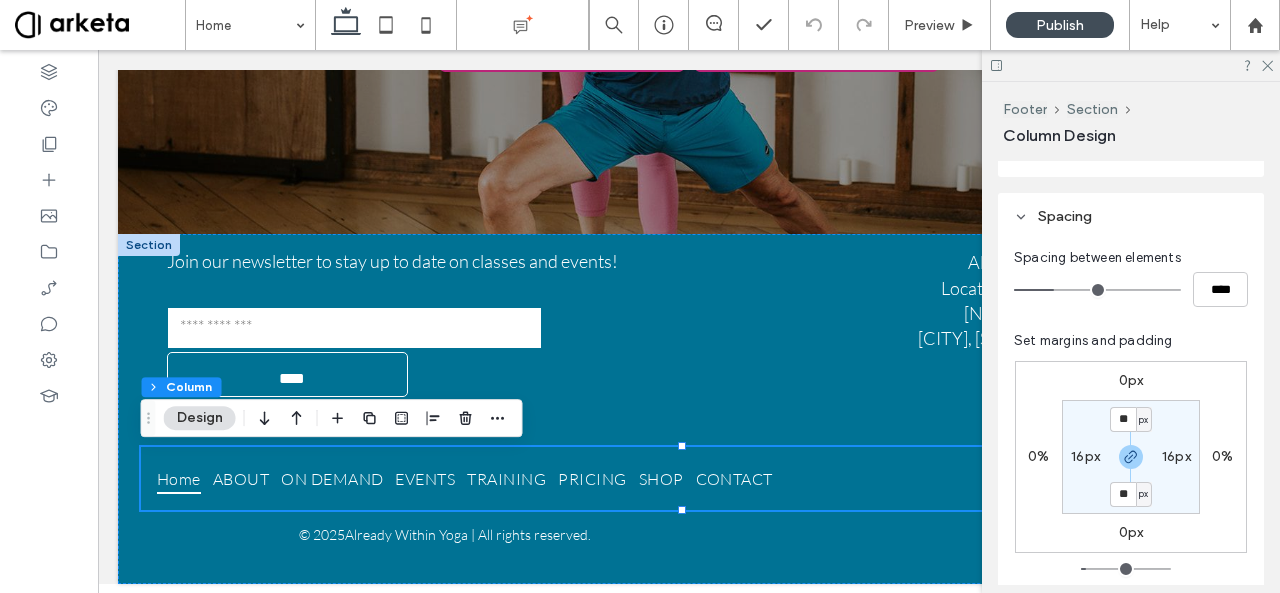 scroll, scrollTop: 400, scrollLeft: 0, axis: vertical 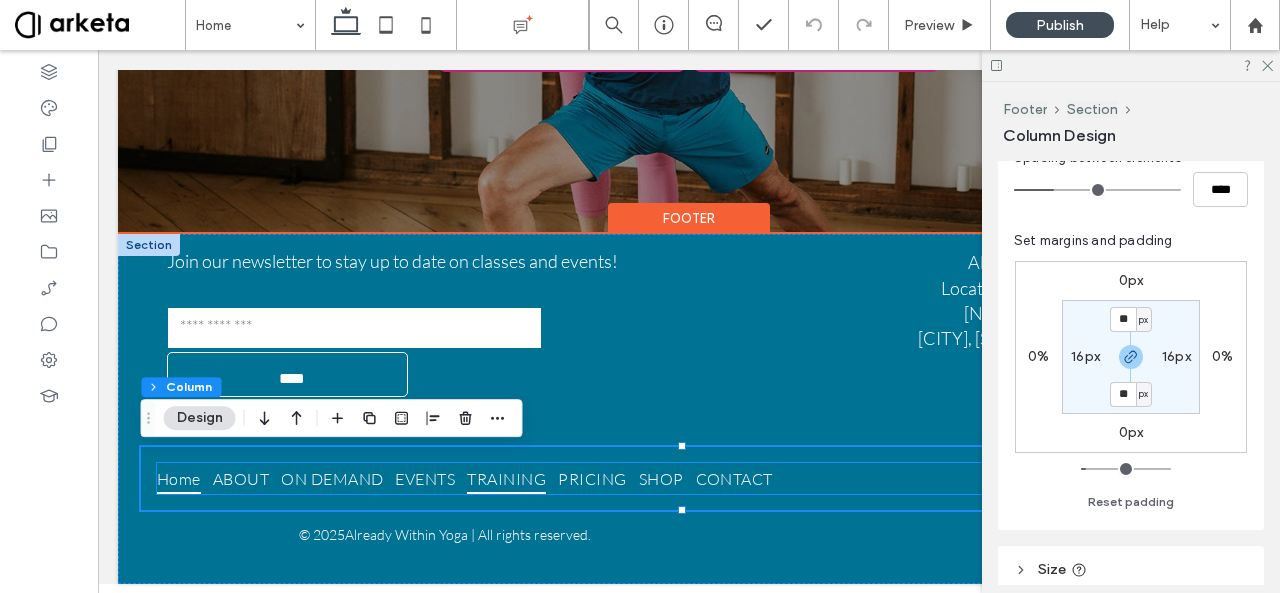 click on "TRAINING" at bounding box center [512, 478] 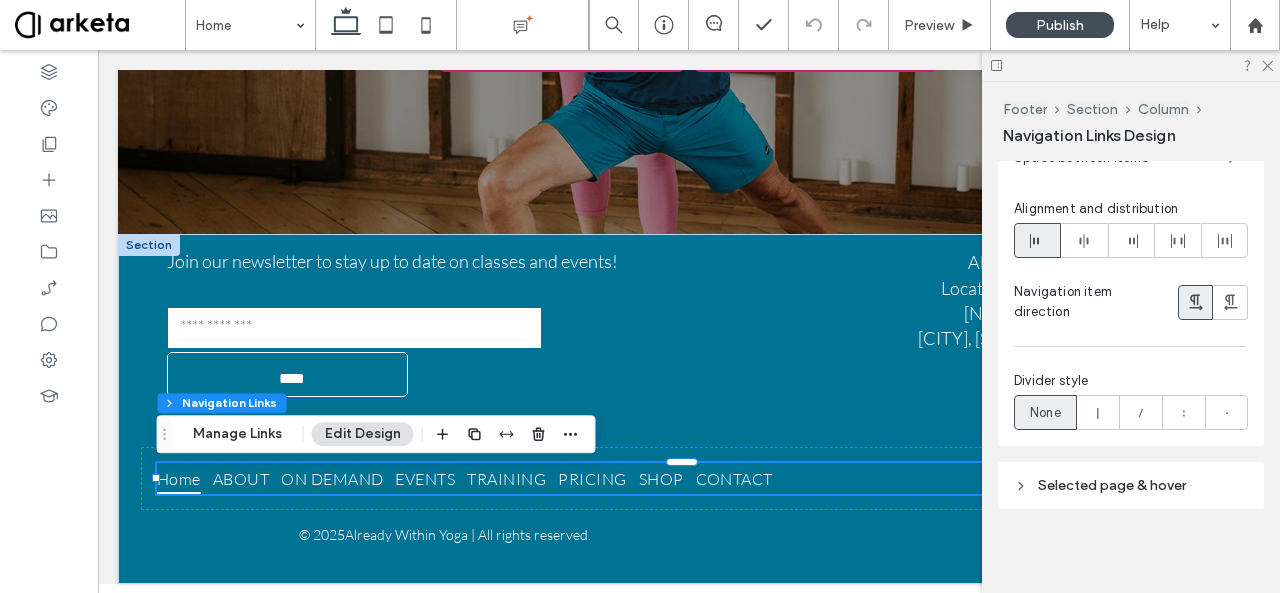 scroll, scrollTop: 1031, scrollLeft: 0, axis: vertical 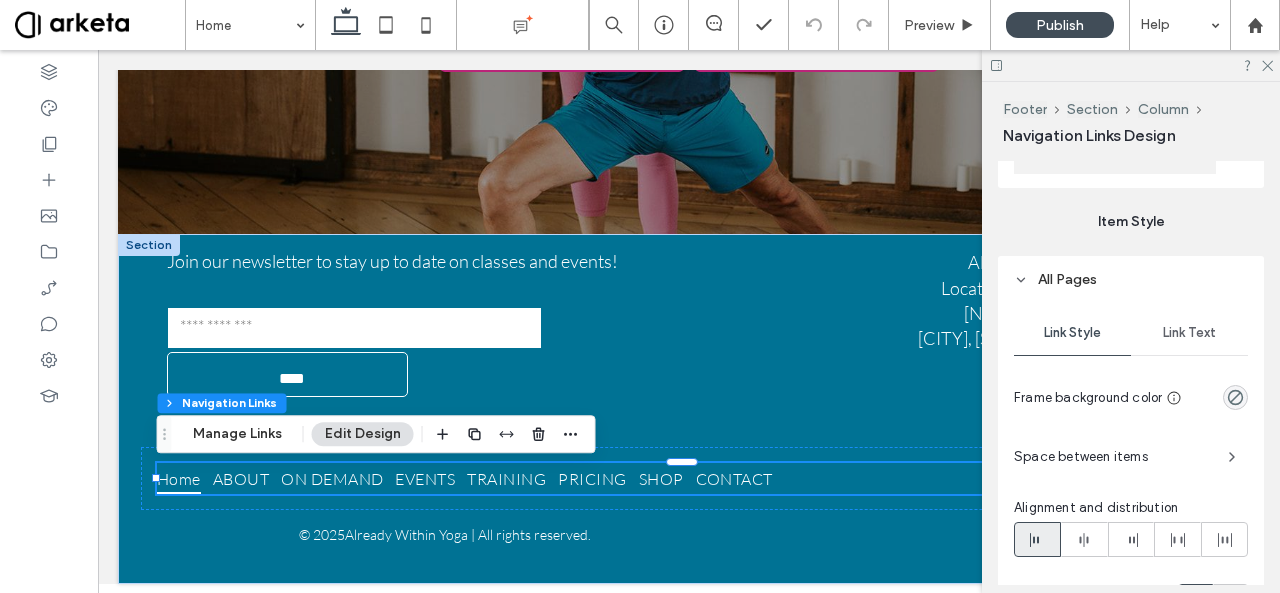 click on "Link Text" at bounding box center (1189, 333) 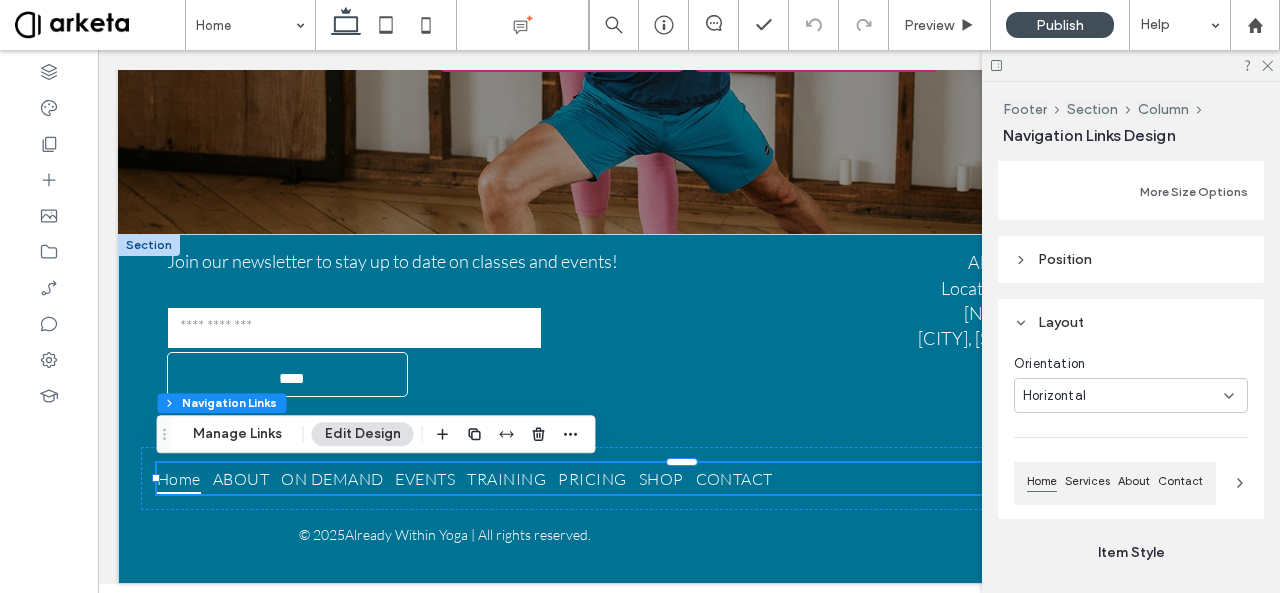 scroll, scrollTop: 1000, scrollLeft: 0, axis: vertical 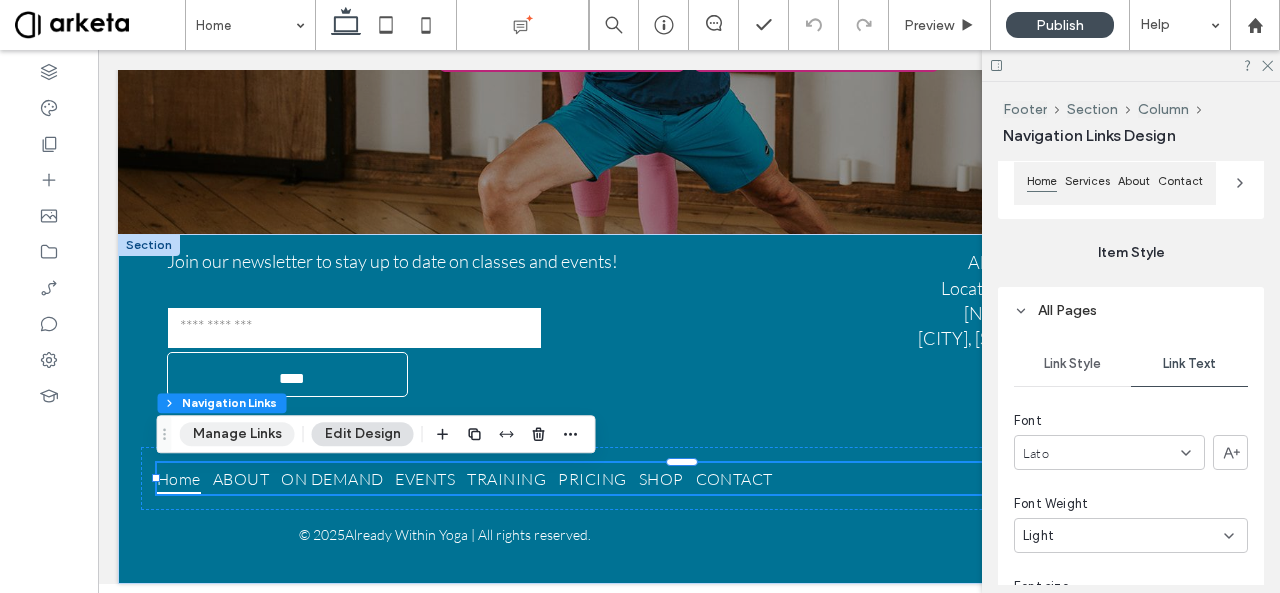 click on "Manage Links" at bounding box center (237, 434) 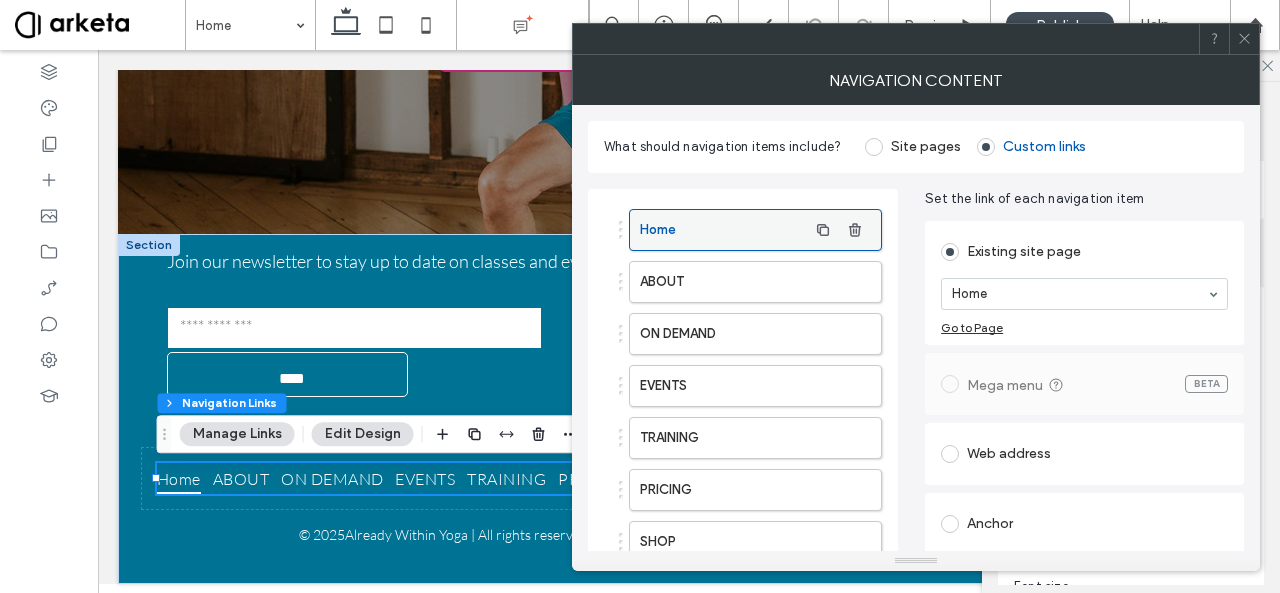 click on "Home" at bounding box center (723, 230) 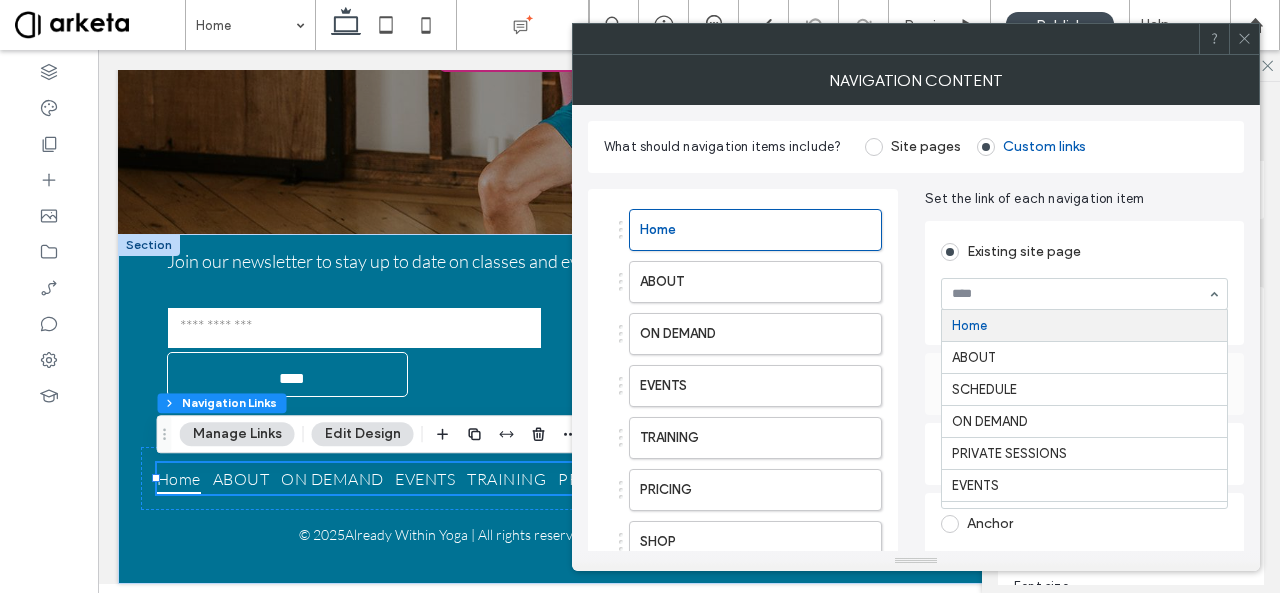 click at bounding box center [1079, 294] 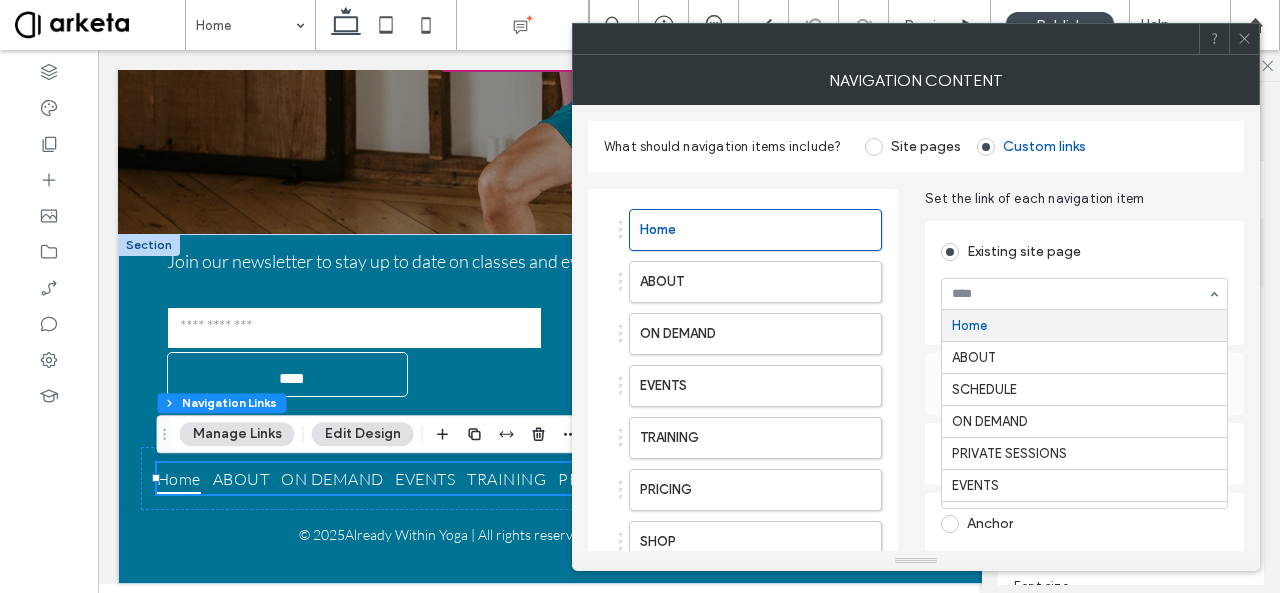 click at bounding box center [1079, 294] 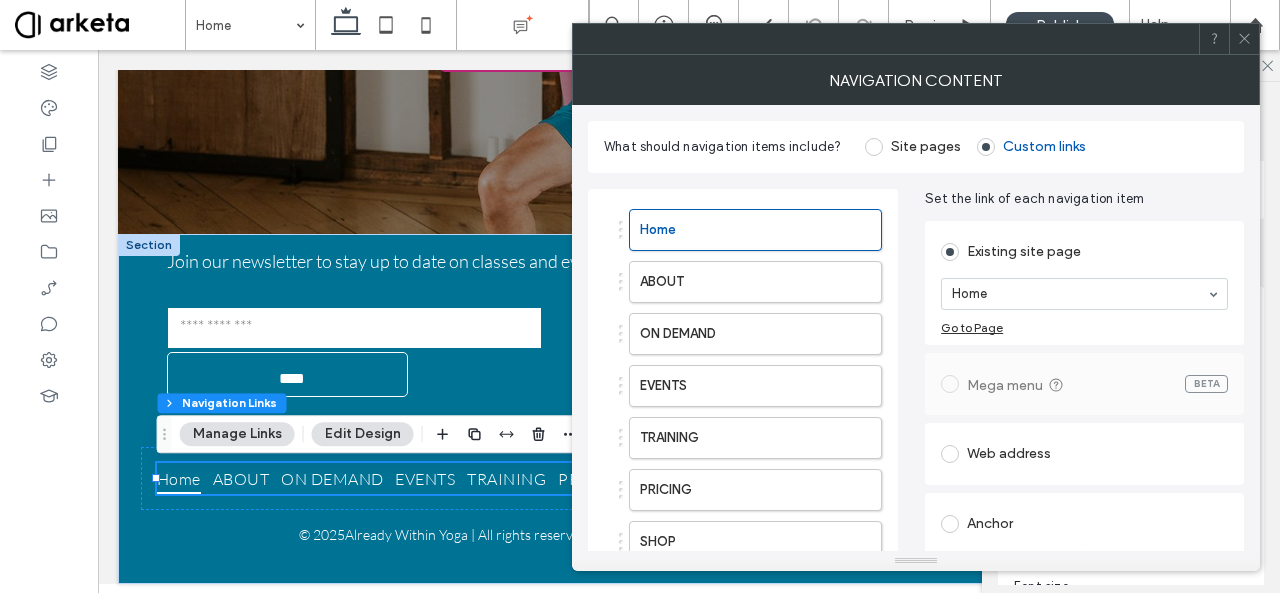 click on "Existing site page" at bounding box center (1084, 252) 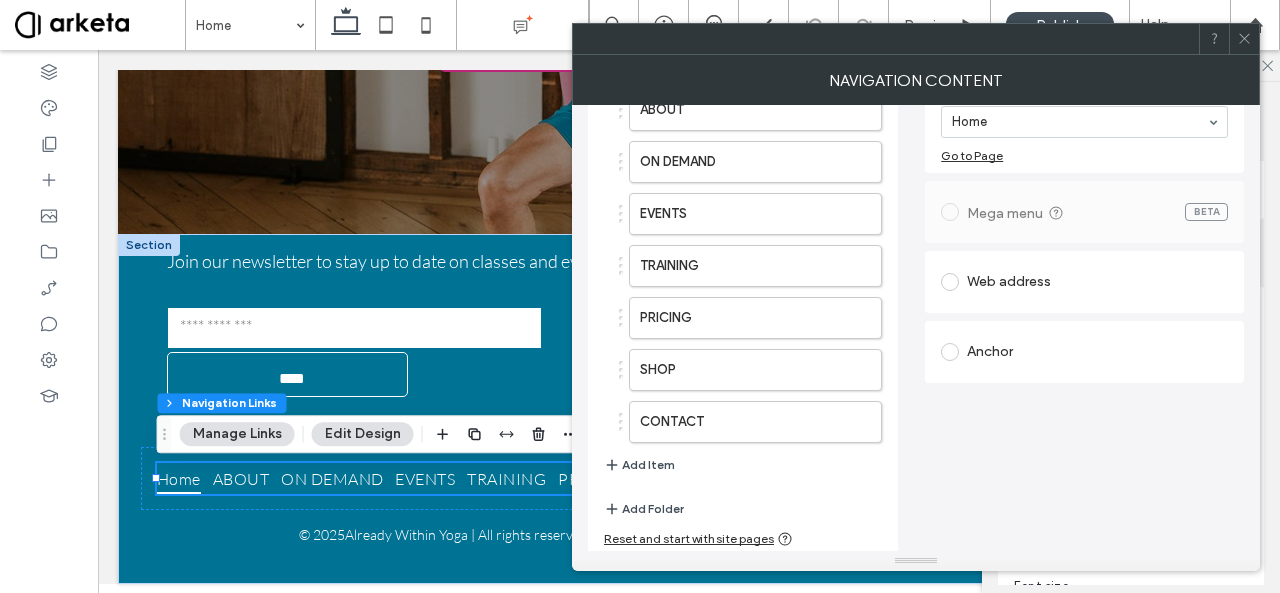 scroll, scrollTop: 72, scrollLeft: 0, axis: vertical 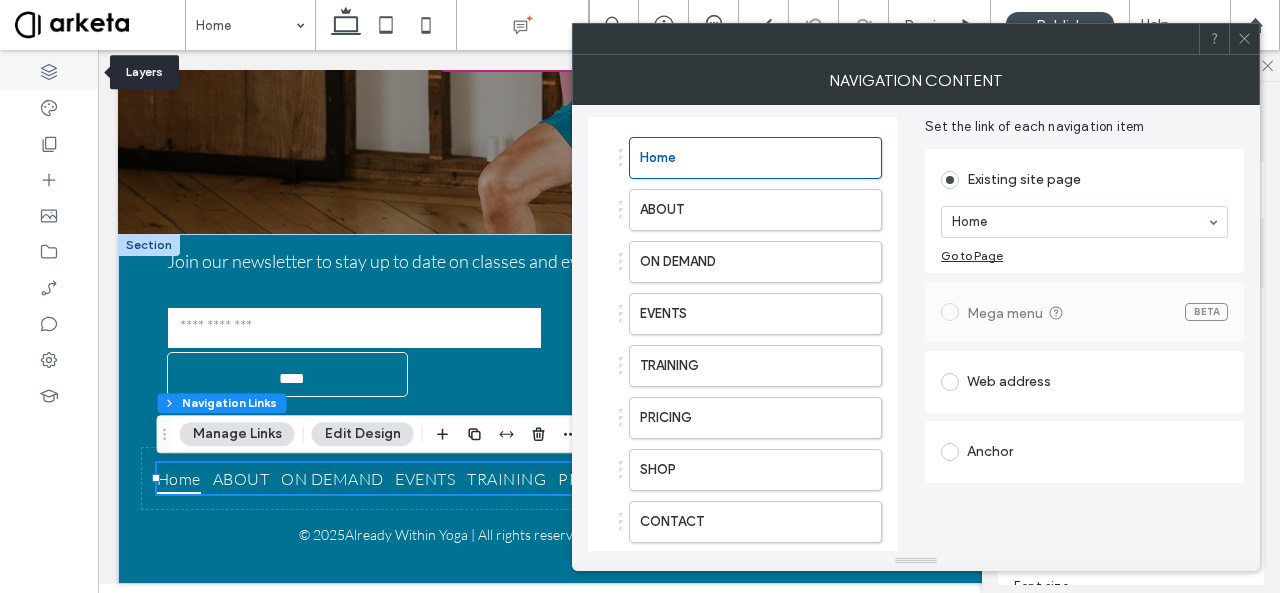 click at bounding box center (49, 72) 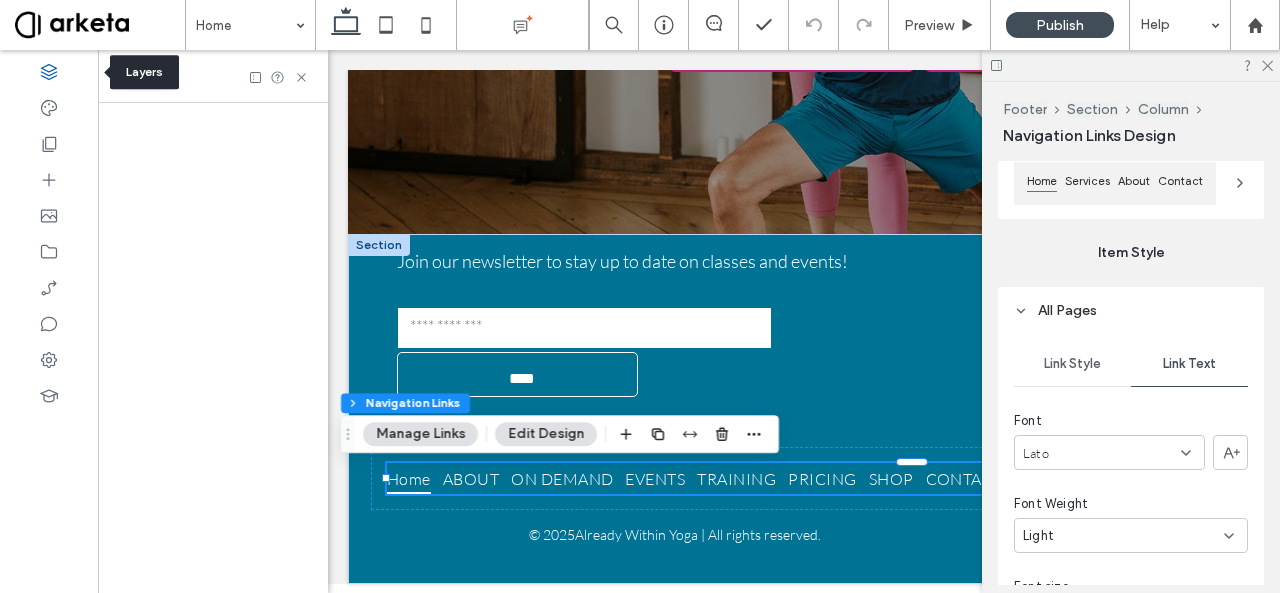 scroll, scrollTop: 0, scrollLeft: 528, axis: horizontal 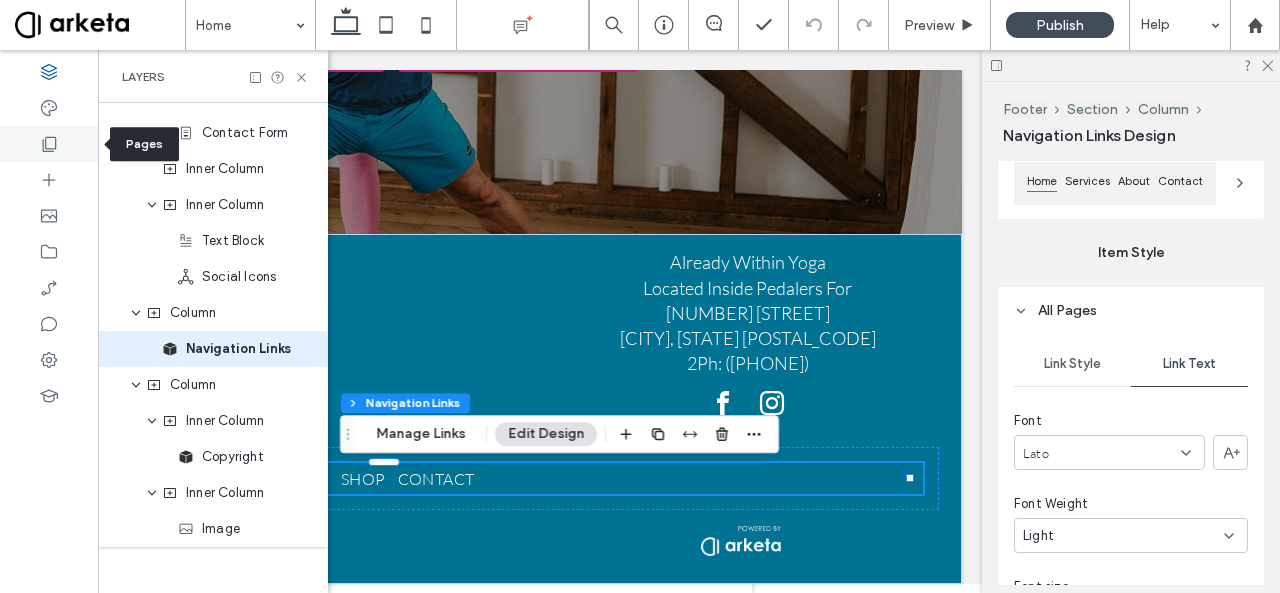 click 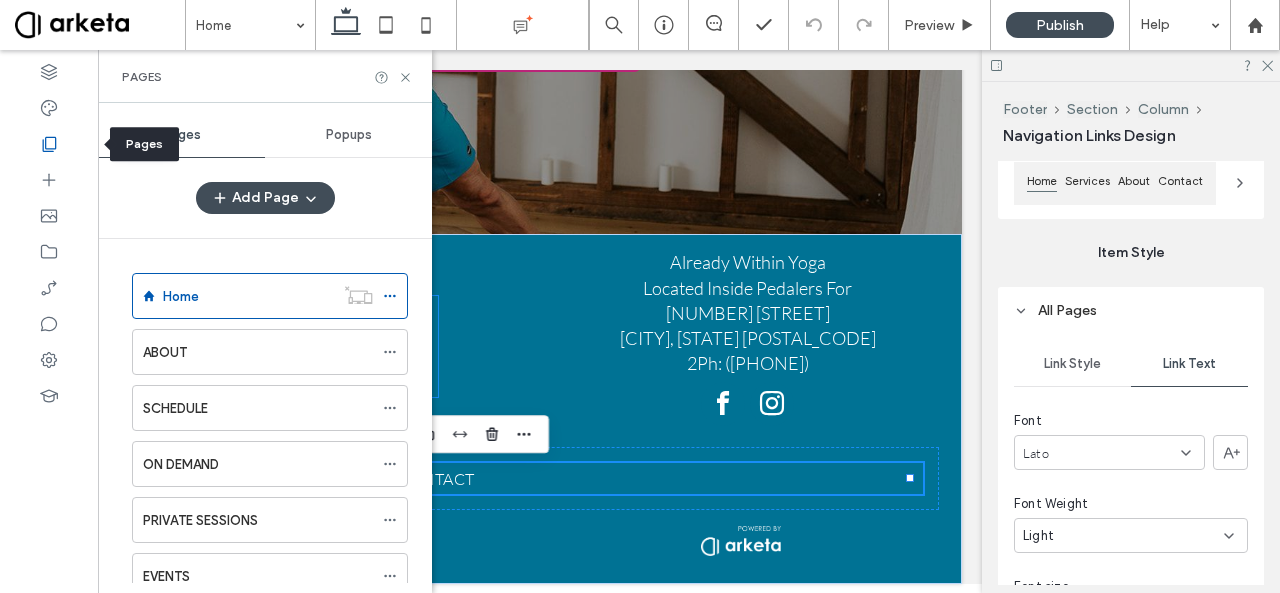 scroll, scrollTop: 0, scrollLeft: 298, axis: horizontal 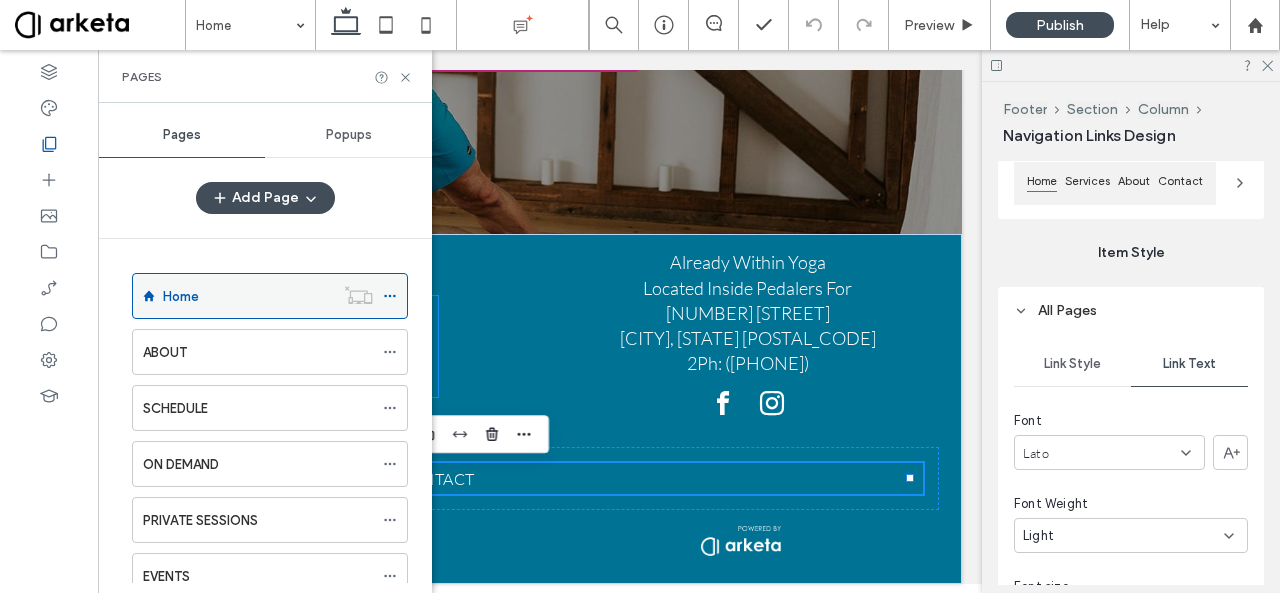 click at bounding box center (390, 296) 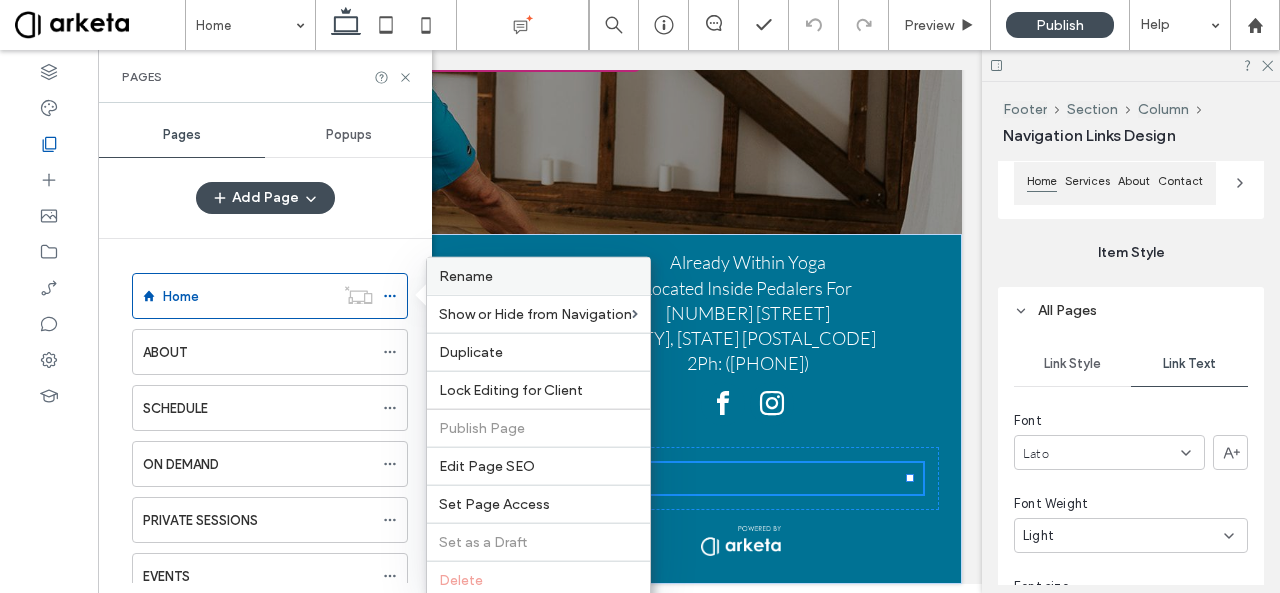 click on "Rename" at bounding box center (466, 276) 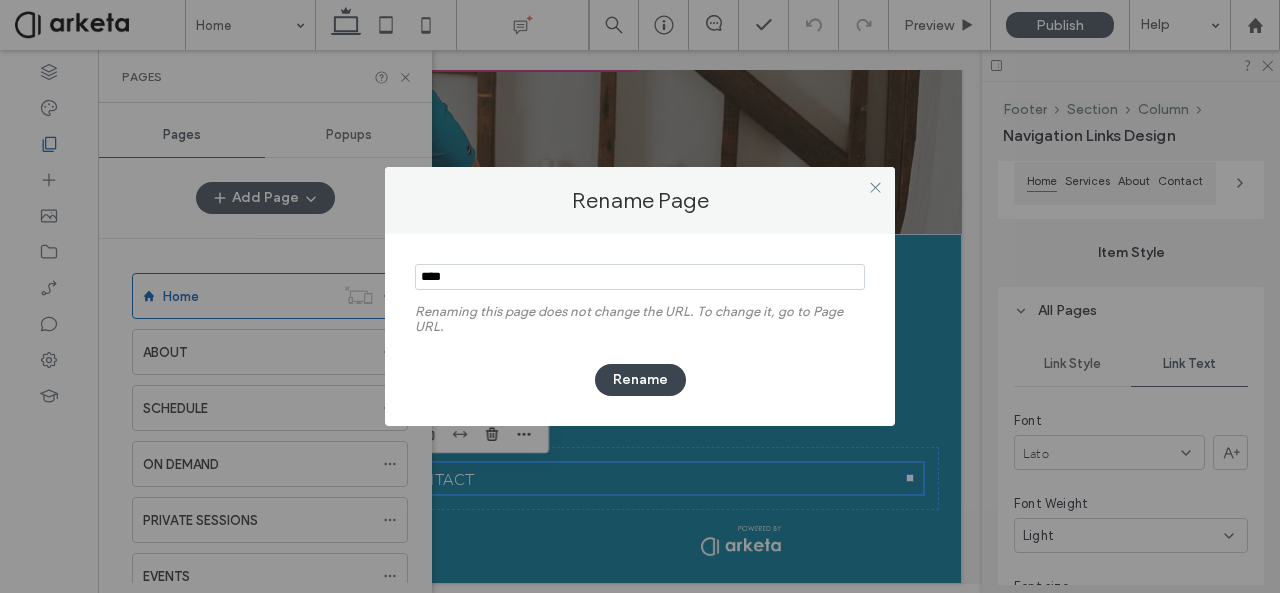 type on "****" 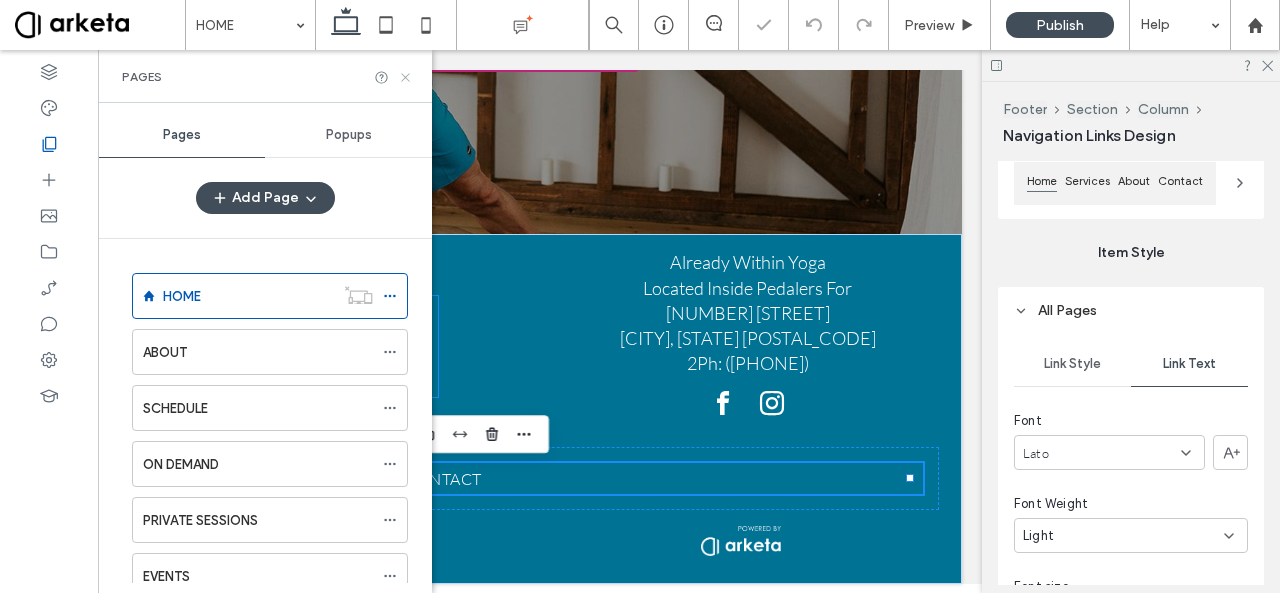 drag, startPoint x: 402, startPoint y: 77, endPoint x: 605, endPoint y: 57, distance: 203.98285 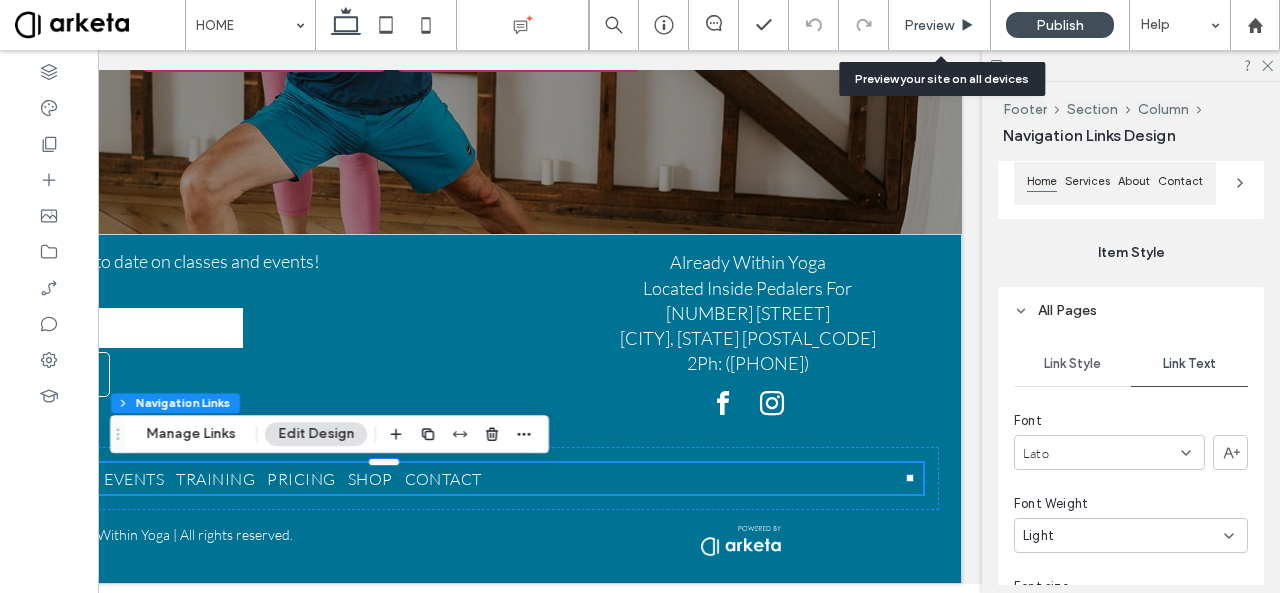 click on "Preview" at bounding box center [929, 25] 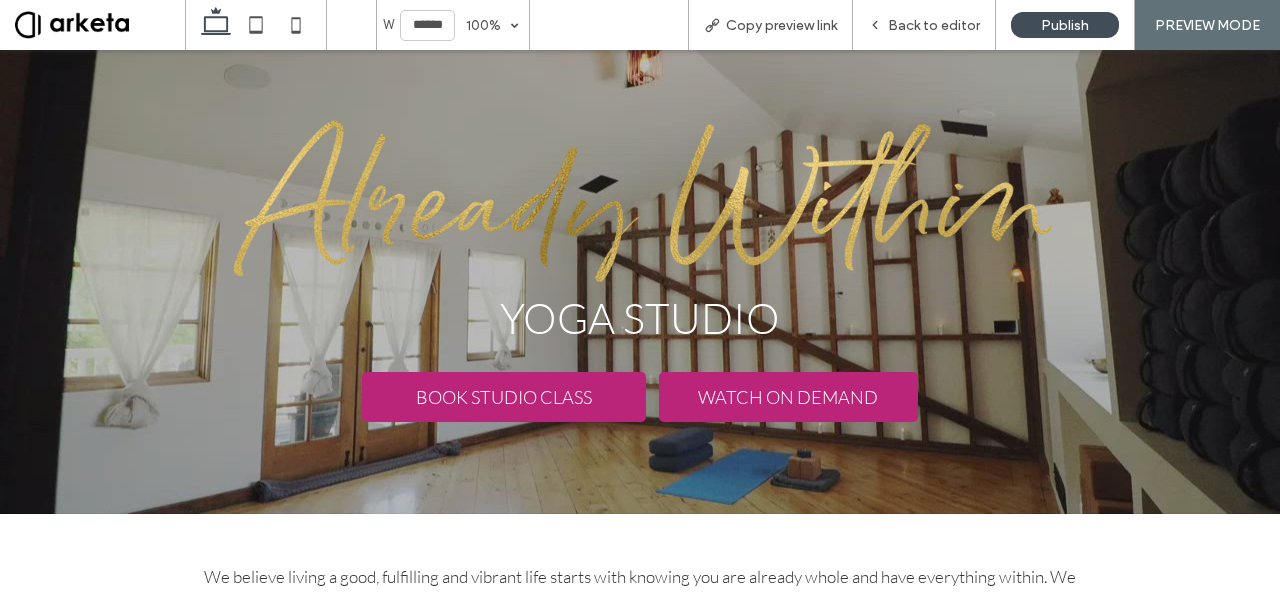 scroll, scrollTop: 0, scrollLeft: 0, axis: both 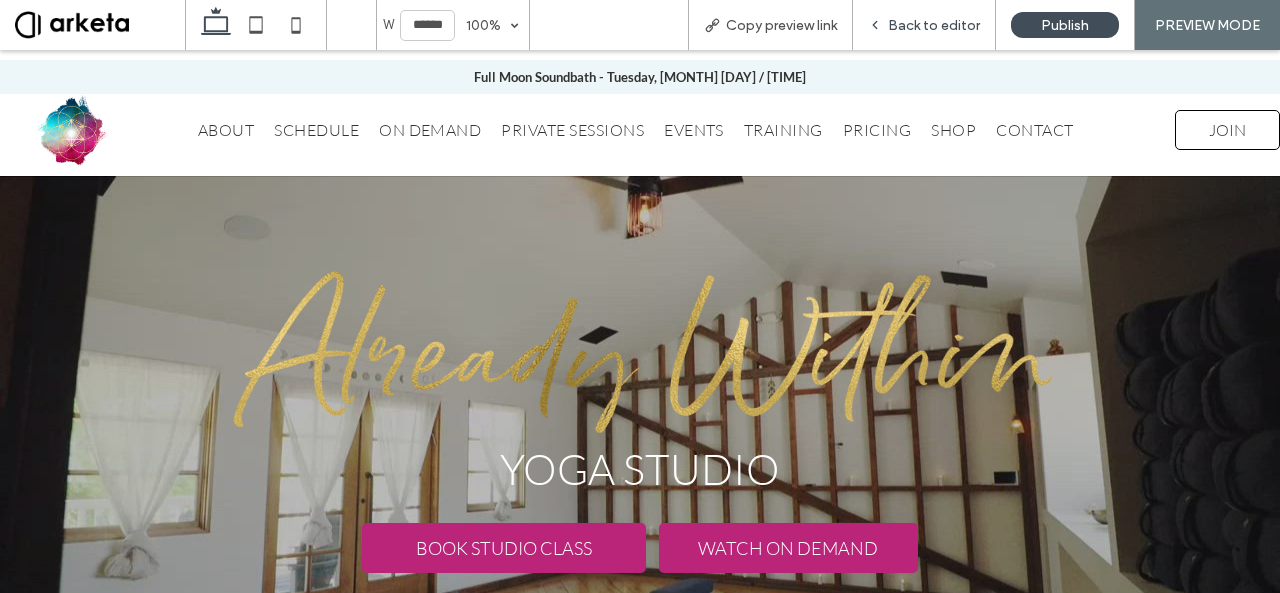 click on "Back to editor" at bounding box center [934, 25] 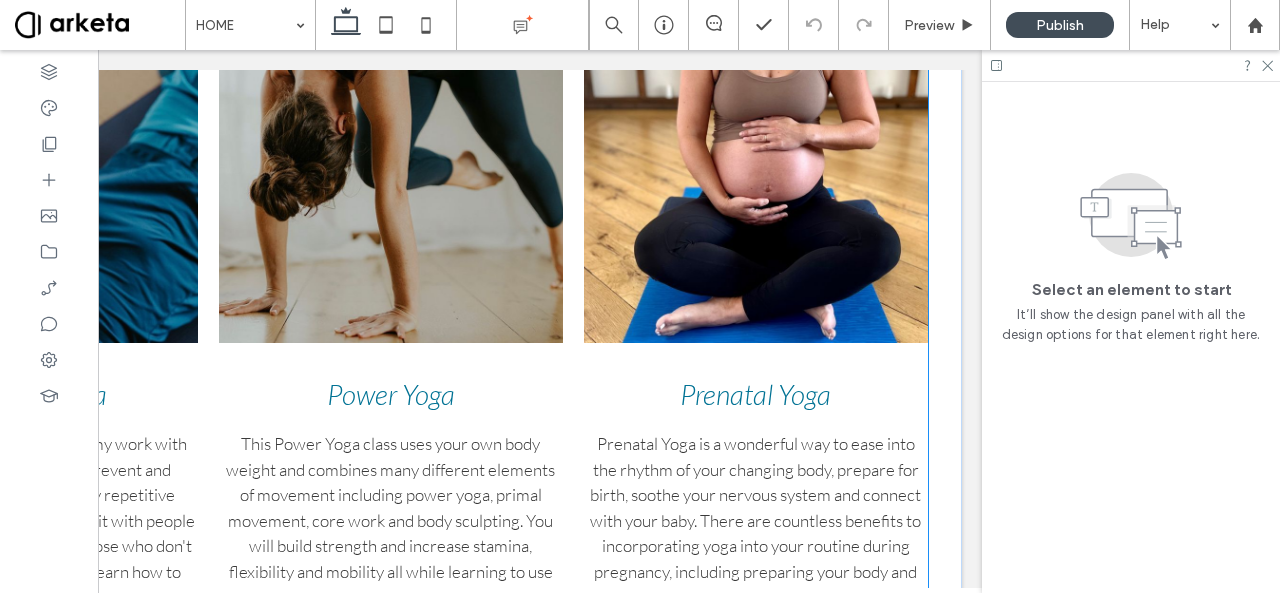 scroll, scrollTop: 1000, scrollLeft: 0, axis: vertical 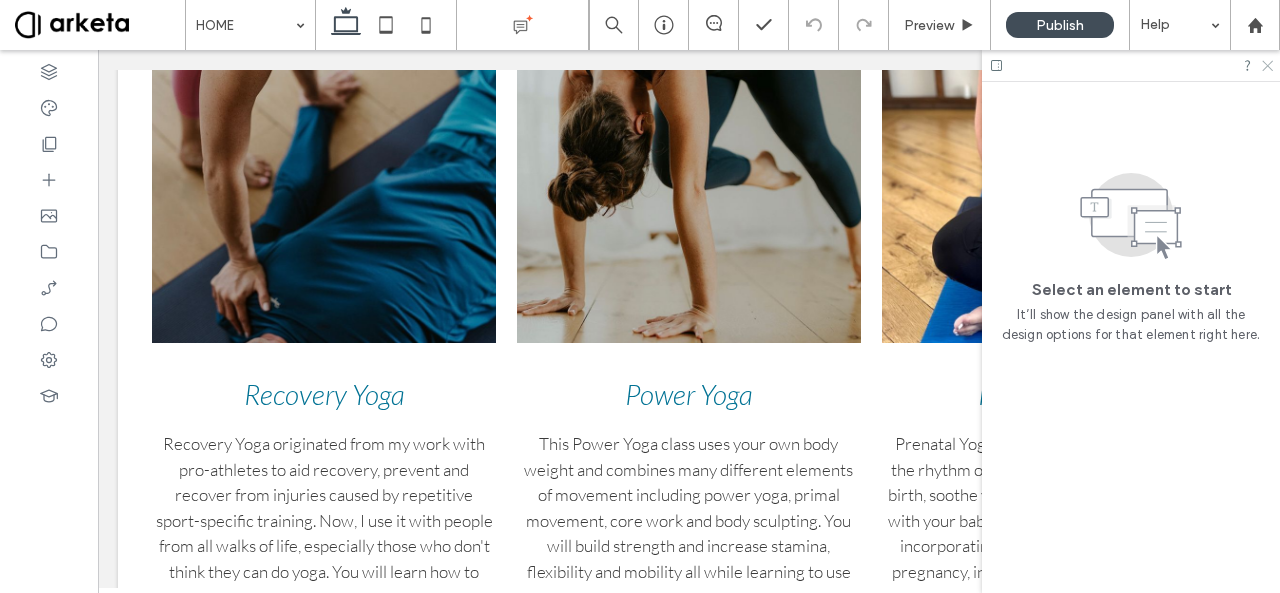 click 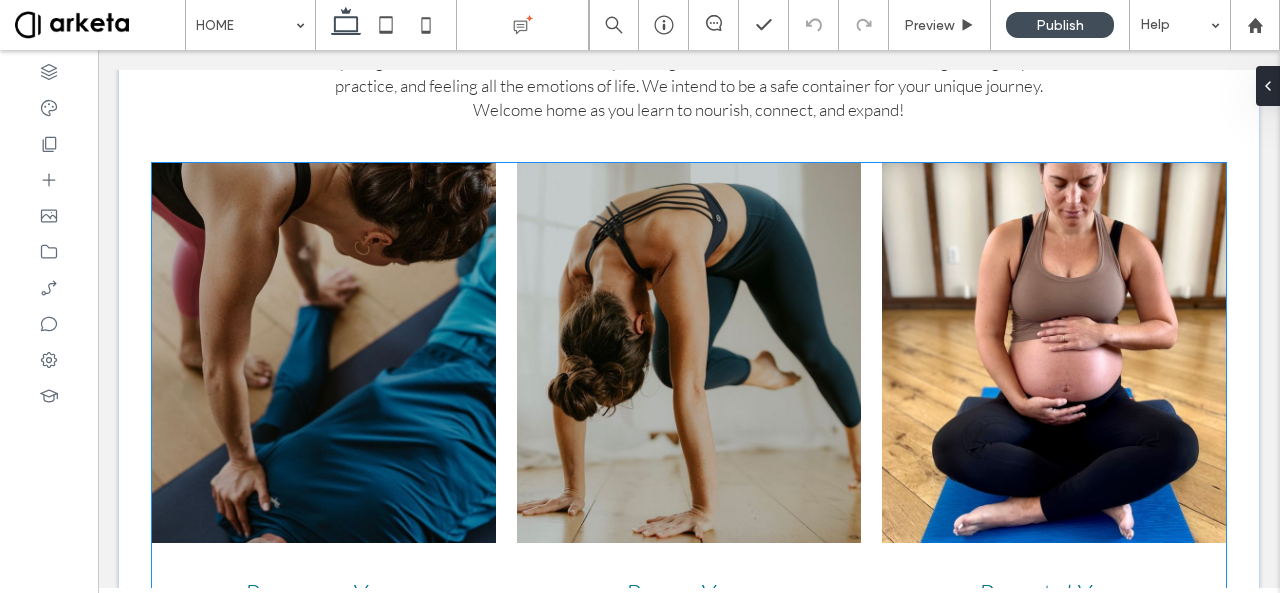 scroll, scrollTop: 500, scrollLeft: 0, axis: vertical 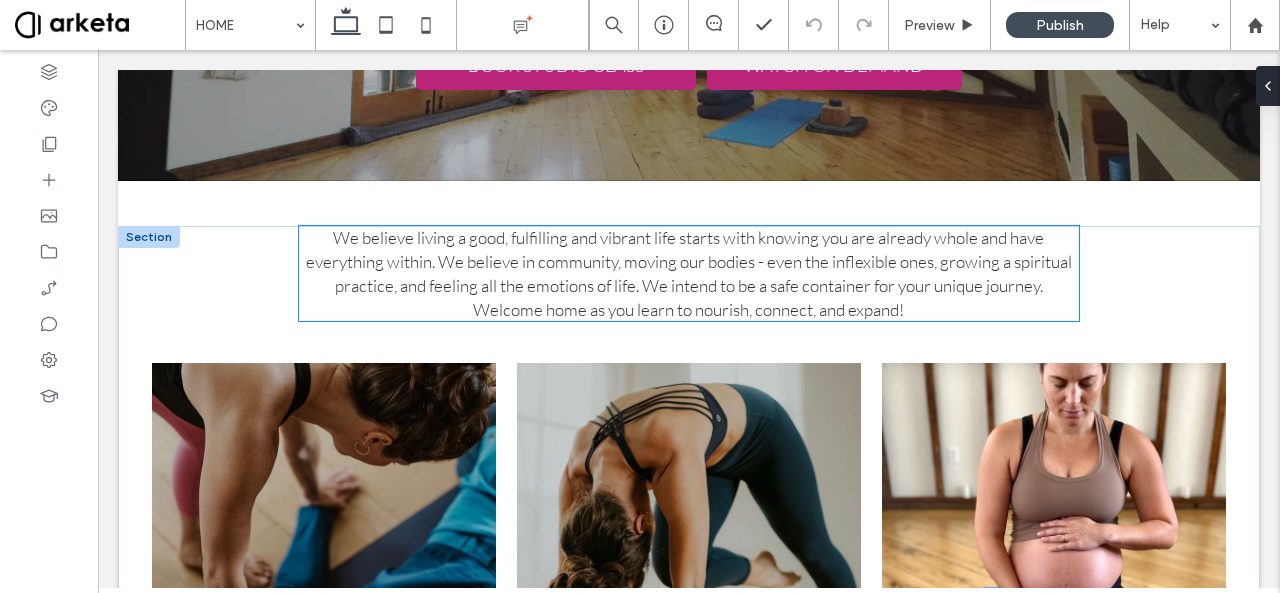 click on "We believe living a good, fulfilling and vibrant life starts with knowing you are already whole and have everything within. We believe in community, moving our bodies - even the inflexible ones, growing a spiritual practice, and feeling all the emotions of life. We intend to be a safe container for your unique journey." at bounding box center (689, 261) 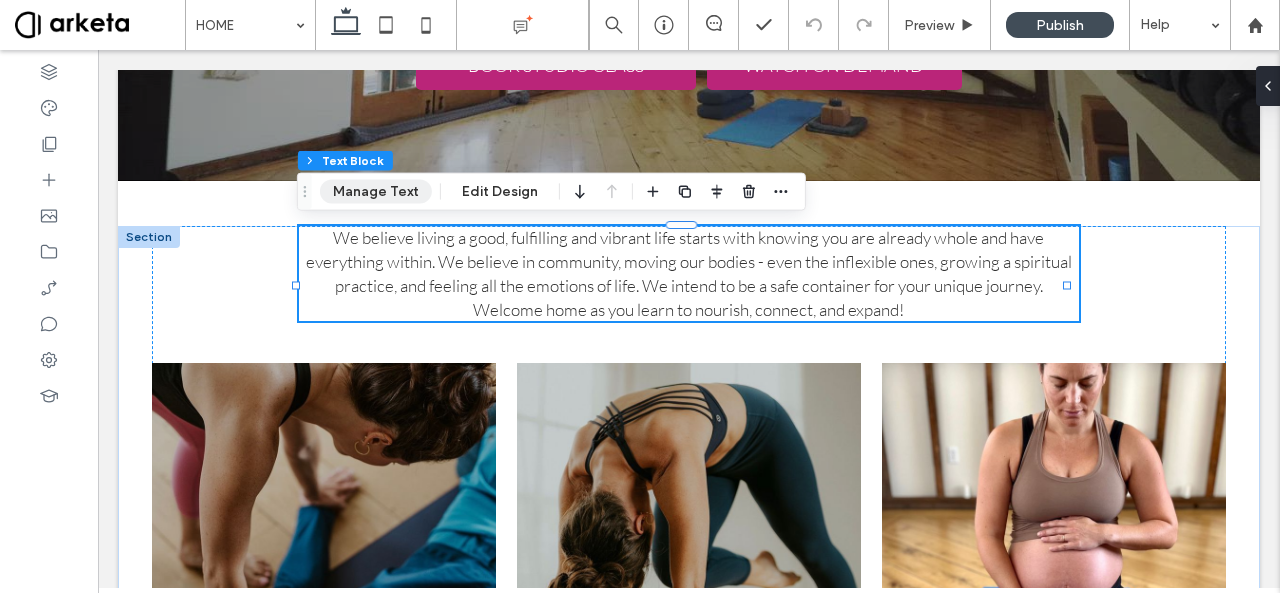 drag, startPoint x: 390, startPoint y: 195, endPoint x: 312, endPoint y: 149, distance: 90.55385 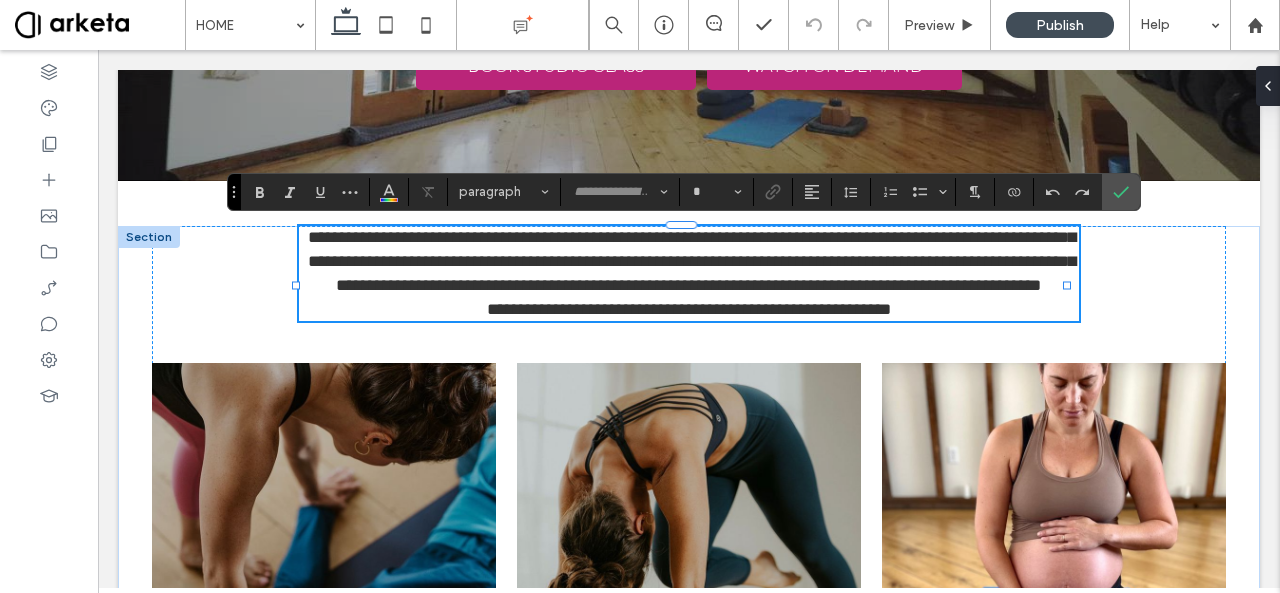type on "****" 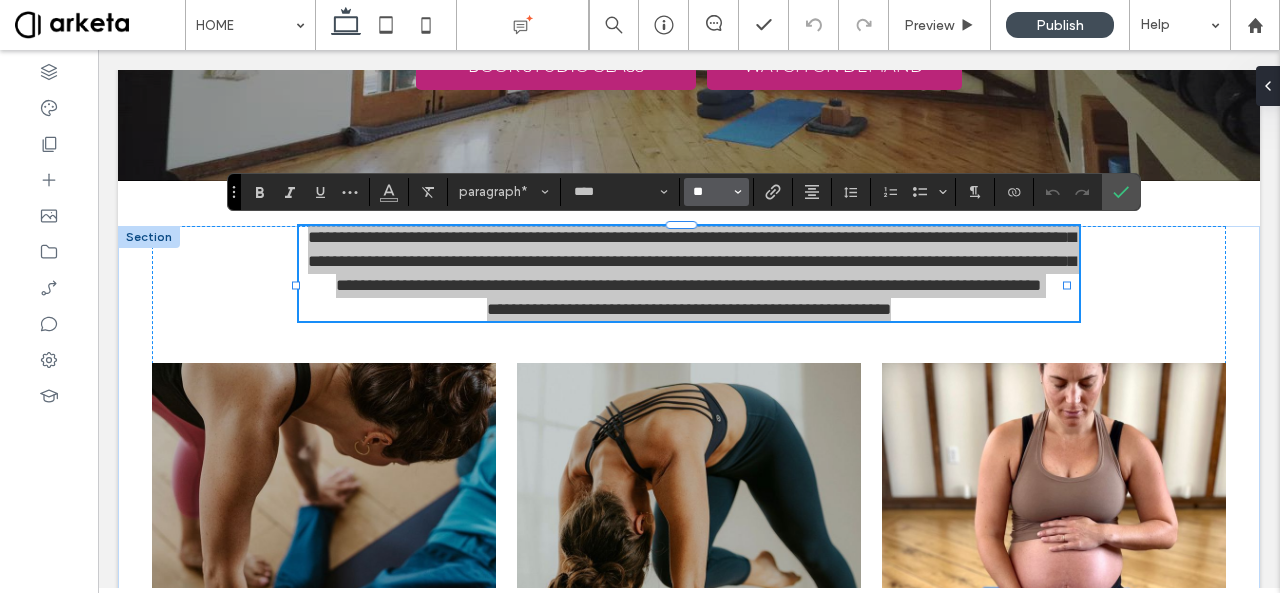 click on "**" at bounding box center (710, 192) 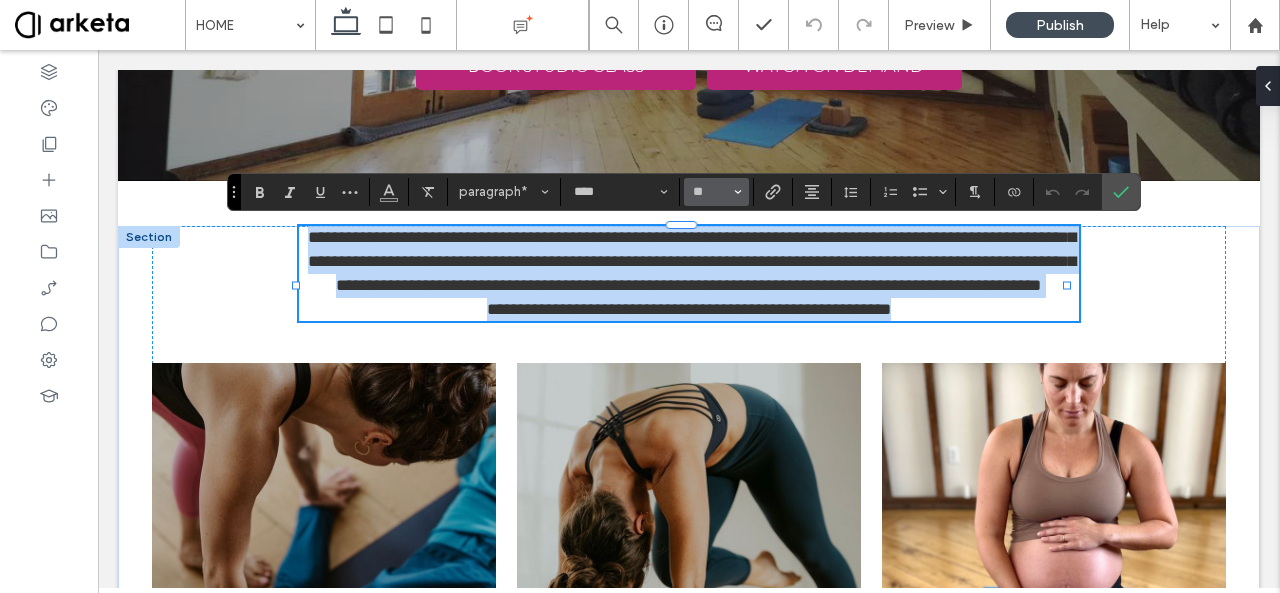 type on "**" 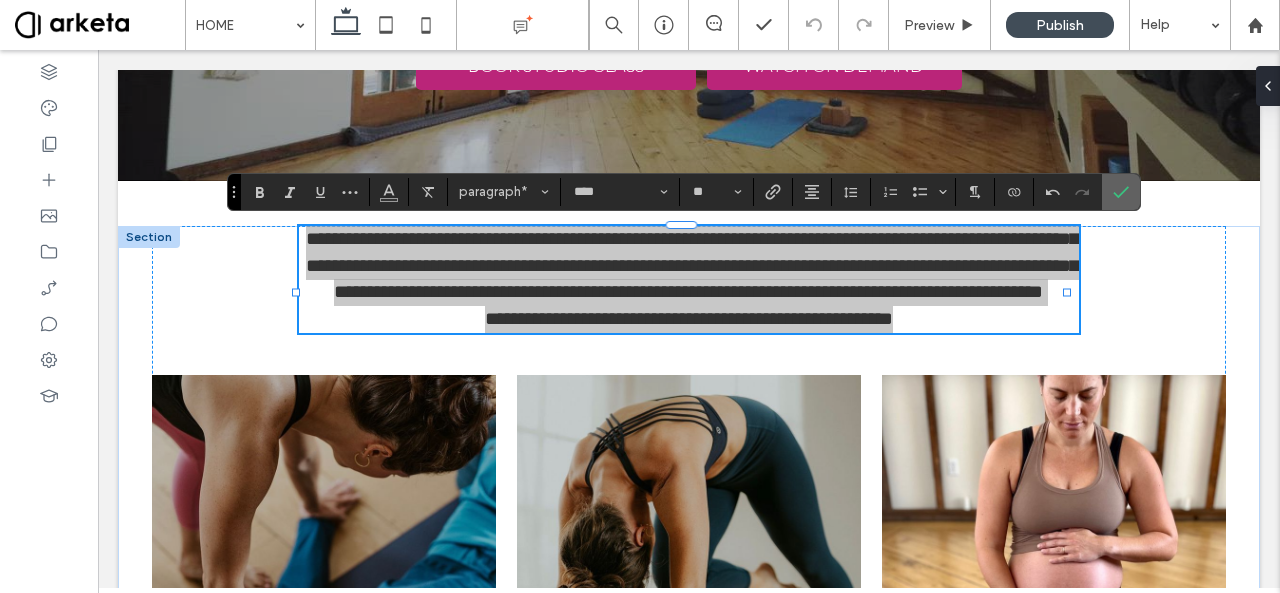 click at bounding box center (1121, 192) 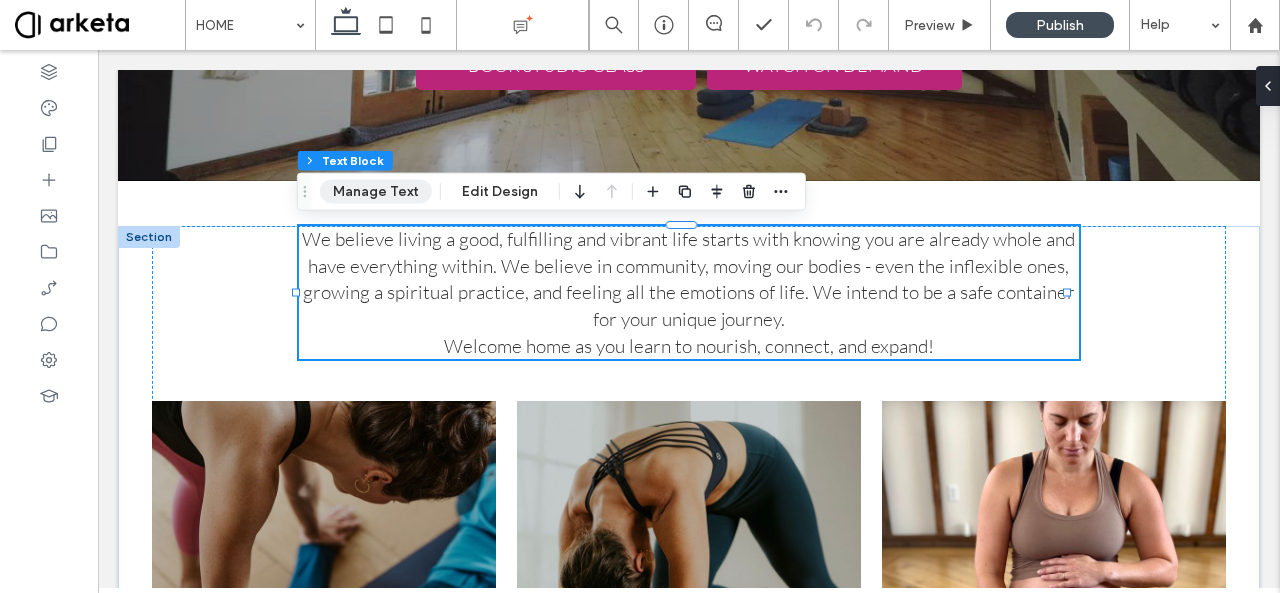 drag, startPoint x: 346, startPoint y: 187, endPoint x: 254, endPoint y: 141, distance: 102.85912 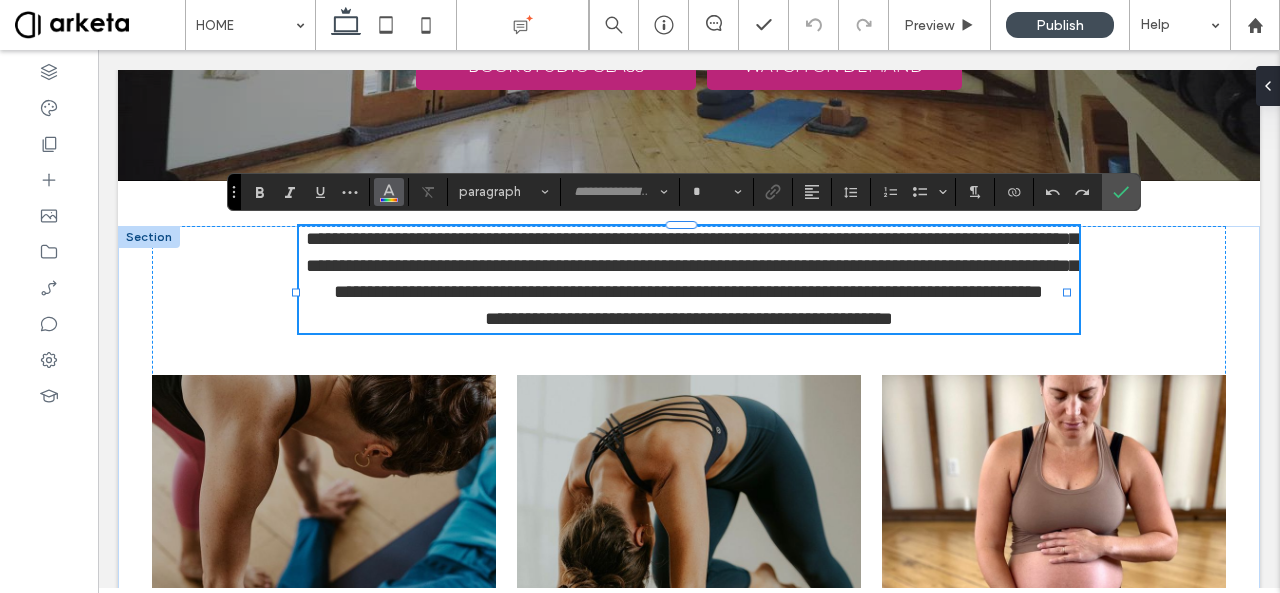 type on "****" 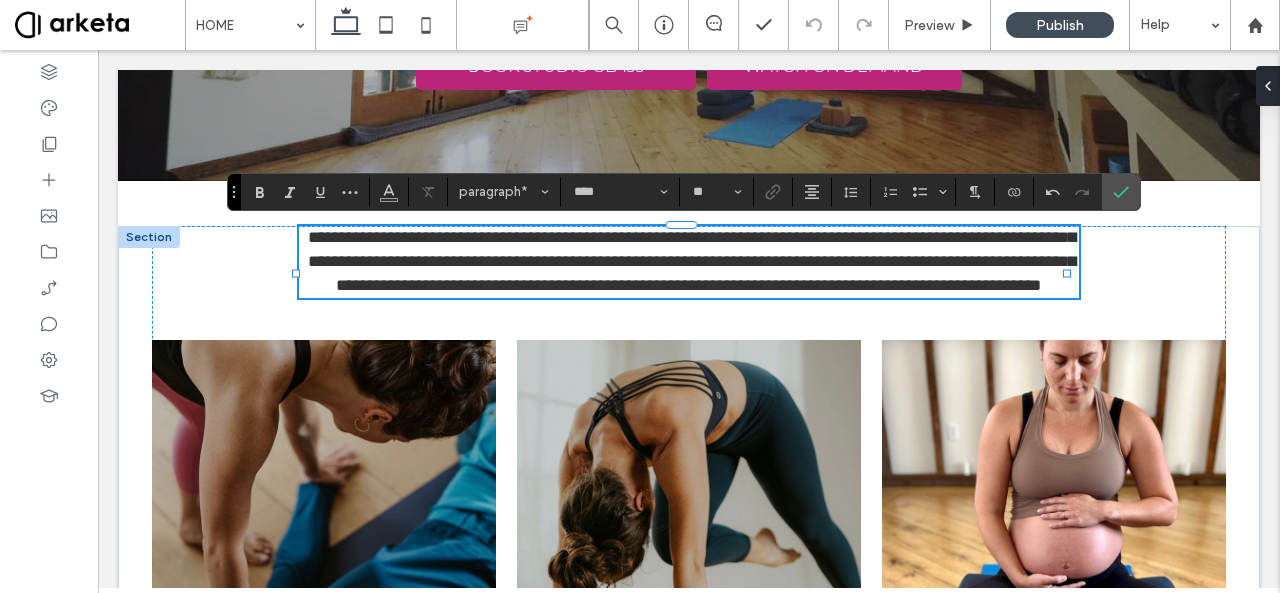 scroll, scrollTop: 0, scrollLeft: 0, axis: both 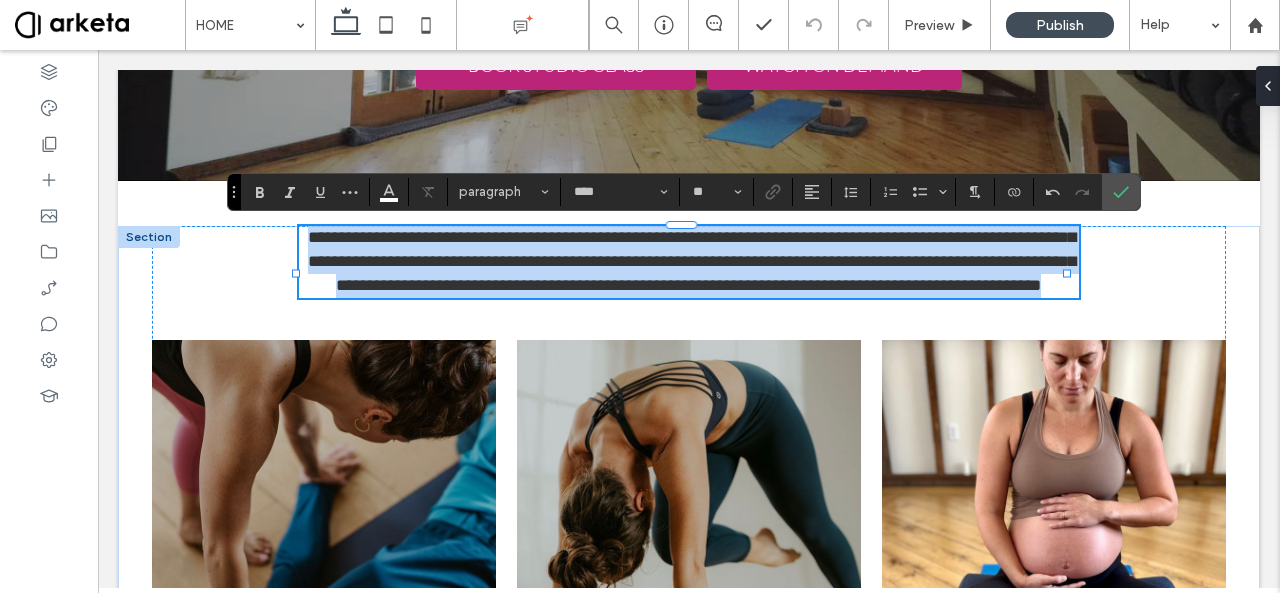 type on "**" 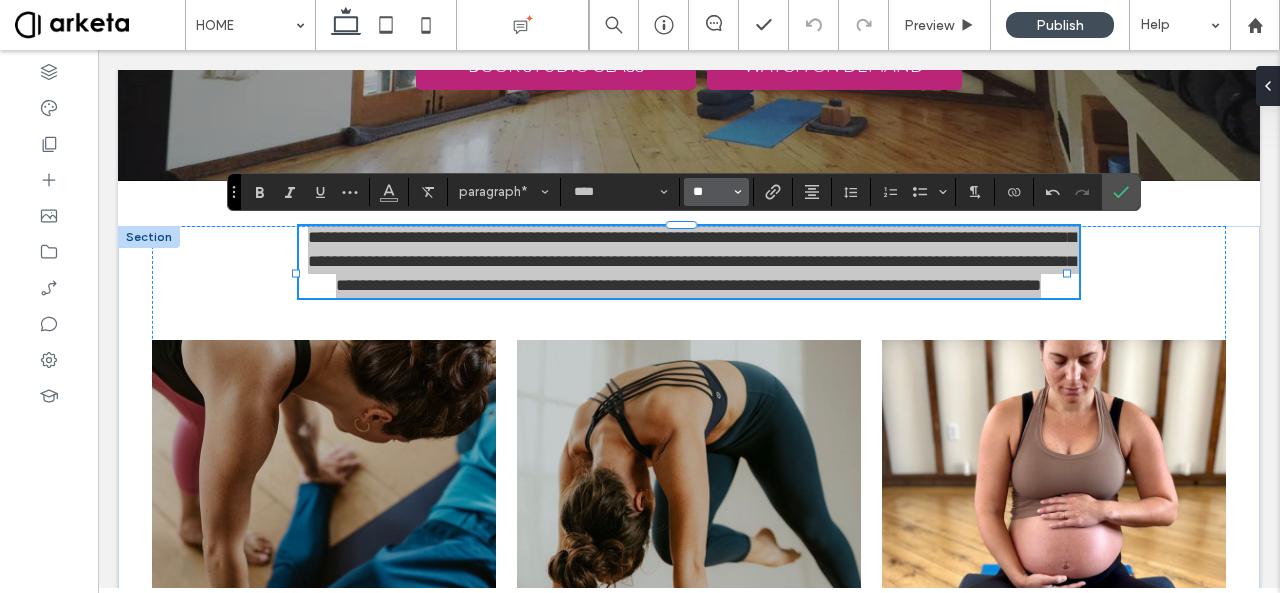 click on "**" at bounding box center [710, 192] 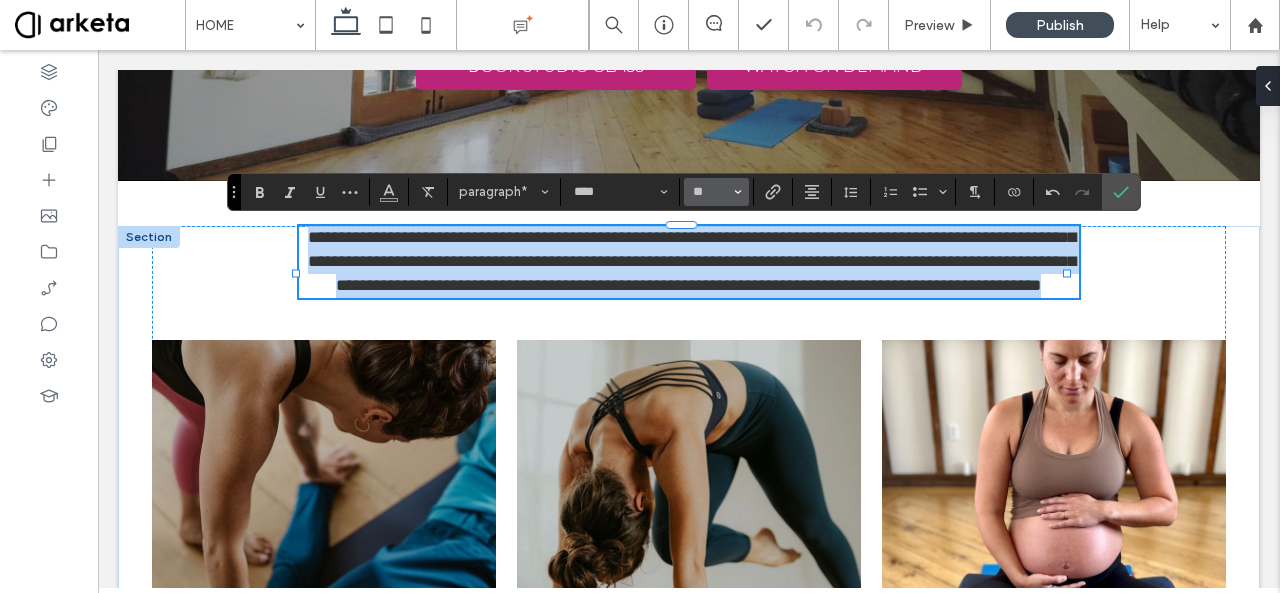 type on "**" 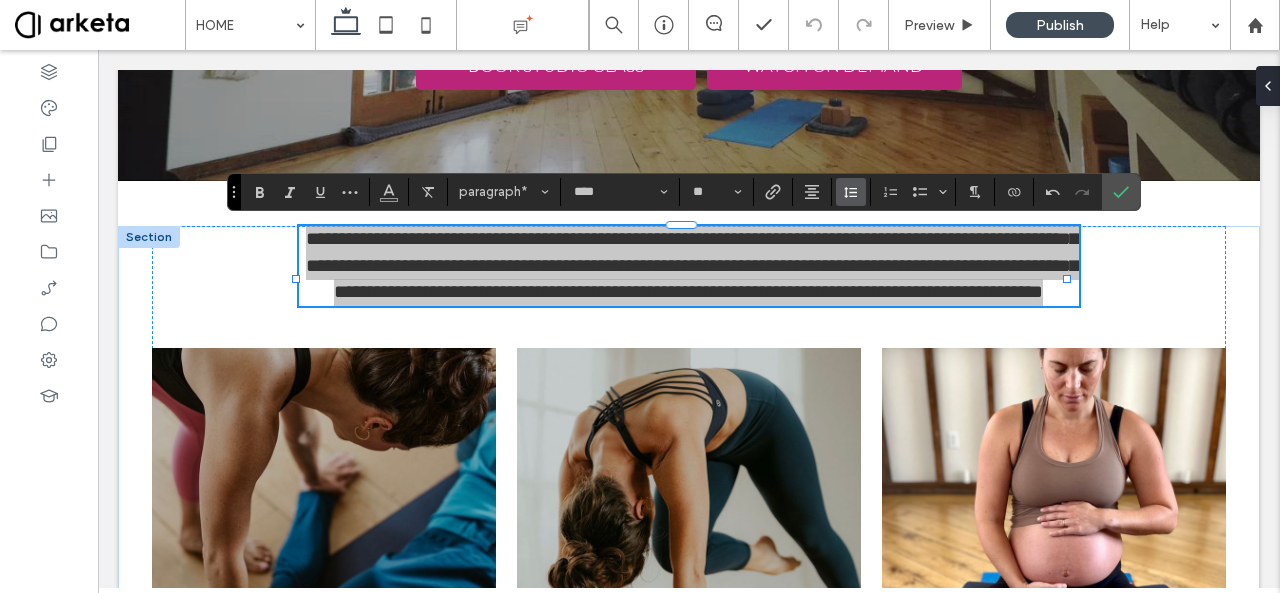 click 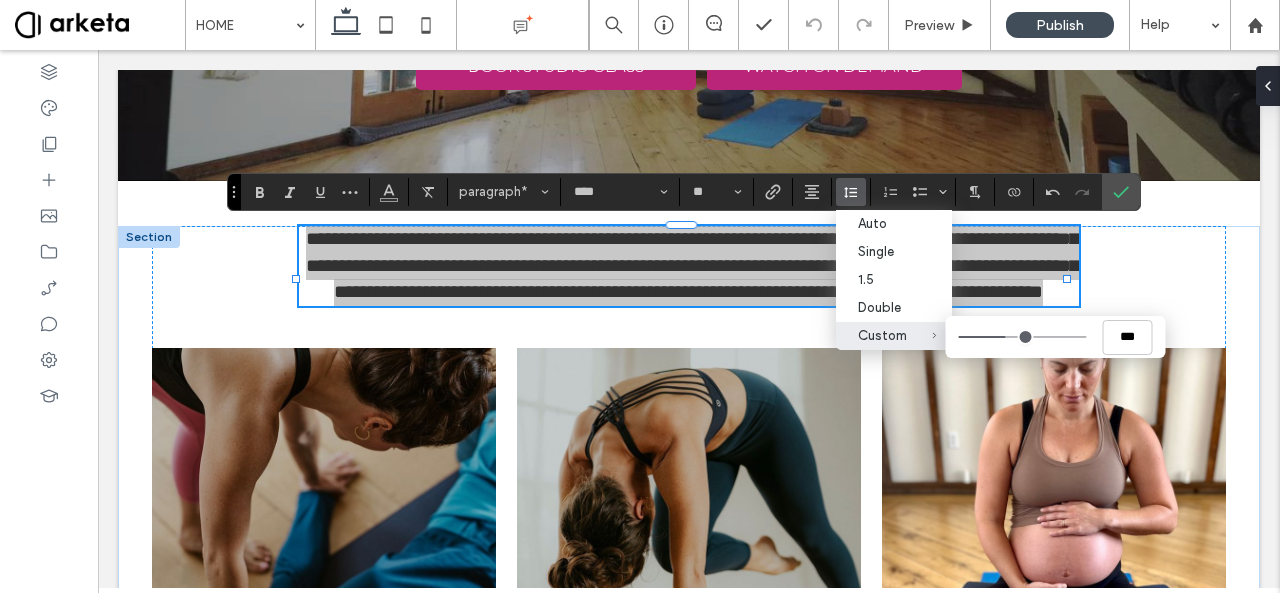 type on "***" 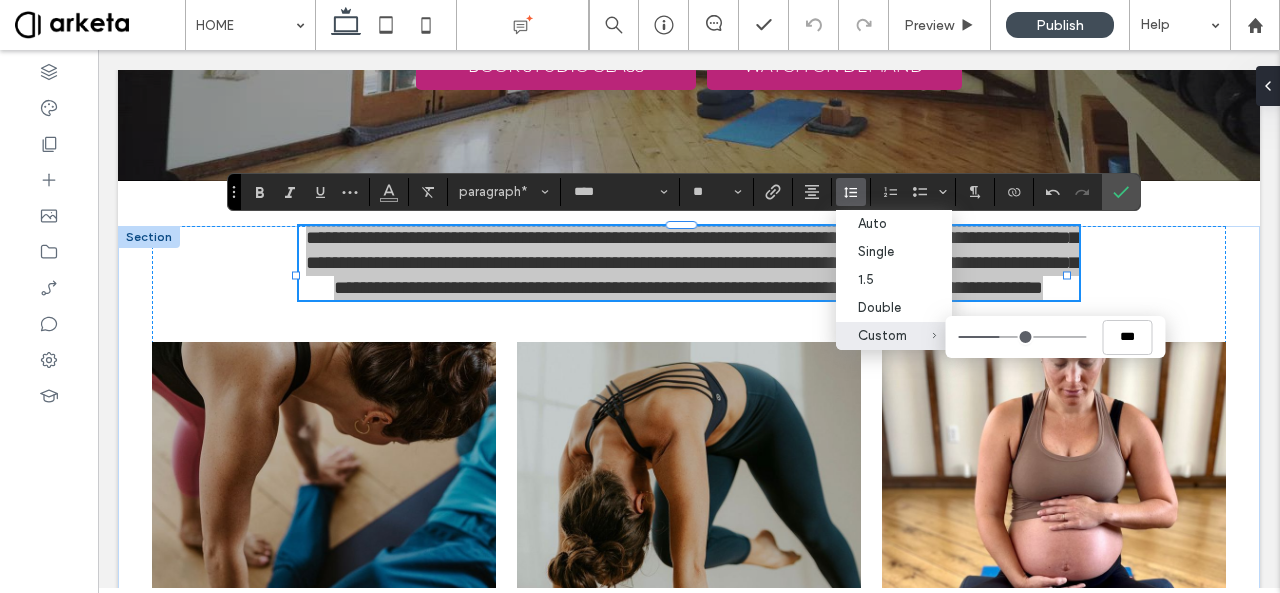 type on "***" 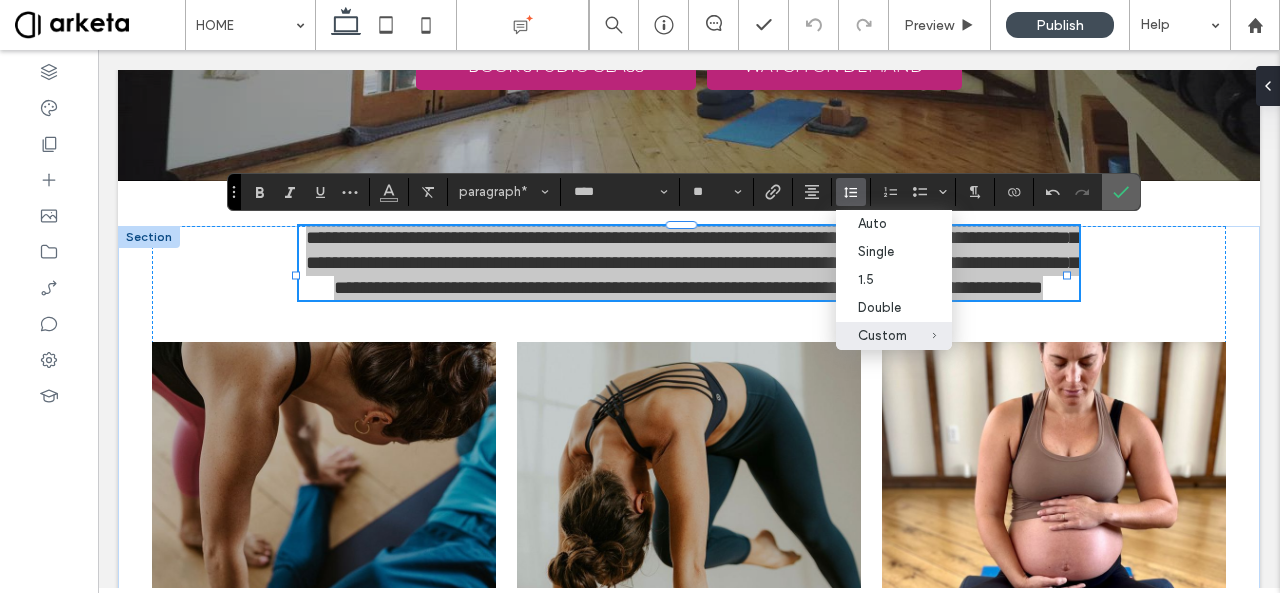 drag, startPoint x: 1107, startPoint y: 195, endPoint x: 1003, endPoint y: 143, distance: 116.275536 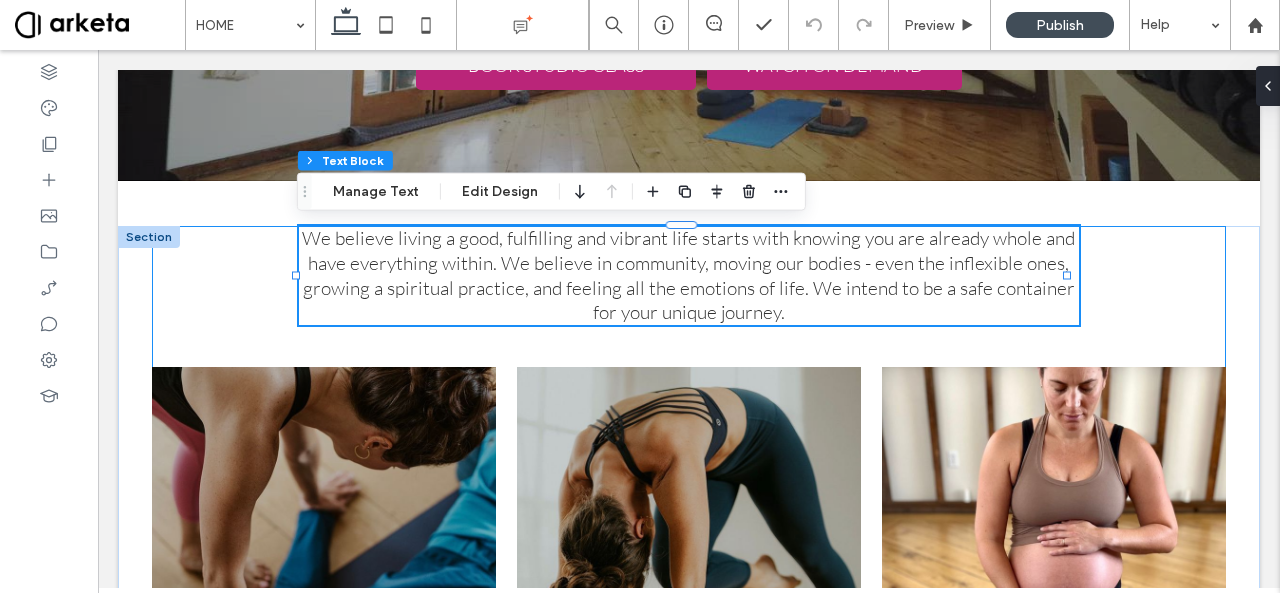 click on "We believe living a good, fulfilling and vibrant life starts with knowing you are already whole and have everything within. We believe in community, moving our bodies - even the inflexible ones, growing a spiritual practice, and feeling all the emotions of life. We intend to be a safe container for your unique journey.
Recovery Yoga
Recovery Yoga
Recovery Yoga originated from my work with pro-athletes to aid recovery, prevent and recover from injuries caused by repetitive sport-specific training. Now, I use it with people from all walks of life, especially those who don't think they can do yoga. You will learn how to cultivate a deep connection to your breath, increase flexibility, improve range of motion as well as relax, recharge and significantly reduce stress. All levels welcome, no experience necessary.
Recovery Yoga
Power Yoga
Recovery Yoga
Prenatal Yoga" at bounding box center [688, 720] 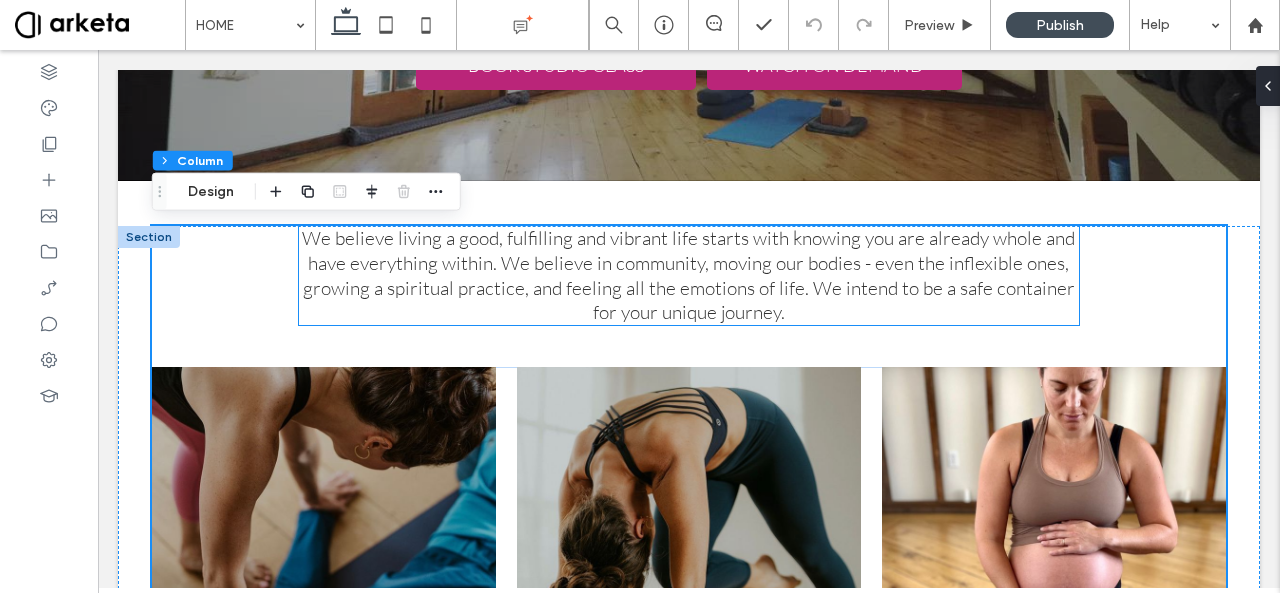 click on "We believe living a good, fulfilling and vibrant life starts with knowing you are already whole and have everything within. We believe in community, moving our bodies - even the inflexible ones, growing a spiritual practice, and feeling all the emotions of life. We intend to be a safe container for your unique journey." at bounding box center (688, 275) 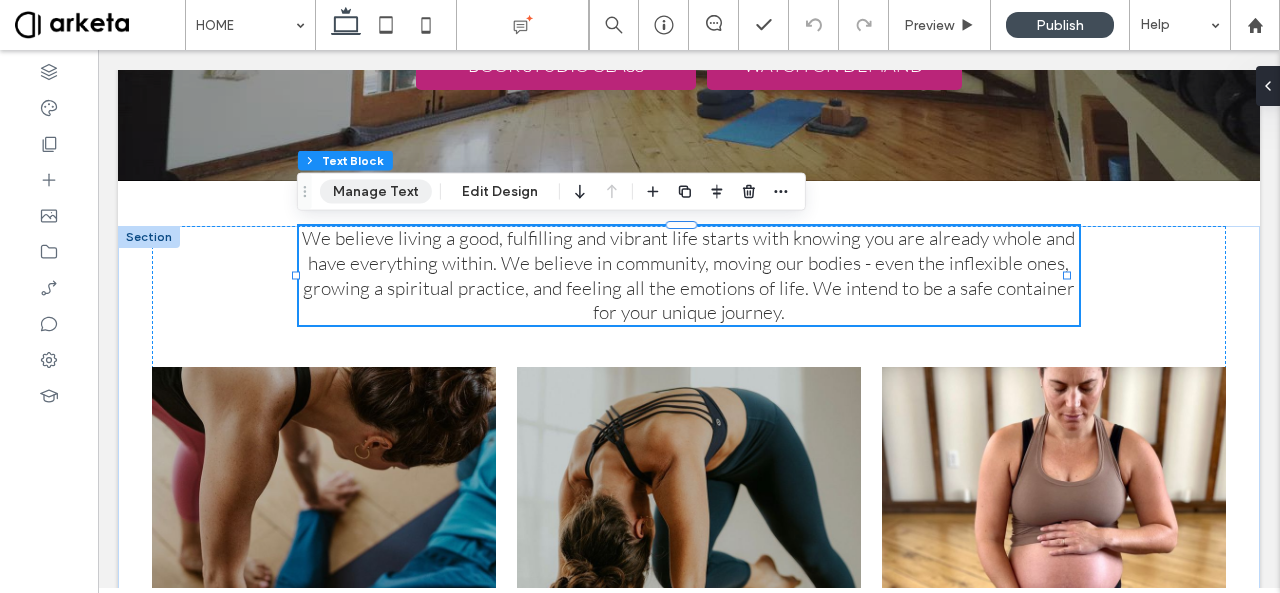 click on "Manage Text" at bounding box center [376, 192] 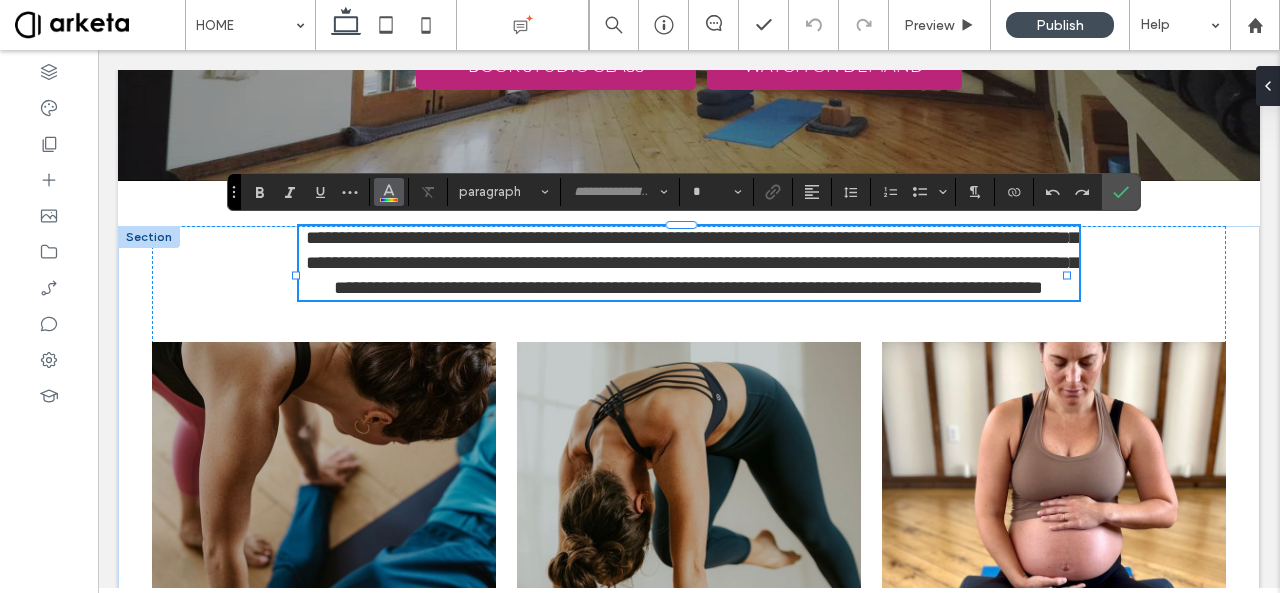 type on "****" 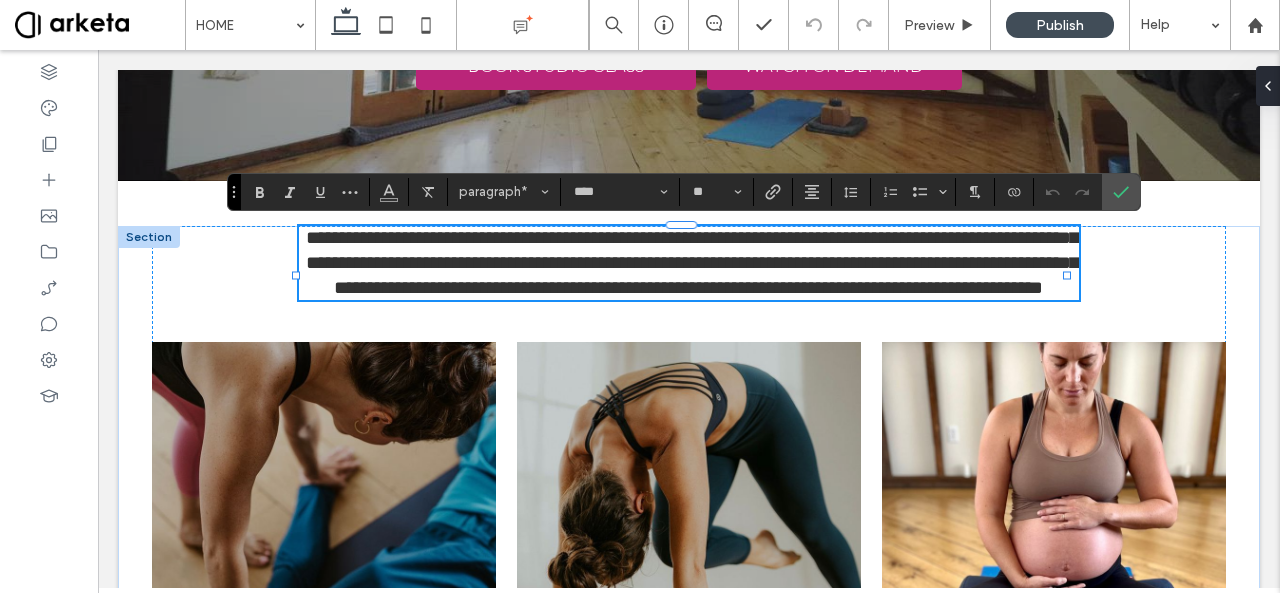 click on "**********" at bounding box center (688, 263) 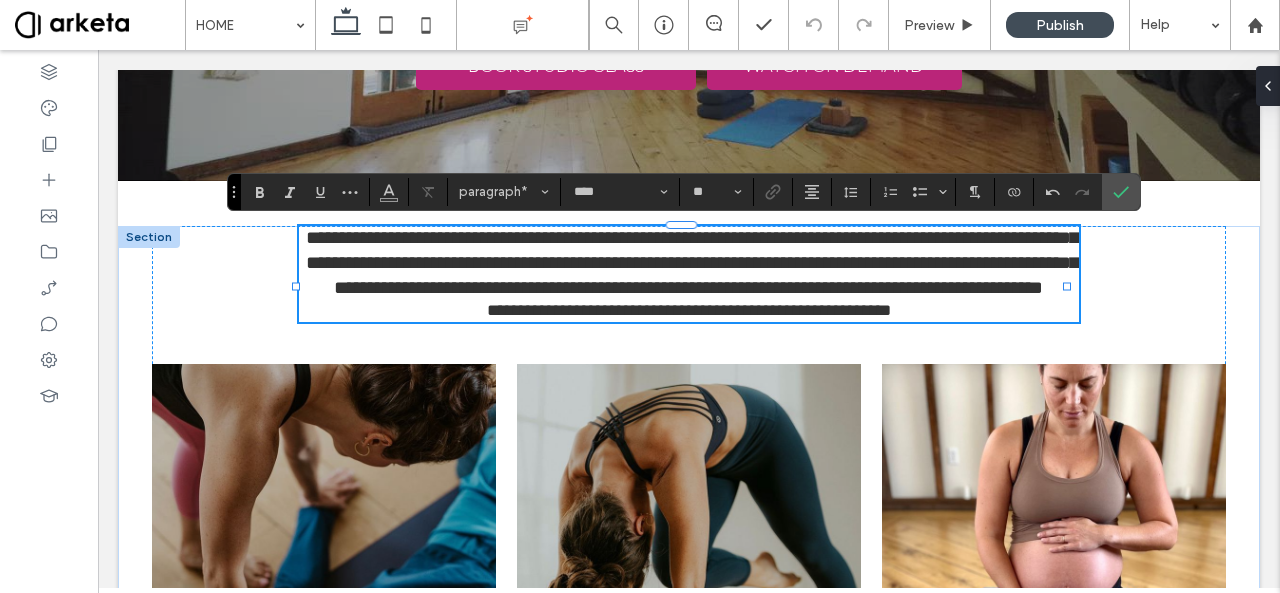 scroll, scrollTop: 0, scrollLeft: 0, axis: both 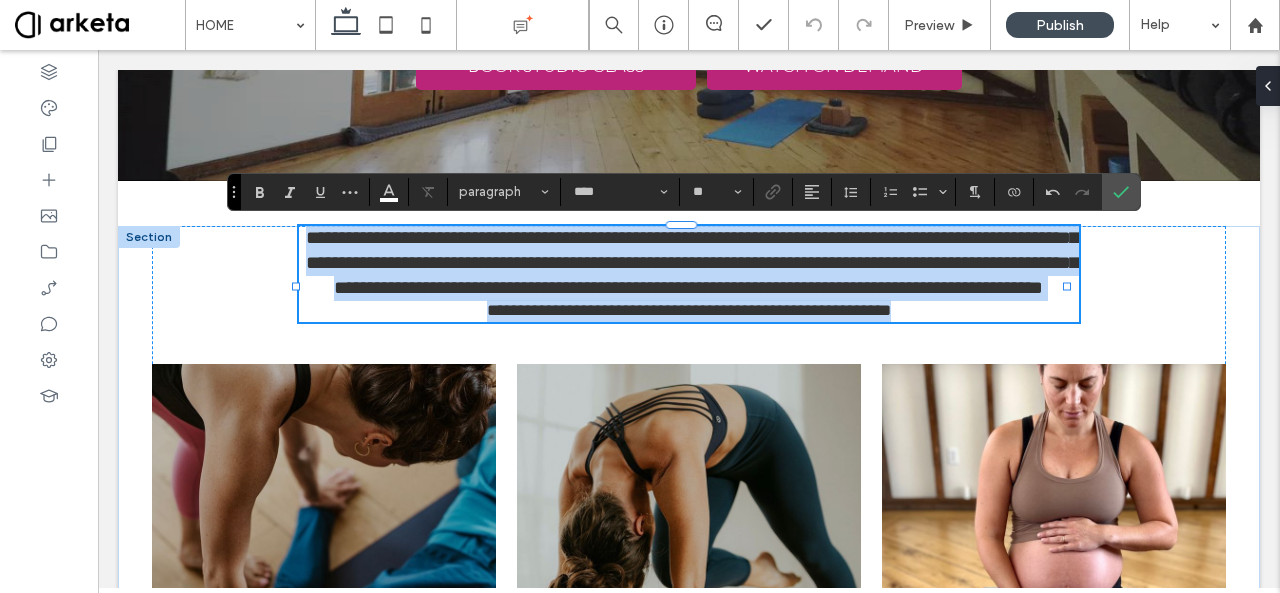 type on "*" 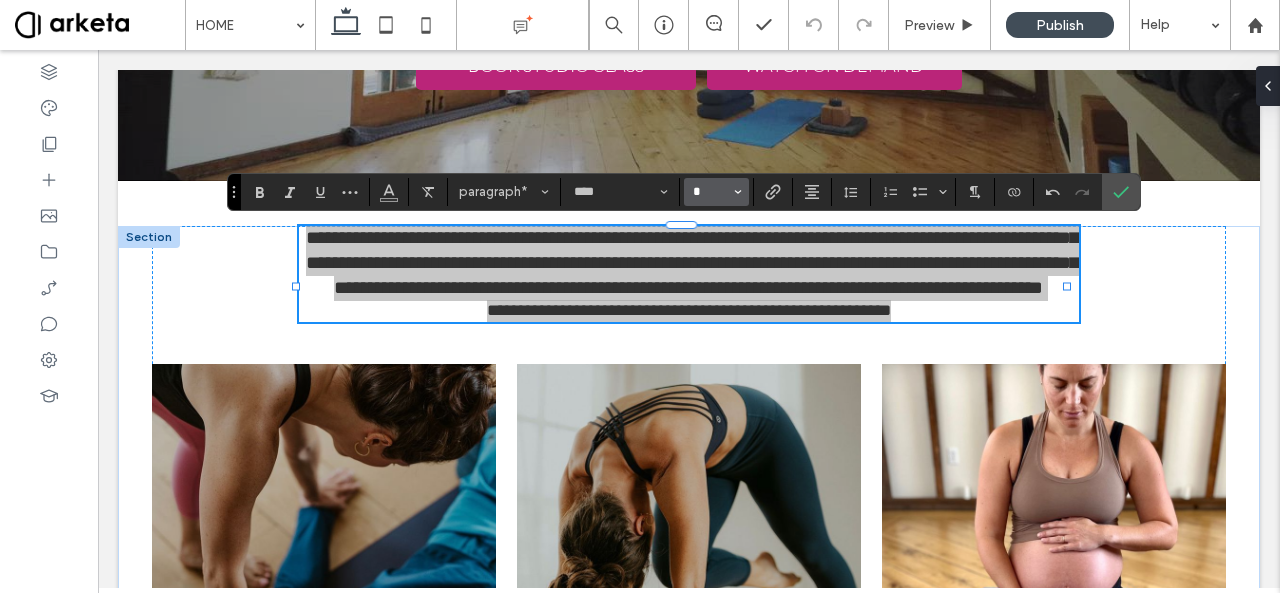 click on "*" at bounding box center (710, 192) 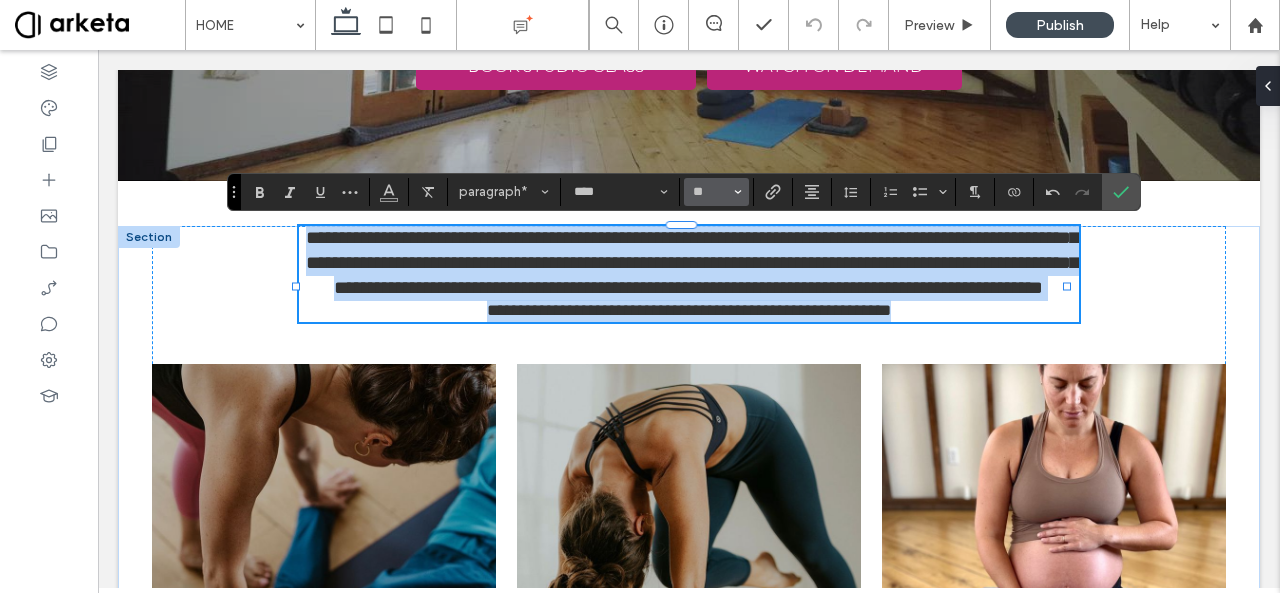 type on "**" 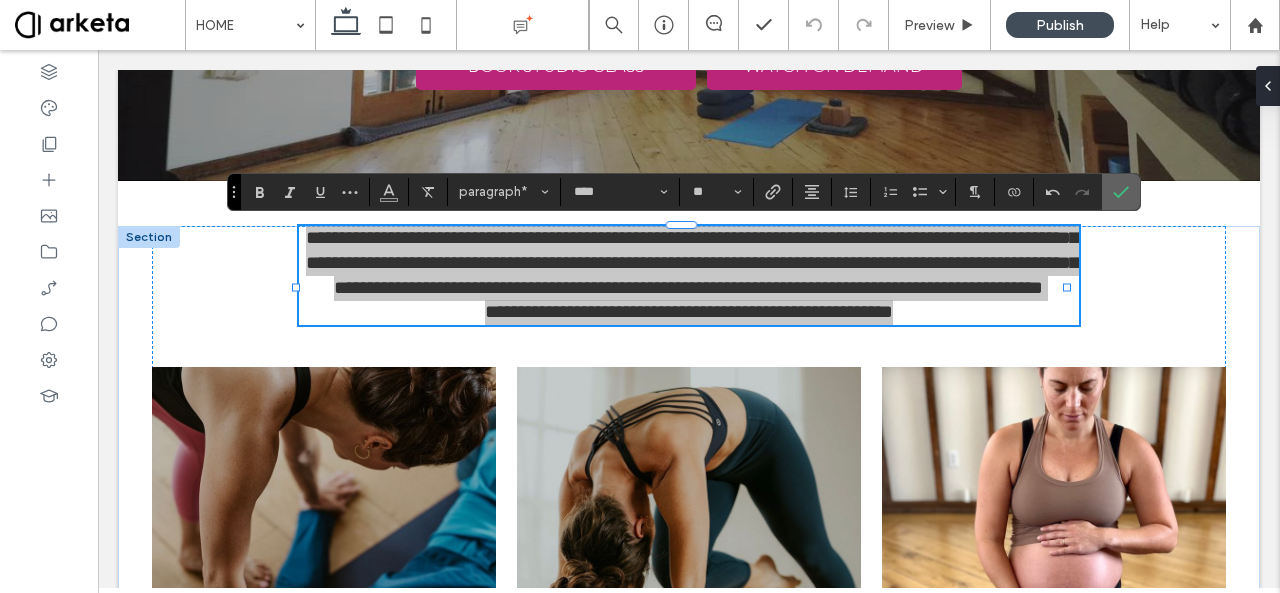 click 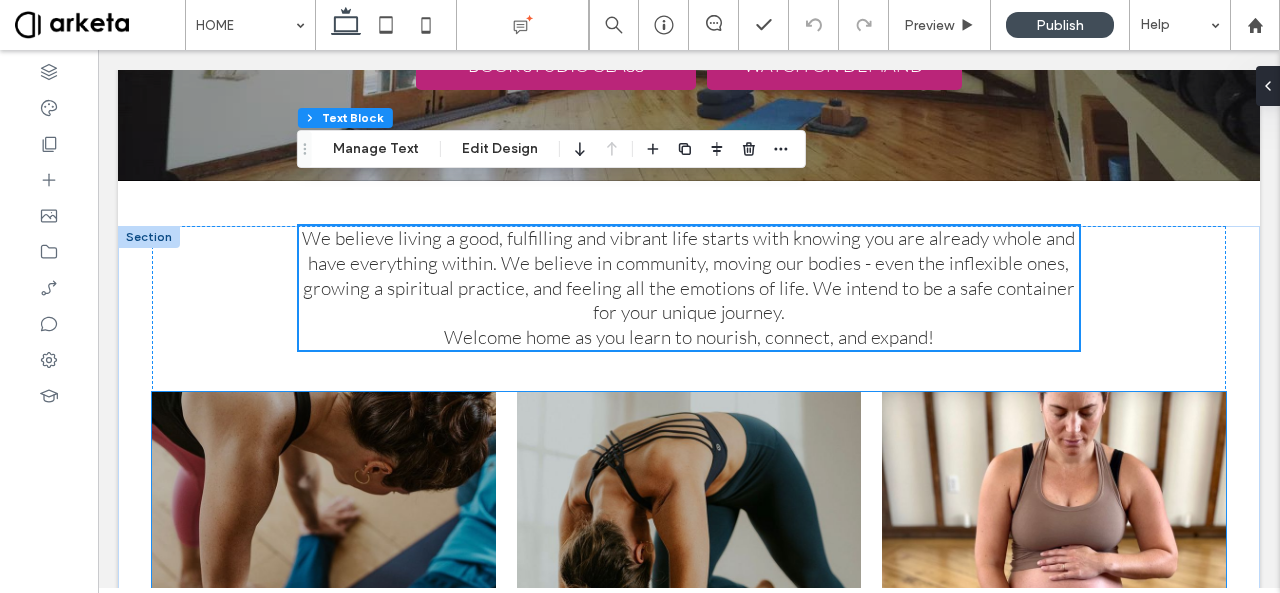 scroll, scrollTop: 700, scrollLeft: 0, axis: vertical 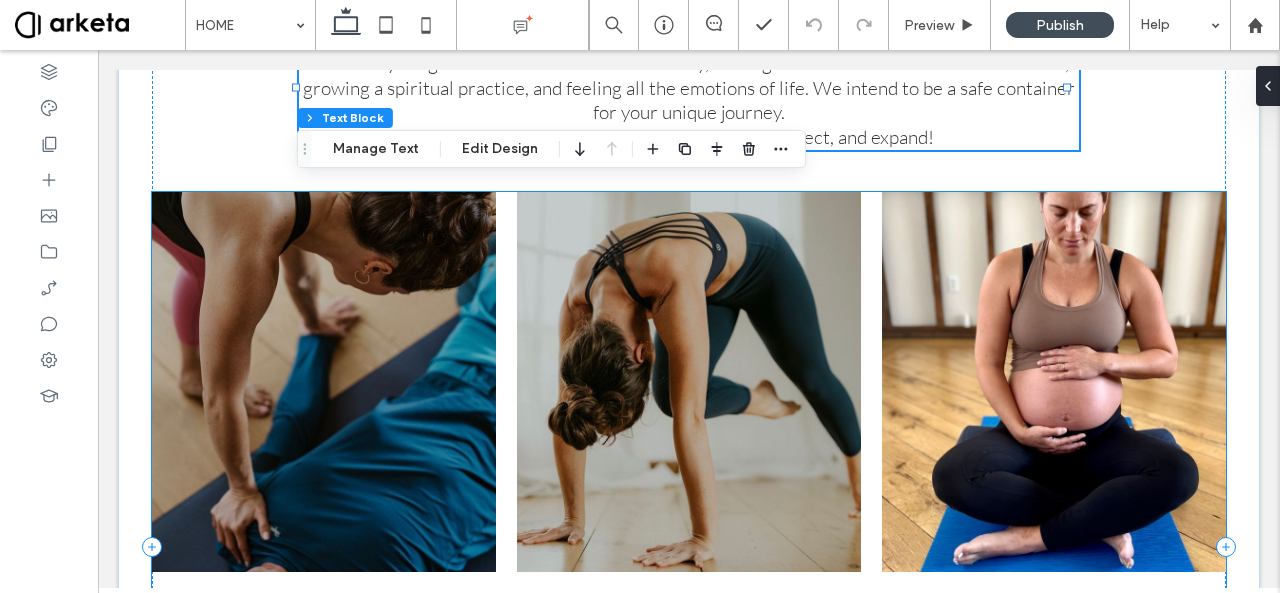 click on "Recovery Yoga
Recovery Yoga
Recovery Yoga originated from my work with pro-athletes to aid recovery, prevent and recover from injuries caused by repetitive sport-specific training. Now, I use it with people from all walks of life, especially those who don't think they can do yoga. You will learn how to cultivate a deep connection to your breath, increase flexibility, improve range of motion as well as relax, recharge and significantly reduce stress. All levels welcome, no experience necessary.
Recovery Yoga
Power Yoga
This Power Yoga class uses your own body weight and combines many different elements of movement including power yoga, primal movement, core work and body sculpting. You will build strength and increase stamina, flexibility and mobility all while learning to use your breath to significantly reducing stress.
Recovery Yoga
Prenatal Yoga" at bounding box center (688, 579) 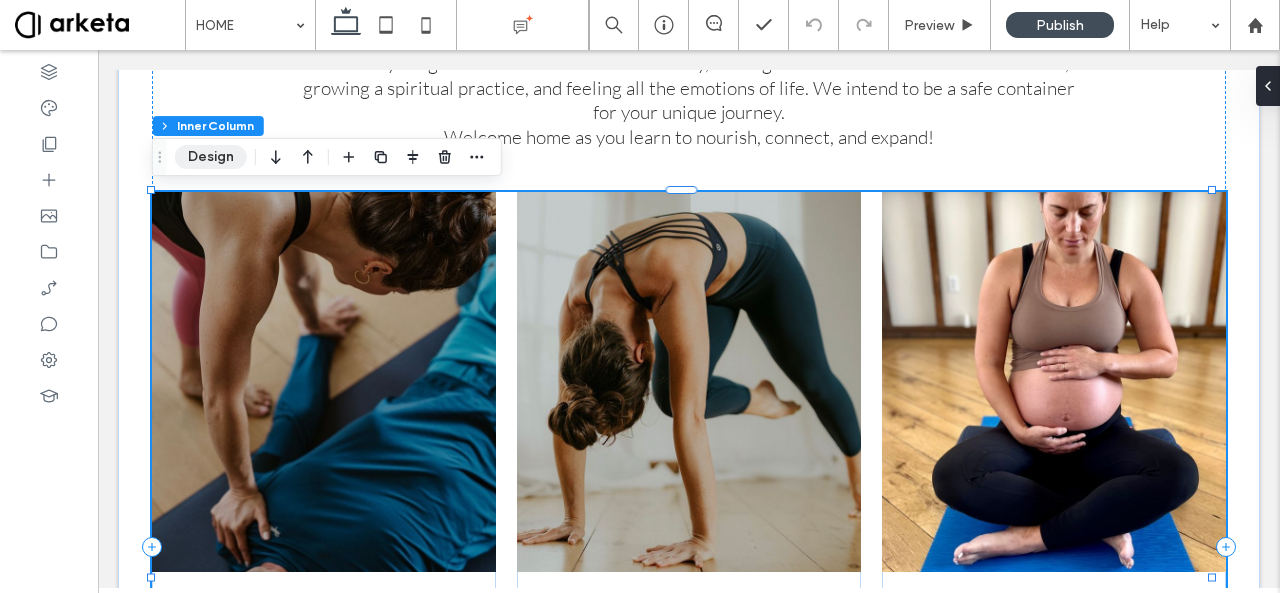 drag, startPoint x: 222, startPoint y: 150, endPoint x: 413, endPoint y: 200, distance: 197.43607 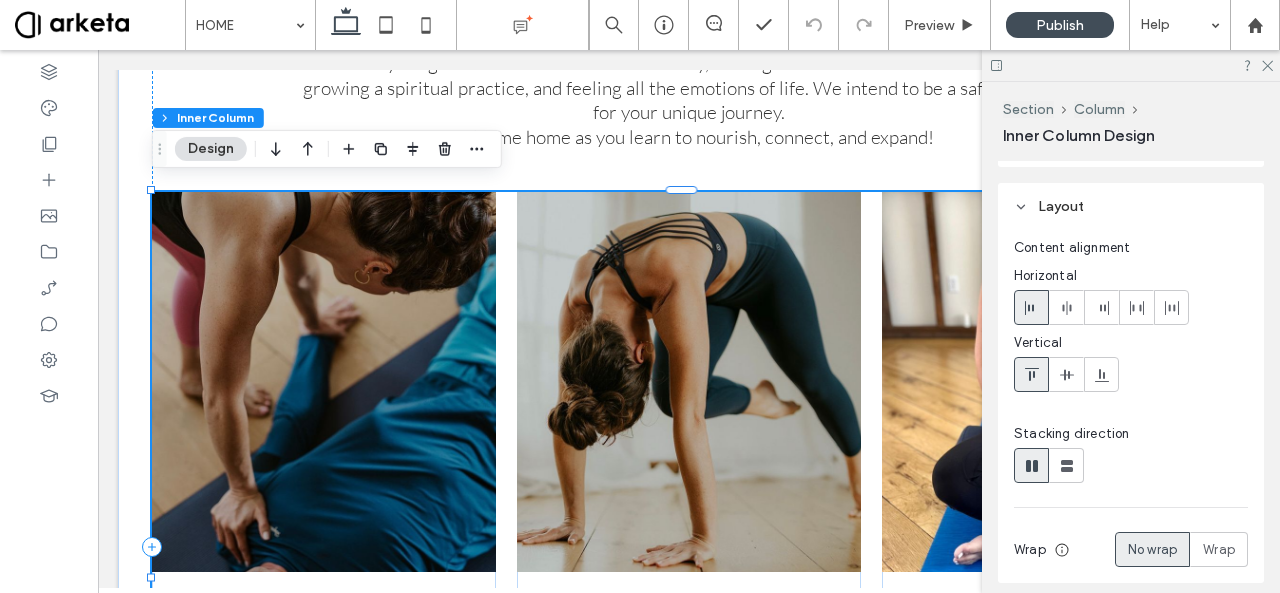 scroll, scrollTop: 300, scrollLeft: 0, axis: vertical 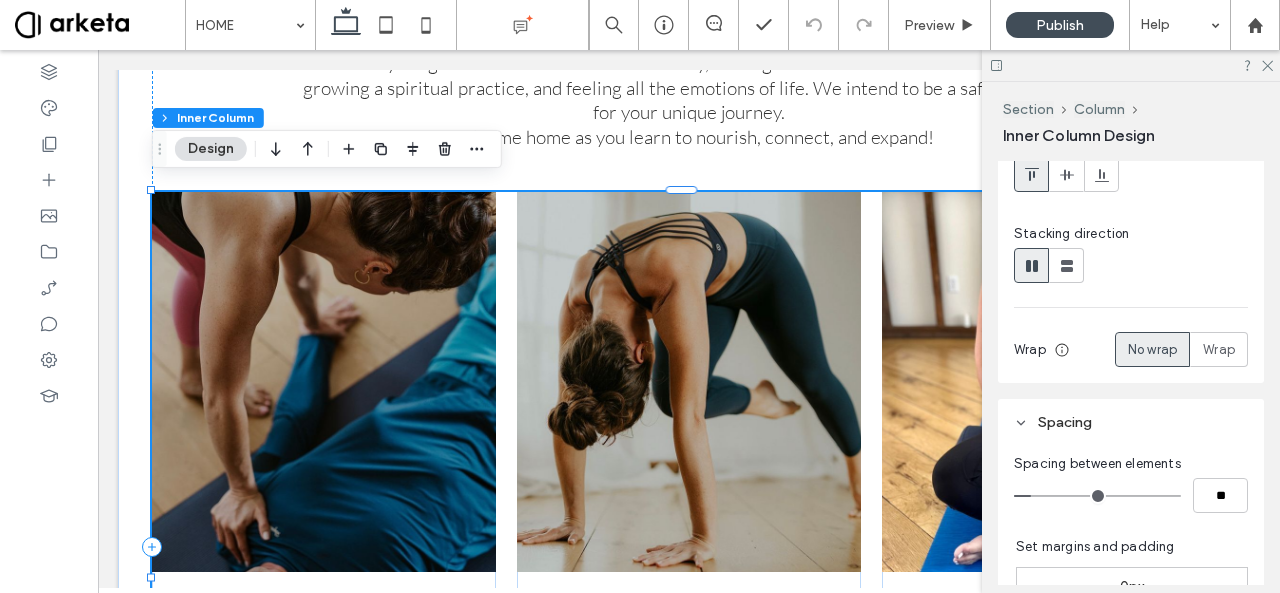type on "*" 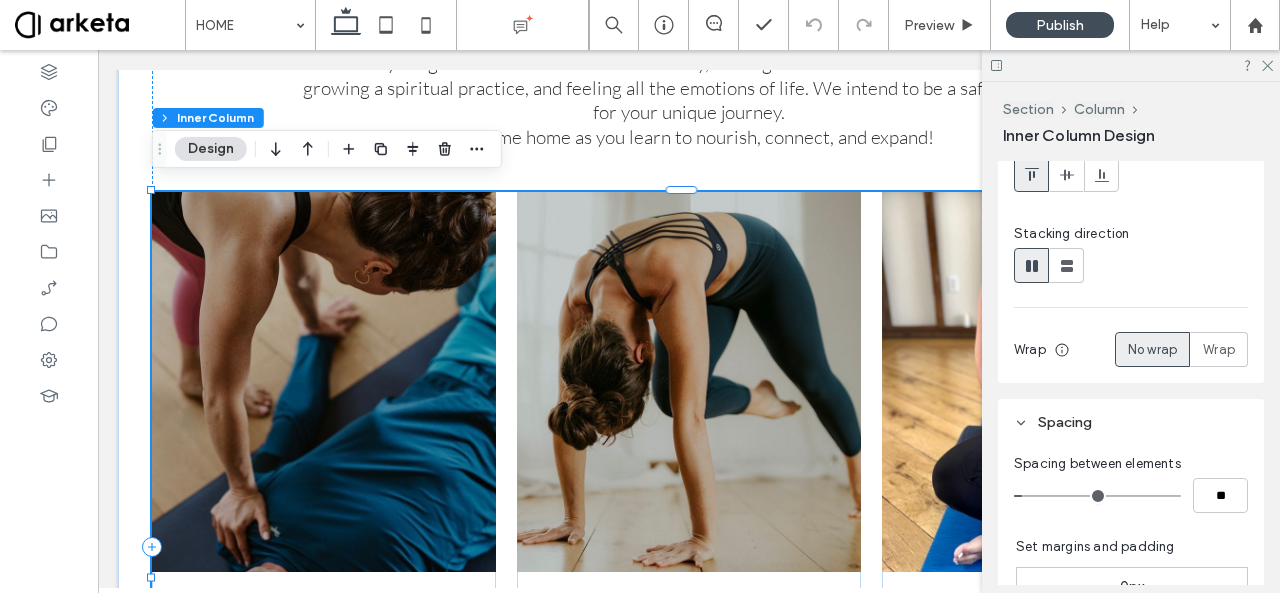 type on "*" 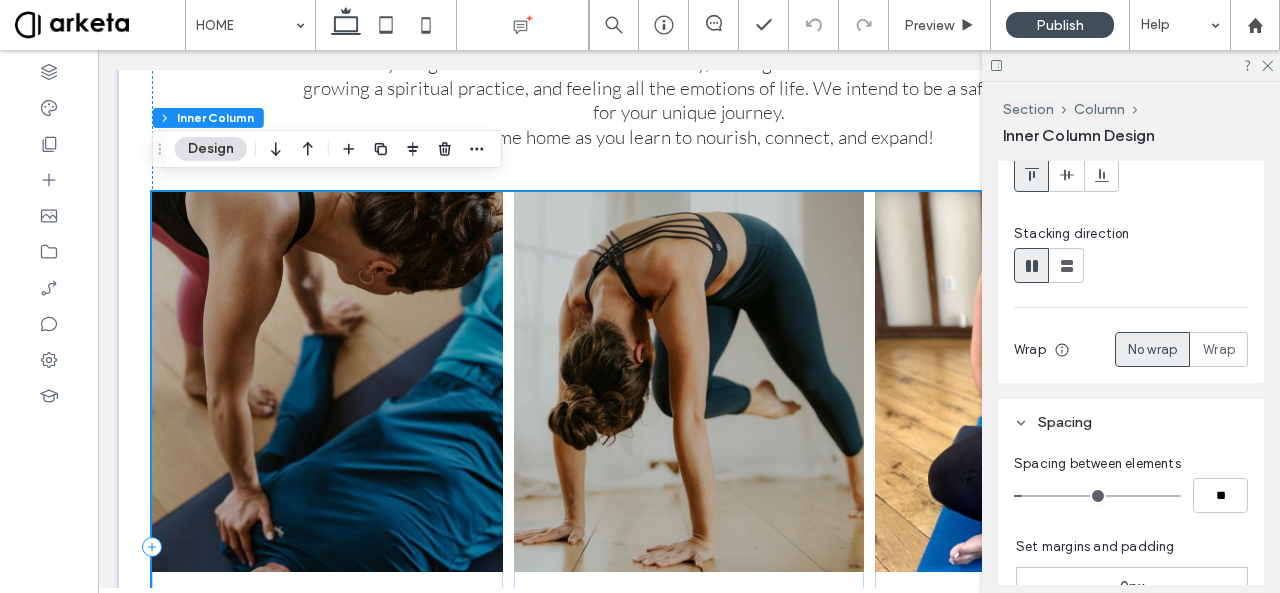 scroll, scrollTop: 900, scrollLeft: 0, axis: vertical 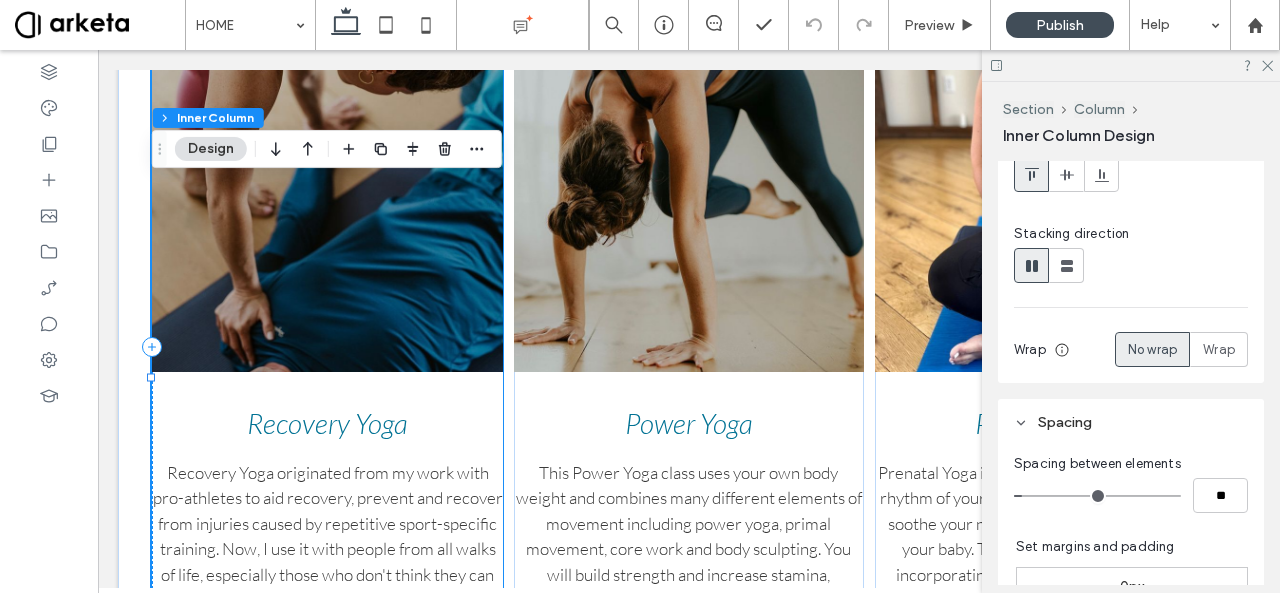 click on "Recovery Yoga" at bounding box center (327, 423) 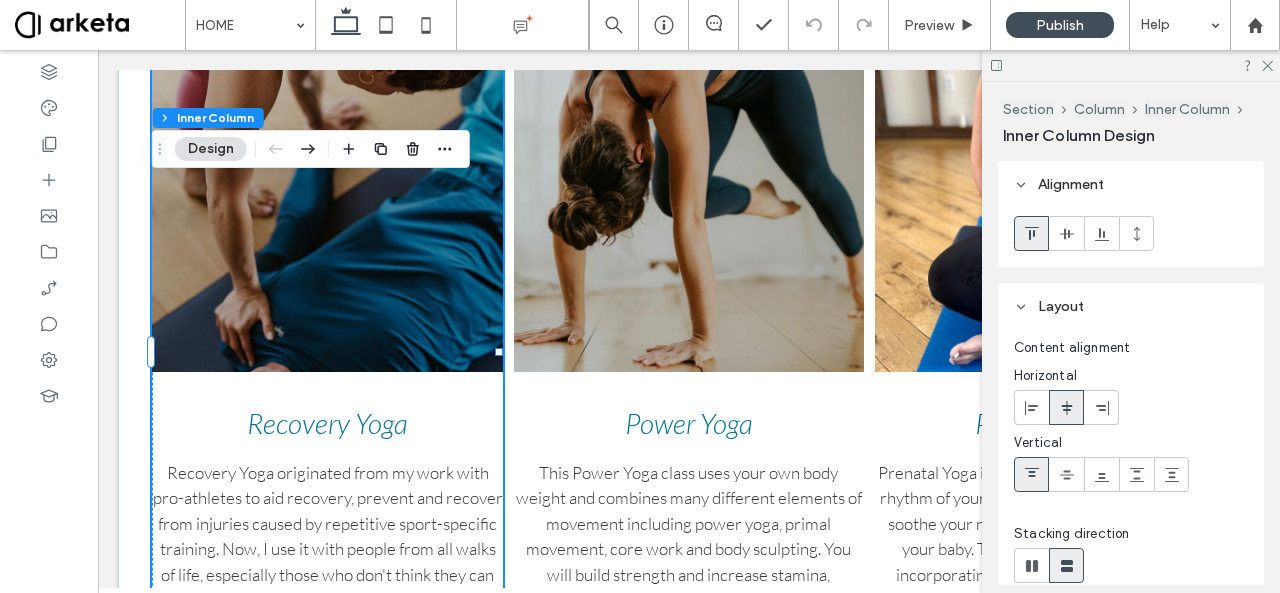 click on "Recovery Yoga" at bounding box center (327, 423) 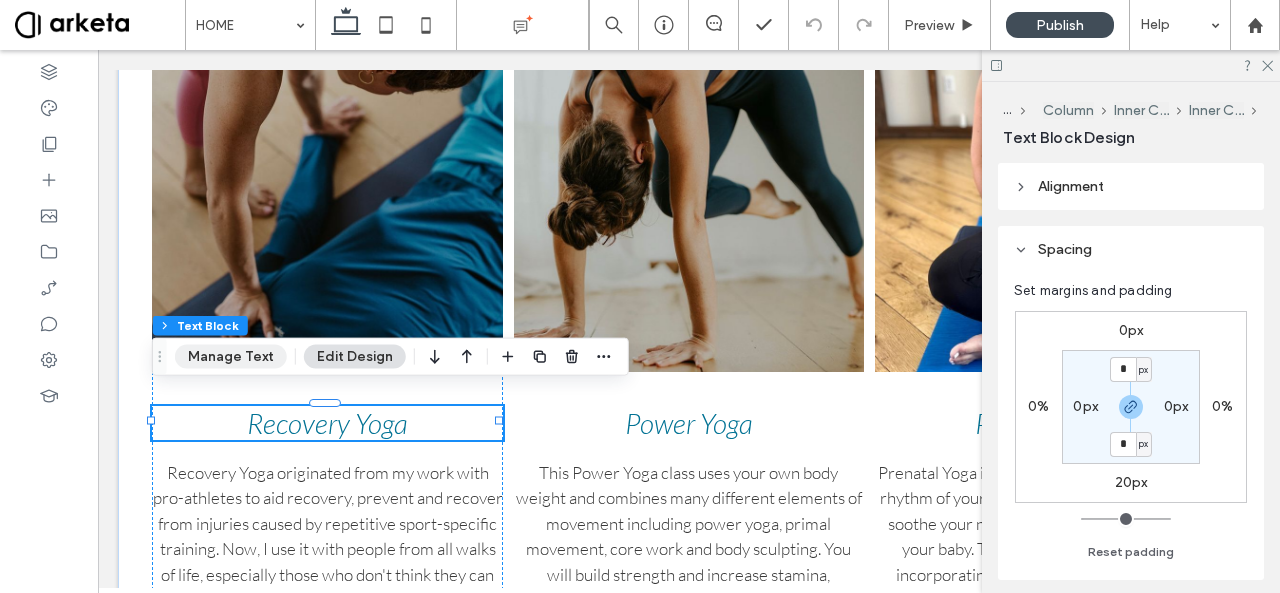 click on "Manage Text" at bounding box center (231, 357) 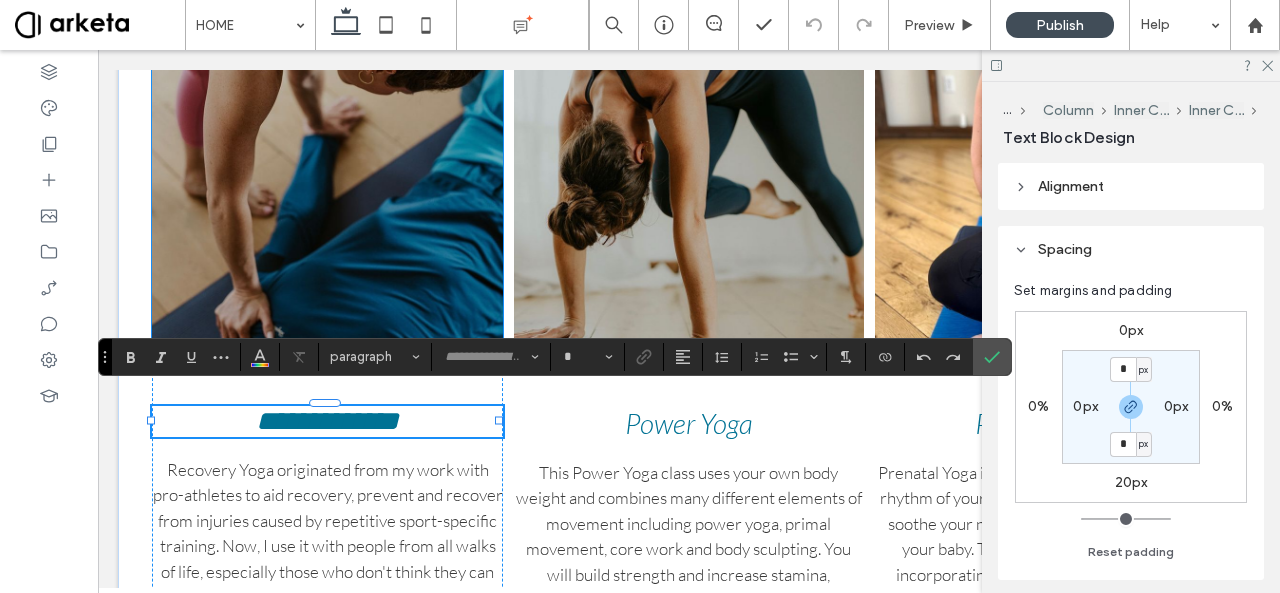 type on "****" 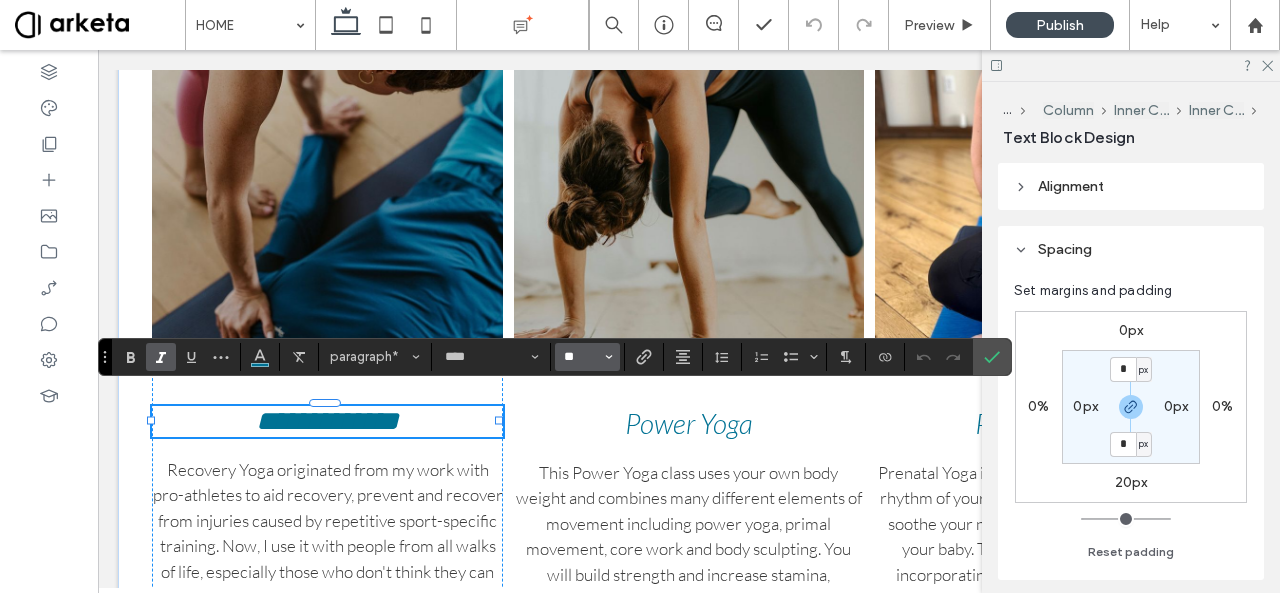 click on "**" at bounding box center [581, 357] 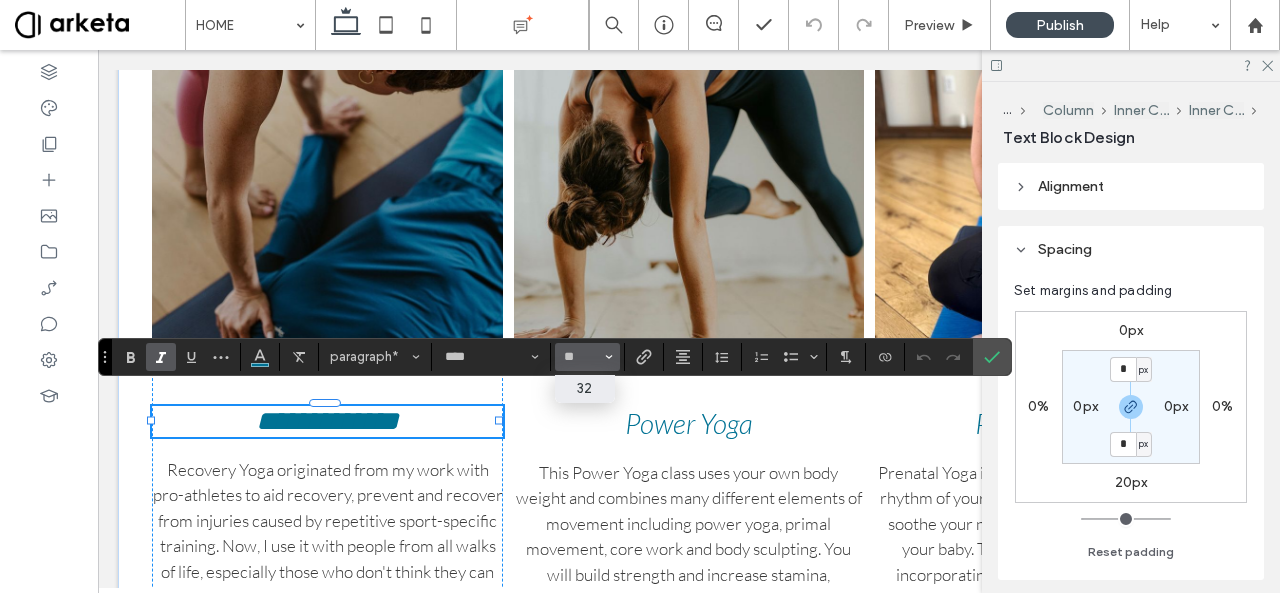 type on "**" 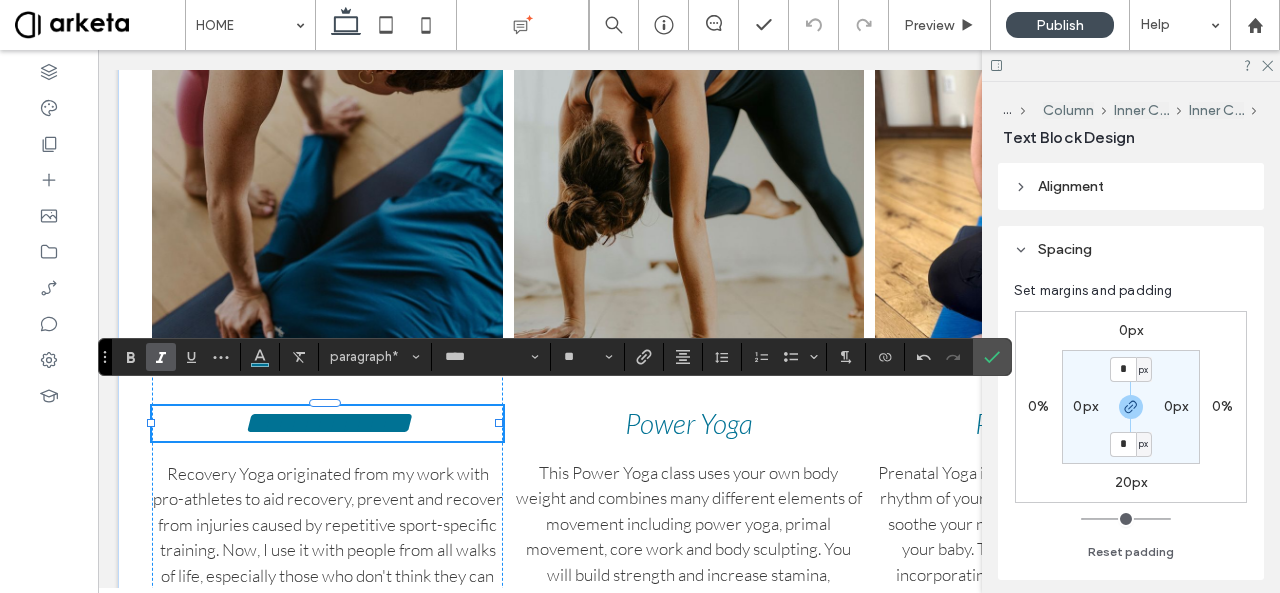 click at bounding box center [161, 357] 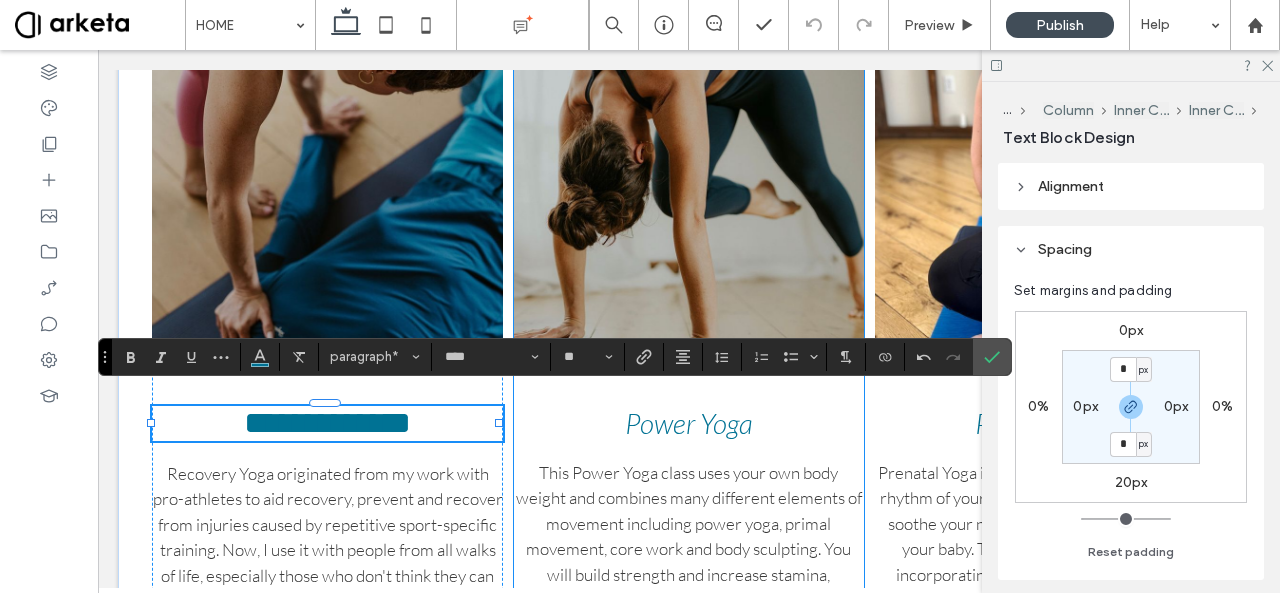 click on "Power Yoga" at bounding box center (689, 423) 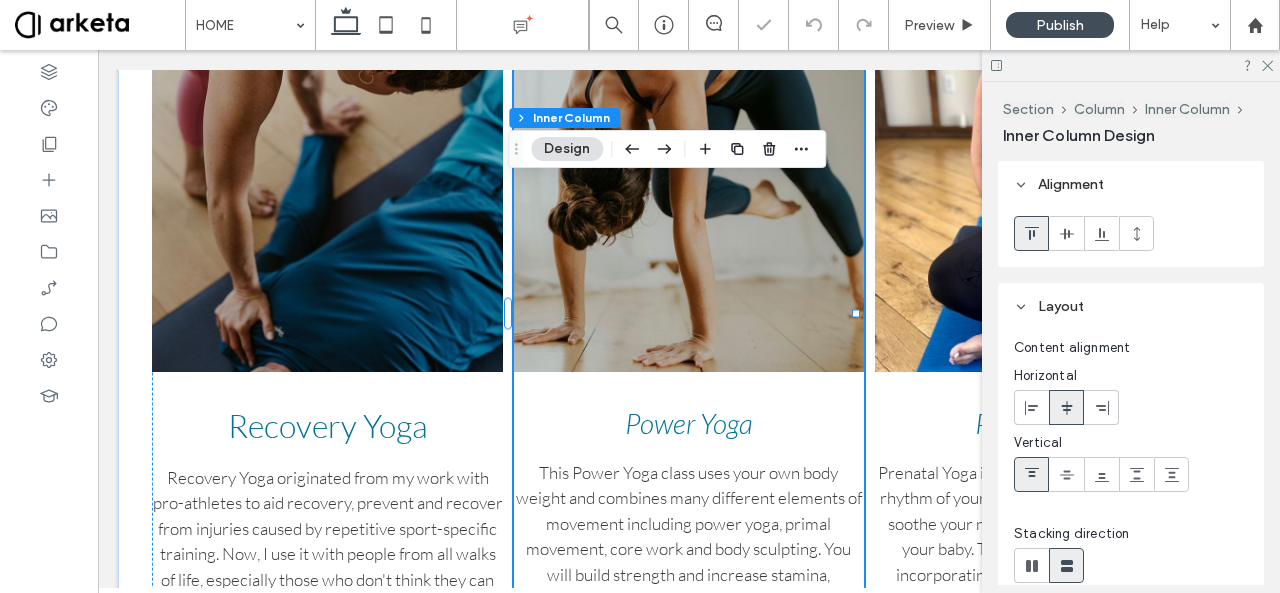 click on "Power Yoga" at bounding box center [689, 423] 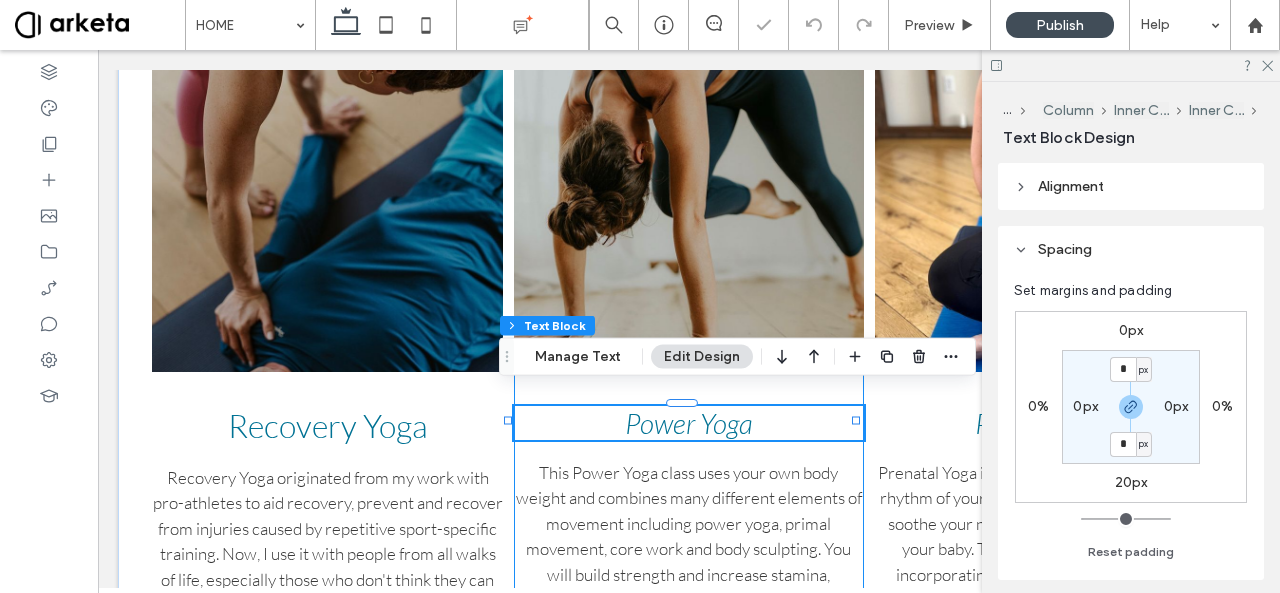 click on "Power Yoga" at bounding box center [689, 423] 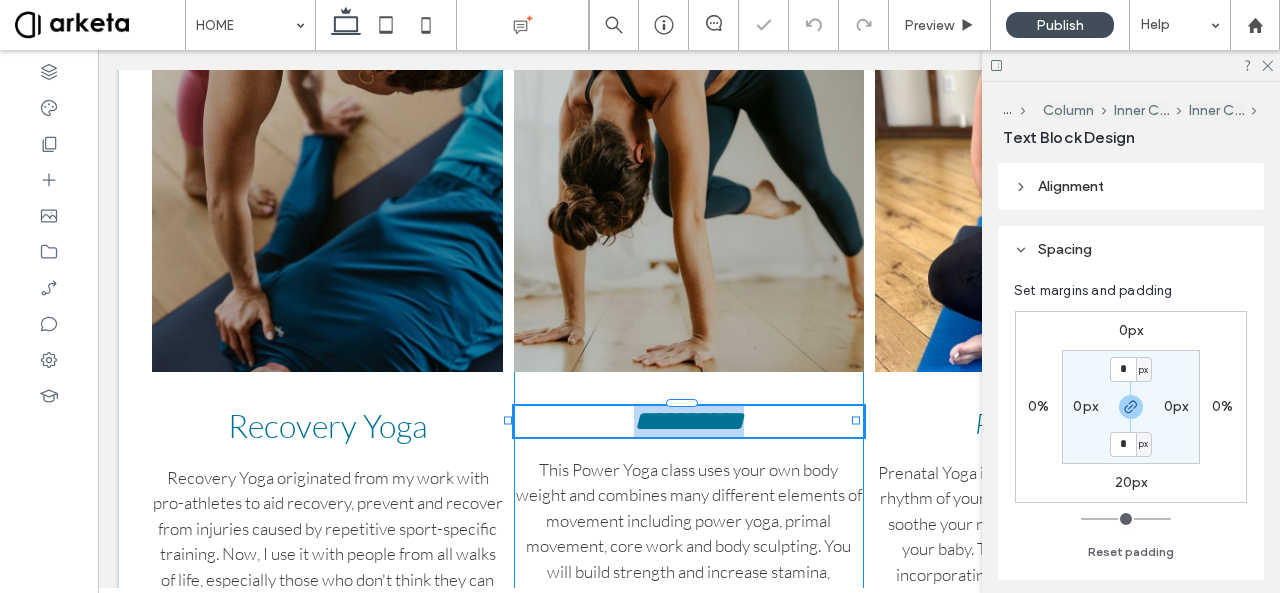 type on "****" 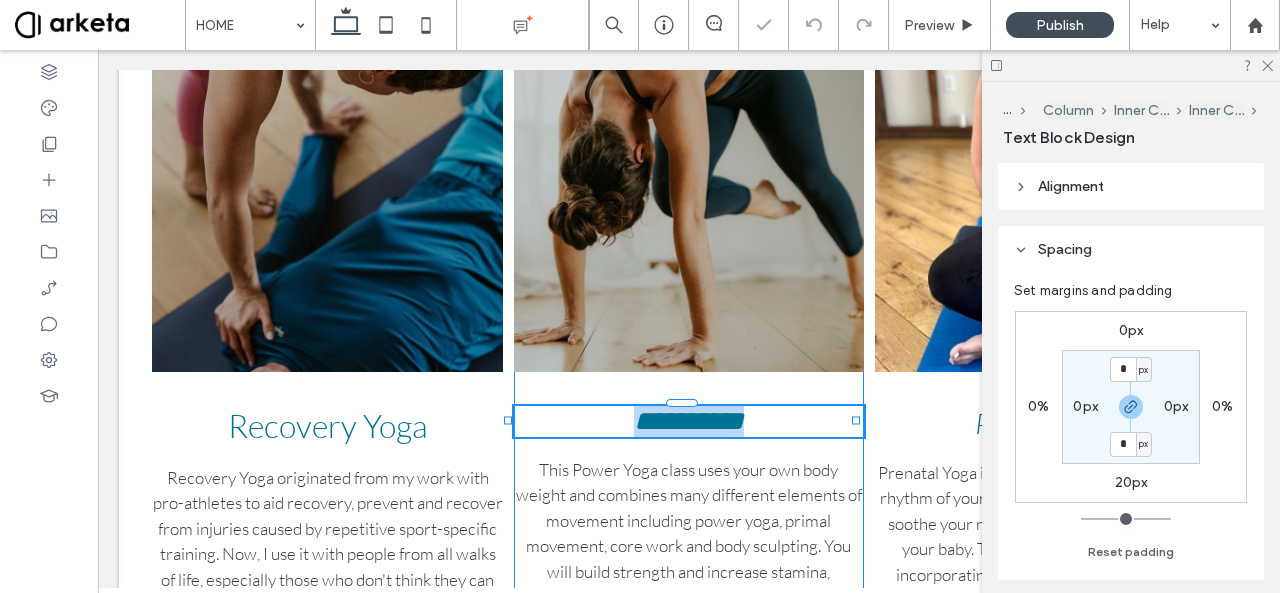 type on "**" 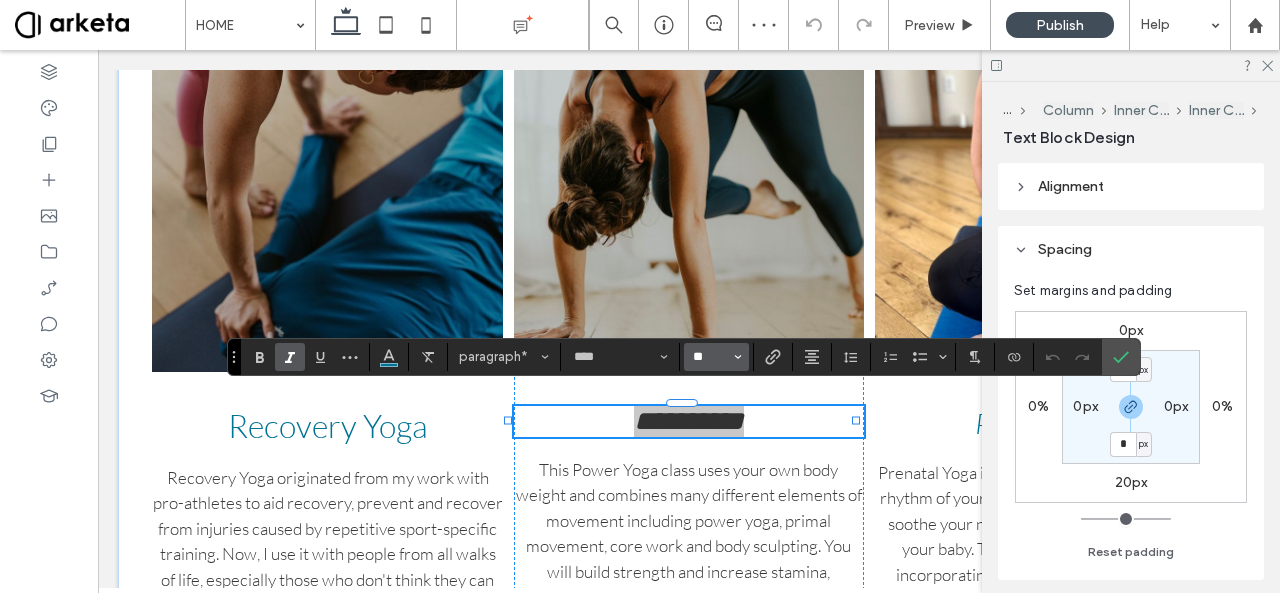 click on "**" at bounding box center [710, 357] 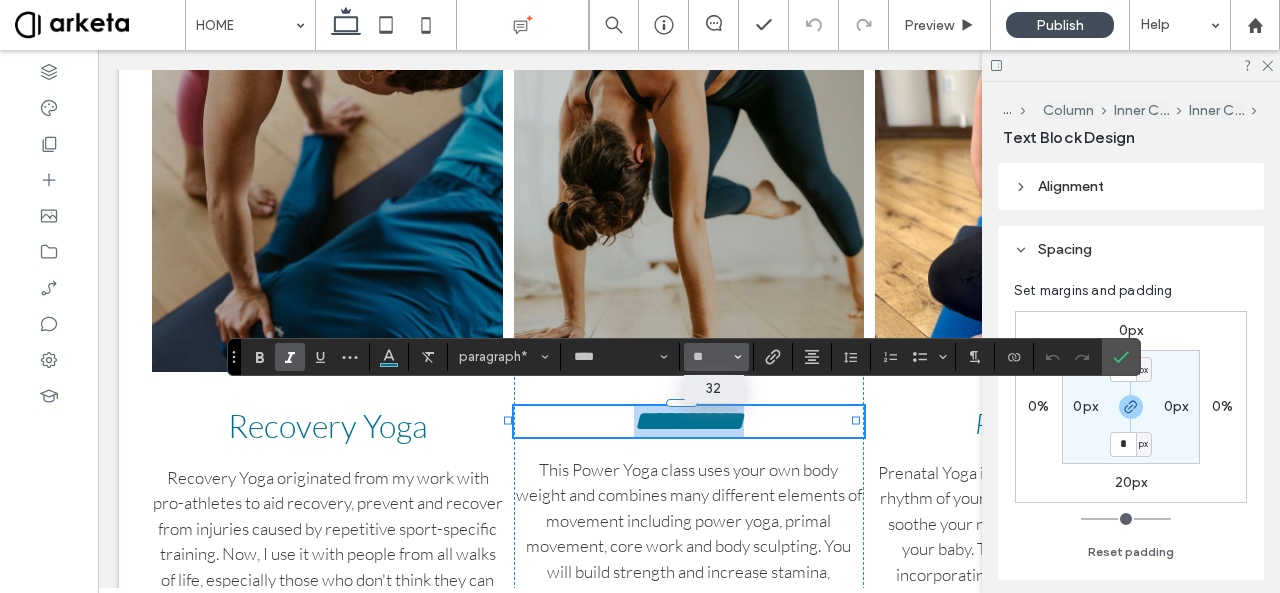 type on "**" 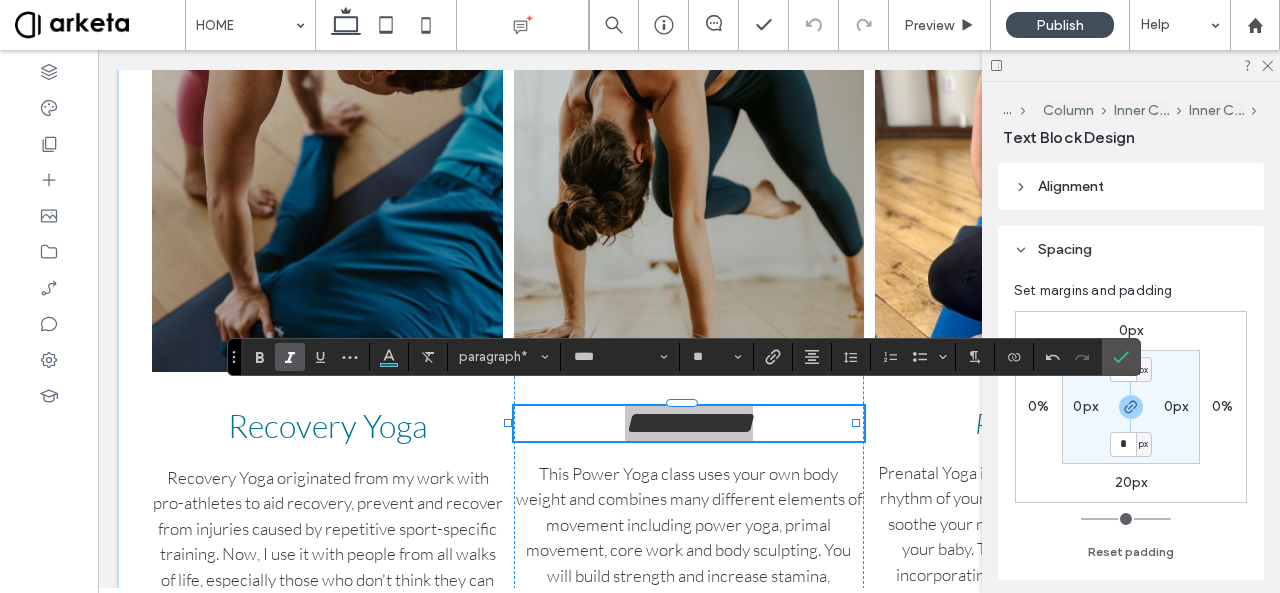 click 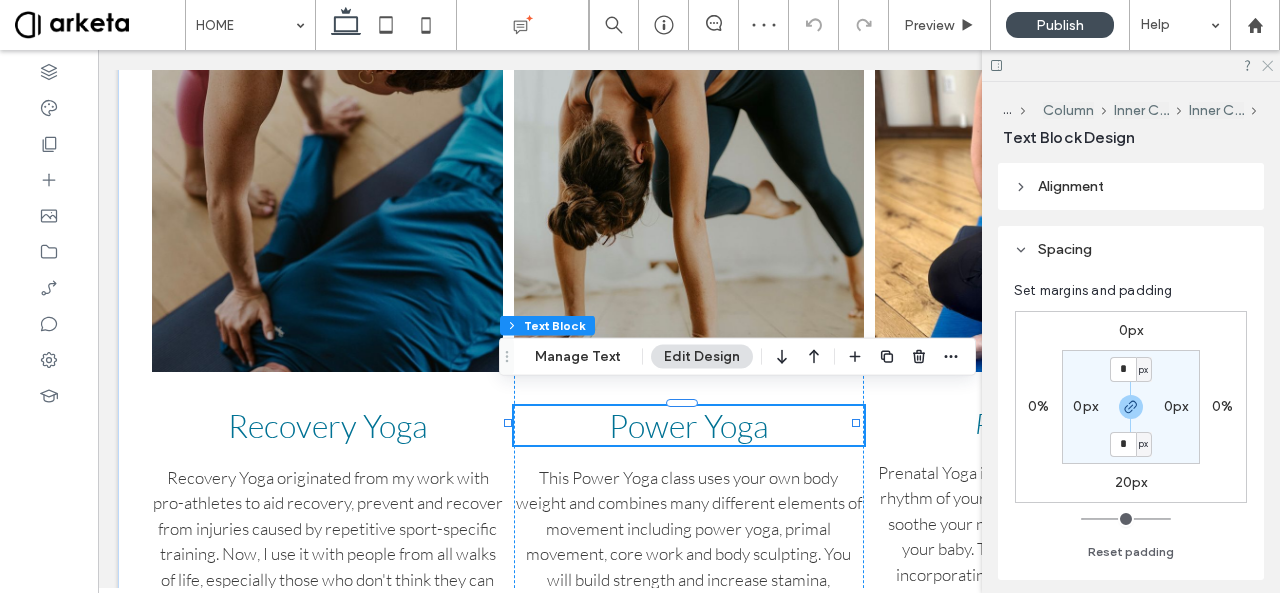 click 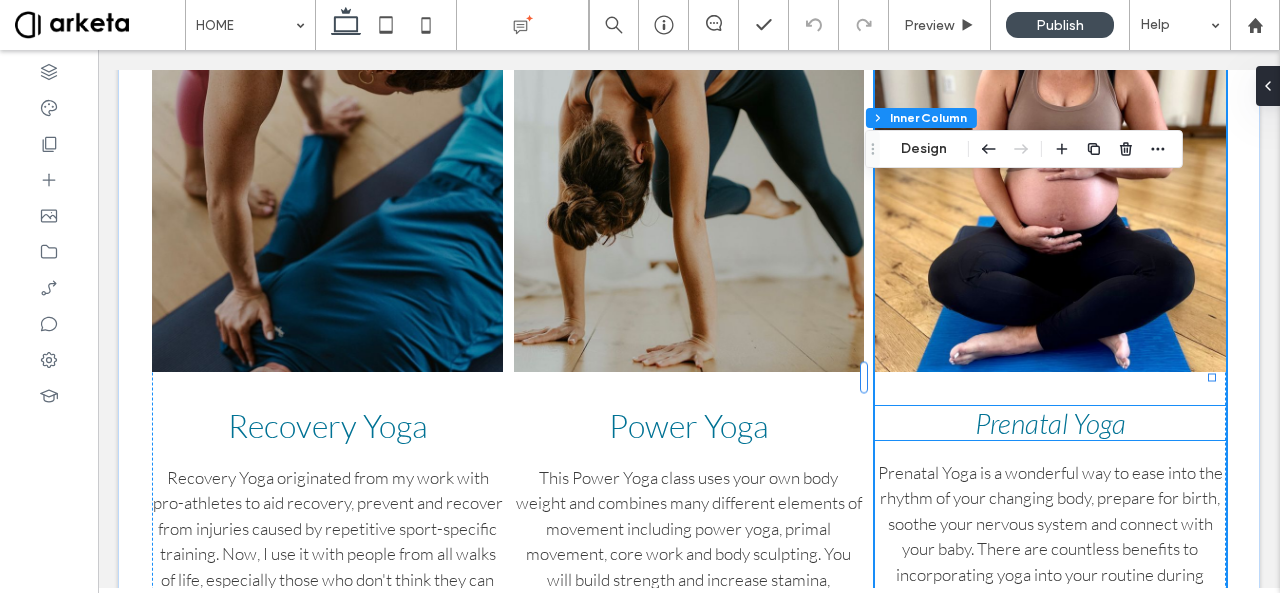 click on "Prenatal Yoga" at bounding box center [1050, 423] 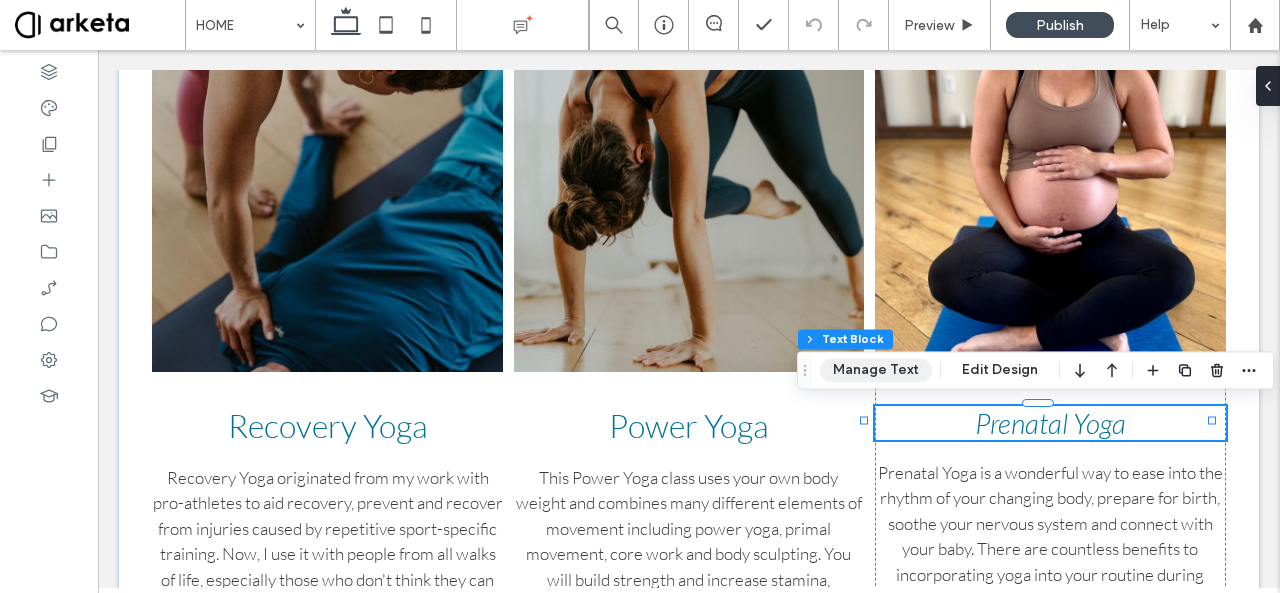 drag, startPoint x: 886, startPoint y: 366, endPoint x: 798, endPoint y: 315, distance: 101.71037 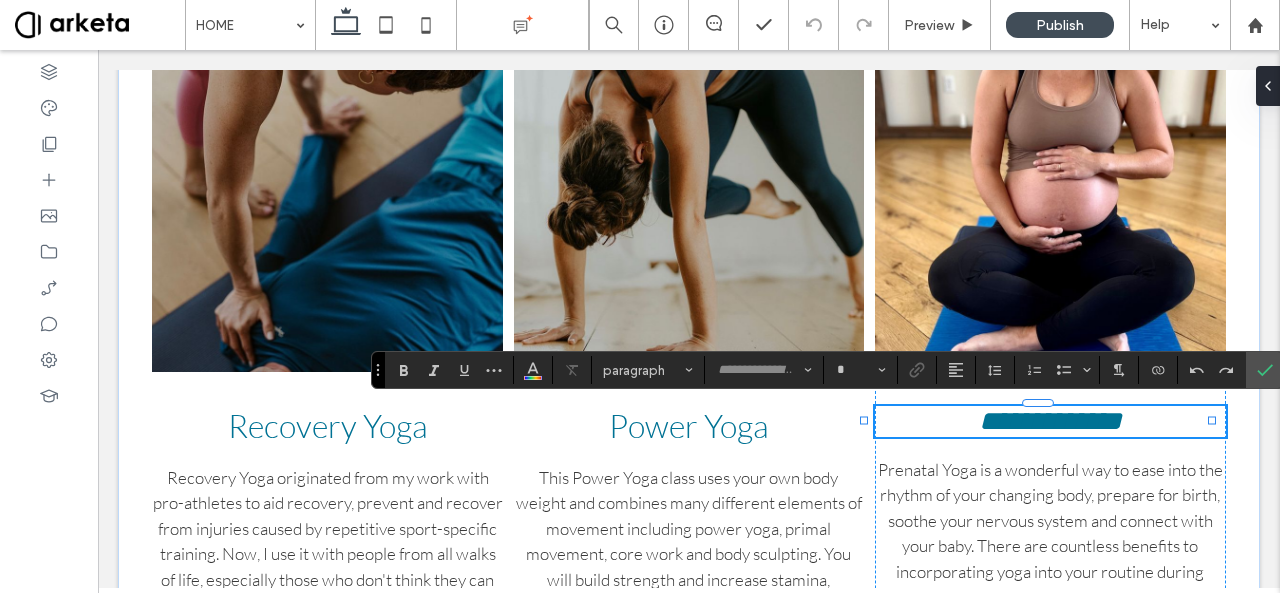 type on "****" 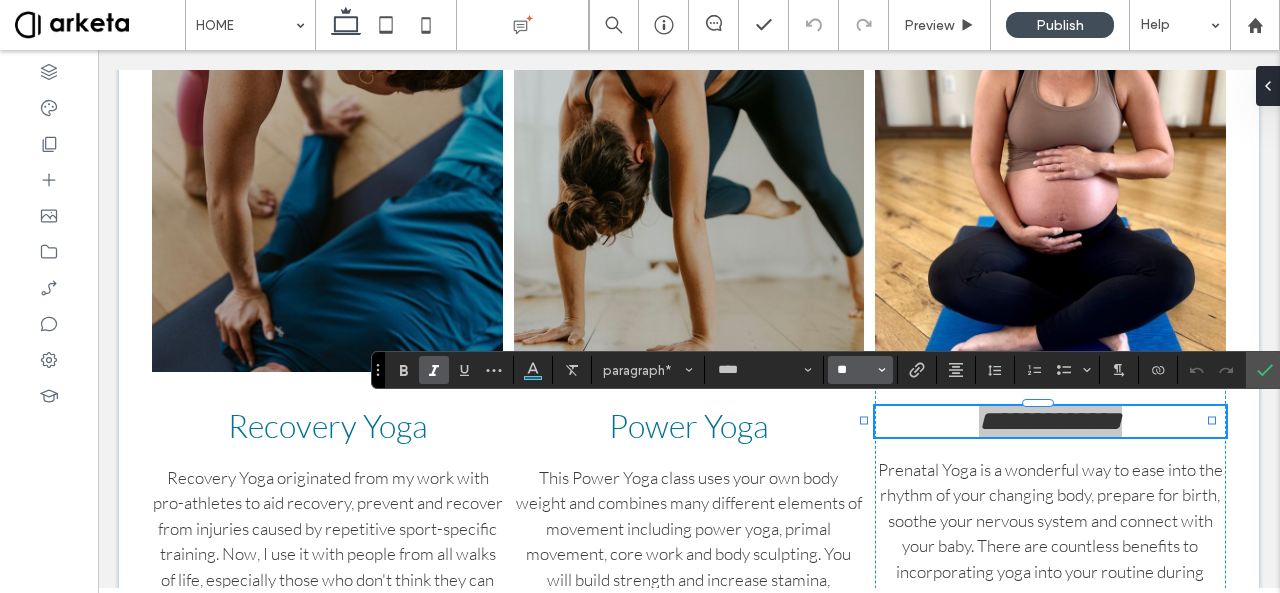 click on "**" at bounding box center [854, 370] 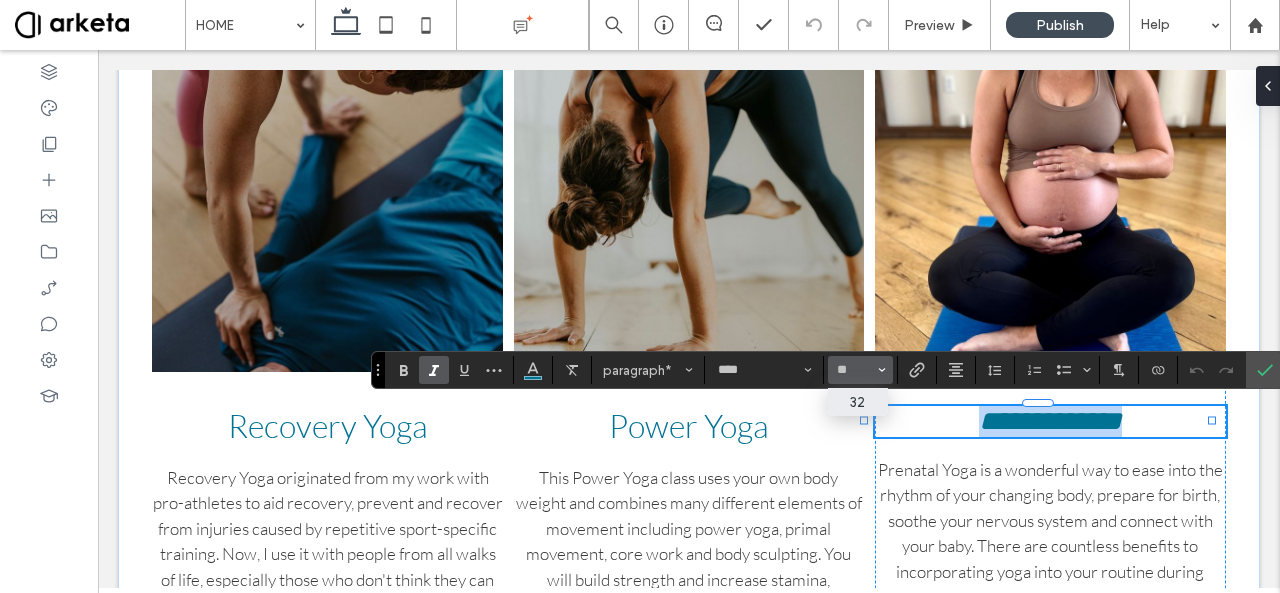 type on "**" 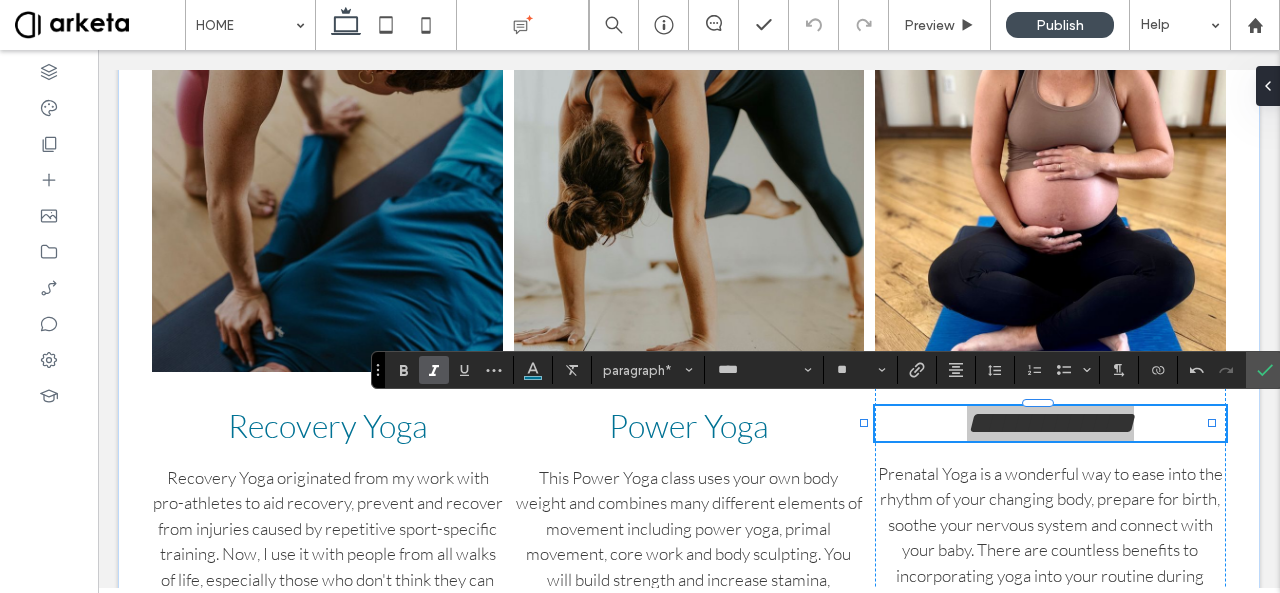 click at bounding box center (434, 370) 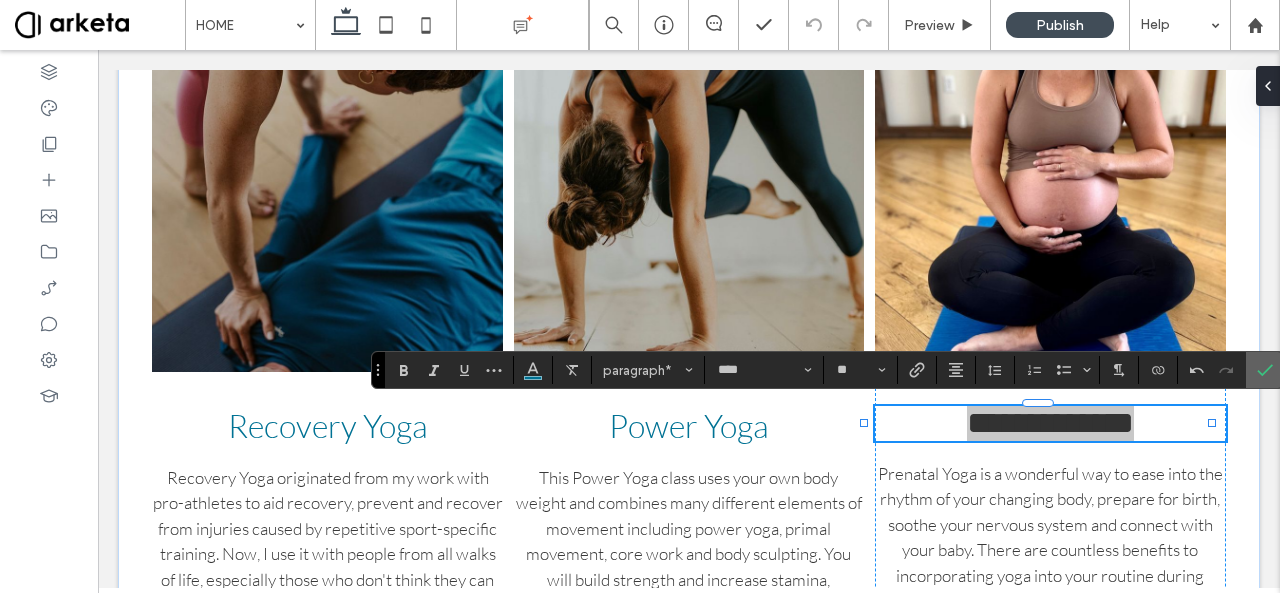 click 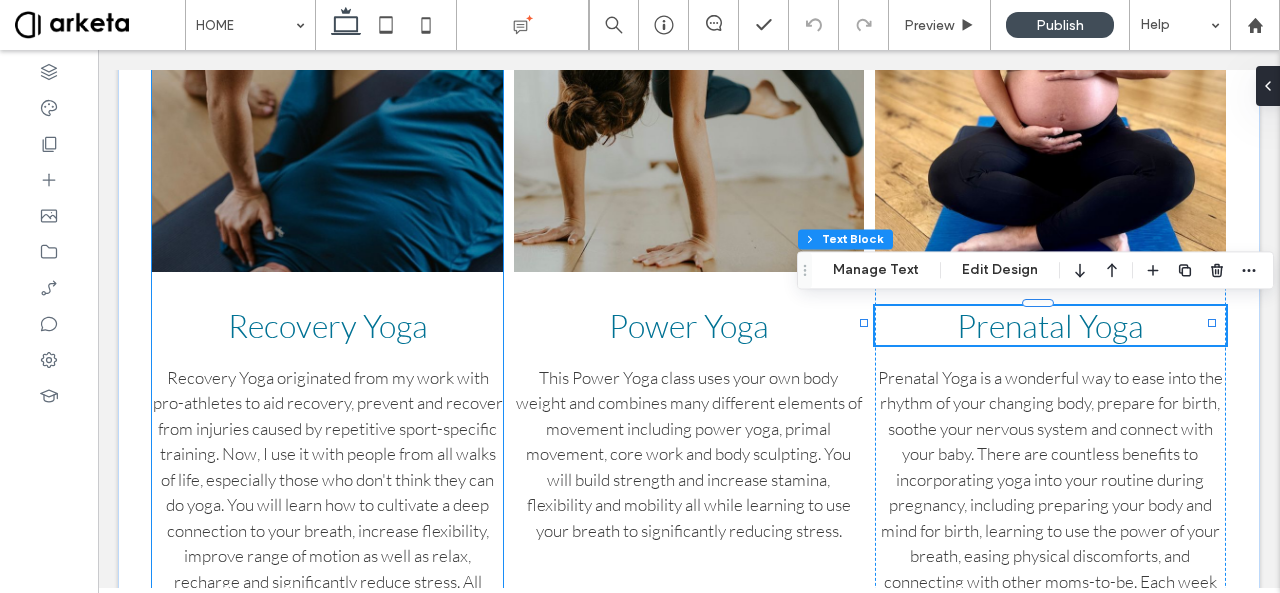 scroll, scrollTop: 1100, scrollLeft: 0, axis: vertical 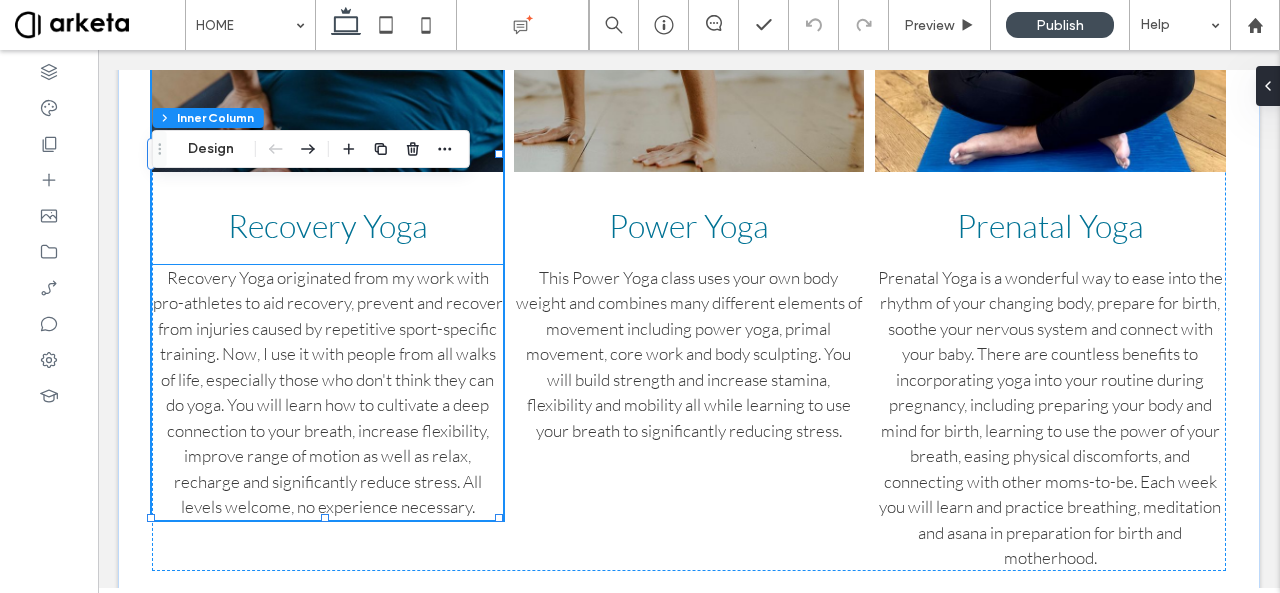 click on "Recovery Yoga originated from my work with pro-athletes to aid recovery, prevent and recover from injuries caused by repetitive sport-specific training. Now, I use it with people from all walks of life, especially those who don't think they can do yoga. You will learn how to cultivate a deep connection to your breath, increase flexibility, improve range of motion as well as relax, recharge and significantly reduce stress. All levels welcome, no experience necessary." at bounding box center [328, 392] 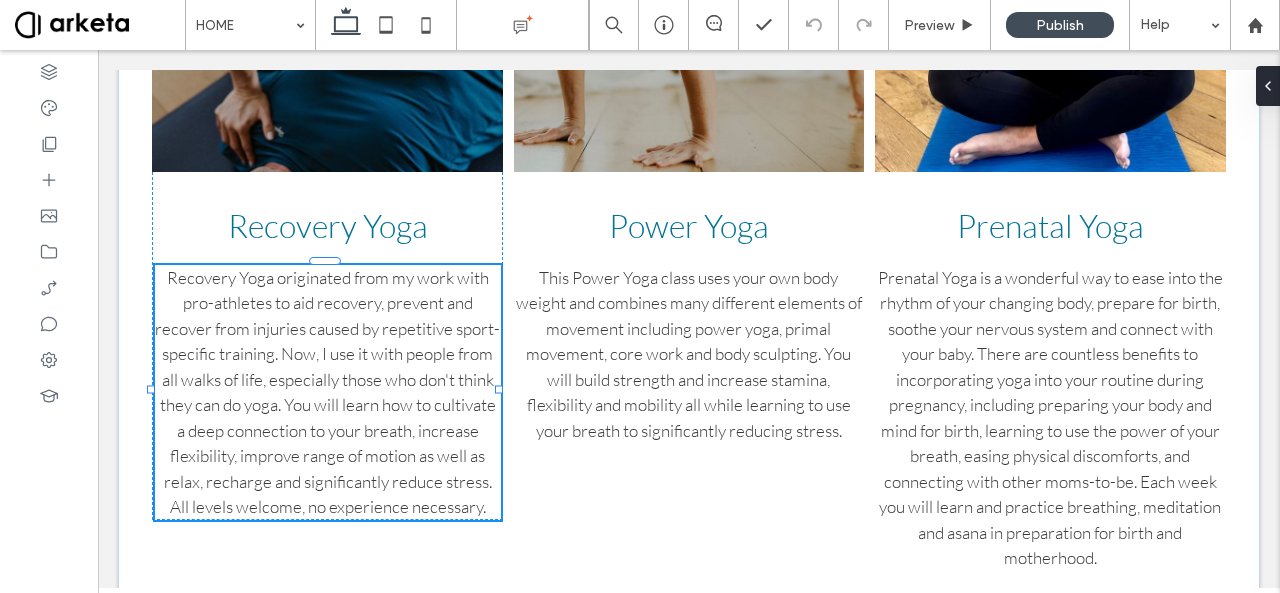 click on "We believe living a good, fulfilling and vibrant life starts with knowing you are already whole and have everything within. We believe in community, moving our bodies - even the inflexible ones, growing a spiritual practice, and feeling all the emotions of life. We intend to be a safe container for your unique journey. Welcome home as you learn to nourish, connect, and expand!
Recovery Yoga
Recovery Yoga
Recovery Yoga originated from my work with pro-athletes to aid recovery, prevent and recover from injuries caused by repetitive sport-specific training. Now, I use it with people from all walks of life, especially those who don't think they can do yoga. You will learn how to cultivate a deep connection to your breath, increase flexibility, improve range of motion as well as relax, recharge and significantly reduce stress. All levels welcome, no experience necessary.
Recovery Yoga
Power Yoga" at bounding box center [689, 134] 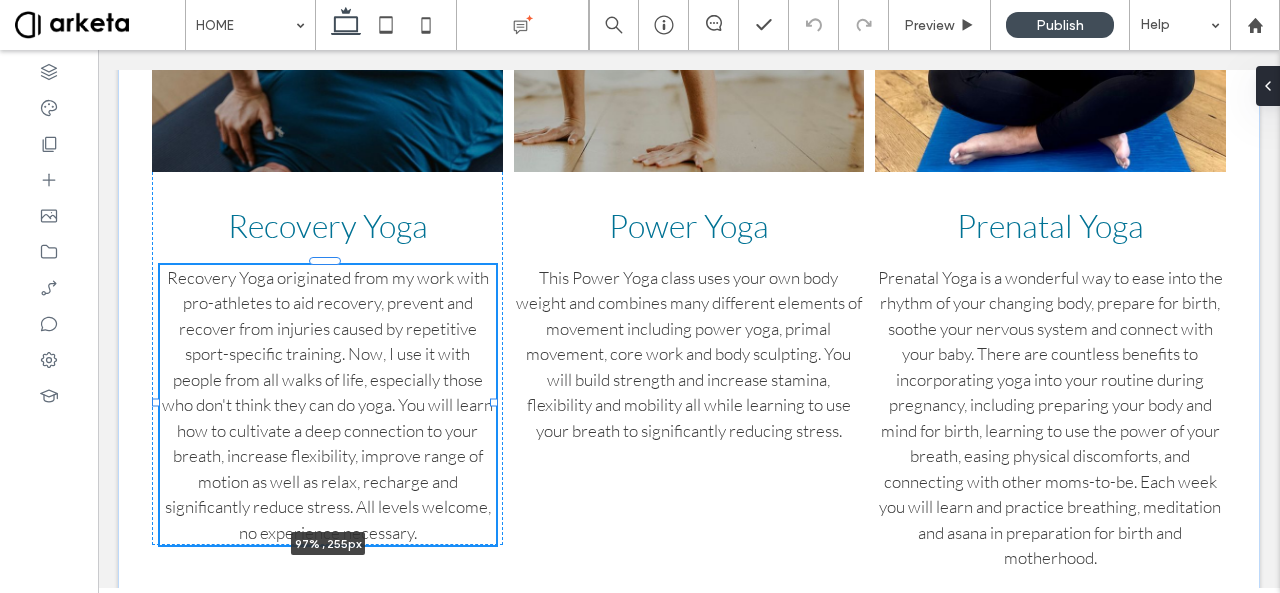 click at bounding box center (157, 262) 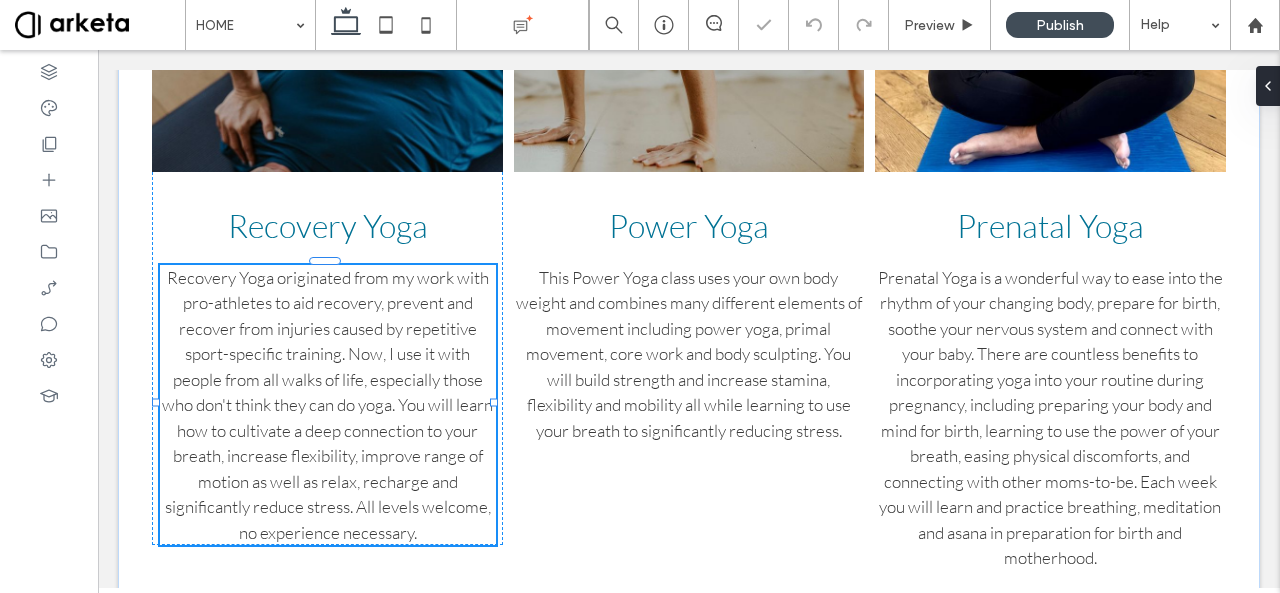 type on "**" 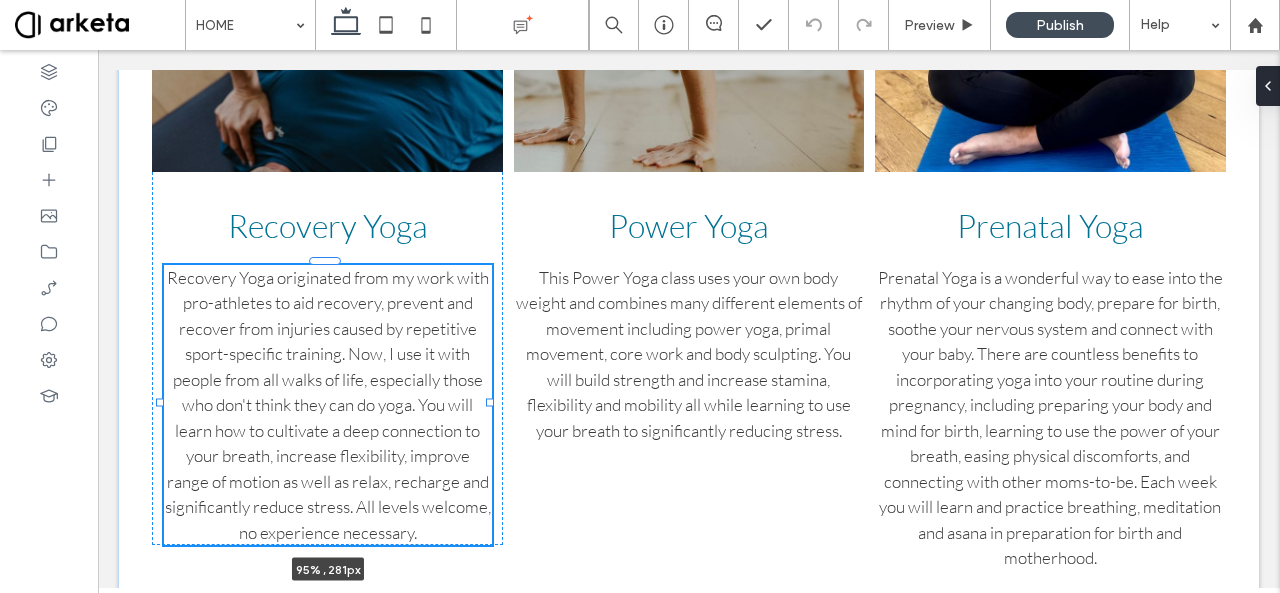 click at bounding box center (490, 403) 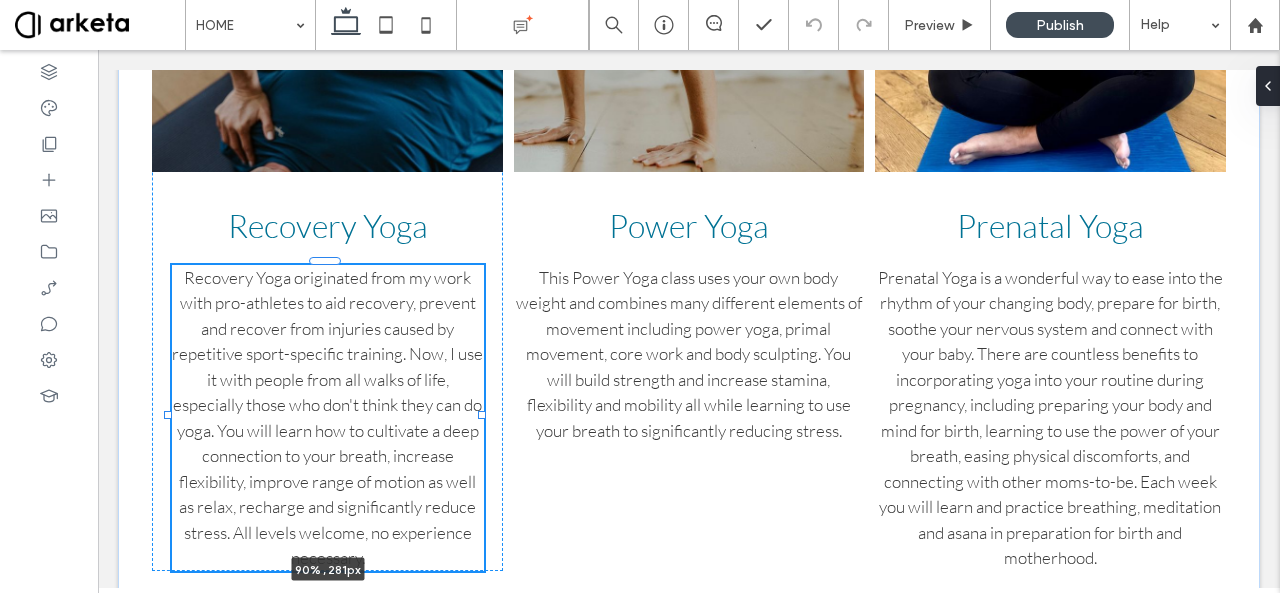 click at bounding box center [169, 262] 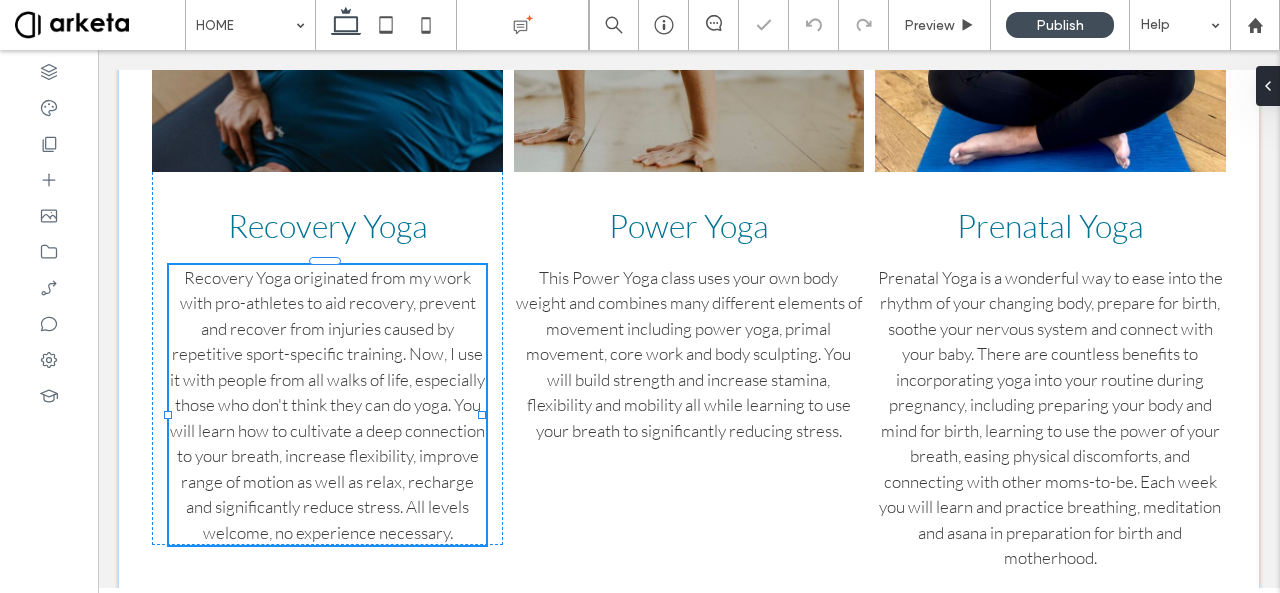 type on "**" 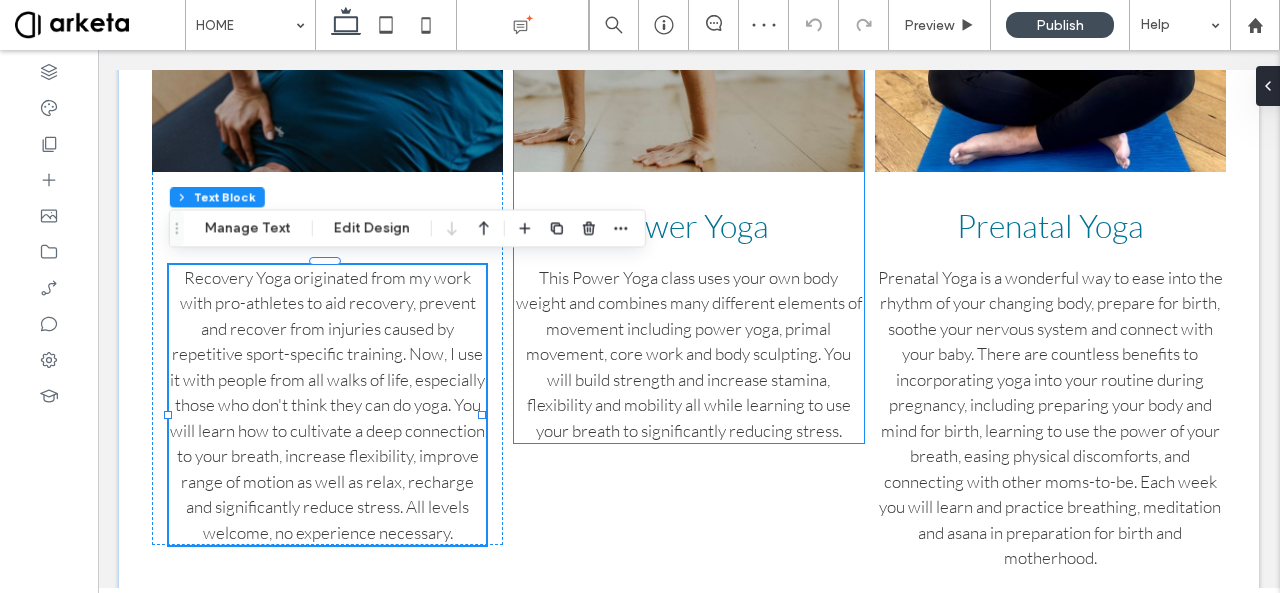 click on "This Power Yoga class uses your own body weight and combines many different elements of movement including power yoga, primal movement, core work and body sculpting. You will build strength and increase stamina, flexibility and mobility all while learning to use your breath to significantly reducing stress." at bounding box center [689, 354] 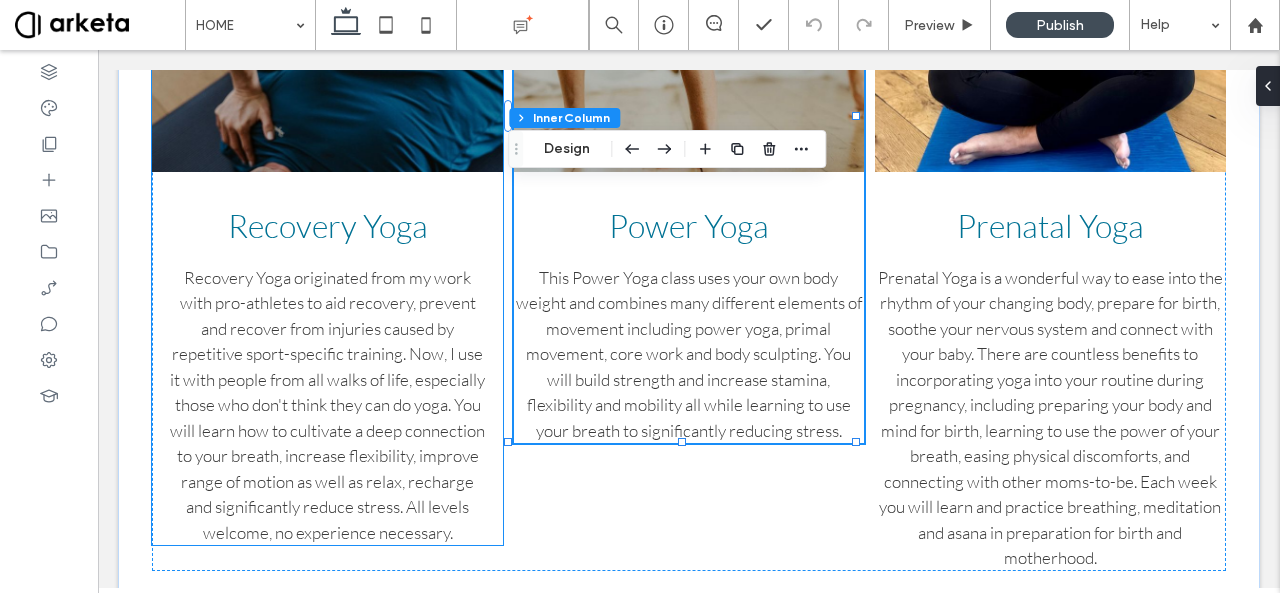 click on "Recovery Yoga originated from my work with pro-athletes to aid recovery, prevent and recover from injuries caused by repetitive sport-specific training. Now, I use it with people from all walks of life, especially those who don't think they can do yoga. You will learn how to cultivate a deep connection to your breath, increase flexibility, improve range of motion as well as relax, recharge and significantly reduce stress. All levels welcome, no experience necessary." at bounding box center (327, 405) 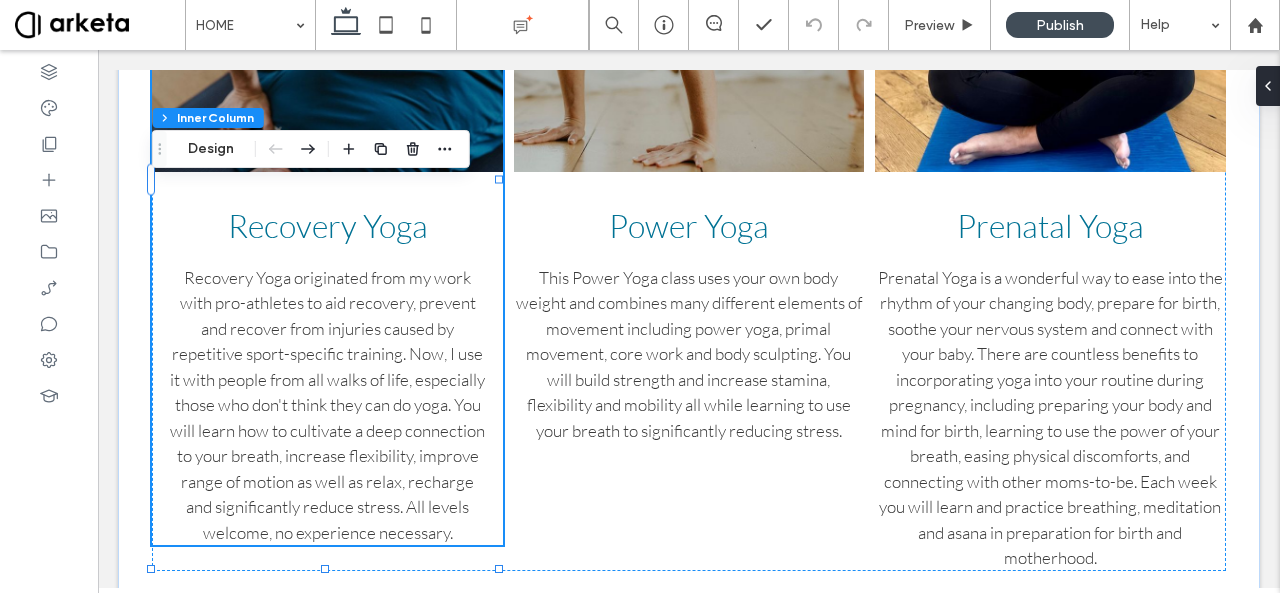 click on "Recovery Yoga originated from my work with pro-athletes to aid recovery, prevent and recover from injuries caused by repetitive sport-specific training. Now, I use it with people from all walks of life, especially those who don't think they can do yoga. You will learn how to cultivate a deep connection to your breath, increase flexibility, improve range of motion as well as relax, recharge and significantly reduce stress. All levels welcome, no experience necessary." at bounding box center [327, 405] 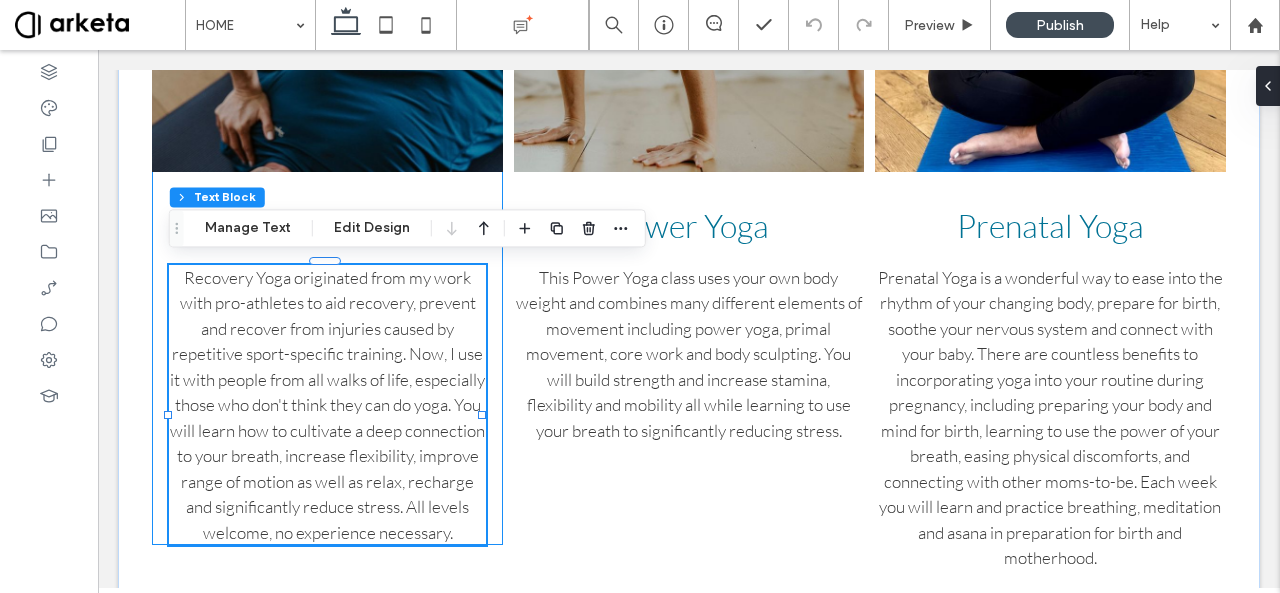 click on "Recovery Yoga originated from my work with pro-athletes to aid recovery, prevent and recover from injuries caused by repetitive sport-specific training. Now, I use it with people from all walks of life, especially those who don't think they can do yoga. You will learn how to cultivate a deep connection to your breath, increase flexibility, improve range of motion as well as relax, recharge and significantly reduce stress. All levels welcome, no experience necessary." at bounding box center (327, 405) 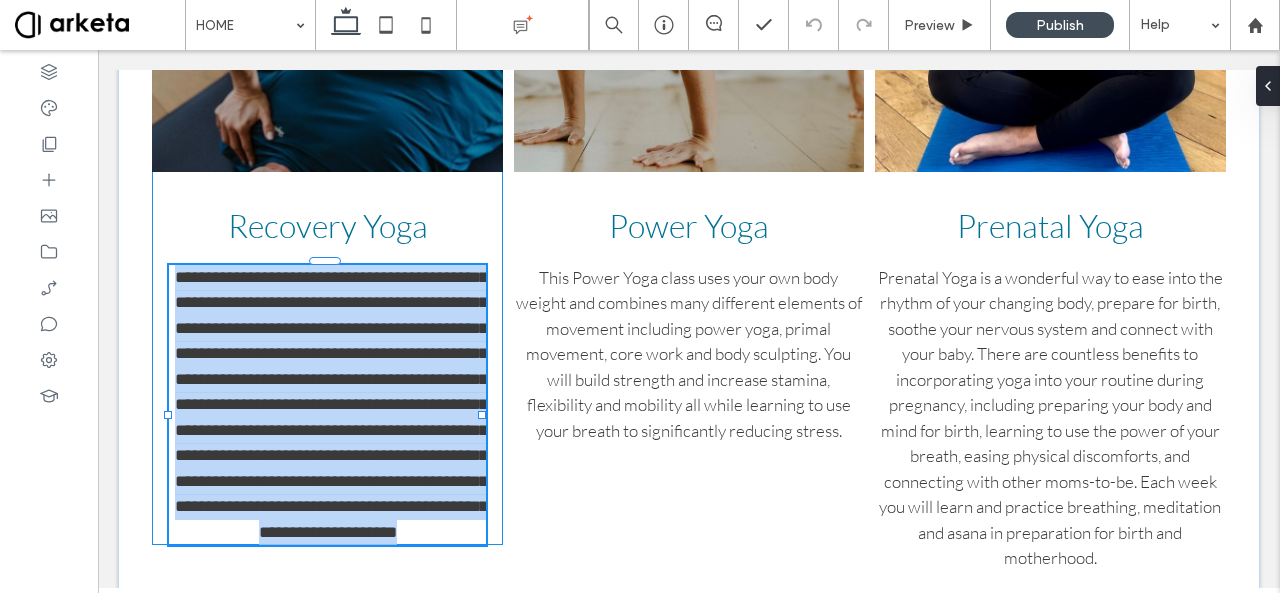 type on "****" 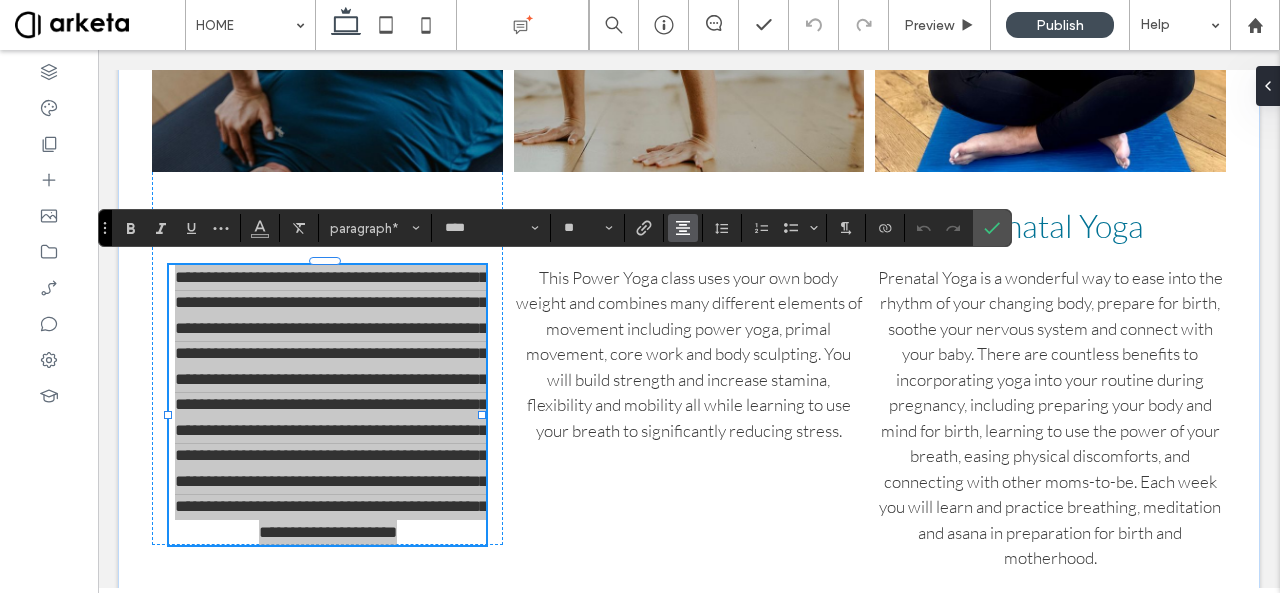 click at bounding box center (683, 228) 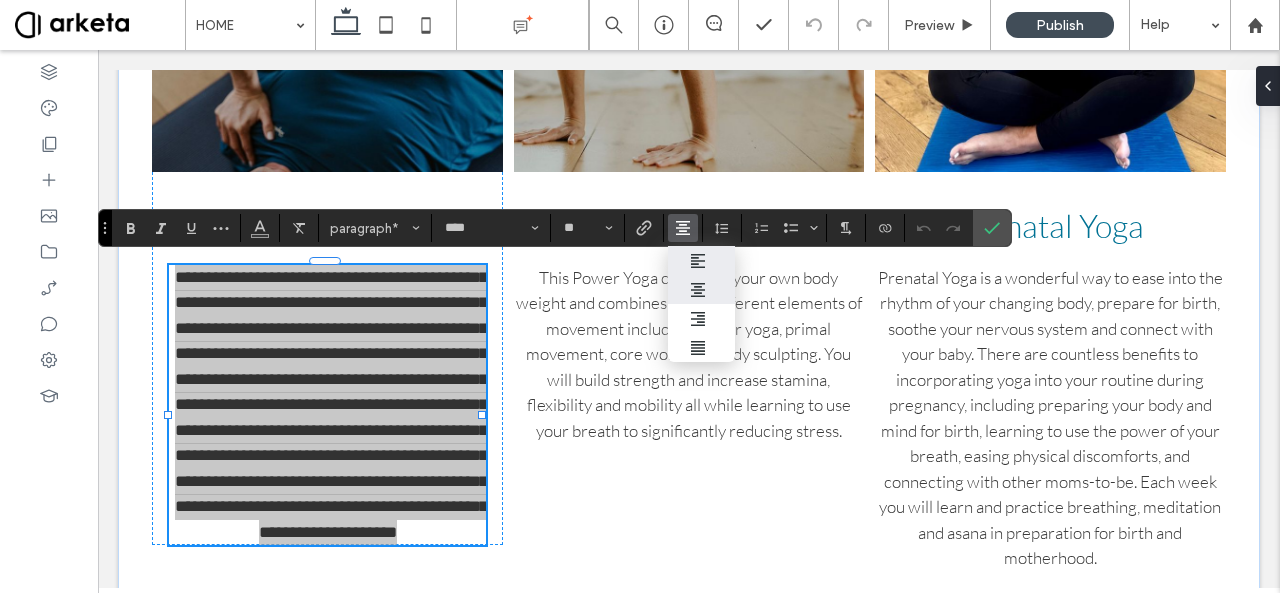 click 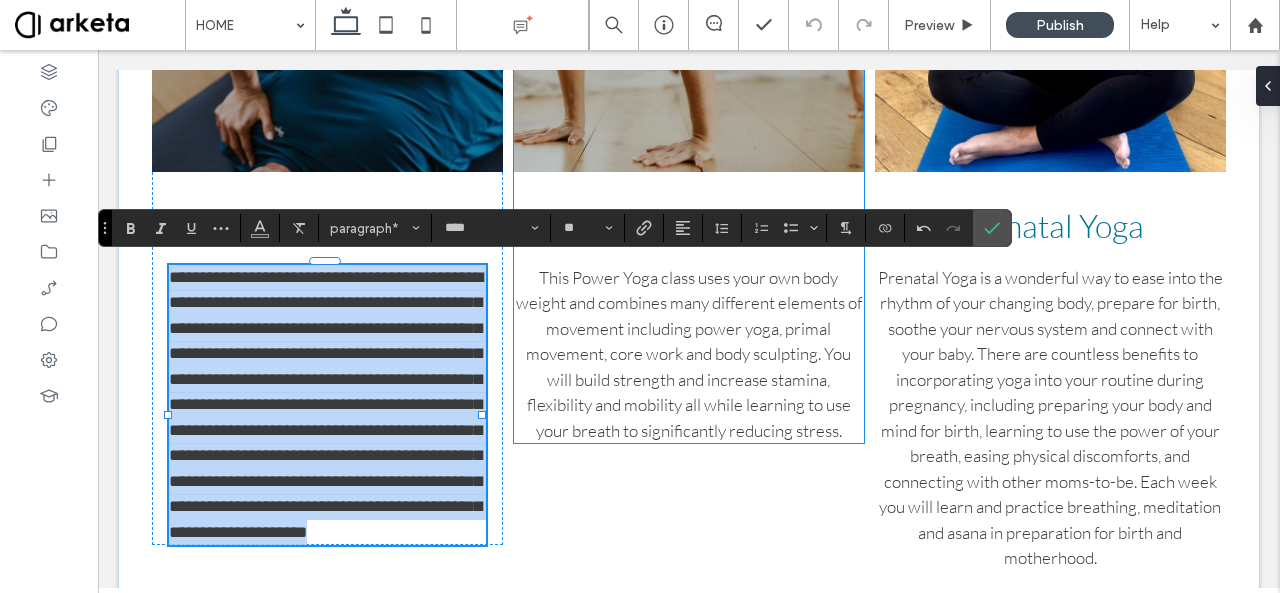 click on "This Power Yoga class uses your own body weight and combines many different elements of movement including power yoga, primal movement, core work and body sculpting. You will build strength and increase stamina, flexibility and mobility all while learning to use your breath to significantly reducing stress." at bounding box center [689, 354] 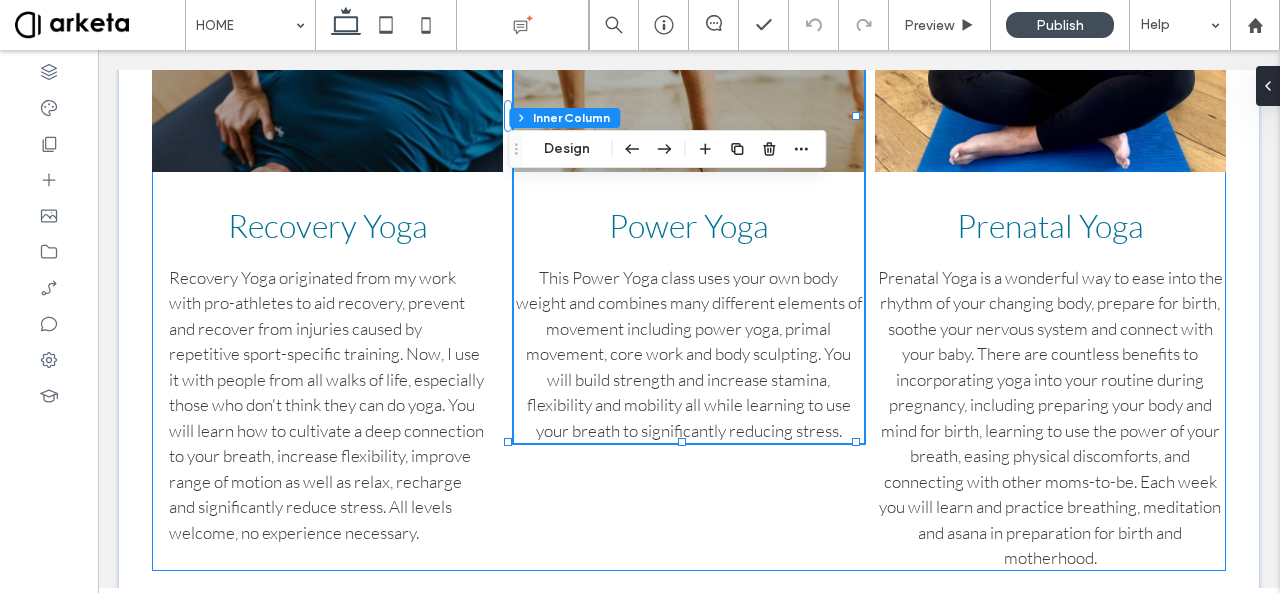 click on "Recovery Yoga
Recovery Yoga
Recovery Yoga originated from my work with pro-athletes to aid recovery, prevent and recover from injuries caused by repetitive sport-specific training. Now, I use it with people from all walks of life, especially those who don't think they can do yoga. You will learn how to cultivate a deep connection to your breath, increase flexibility, improve range of motion as well as relax, recharge and significantly reduce stress. All levels welcome, no experience necessary.
Recovery Yoga
Power Yoga
This Power Yoga class uses your own body weight and combines many different elements of movement including power yoga, primal movement, core work and body sculpting. You will build strength and increase stamina, flexibility and mobility all while learning to use your breath to significantly reducing stress.
Recovery Yoga
Prenatal Yoga" at bounding box center [688, 181] 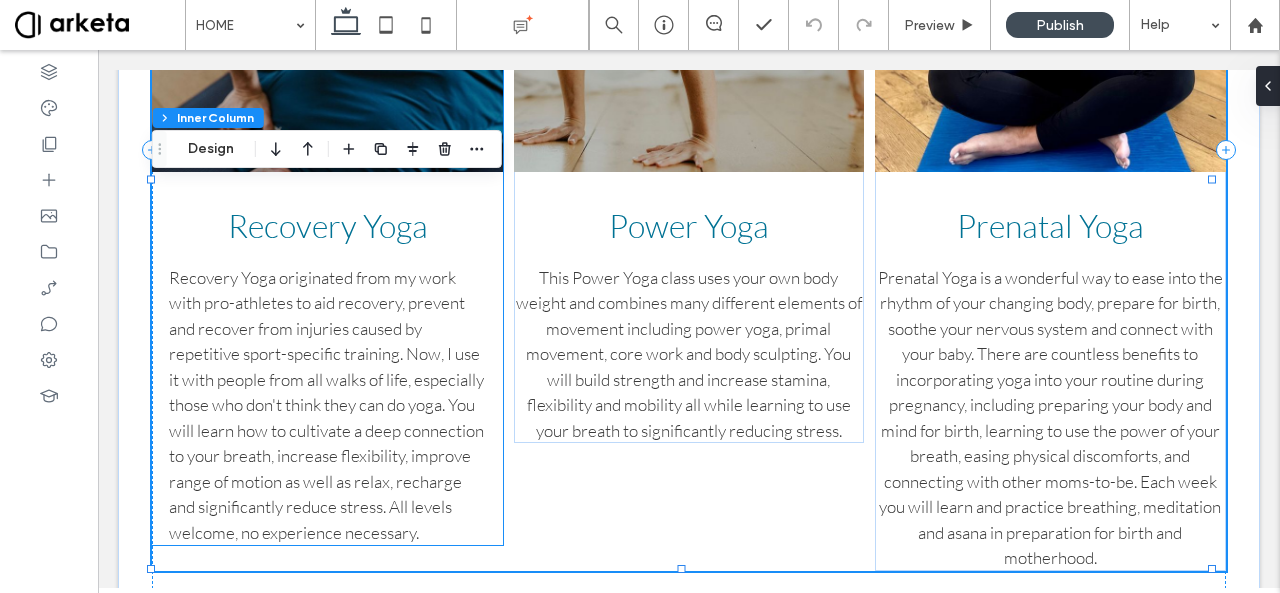 click on "Recovery Yoga originated from my work with pro-athletes to aid recovery, prevent and recover from injuries caused by repetitive sport-specific training. Now, I use it with people from all walks of life, especially those who don't think they can do yoga. You will learn how to cultivate a deep connection to your breath, increase flexibility, improve range of motion as well as relax, recharge and significantly reduce stress. All levels welcome, no experience necessary." at bounding box center (326, 405) 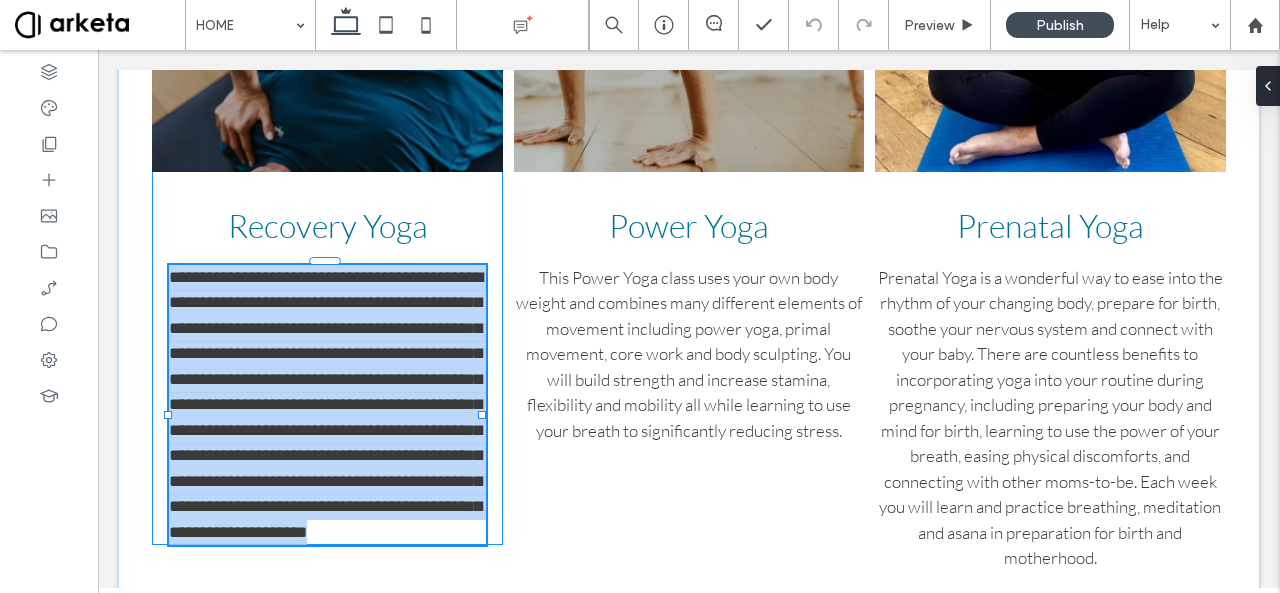 type on "****" 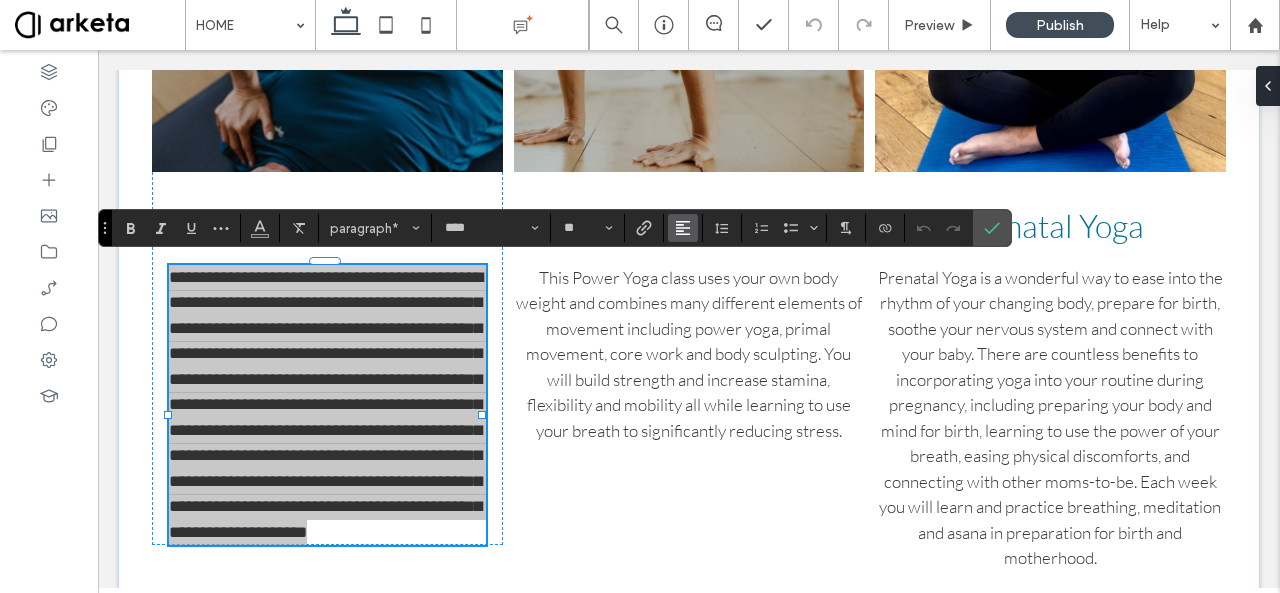 click 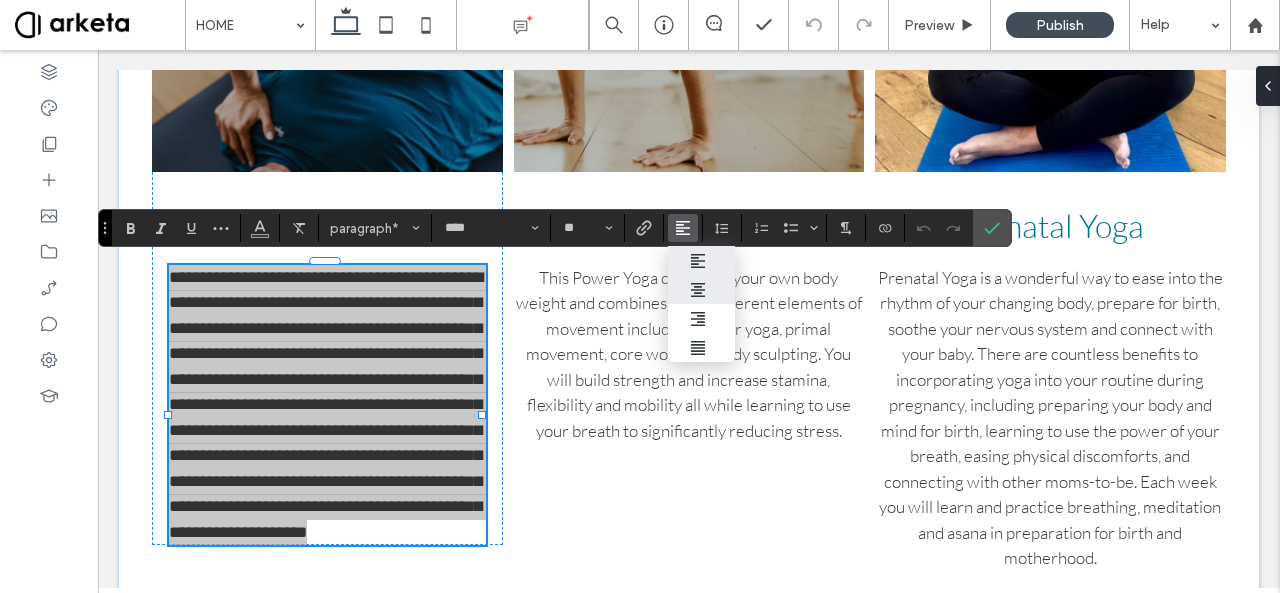 click 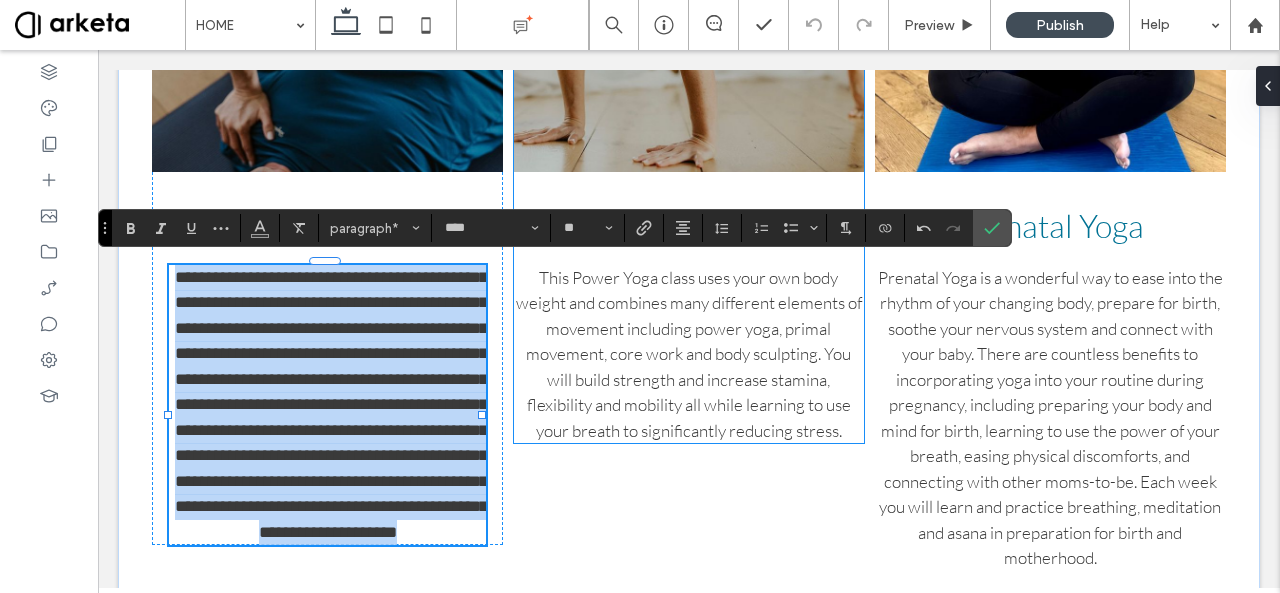 click on "This Power Yoga class uses your own body weight and combines many different elements of movement including power yoga, primal movement, core work and body sculpting. You will build strength and increase stamina, flexibility and mobility all while learning to use your breath to significantly reducing stress." at bounding box center (689, 354) 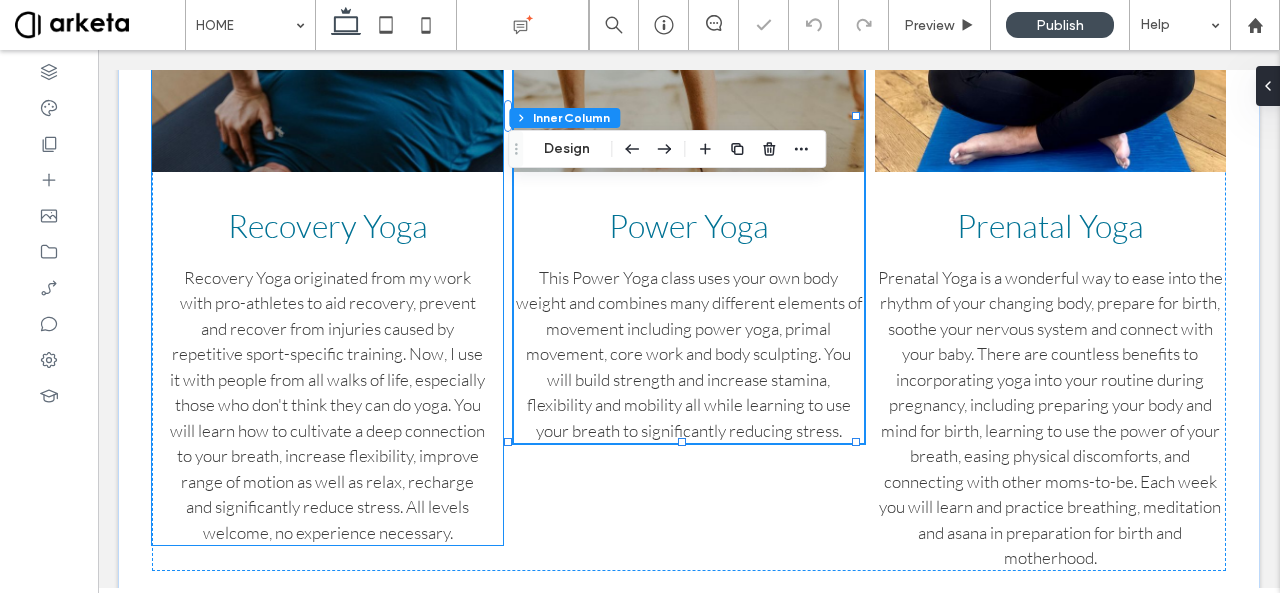 click on "Recovery Yoga originated from my work with pro-athletes to aid recovery, prevent and recover from injuries caused by repetitive sport-specific training. Now, I use it with people from all walks of life, especially those who don't think they can do yoga. You will learn how to cultivate a deep connection to your breath, increase flexibility, improve range of motion as well as relax, recharge and significantly reduce stress. All levels welcome, no experience necessary." at bounding box center [327, 405] 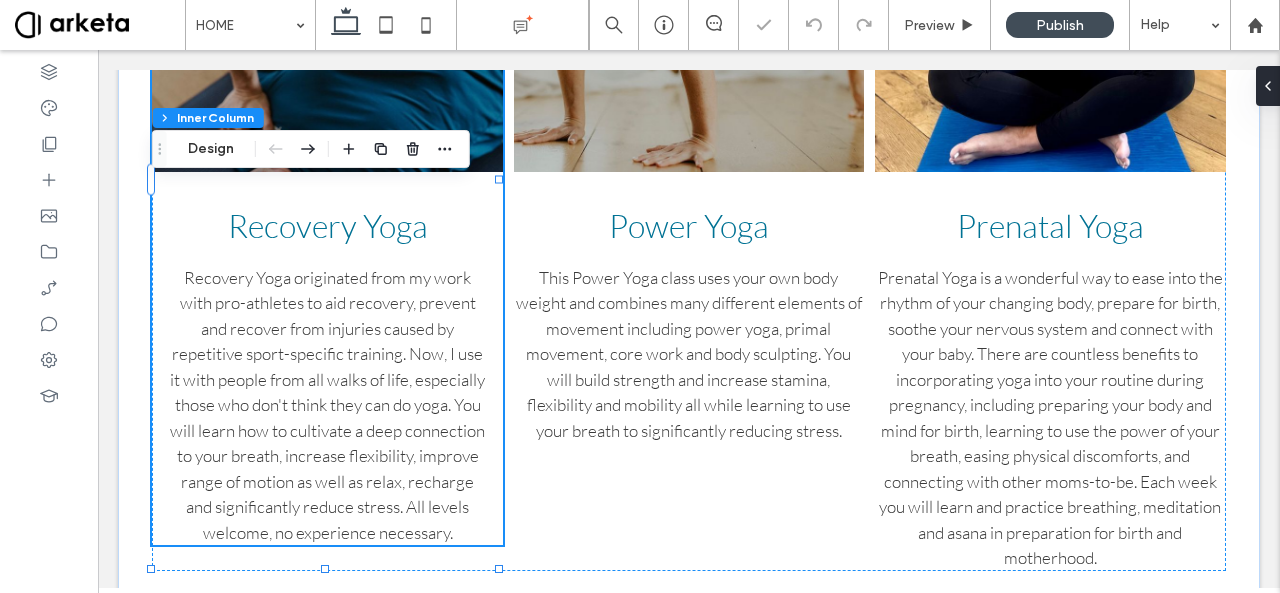 click on "Recovery Yoga originated from my work with pro-athletes to aid recovery, prevent and recover from injuries caused by repetitive sport-specific training. Now, I use it with people from all walks of life, especially those who don't think they can do yoga. You will learn how to cultivate a deep connection to your breath, increase flexibility, improve range of motion as well as relax, recharge and significantly reduce stress. All levels welcome, no experience necessary." at bounding box center [327, 405] 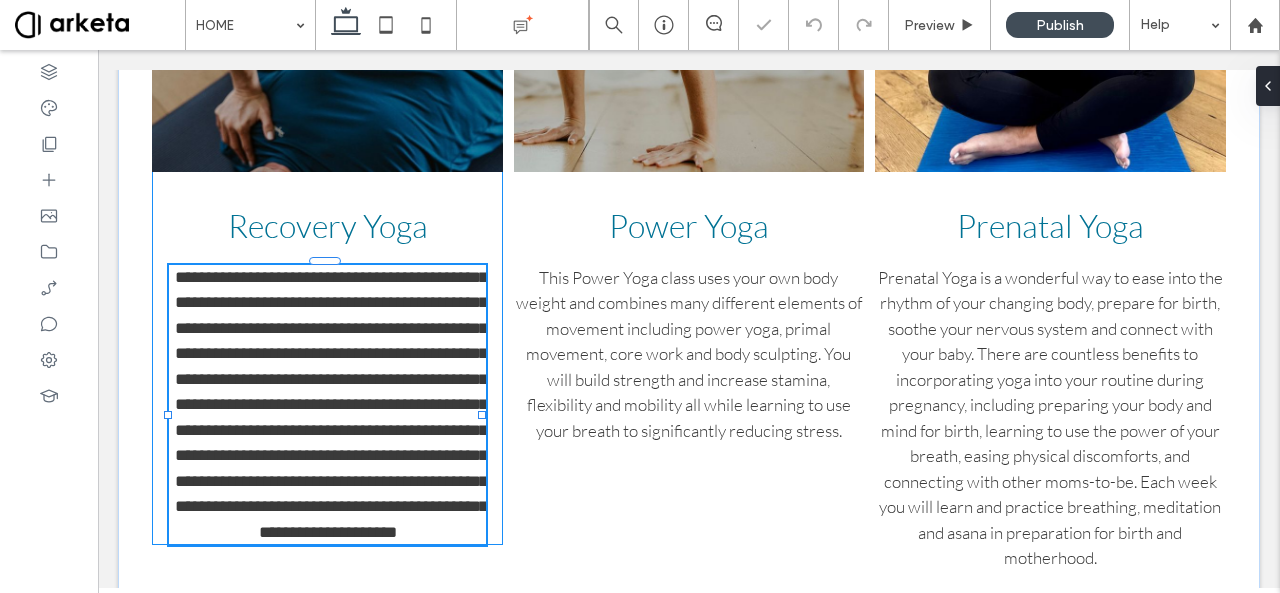 type on "****" 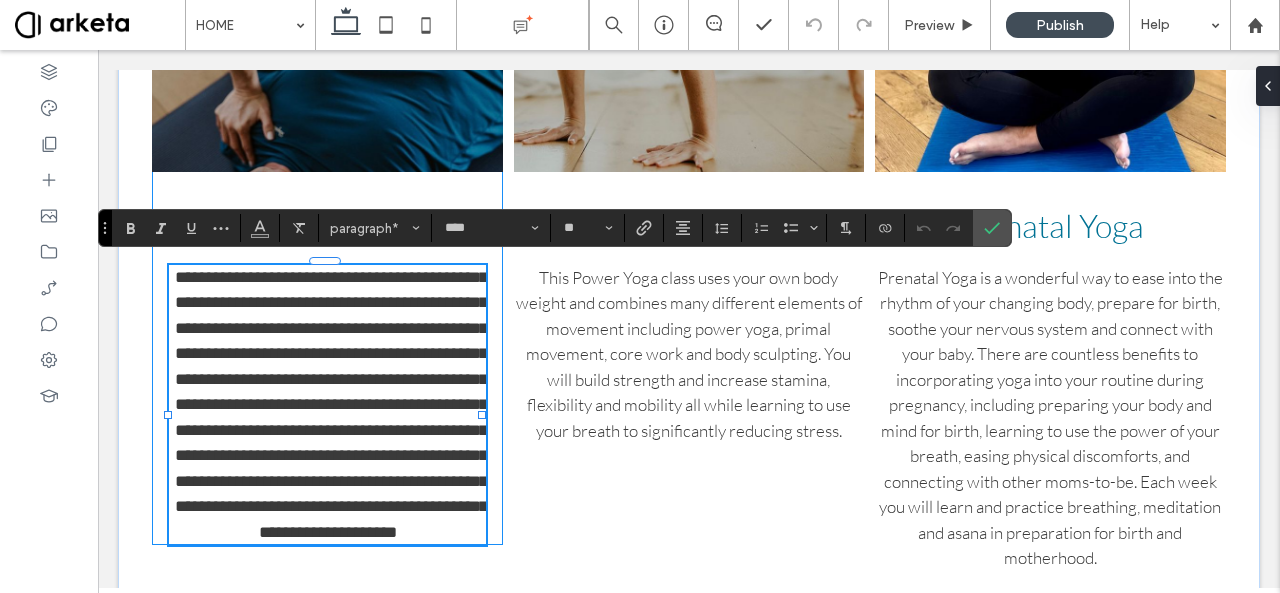 click on "**********" at bounding box center [327, 169] 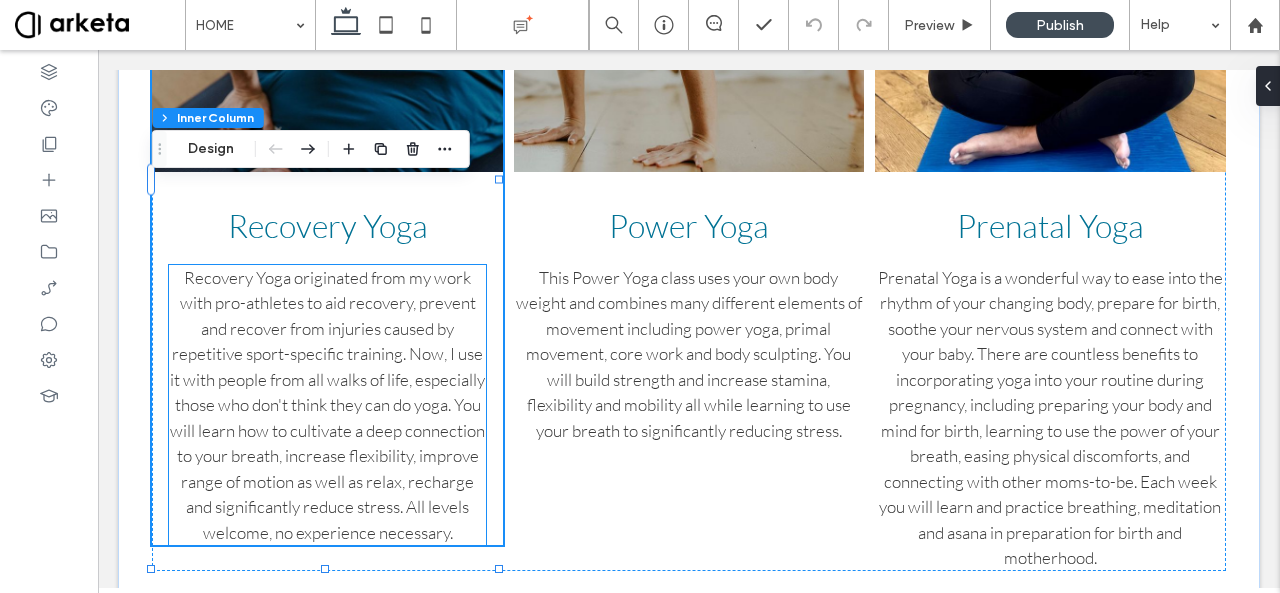 click on "Recovery Yoga originated from my work with pro-athletes to aid recovery, prevent and recover from injuries caused by repetitive sport-specific training. Now, I use it with people from all walks of life, especially those who don't think they can do yoga. You will learn how to cultivate a deep connection to your breath, increase flexibility, improve range of motion as well as relax, recharge and significantly reduce stress. All levels welcome, no experience necessary." at bounding box center [327, 405] 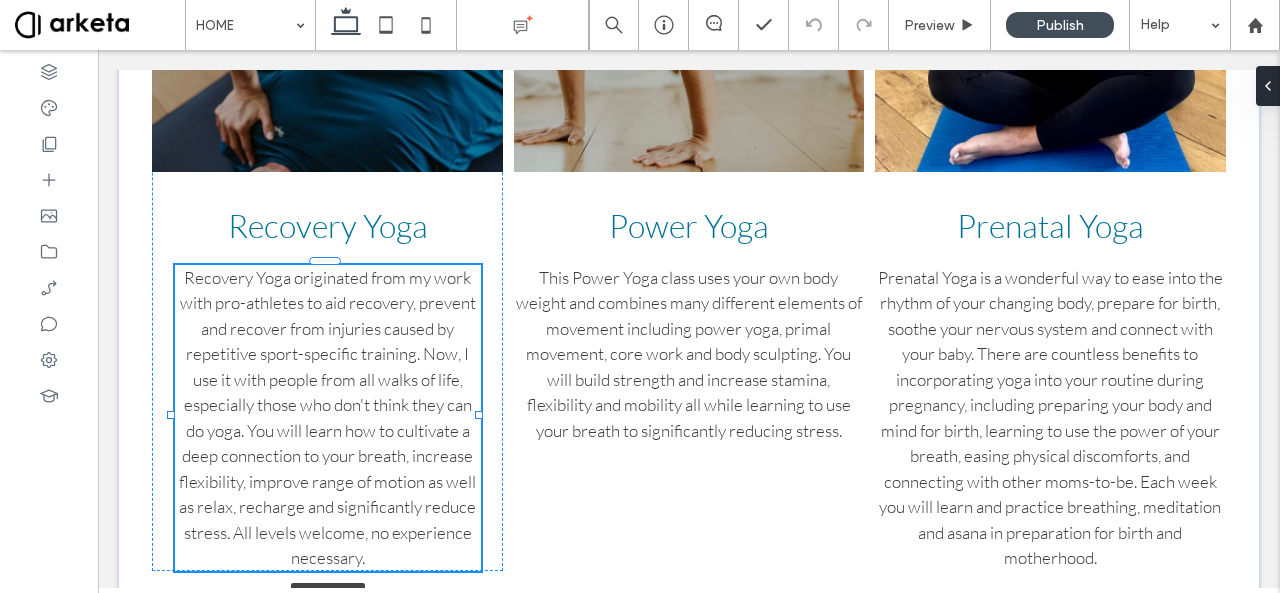 click at bounding box center (479, 415) 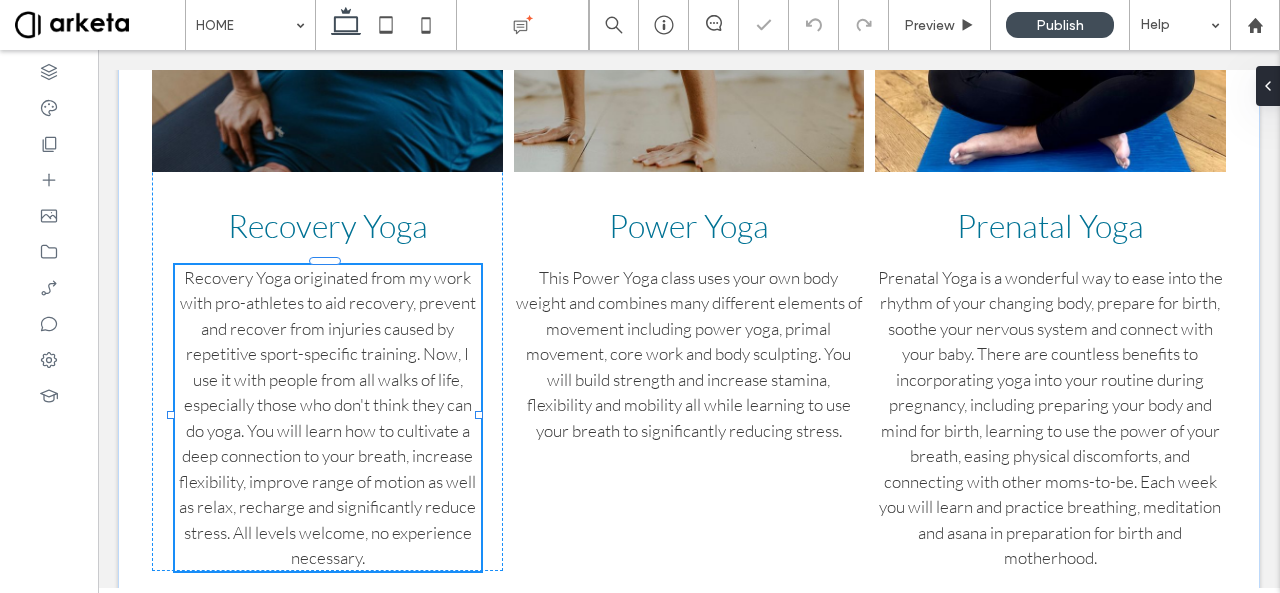 type on "**" 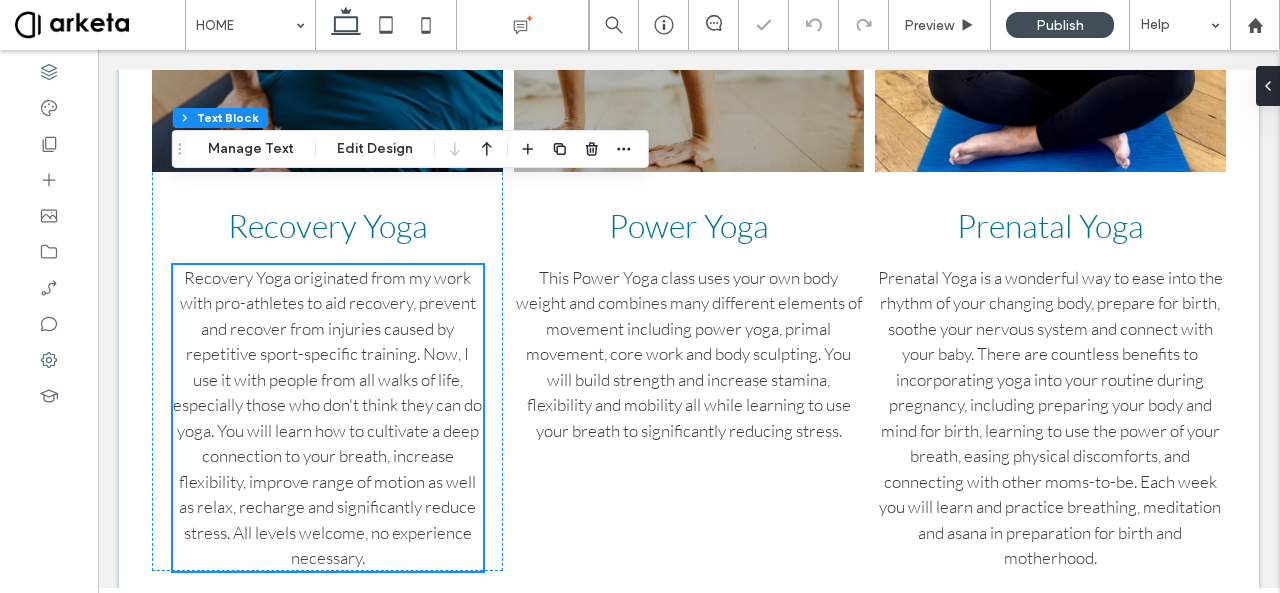 scroll, scrollTop: 1200, scrollLeft: 0, axis: vertical 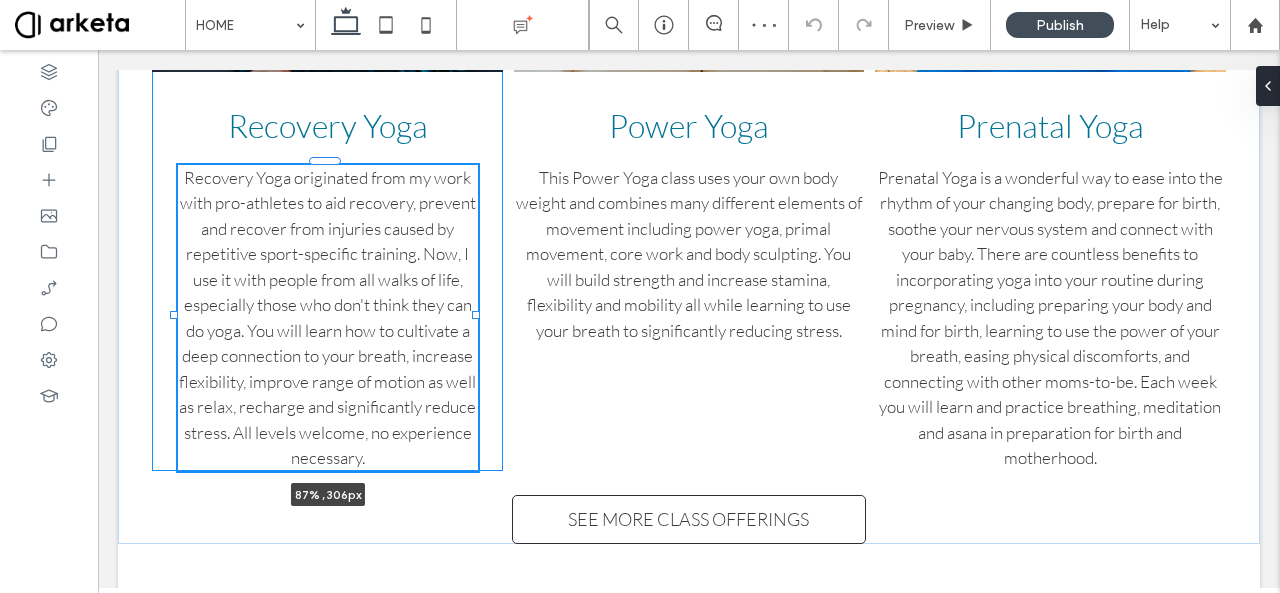 click at bounding box center [476, 315] 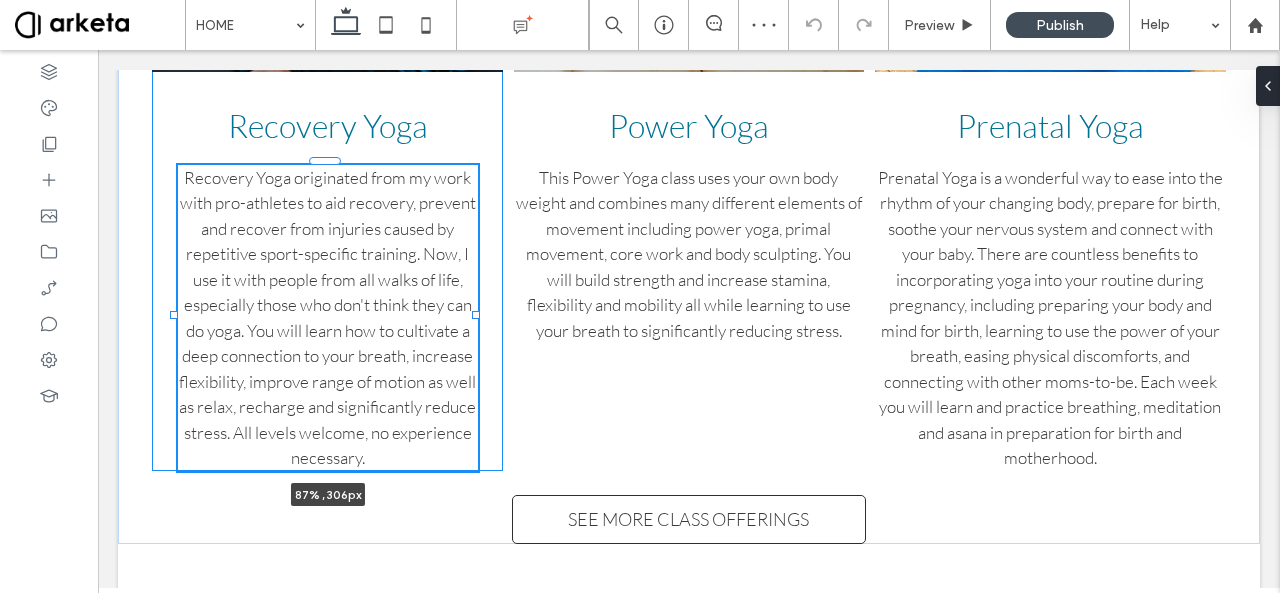type on "**" 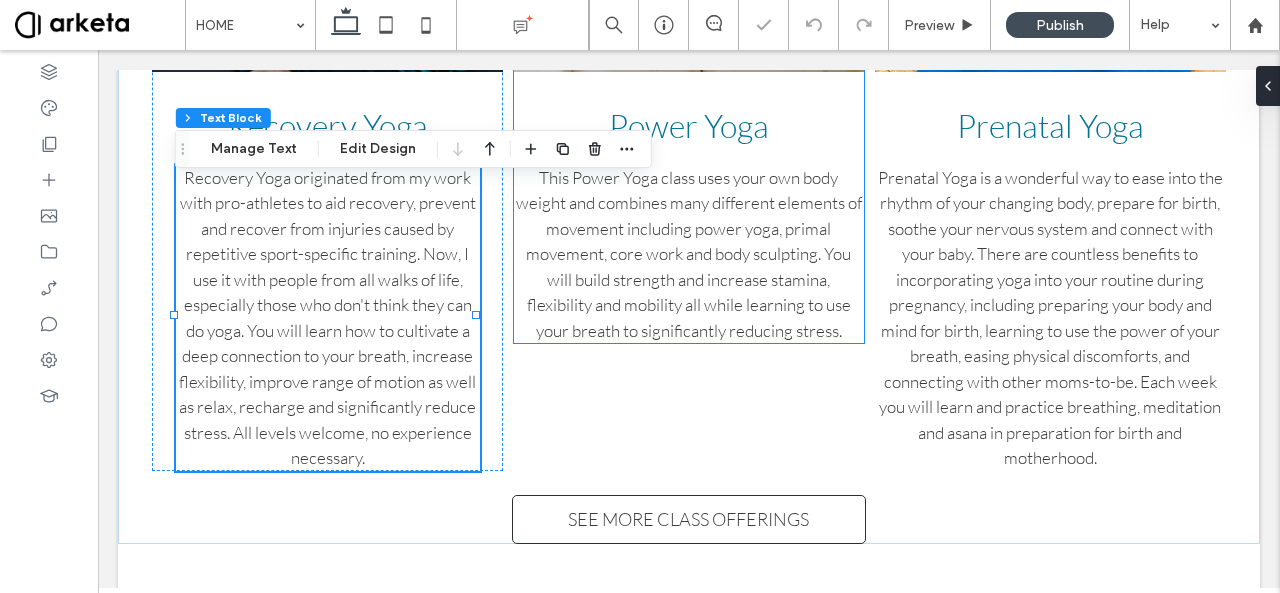 click on "This Power Yoga class uses your own body weight and combines many different elements of movement including power yoga, primal movement, core work and body sculpting. You will build strength and increase stamina, flexibility and mobility all while learning to use your breath to significantly reducing stress." at bounding box center [689, 254] 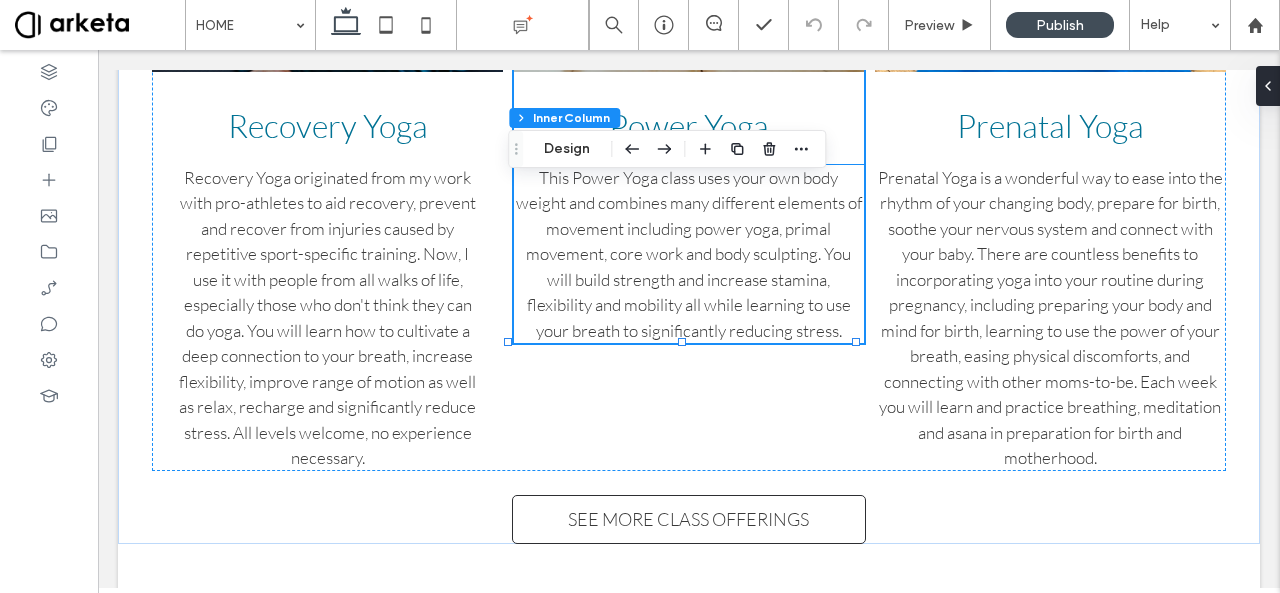 click on "This Power Yoga class uses your own body weight and combines many different elements of movement including power yoga, primal movement, core work and body sculpting. You will build strength and increase stamina, flexibility and mobility all while learning to use your breath to significantly reducing stress." at bounding box center (689, 254) 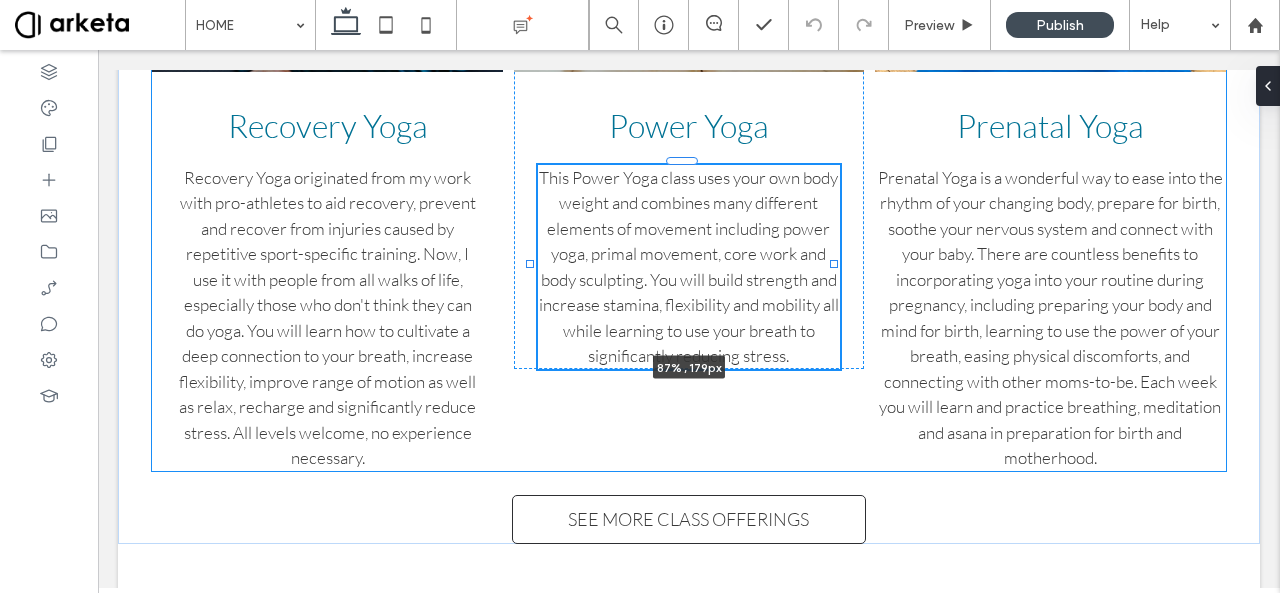 drag, startPoint x: 856, startPoint y: 249, endPoint x: 834, endPoint y: 249, distance: 22 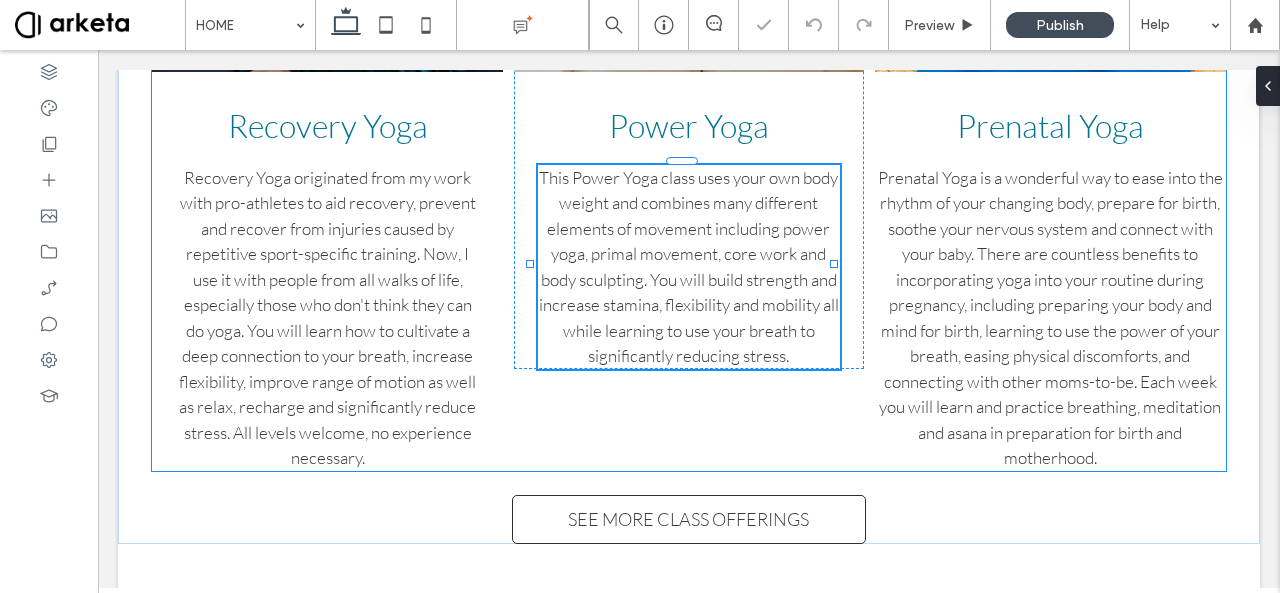 type on "**" 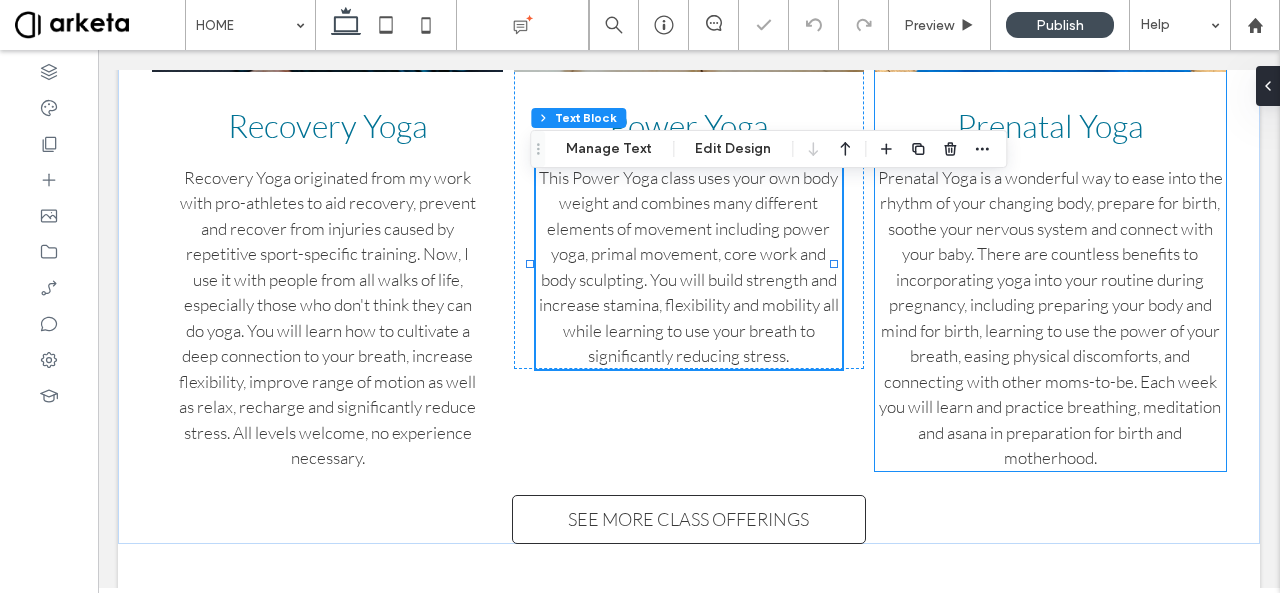 click on "Prenatal Yoga is a wonderful way to ease into the rhythm of your changing body, prepare for birth, soothe your nervous system and connect with your baby. There are countless benefits to incorporating yoga into your routine during pregnancy, including preparing your body and mind for birth, learning to use the power of your breath, easing physical discomforts, and connecting with other moms-to-be. Each week you will learn and practice breathing, meditation and asana in preparation for birth and motherhood." at bounding box center (1050, 318) 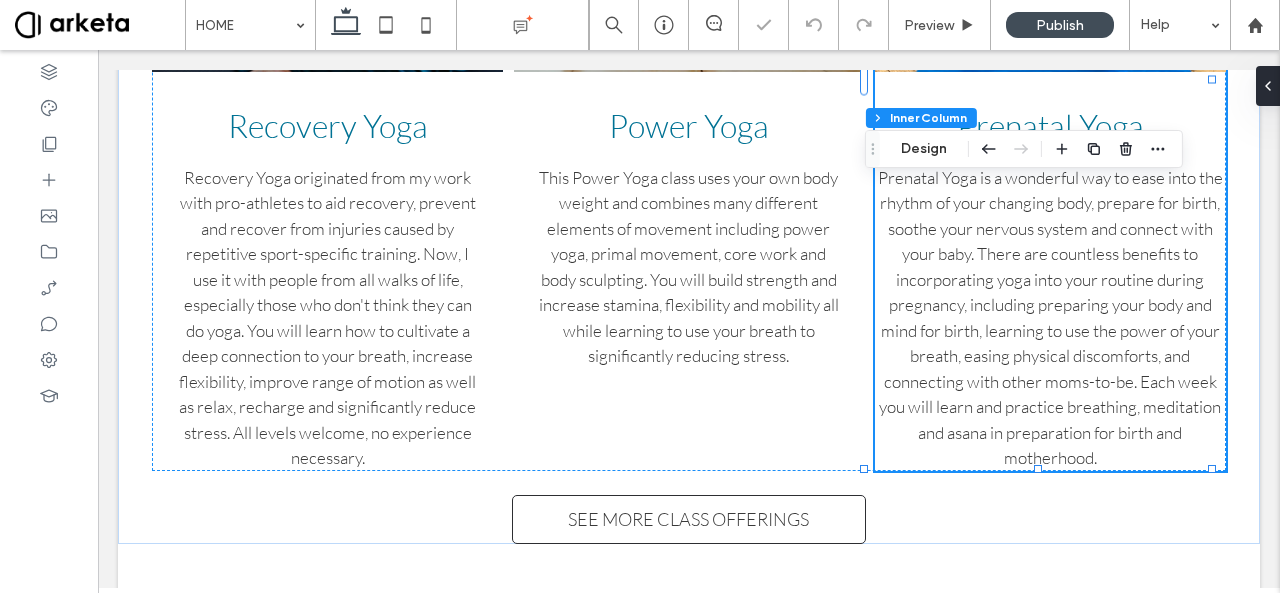 click on "Prenatal Yoga is a wonderful way to ease into the rhythm of your changing body, prepare for birth, soothe your nervous system and connect with your baby. There are countless benefits to incorporating yoga into your routine during pregnancy, including preparing your body and mind for birth, learning to use the power of your breath, easing physical discomforts, and connecting with other moms-to-be. Each week you will learn and practice breathing, meditation and asana in preparation for birth and motherhood." at bounding box center (1050, 318) 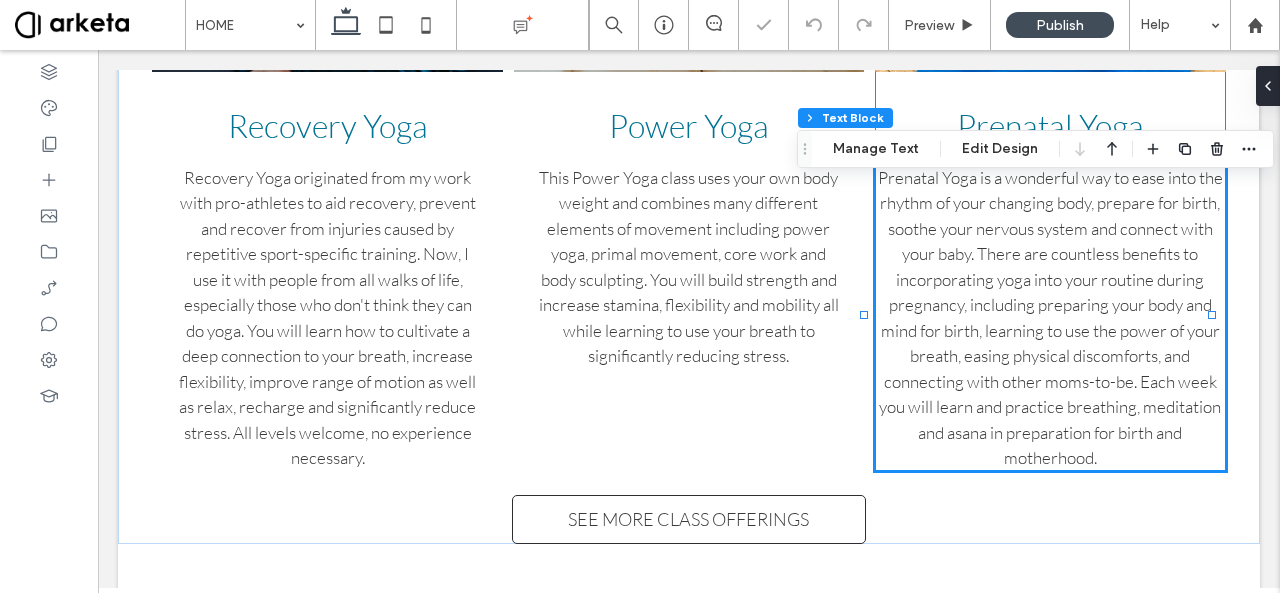 click on "Prenatal Yoga is a wonderful way to ease into the rhythm of your changing body, prepare for birth, soothe your nervous system and connect with your baby. There are countless benefits to incorporating yoga into your routine during pregnancy, including preparing your body and mind for birth, learning to use the power of your breath, easing physical discomforts, and connecting with other moms-to-be. Each week you will learn and practice breathing, meditation and asana in preparation for birth and motherhood." at bounding box center (1050, 318) 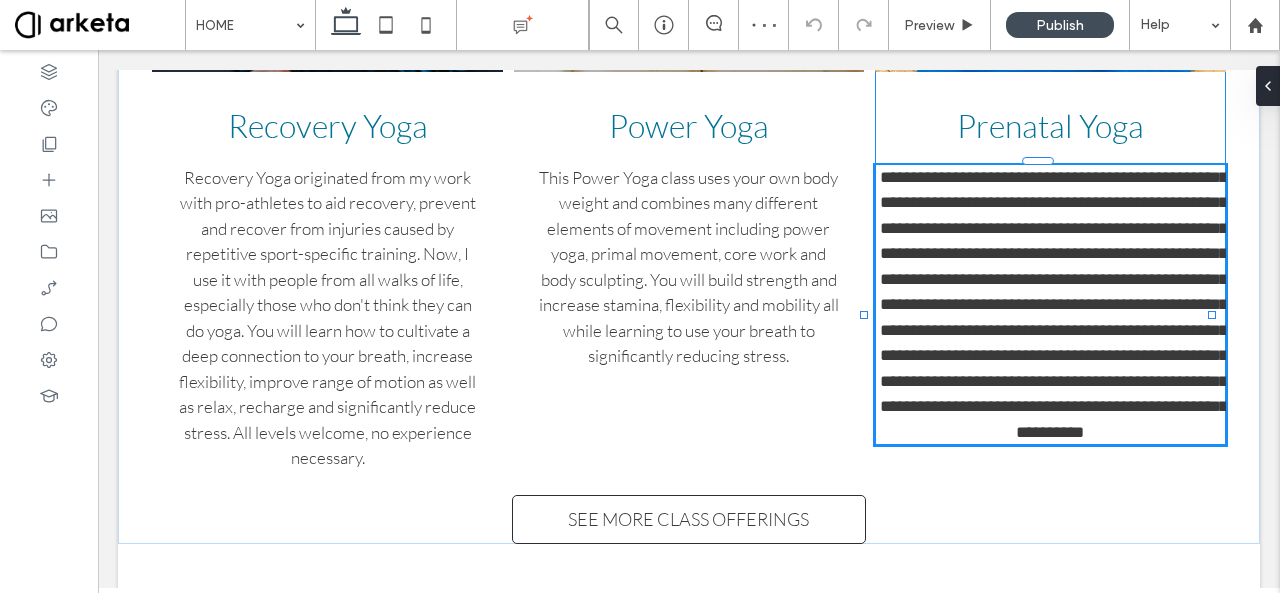 type on "****" 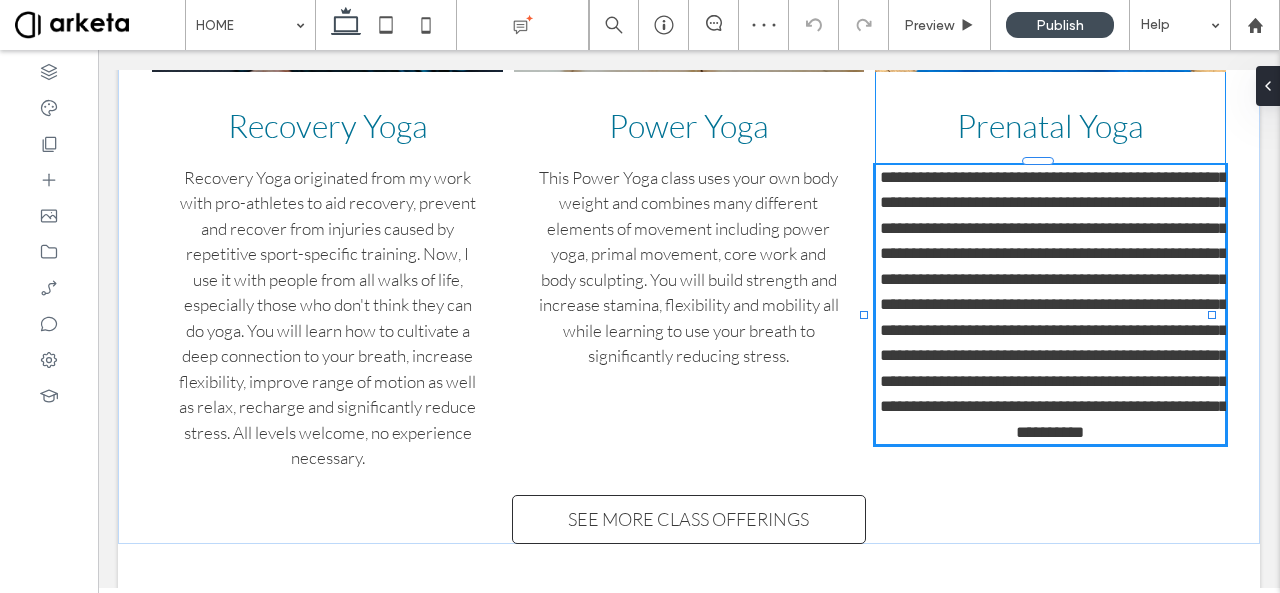 type on "**" 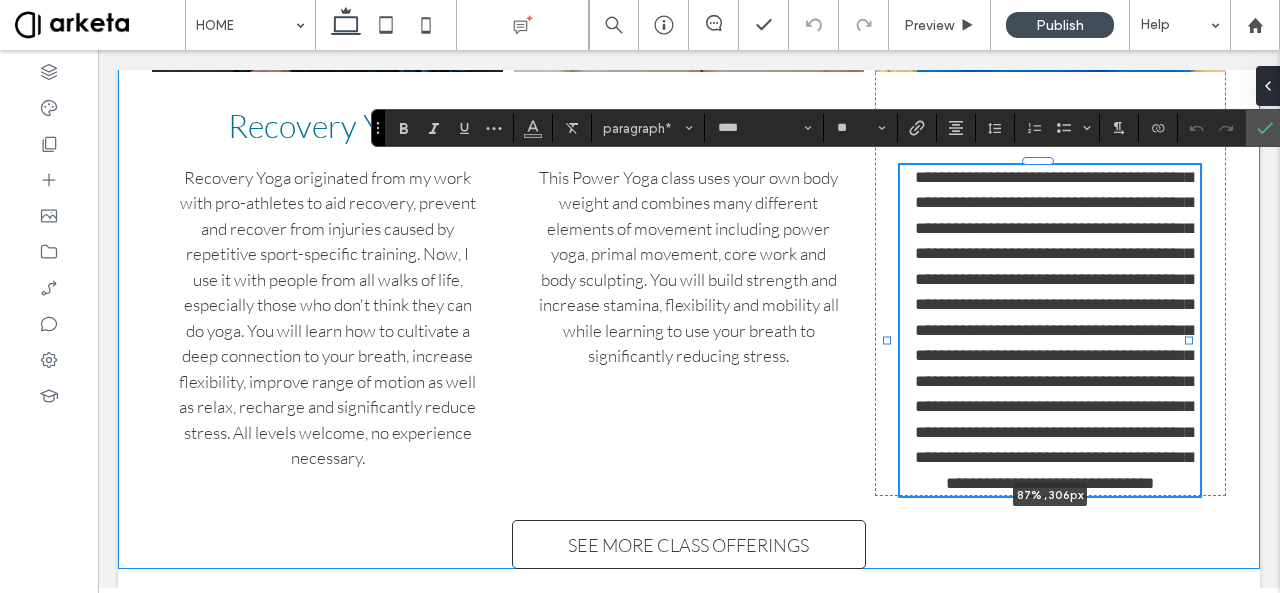 drag, startPoint x: 1208, startPoint y: 310, endPoint x: 1185, endPoint y: 311, distance: 23.021729 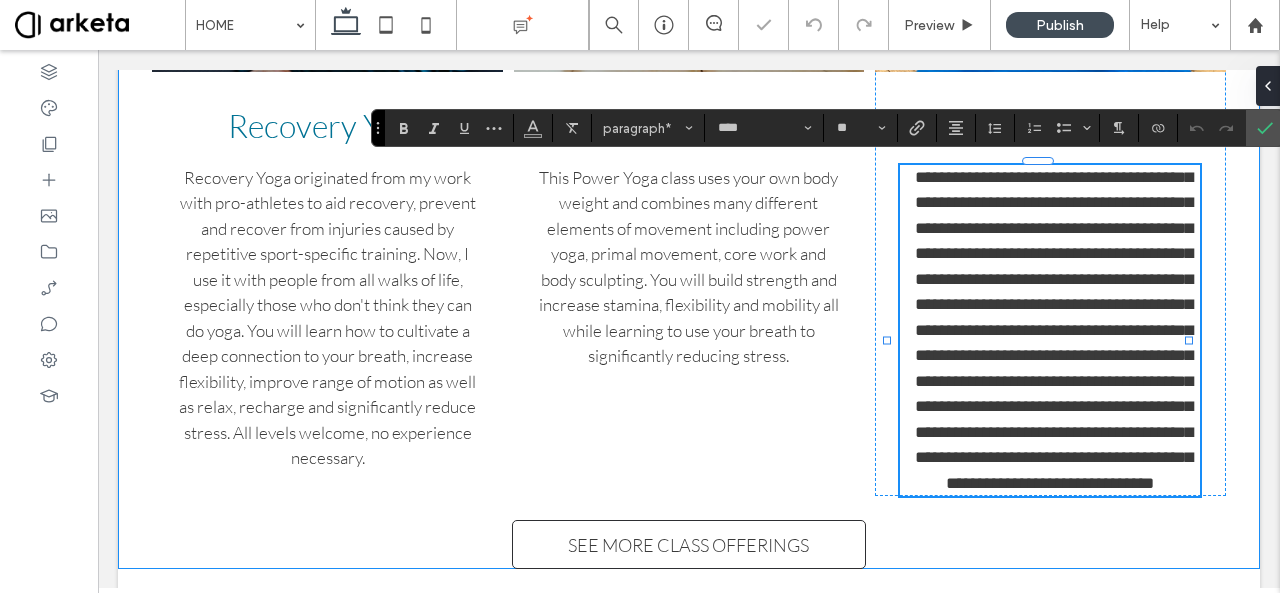 type on "**" 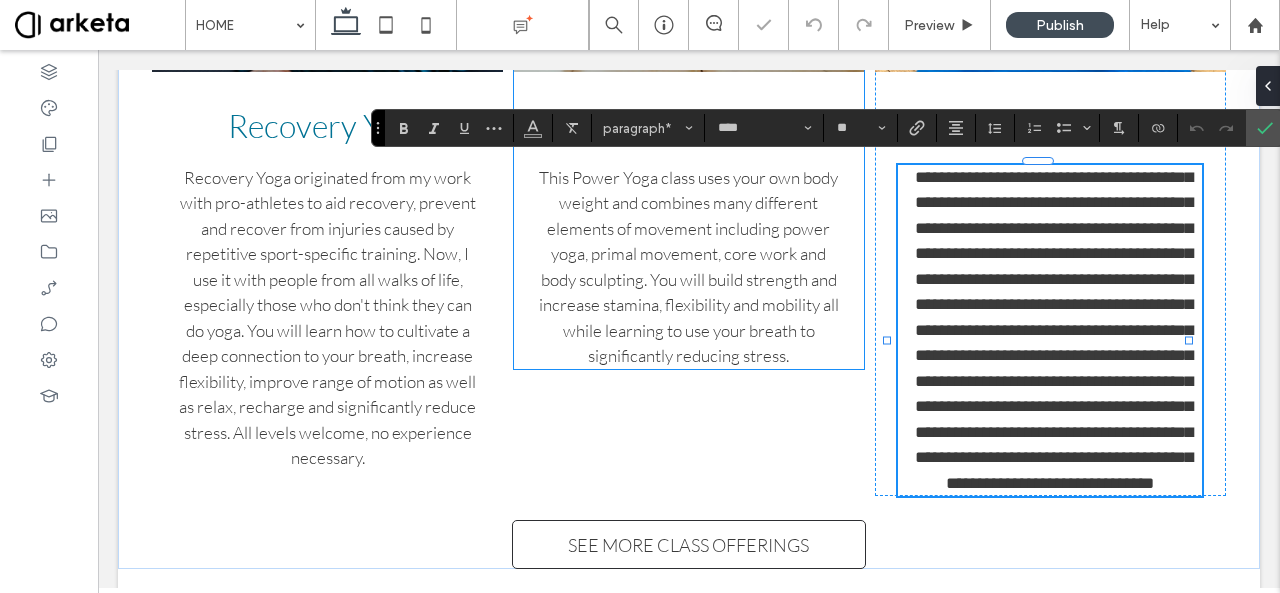 click on "This Power Yoga class uses your own body weight and combines many different elements of movement including power yoga, primal movement, core work and body sculpting. You will build strength and increase stamina, flexibility and mobility all while learning to use your breath to significantly reducing stress." at bounding box center (689, 267) 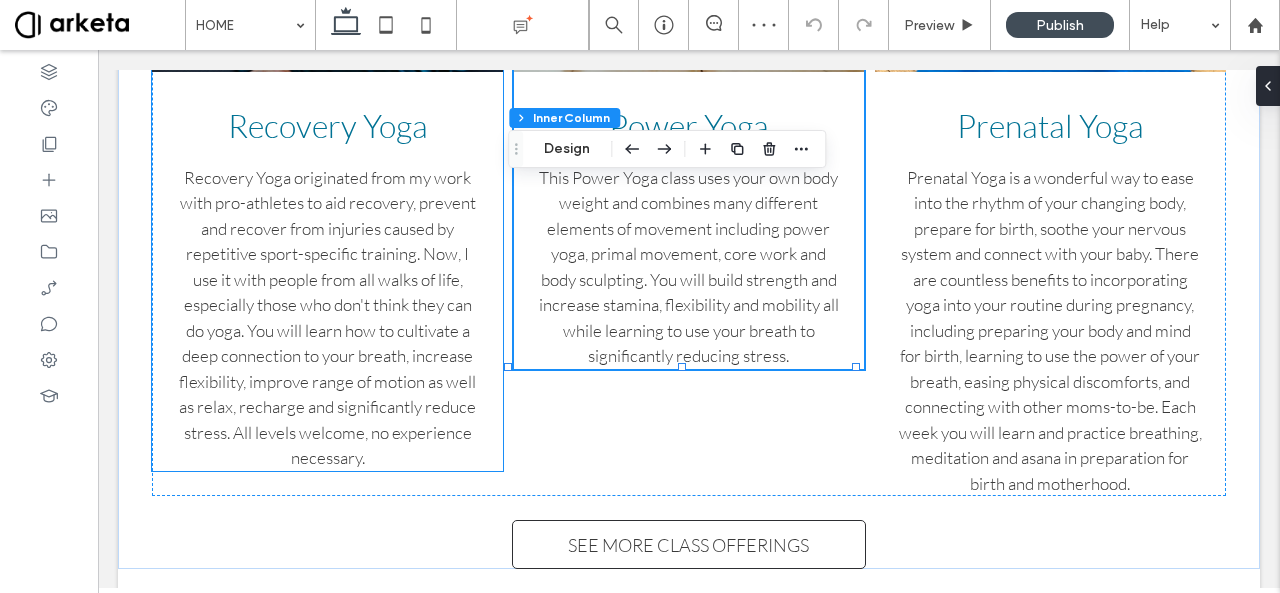 click on "Recovery Yoga originated from my work with pro-athletes to aid recovery, prevent and recover from injuries caused by repetitive sport-specific training. Now, I use it with people from all walks of life, especially those who don't think they can do yoga. You will learn how to cultivate a deep connection to your breath, increase flexibility, improve range of motion as well as relax, recharge and significantly reduce stress. All levels welcome, no experience necessary." at bounding box center [327, 318] 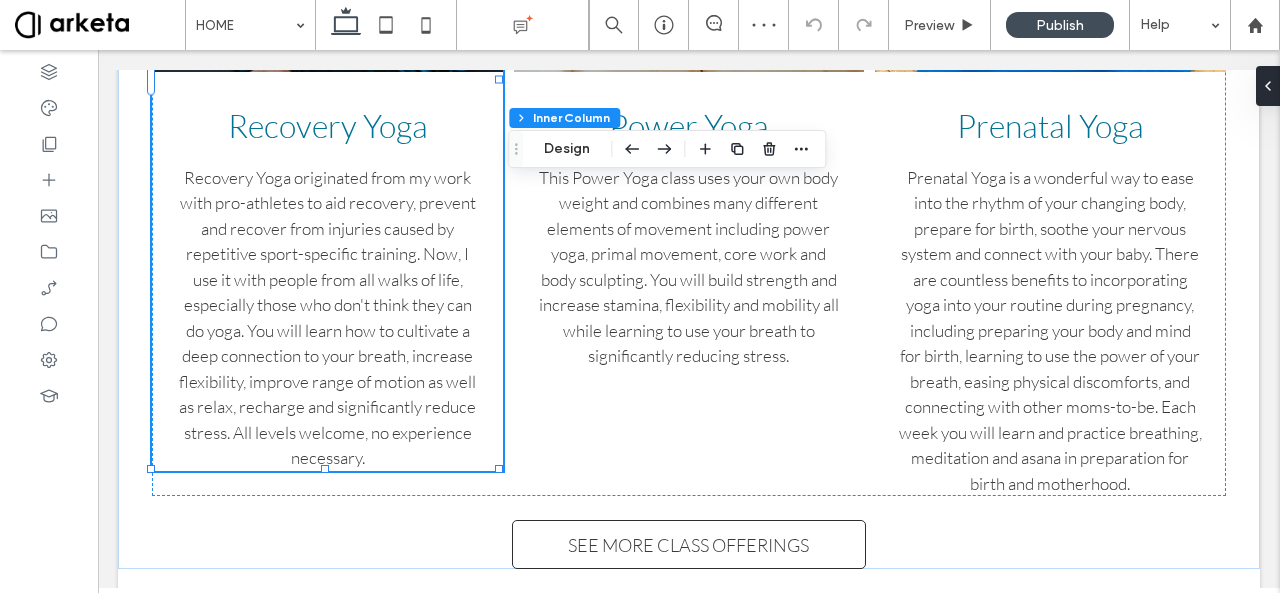 click on "Recovery Yoga originated from my work with pro-athletes to aid recovery, prevent and recover from injuries caused by repetitive sport-specific training. Now, I use it with people from all walks of life, especially those who don't think they can do yoga. You will learn how to cultivate a deep connection to your breath, increase flexibility, improve range of motion as well as relax, recharge and significantly reduce stress. All levels welcome, no experience necessary." at bounding box center [327, 318] 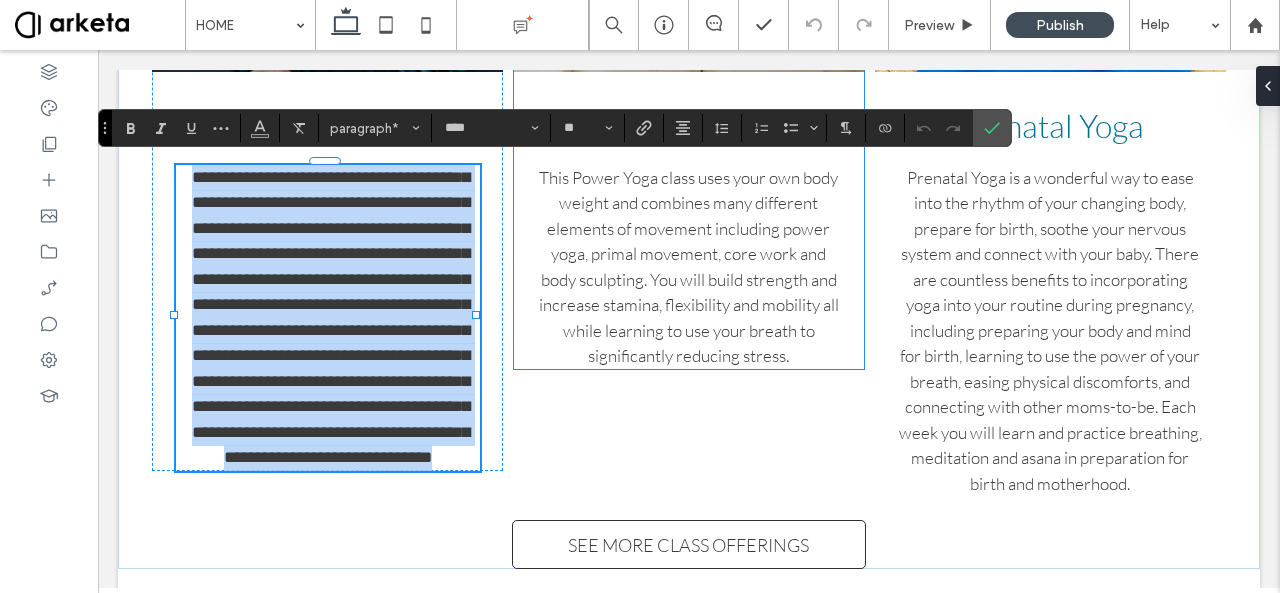 click on "This Power Yoga class uses your own body weight and combines many different elements of movement including power yoga, primal movement, core work and body sculpting. You will build strength and increase stamina, flexibility and mobility all while learning to use your breath to significantly reducing stress." at bounding box center [689, 267] 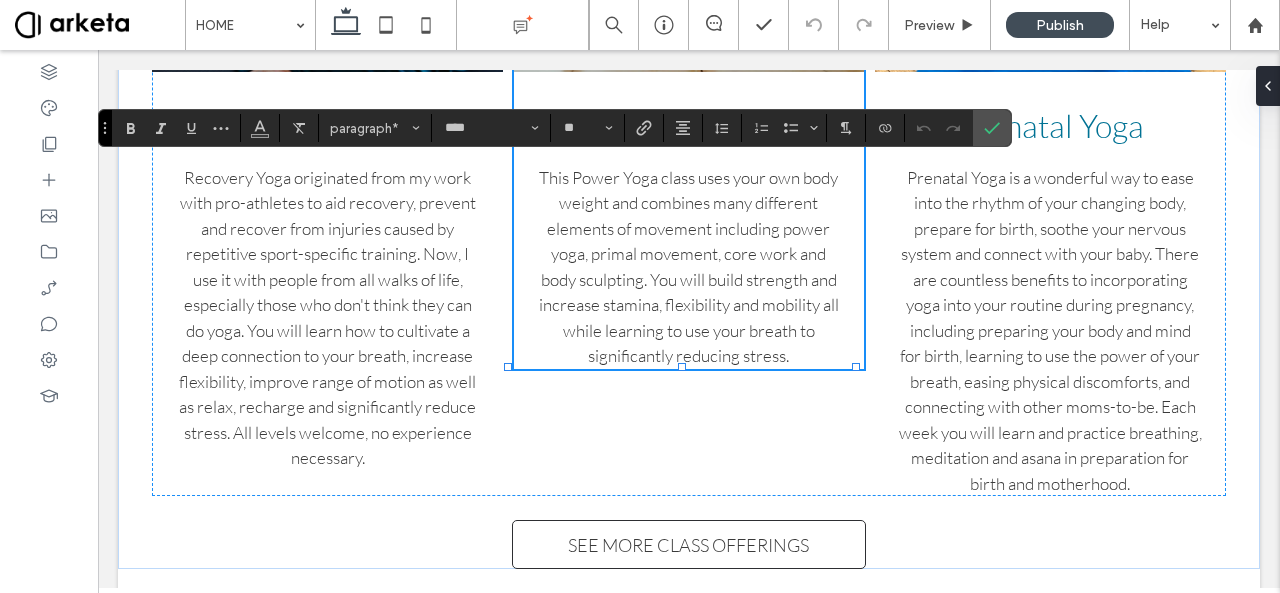 click on "This Power Yoga class uses your own body weight and combines many different elements of movement including power yoga, primal movement, core work and body sculpting. You will build strength and increase stamina, flexibility and mobility all while learning to use your breath to significantly reducing stress." at bounding box center [689, 267] 